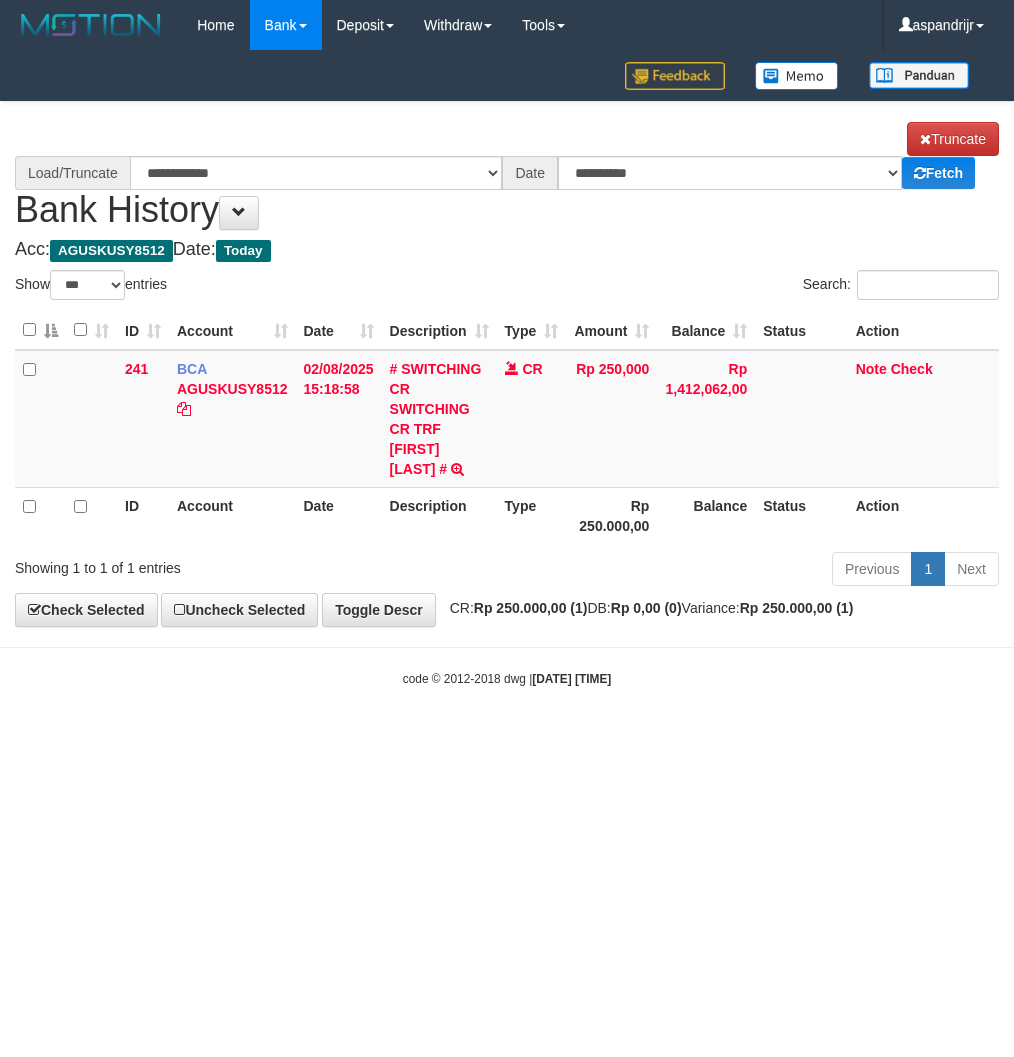 select on "***" 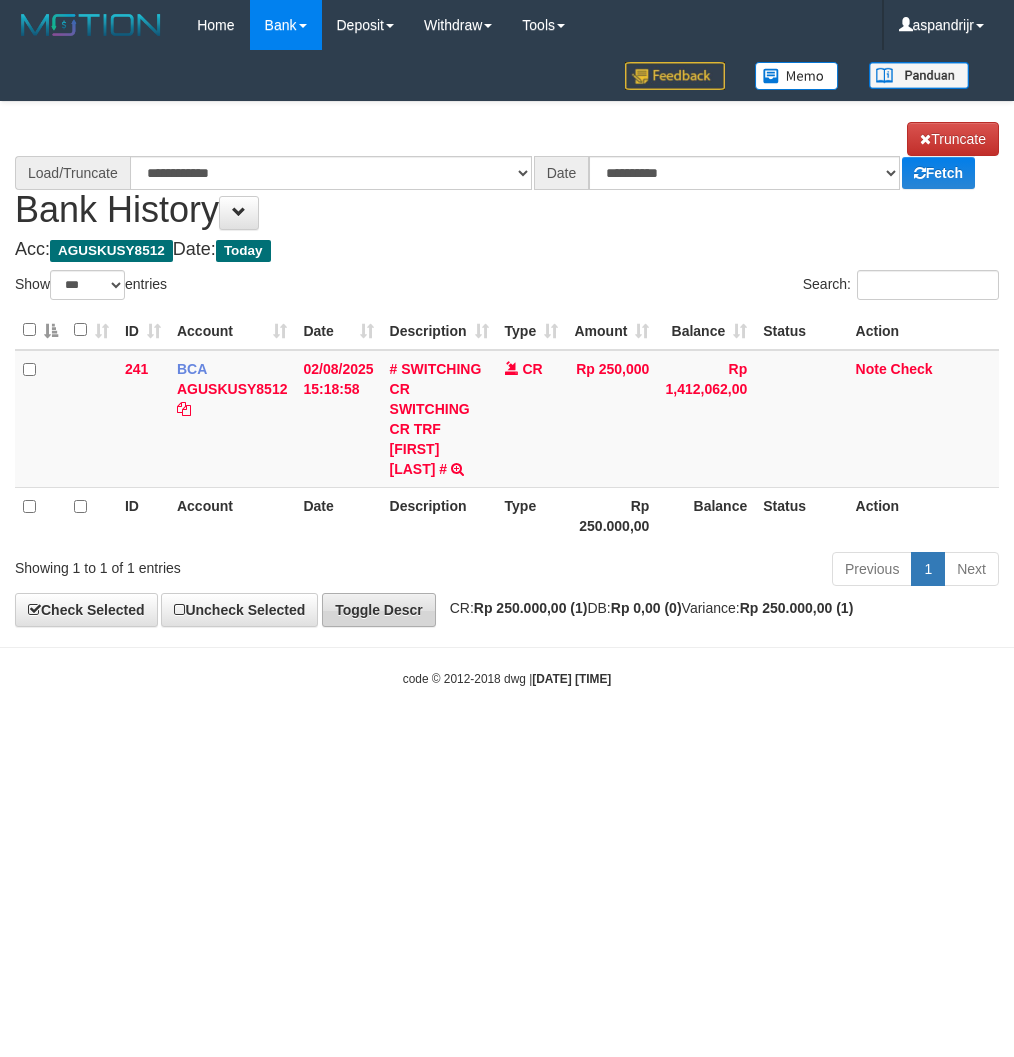 scroll, scrollTop: 0, scrollLeft: 0, axis: both 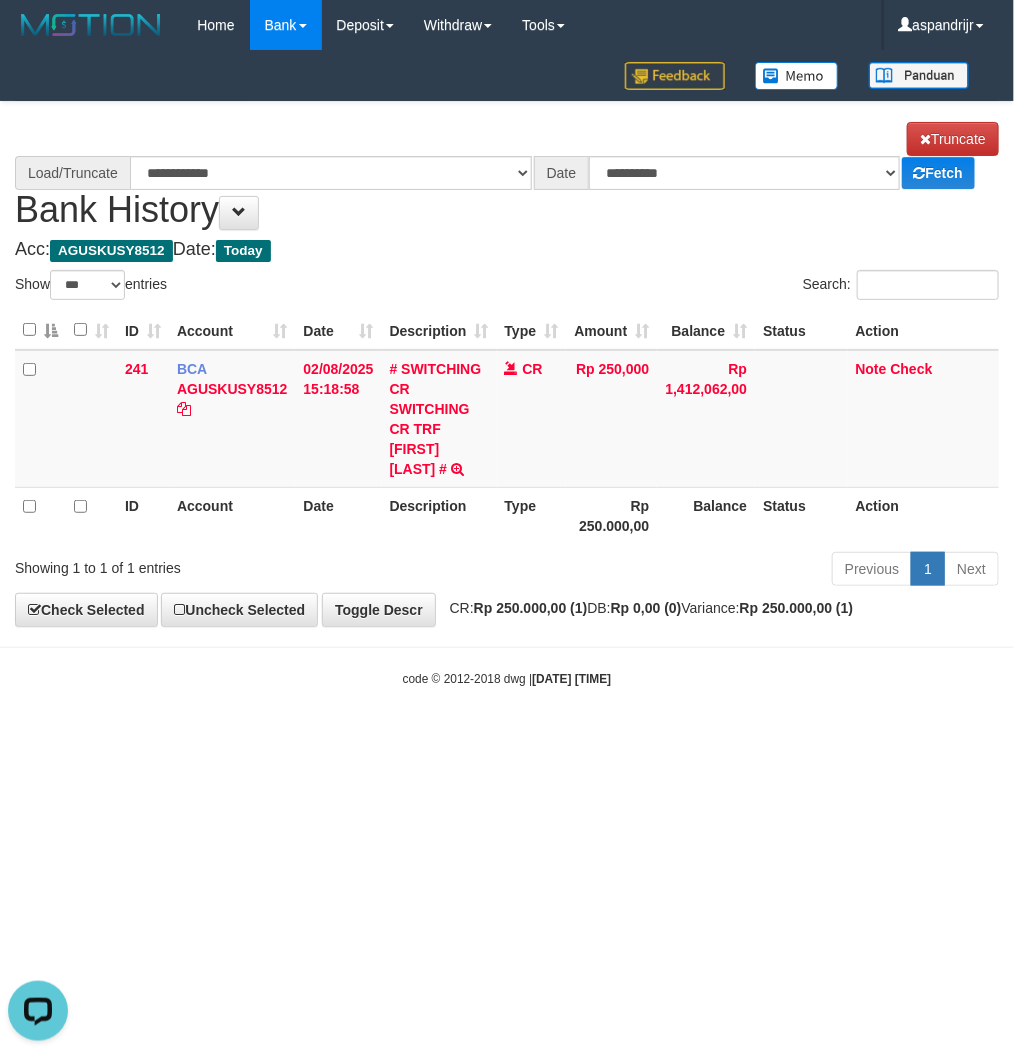 select on "****" 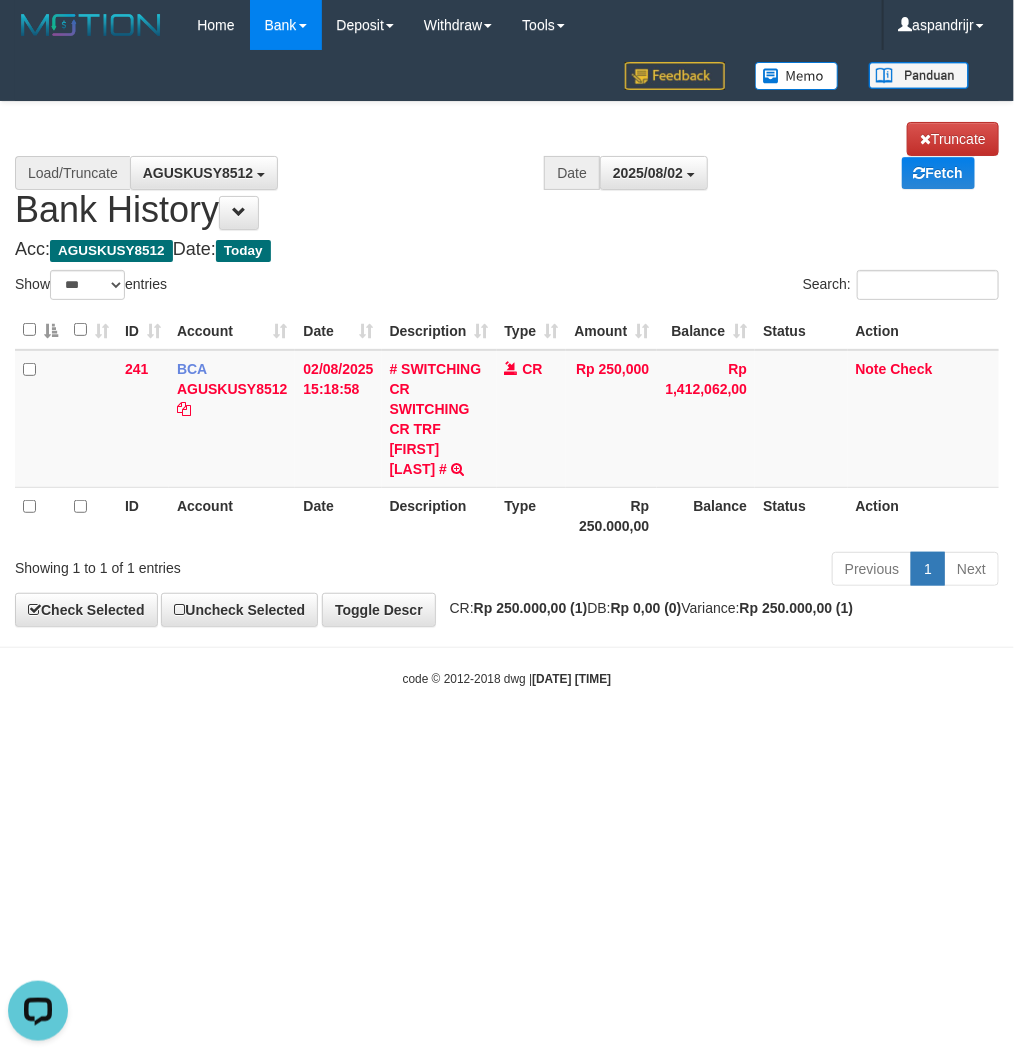 click on "Toggle navigation
Home
Bank
Account List
Load
By Website
Group
[ITOTO]													PRABUJITU
By Load Group (DPS)
Group asp-1
Mutasi Bank
Search
Sync
Note Mutasi
Deposit
DPS Fetch -" at bounding box center (507, 369) 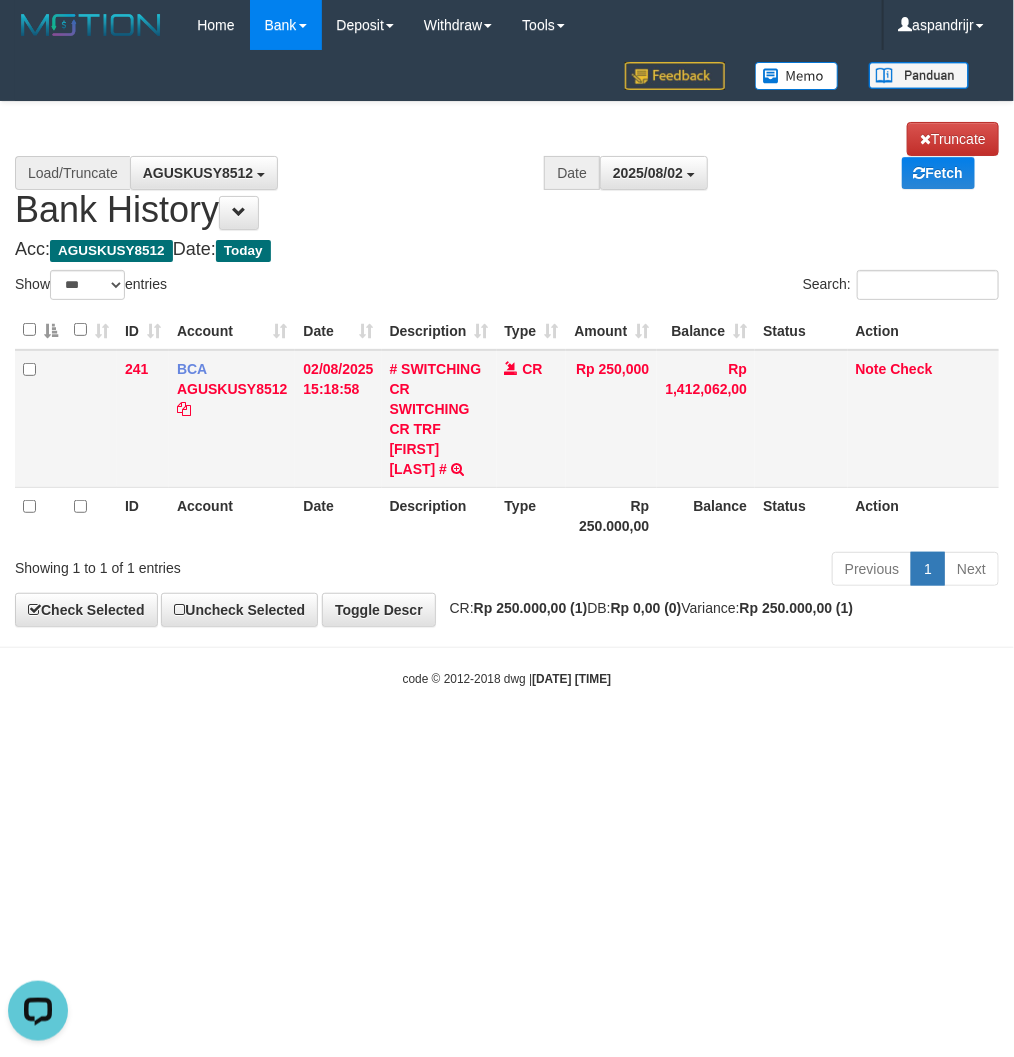 click on "# SWITCHING CR SWITCHING CR TRF AGUS DIANTO008 AHMADYANI #       SWITCHING CR TRF
AGUS DIANTO
008 AHMADYANI" at bounding box center [439, 419] 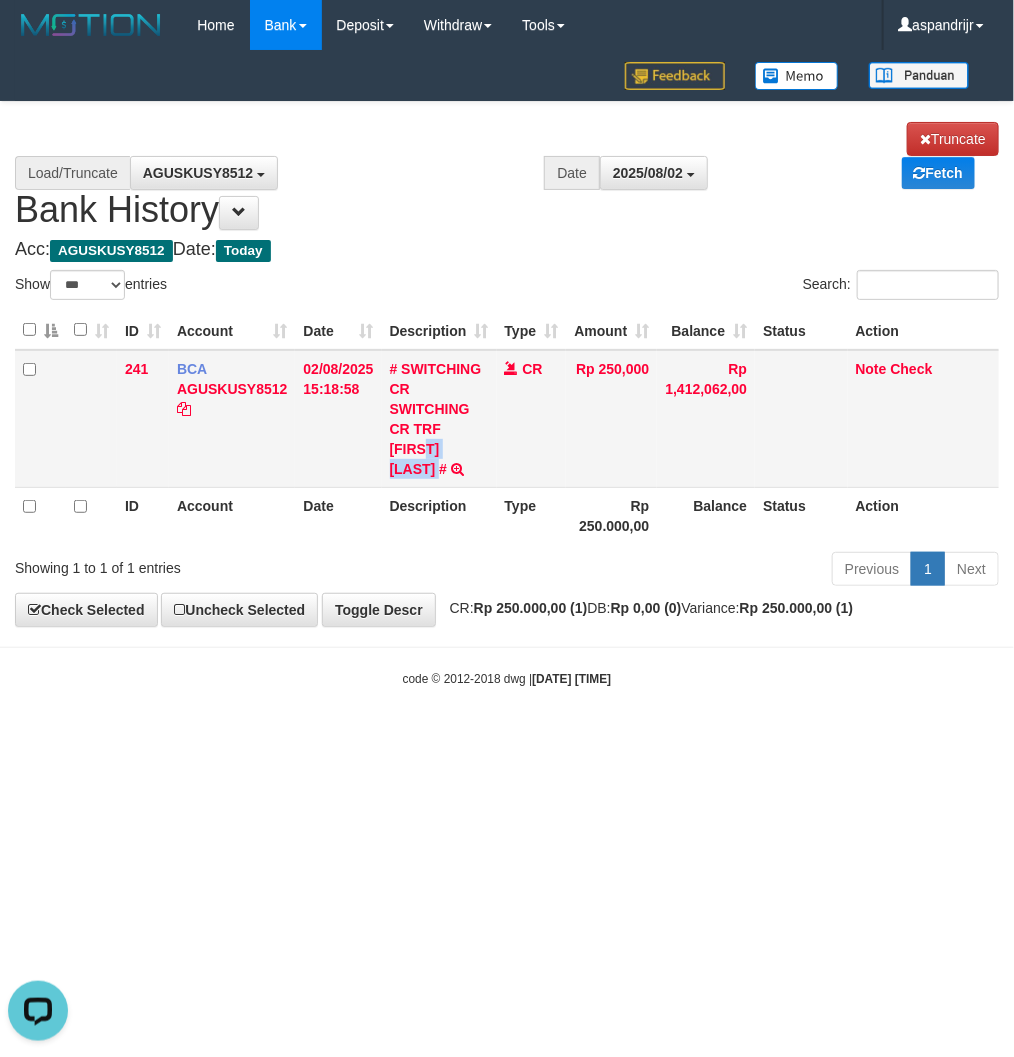 click on "# SWITCHING CR SWITCHING CR TRF AGUS DIANTO008 AHMADYANI #       SWITCHING CR TRF
AGUS DIANTO
008 AHMADYANI" at bounding box center (439, 419) 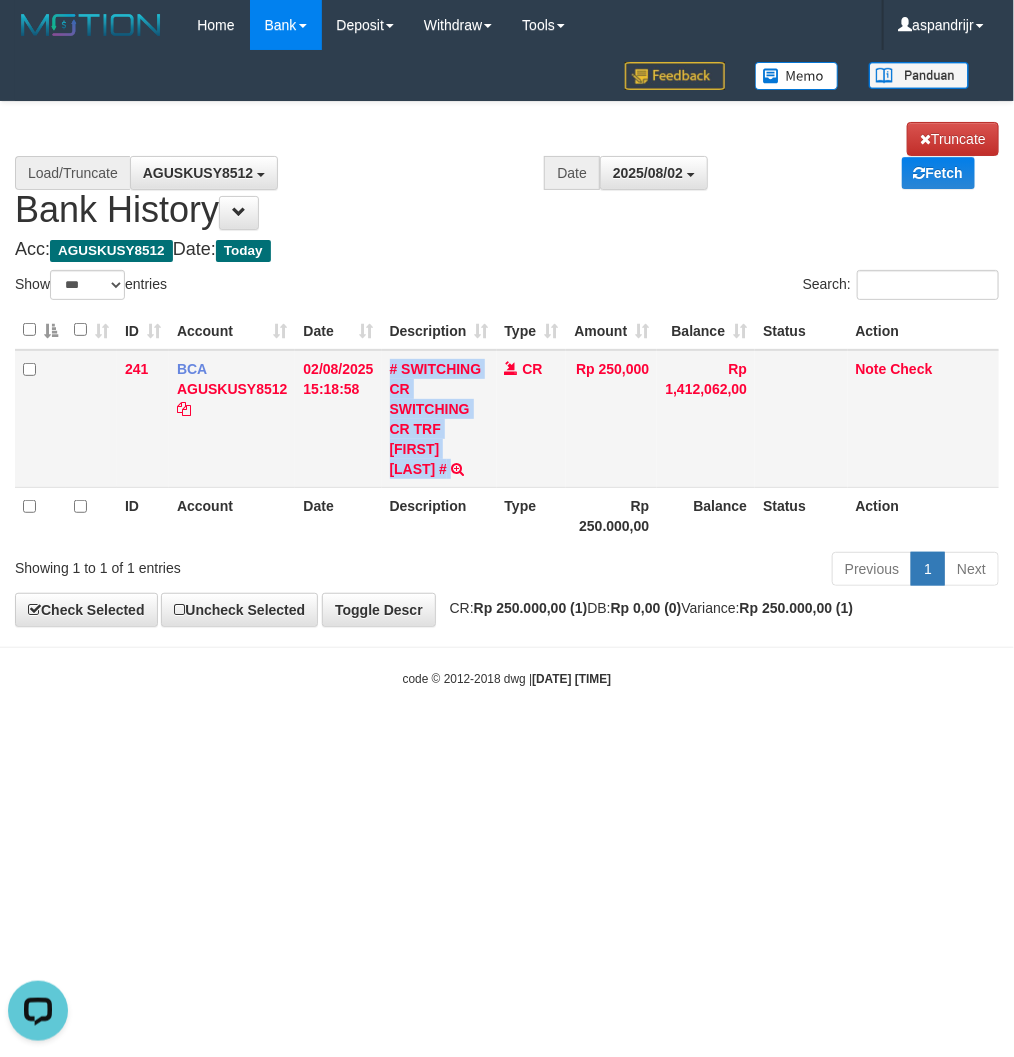 click on "# SWITCHING CR SWITCHING CR TRF AGUS DIANTO008 AHMADYANI #       SWITCHING CR TRF
AGUS DIANTO
008 AHMADYANI" at bounding box center [439, 419] 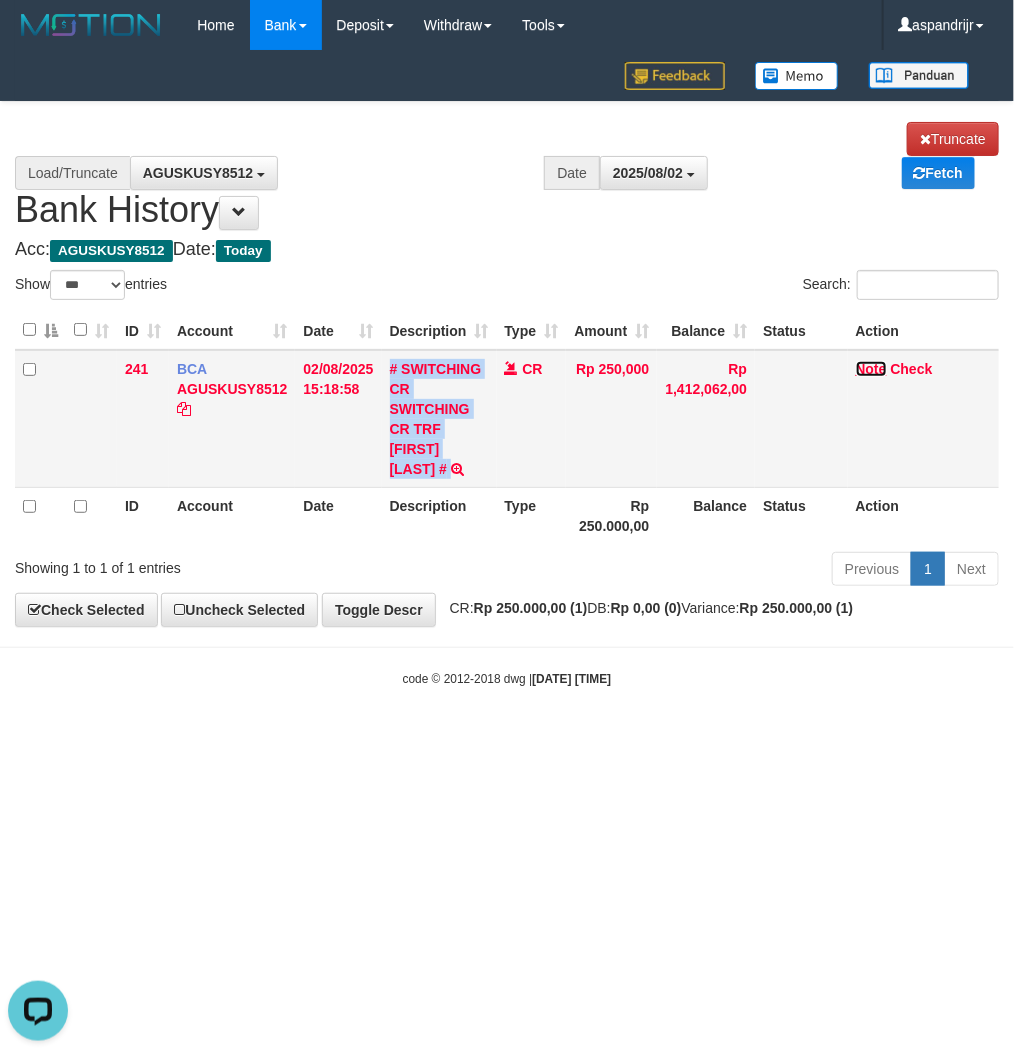 drag, startPoint x: 864, startPoint y: 362, endPoint x: 850, endPoint y: 364, distance: 14.142136 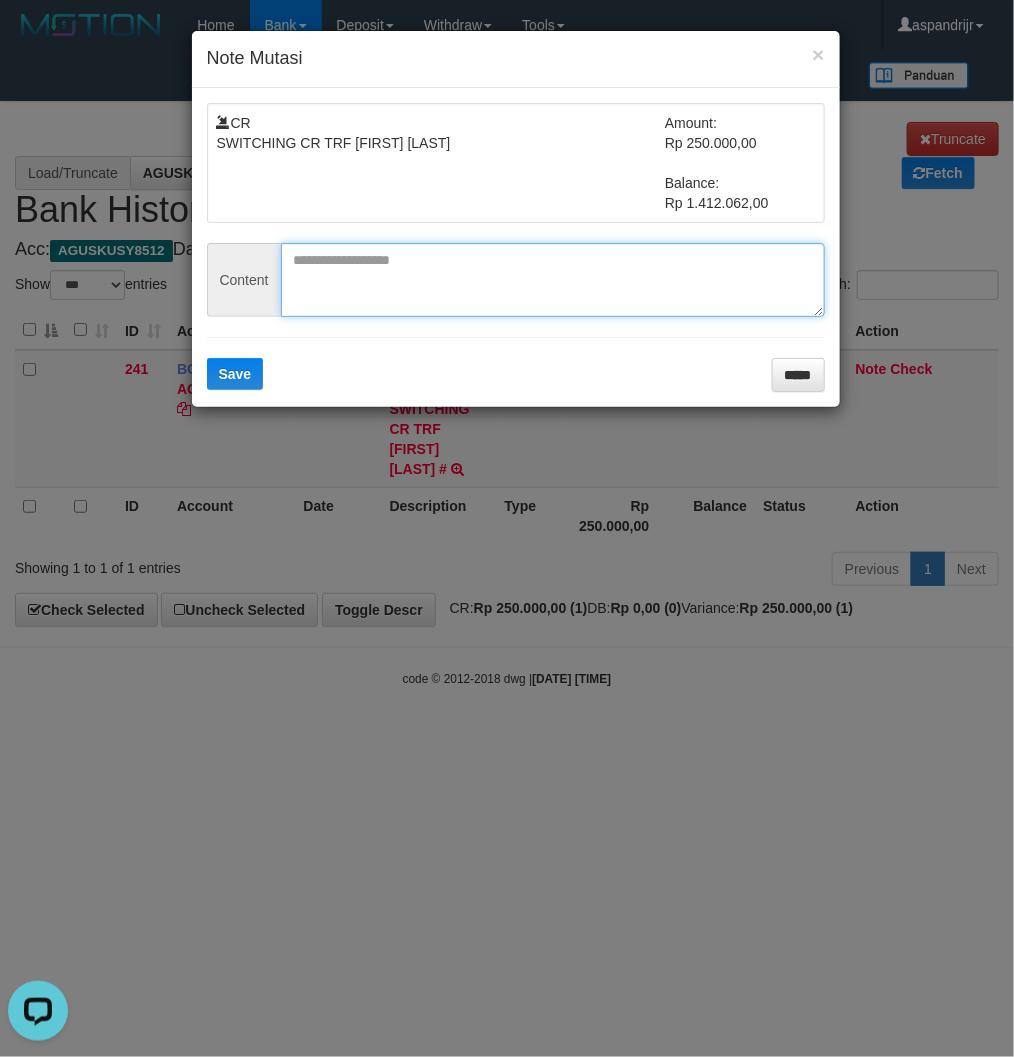click at bounding box center [553, 280] 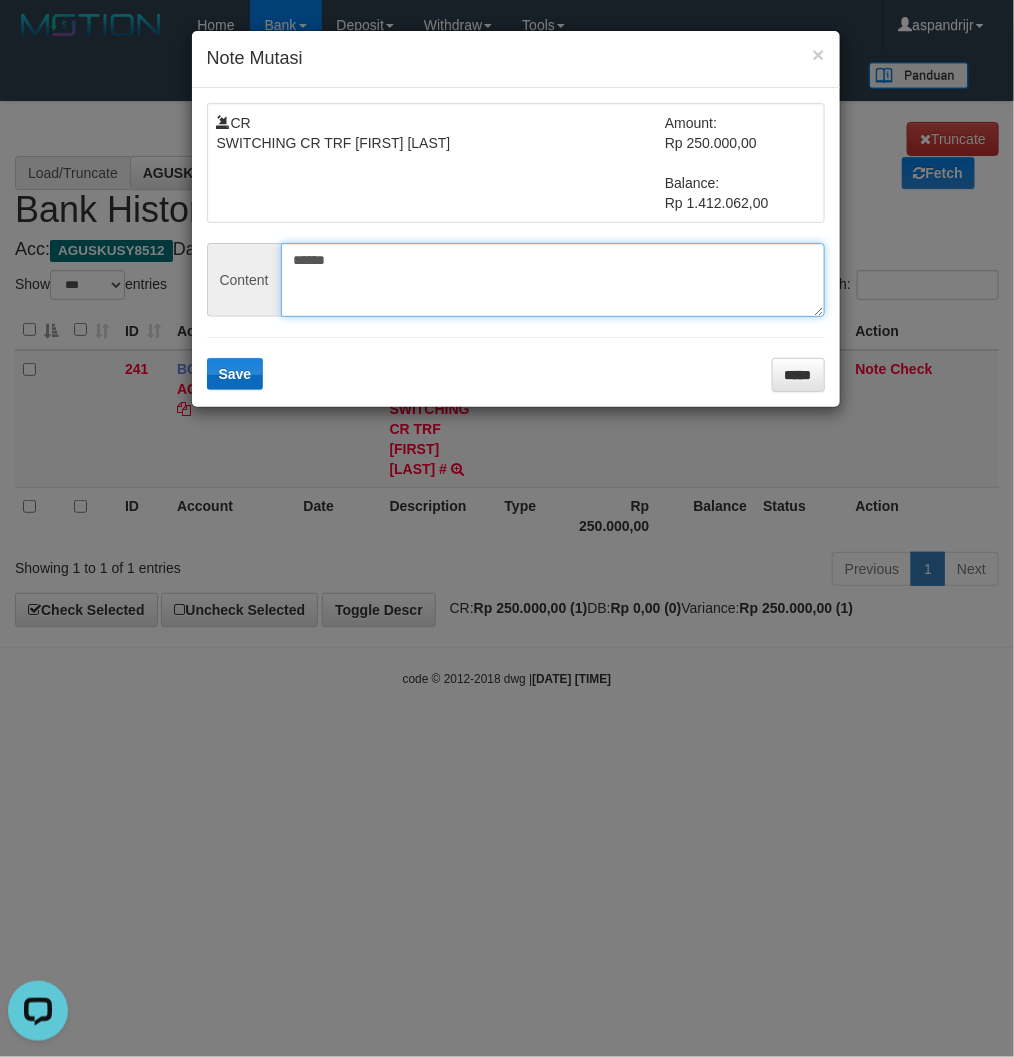 type on "******" 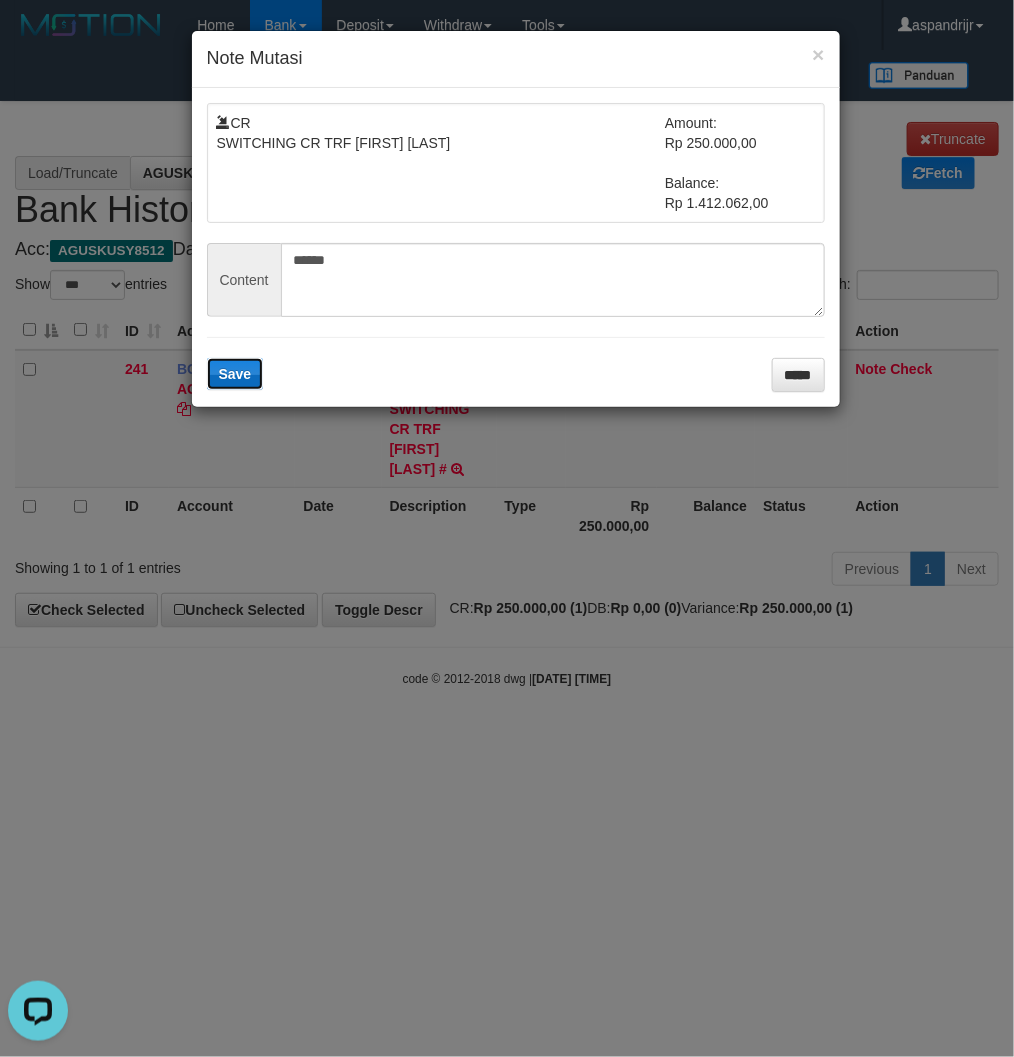 click on "Save" at bounding box center [235, 374] 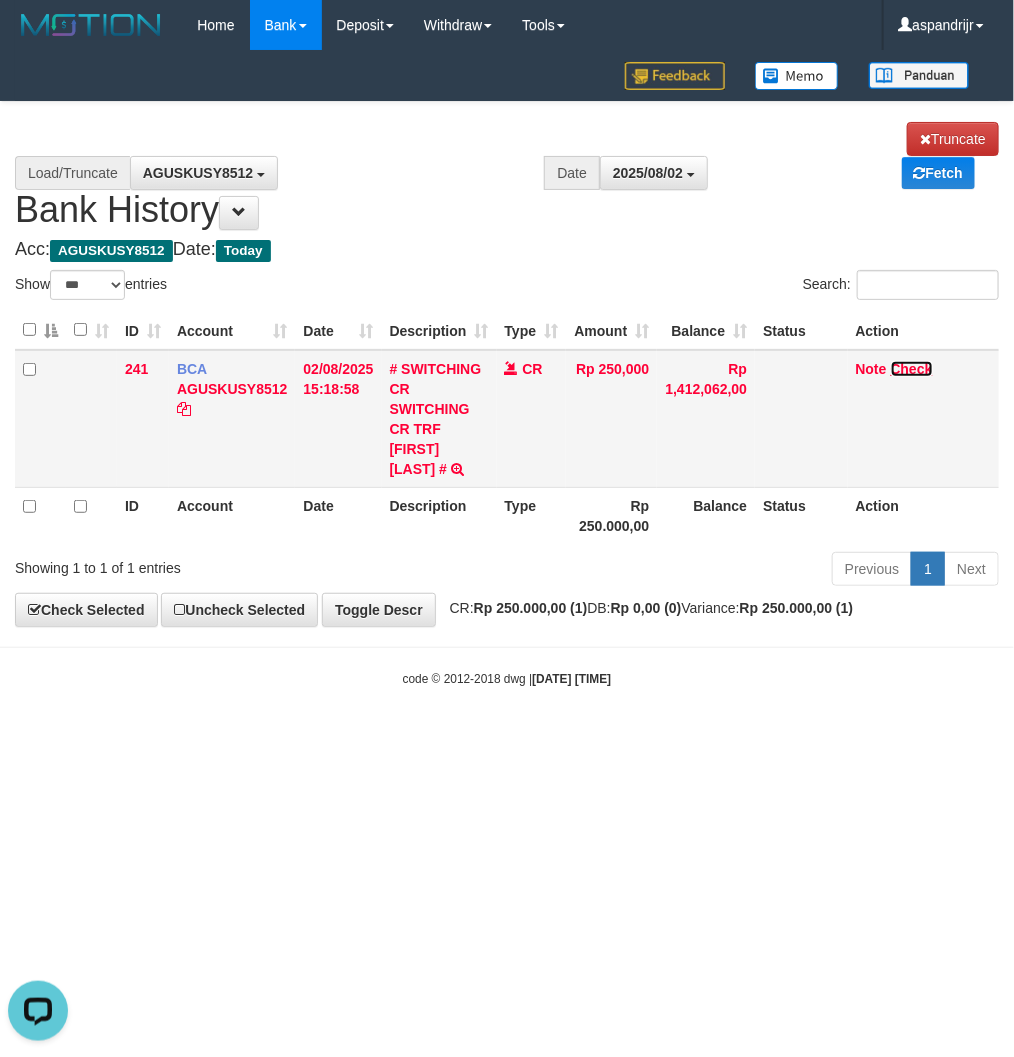 click on "Check" at bounding box center (912, 369) 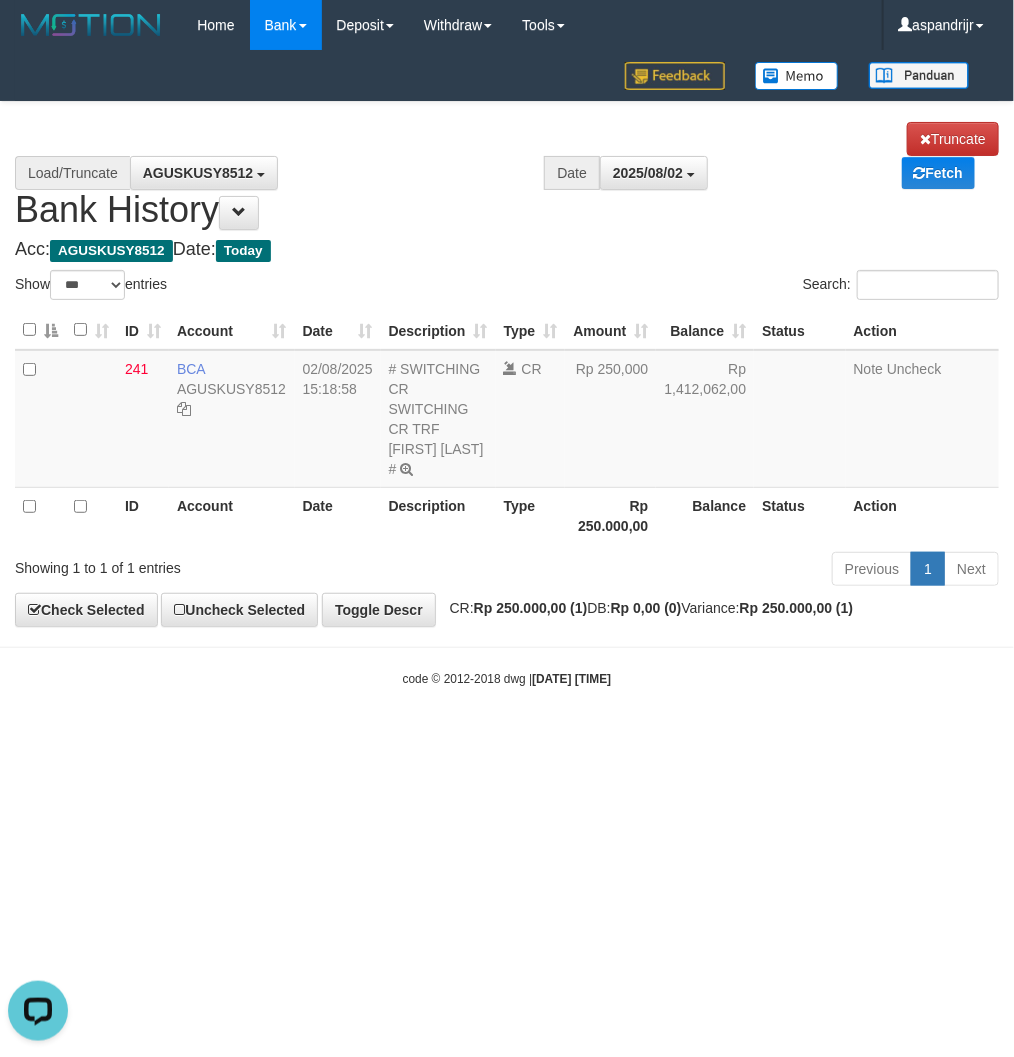 click on "Toggle navigation
Home
Bank
Account List
Load
By Website
Group
[ITOTO]													PRABUJITU
By Load Group (DPS)
Group asp-1
Mutasi Bank
Search
Sync
Note Mutasi
Deposit
DPS Fetch -" at bounding box center (507, 369) 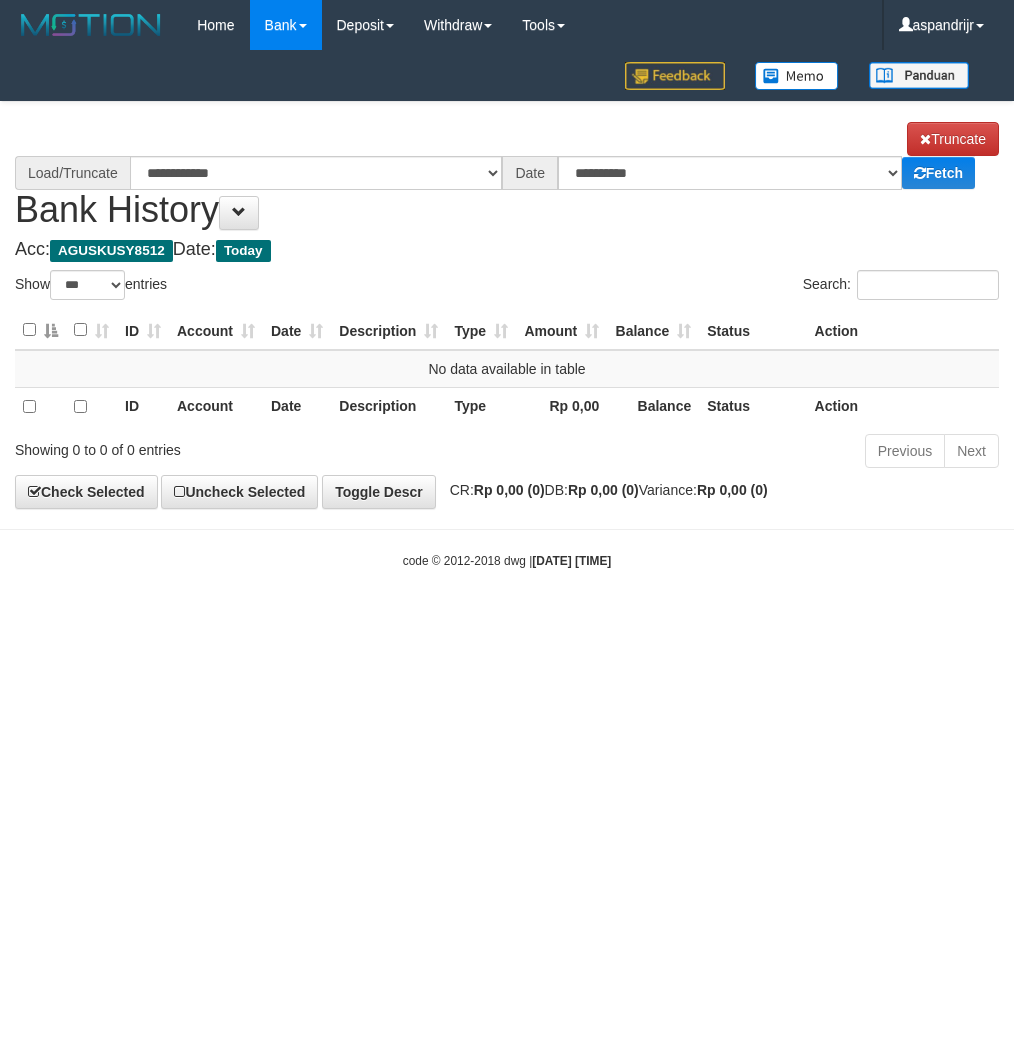 select on "***" 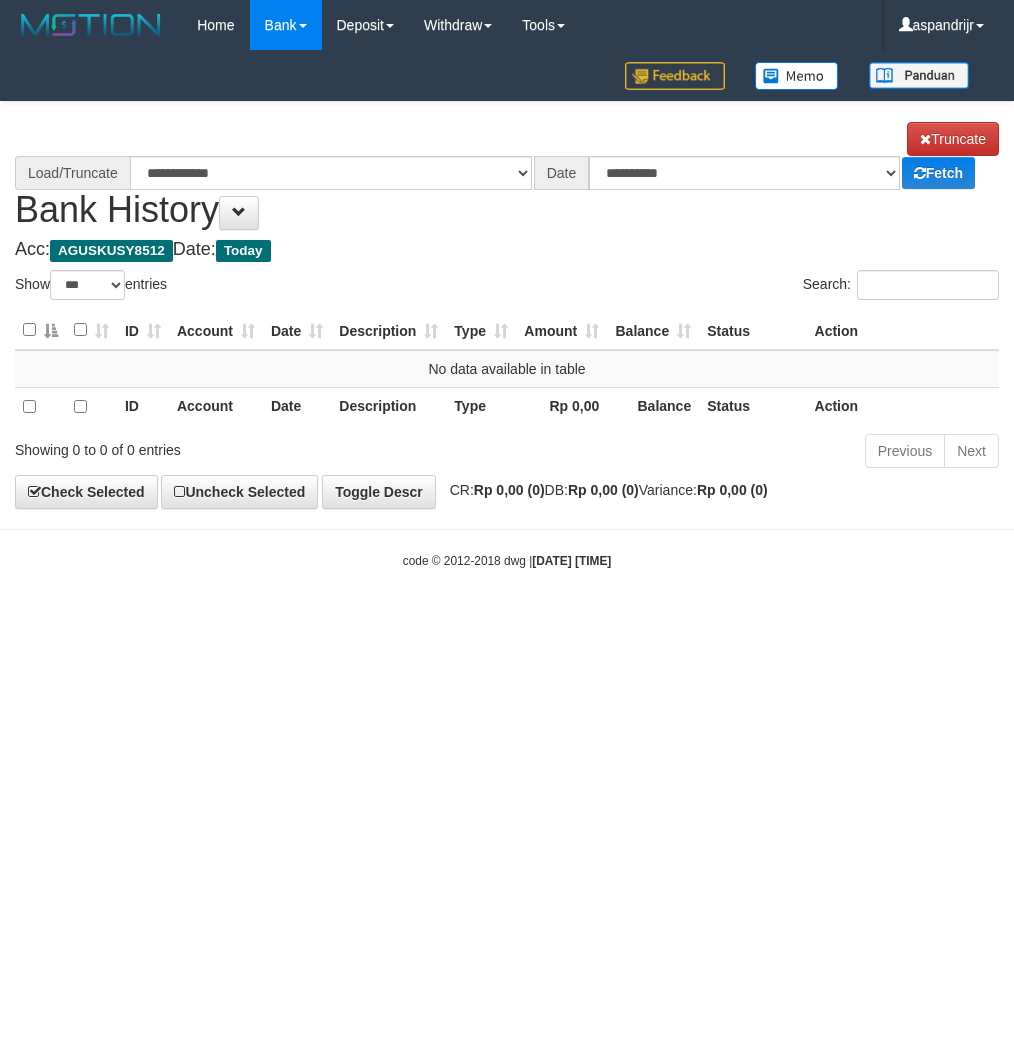 scroll, scrollTop: 0, scrollLeft: 0, axis: both 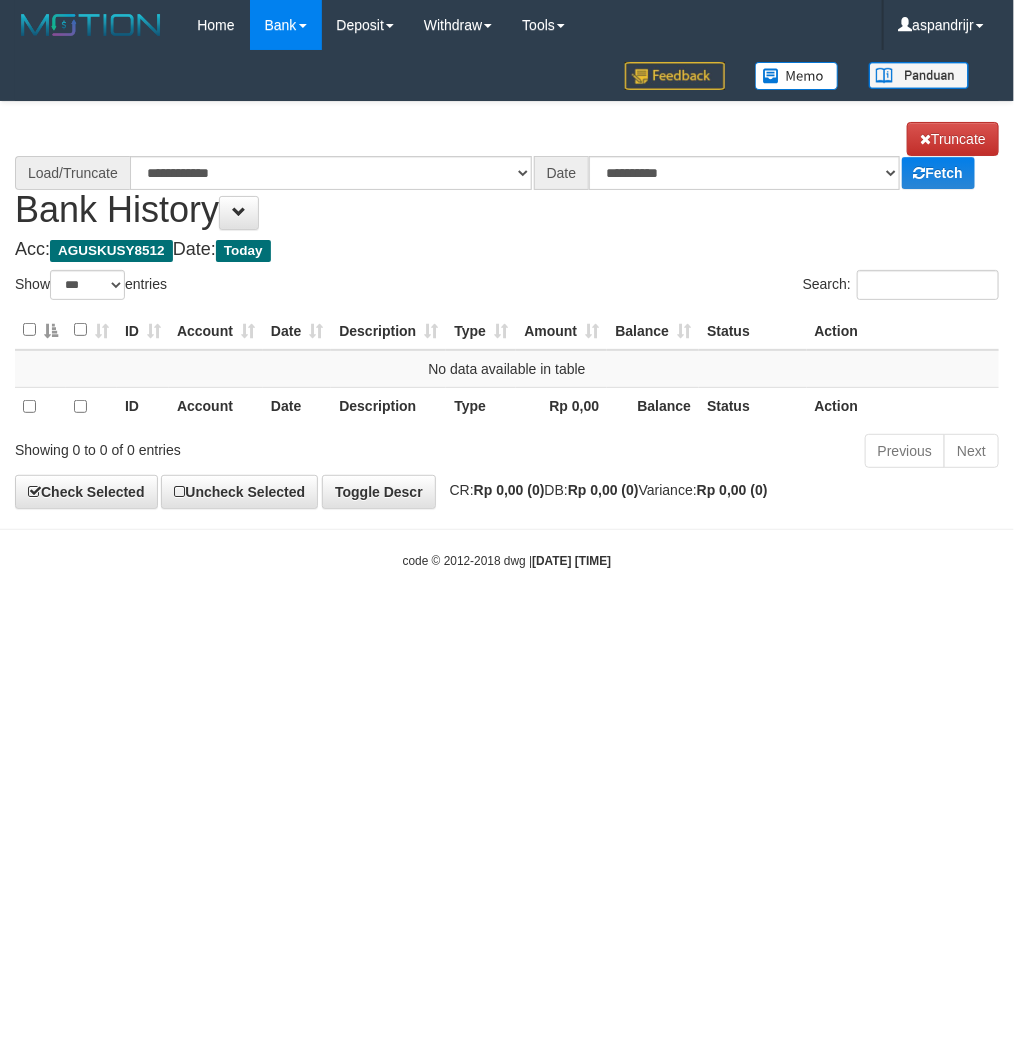 click on "Toggle navigation
Home
Bank
Account List
Load
By Website
Group
[ITOTO]													PRABUJITU
By Load Group (DPS)
Group asp-1
Mutasi Bank
Search
Sync
Note Mutasi
Deposit
DPS List" at bounding box center [507, 310] 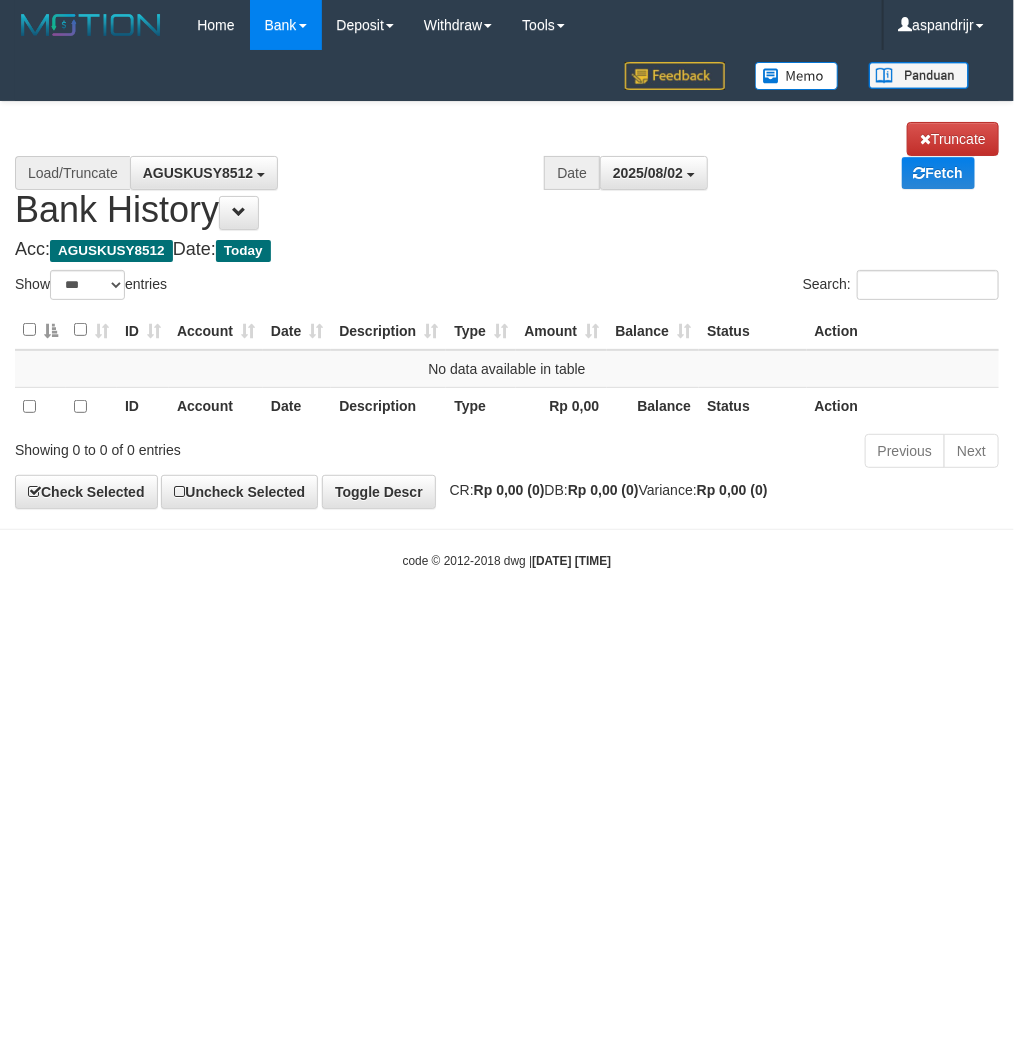 click on "Toggle navigation
Home
Bank
Account List
Load
By Website
Group
[ITOTO]													PRABUJITU
By Load Group (DPS)
Group asp-1
Mutasi Bank
Search
Sync
Note Mutasi
Deposit
DPS List" at bounding box center (507, 310) 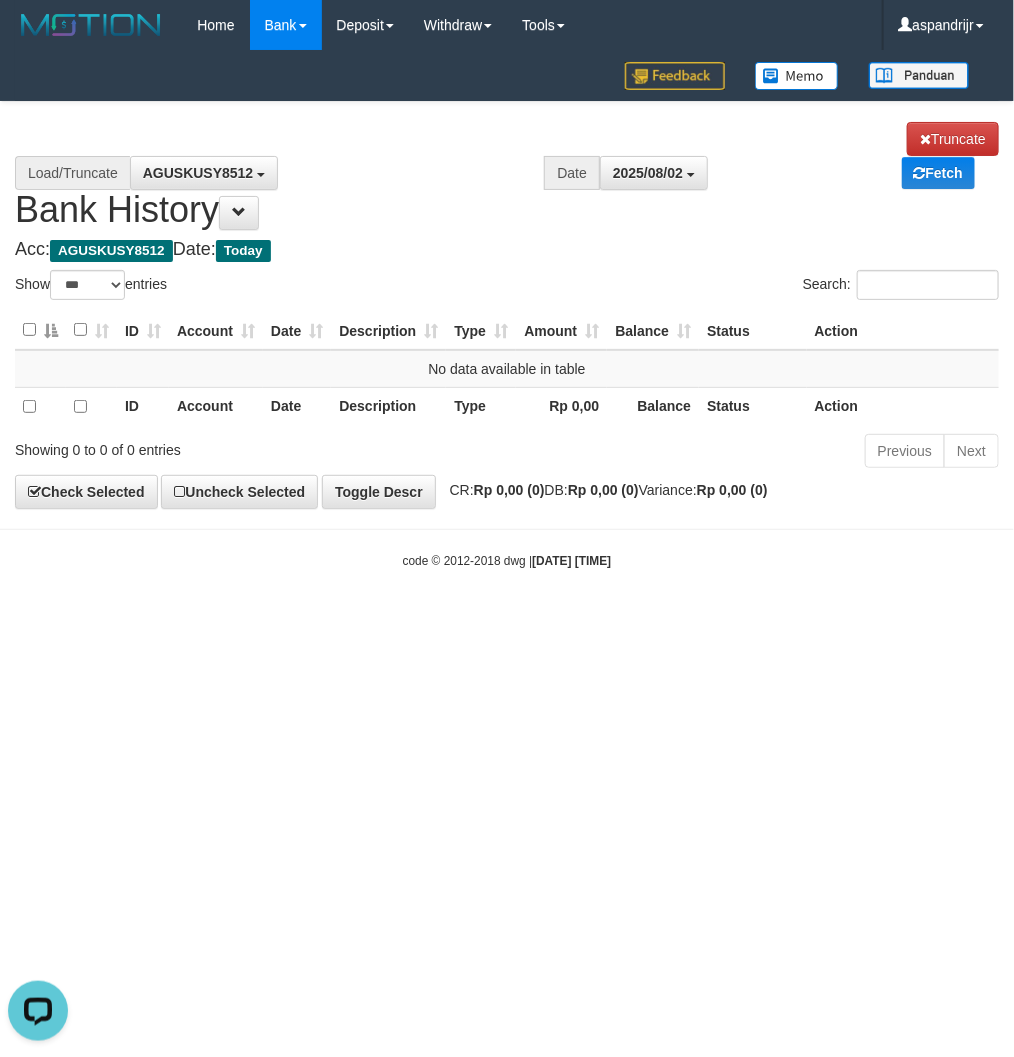 scroll, scrollTop: 0, scrollLeft: 0, axis: both 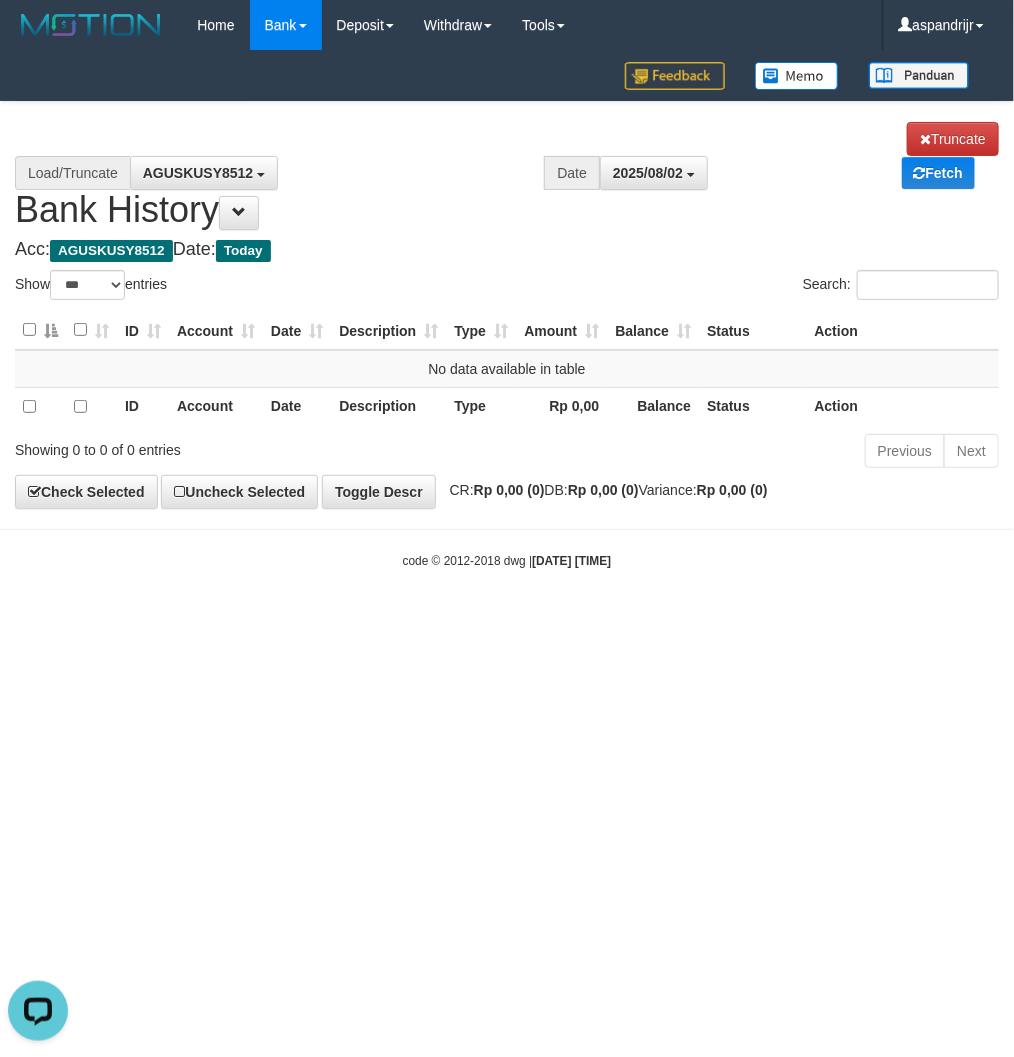 drag, startPoint x: 371, startPoint y: 673, endPoint x: 460, endPoint y: 656, distance: 90.60905 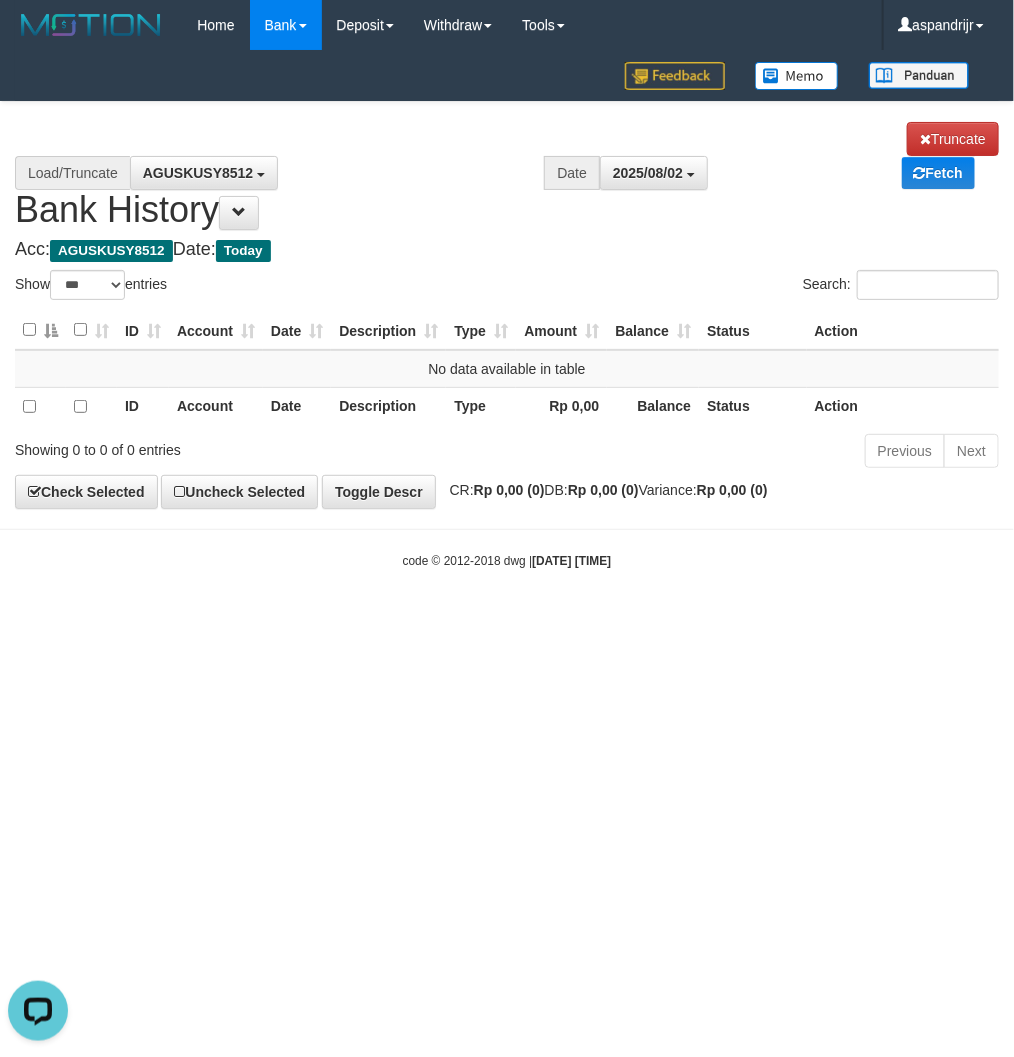 click on "Toggle navigation
Home
Bank
Account List
Load
By Website
Group
[ITOTO]													PRABUJITU
By Load Group (DPS)
Group asp-1
Mutasi Bank
Search
Sync
Note Mutasi
Deposit
DPS List" at bounding box center [507, 310] 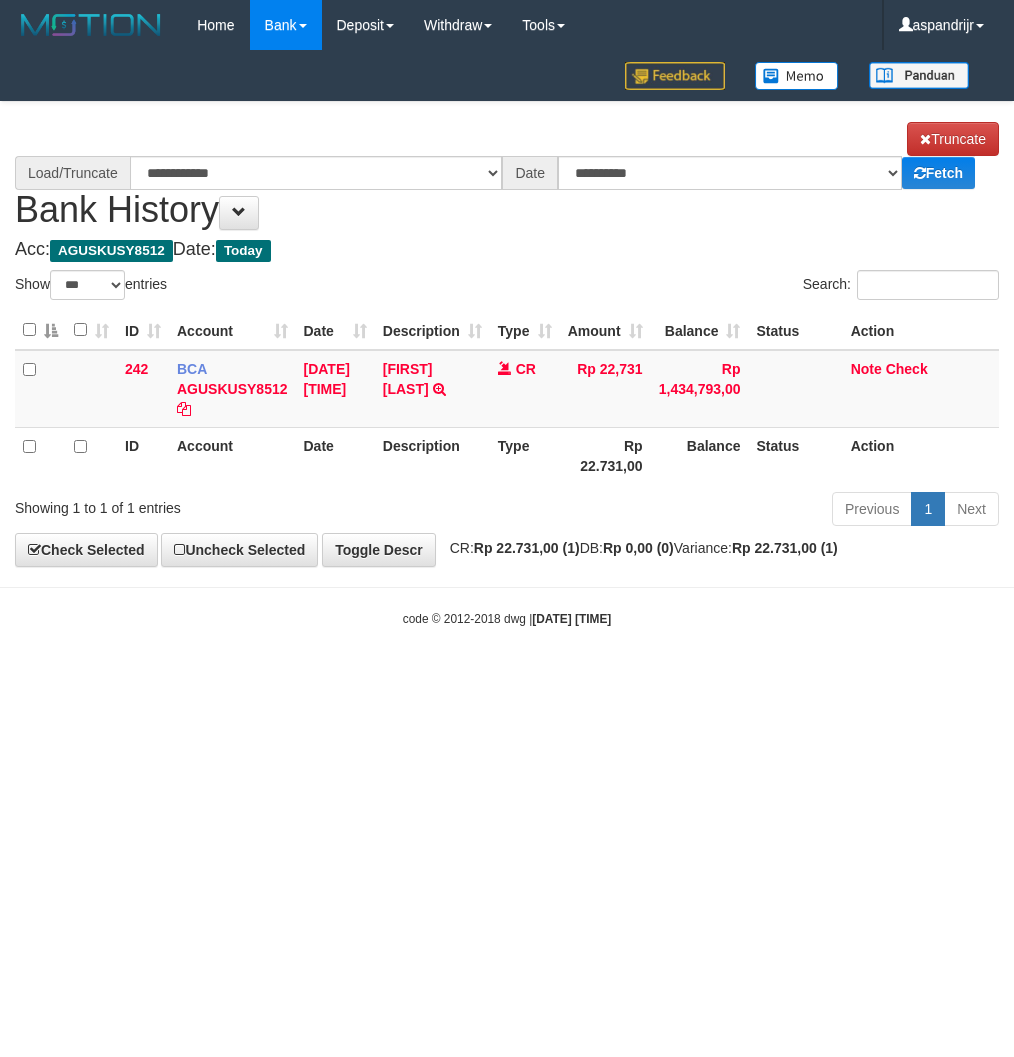 select on "***" 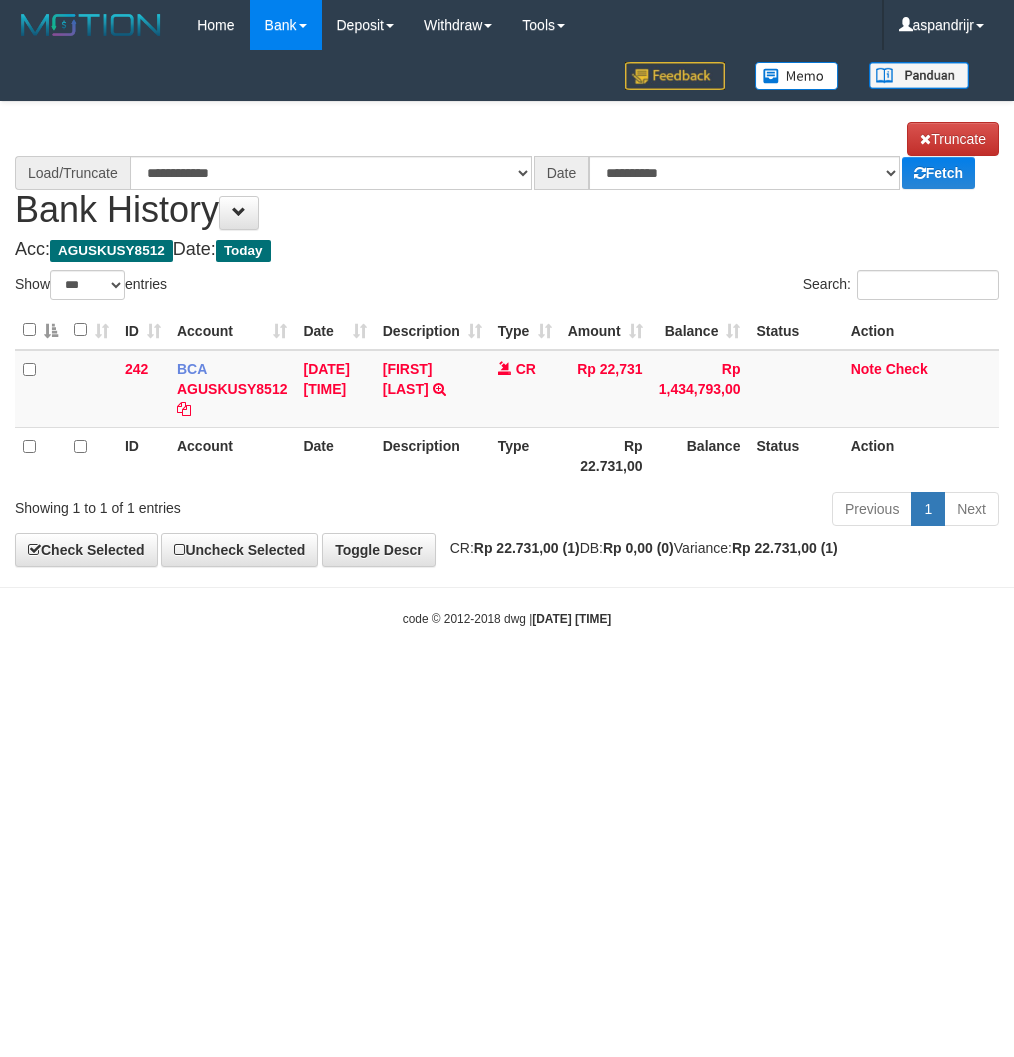 scroll, scrollTop: 0, scrollLeft: 0, axis: both 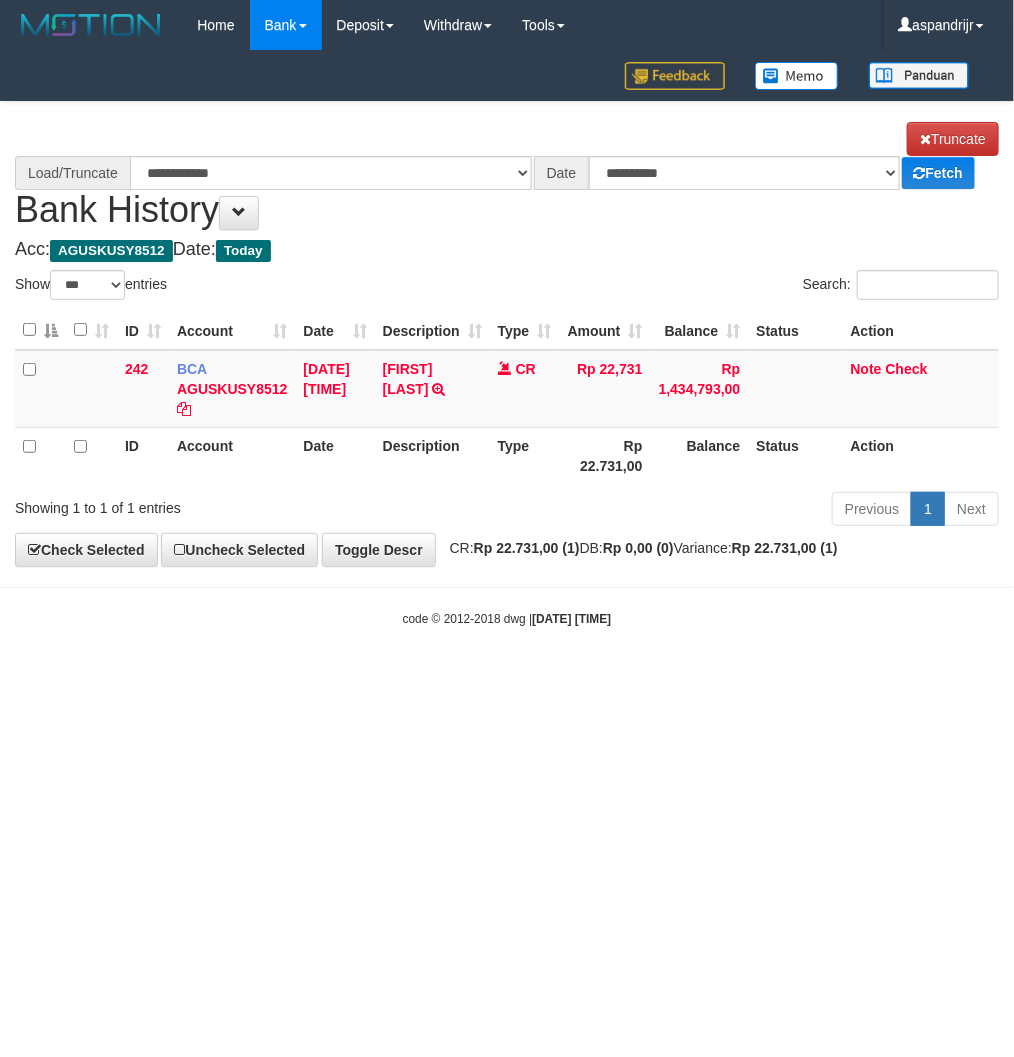 click on "Toggle navigation
Home
Bank
Account List
Load
By Website
Group
[ITOTO]													PRABUJITU
By Load Group (DPS)
Group asp-1
Mutasi Bank
Search
Sync
Note Mutasi
Deposit
DPS List" at bounding box center (507, 339) 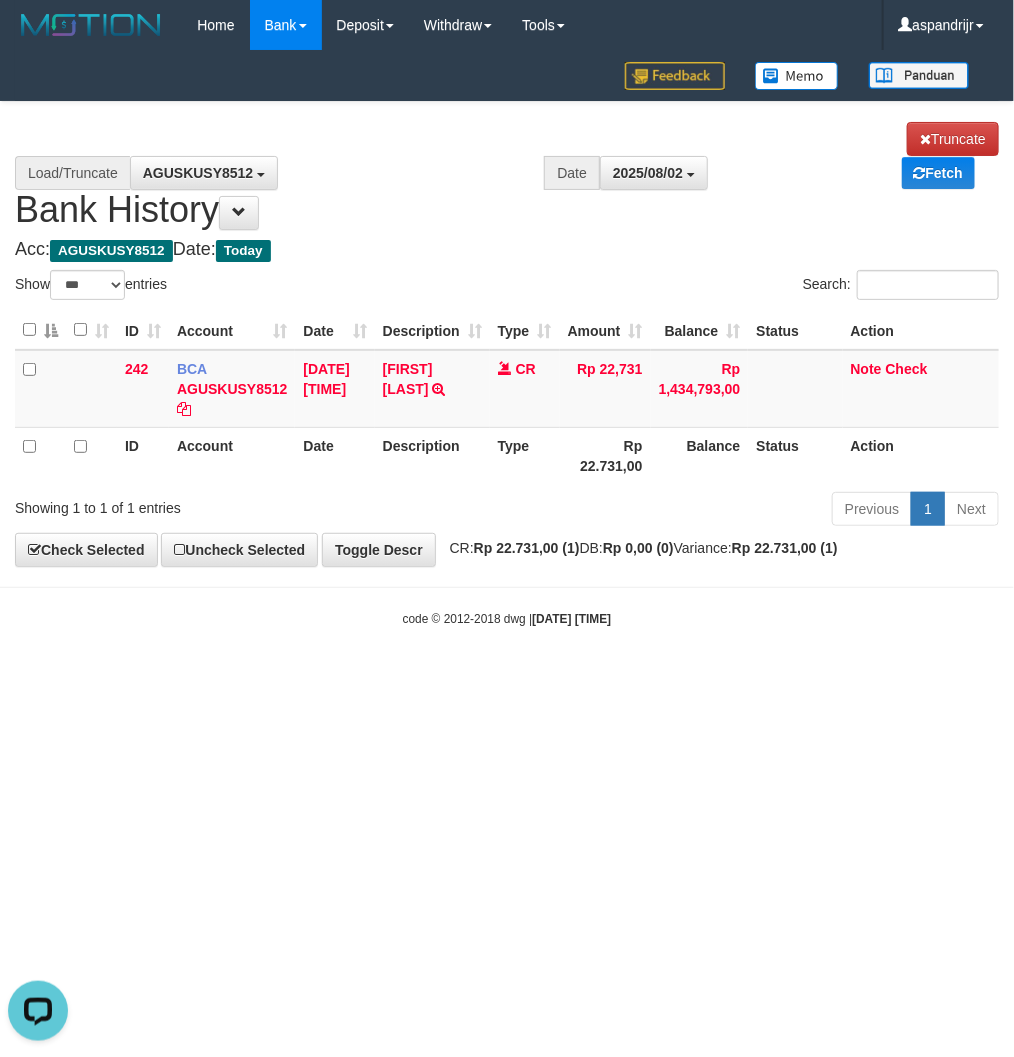 scroll, scrollTop: 0, scrollLeft: 0, axis: both 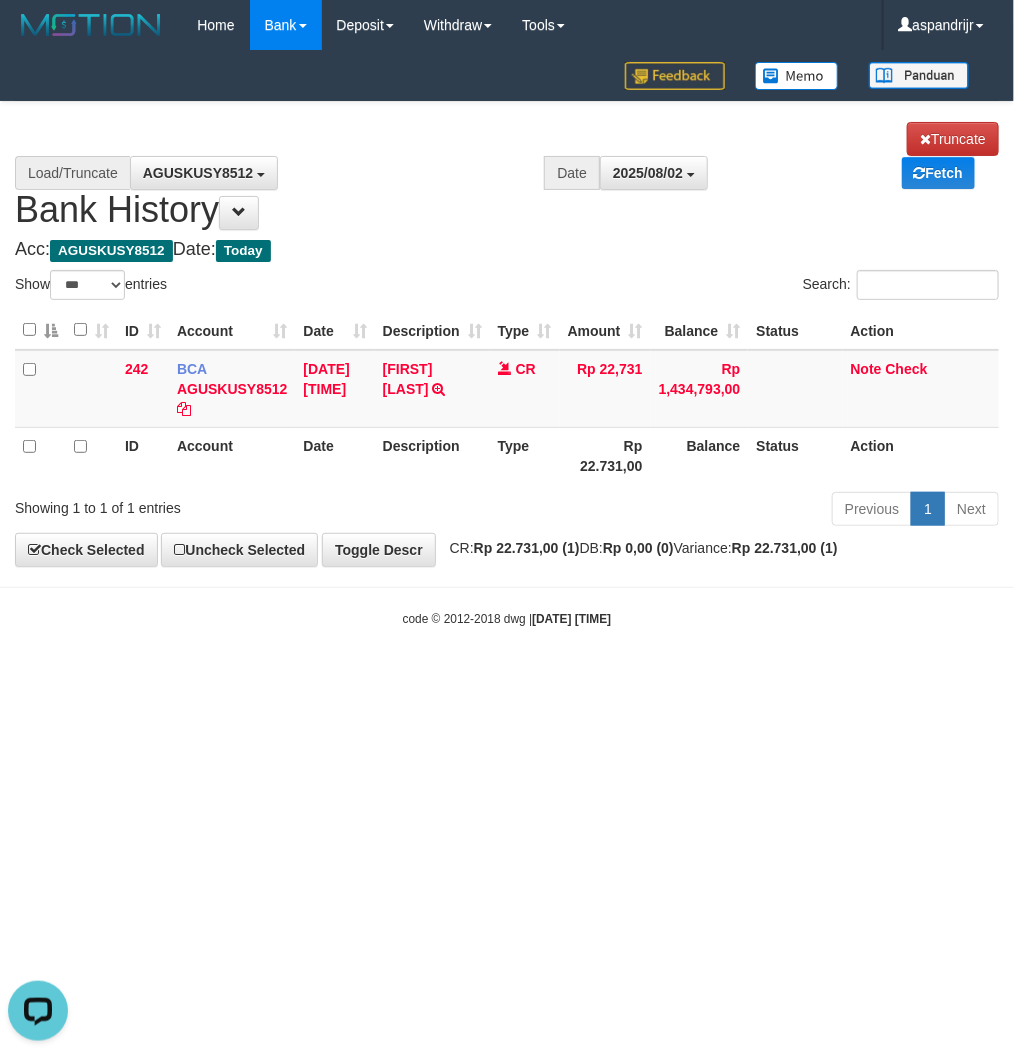 click on "Toggle navigation
Home
Bank
Account List
Load
By Website
Group
[ITOTO]													PRABUJITU
By Load Group (DPS)
Group asp-1
Mutasi Bank
Search
Sync
Note Mutasi
Deposit
DPS List" at bounding box center [507, 339] 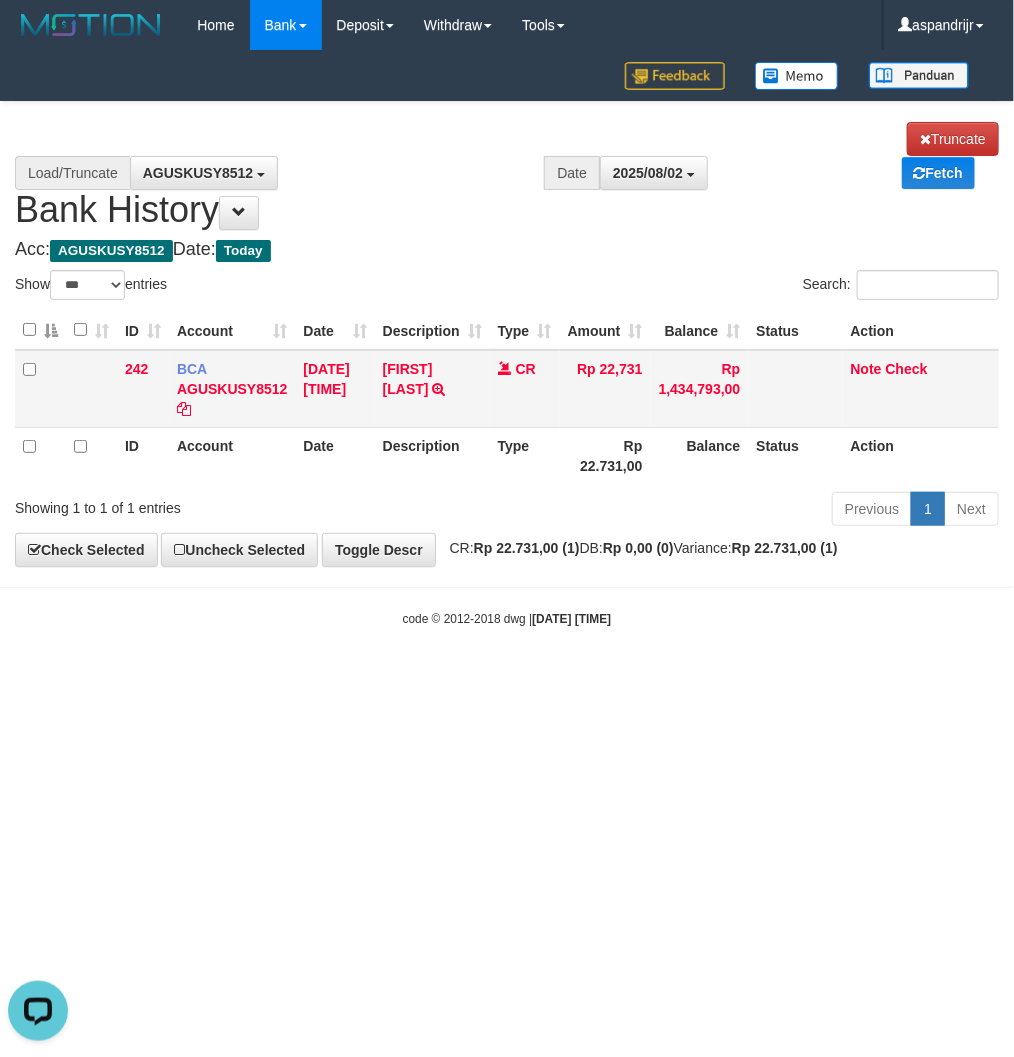 click on "RONITA PATUR       TRSF E-BANKING CR 0208/FTSCY/WS95051
22731.002025080240662586 TRFDN-RONITA PATURESPAY DEBIT INDONE" at bounding box center [432, 389] 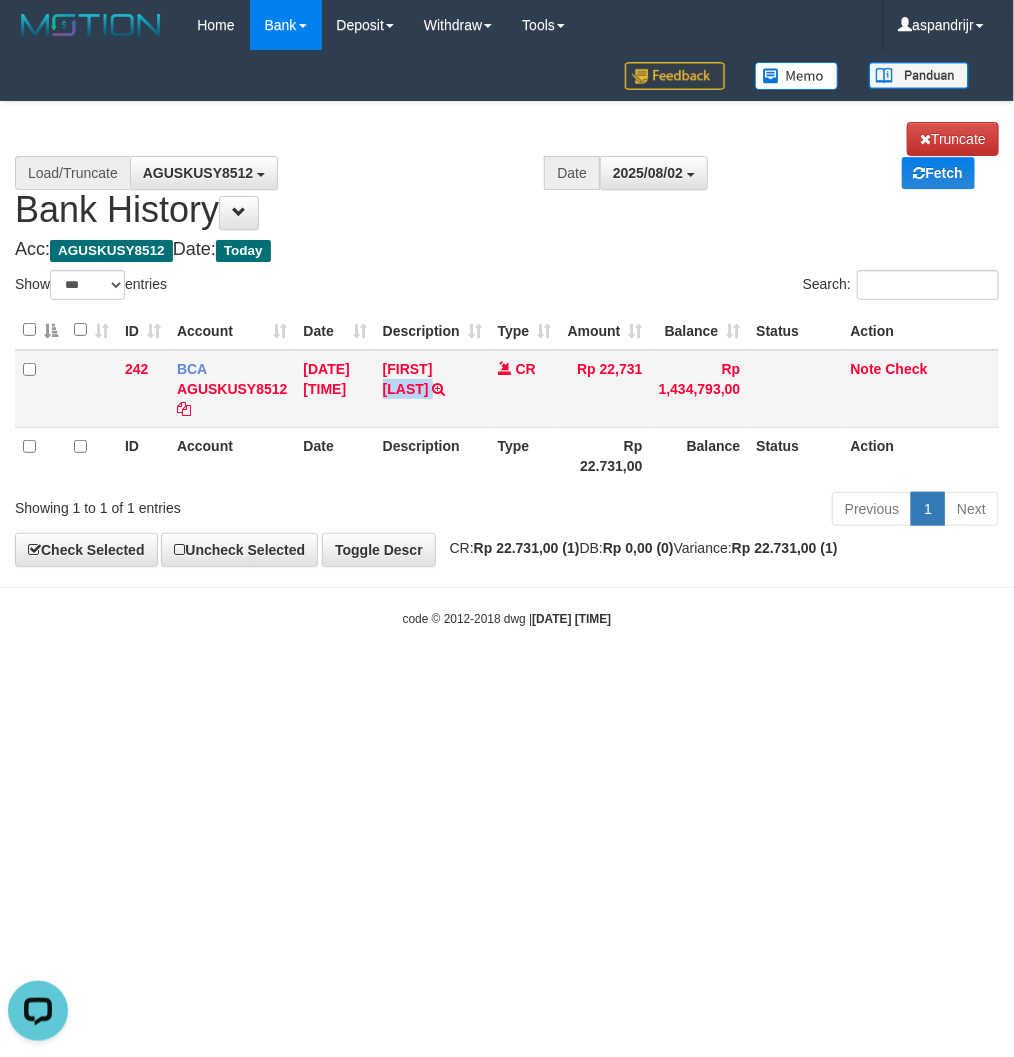 click on "RONITA PATUR       TRSF E-BANKING CR 0208/FTSCY/WS95051
22731.002025080240662586 TRFDN-RONITA PATURESPAY DEBIT INDONE" at bounding box center [432, 389] 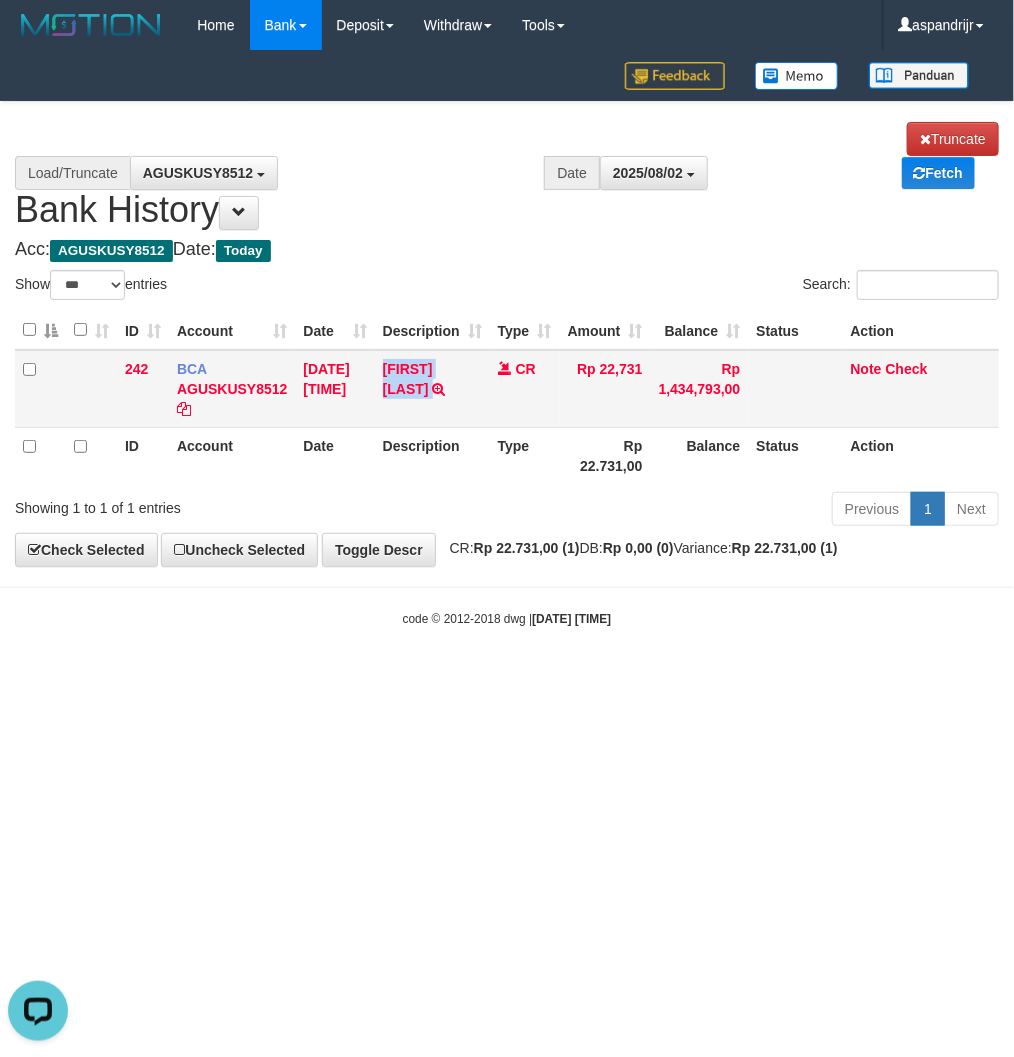 click on "RONITA PATUR       TRSF E-BANKING CR 0208/FTSCY/WS95051
22731.002025080240662586 TRFDN-RONITA PATURESPAY DEBIT INDONE" at bounding box center [432, 389] 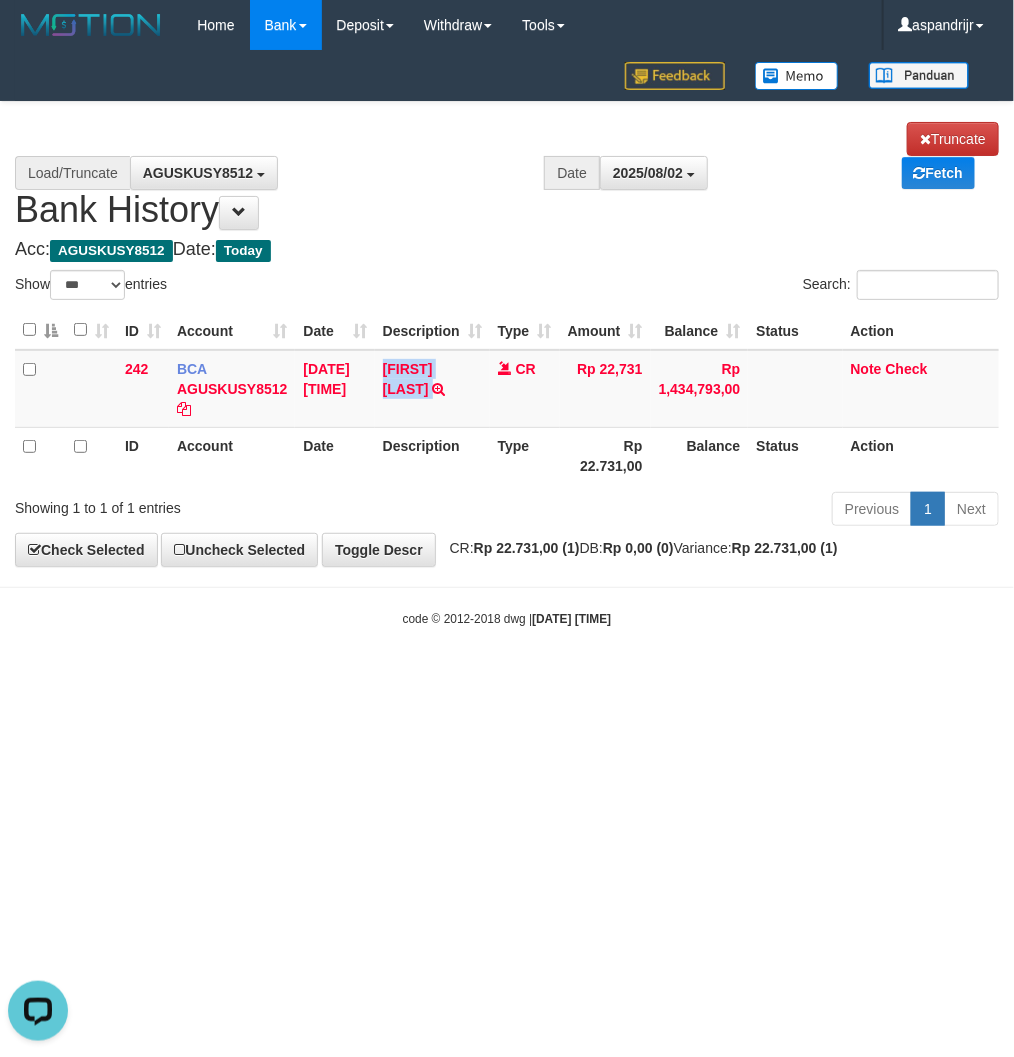 copy on "RONITA PATUR" 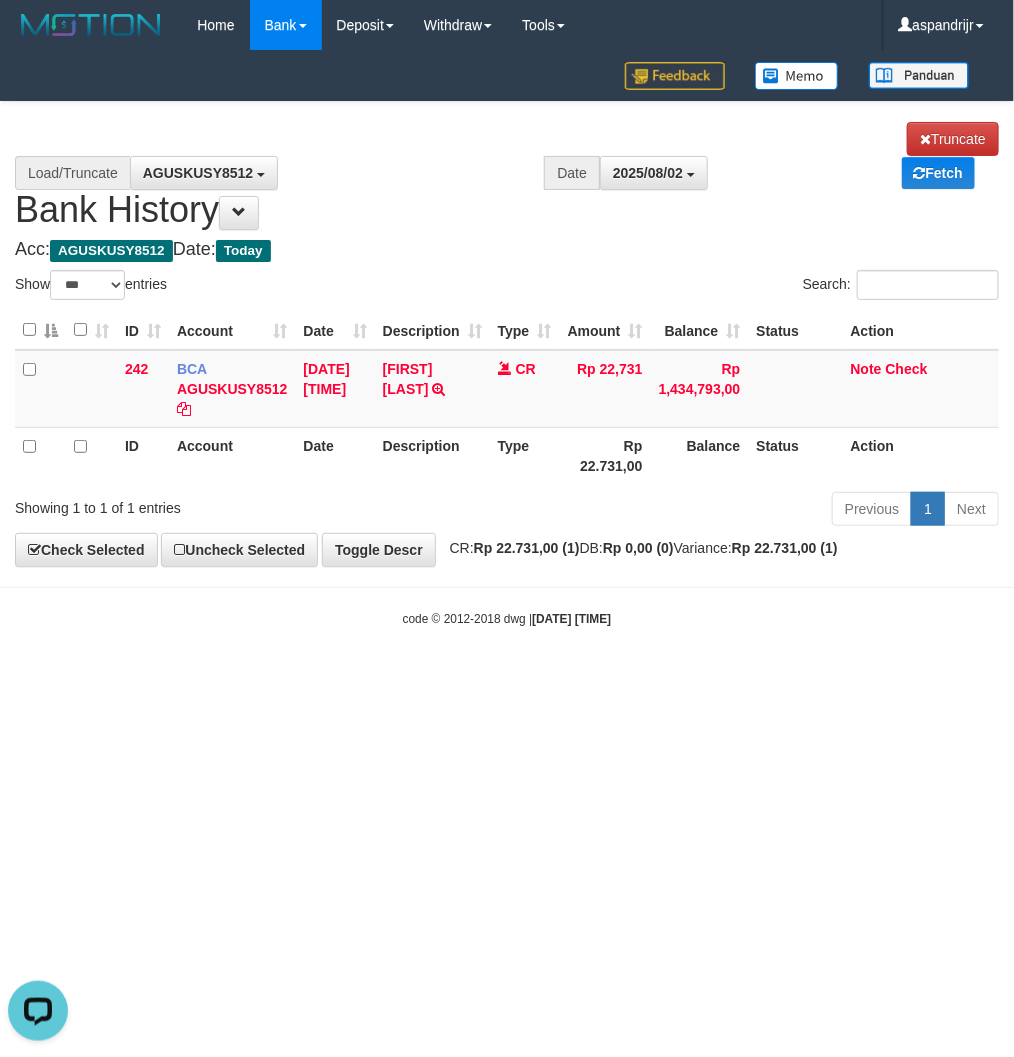 click on "Toggle navigation
Home
Bank
Account List
Load
By Website
Group
[ITOTO]													PRABUJITU
By Load Group (DPS)
Group asp-1
Mutasi Bank
Search
Sync
Note Mutasi
Deposit
DPS List" at bounding box center (507, 339) 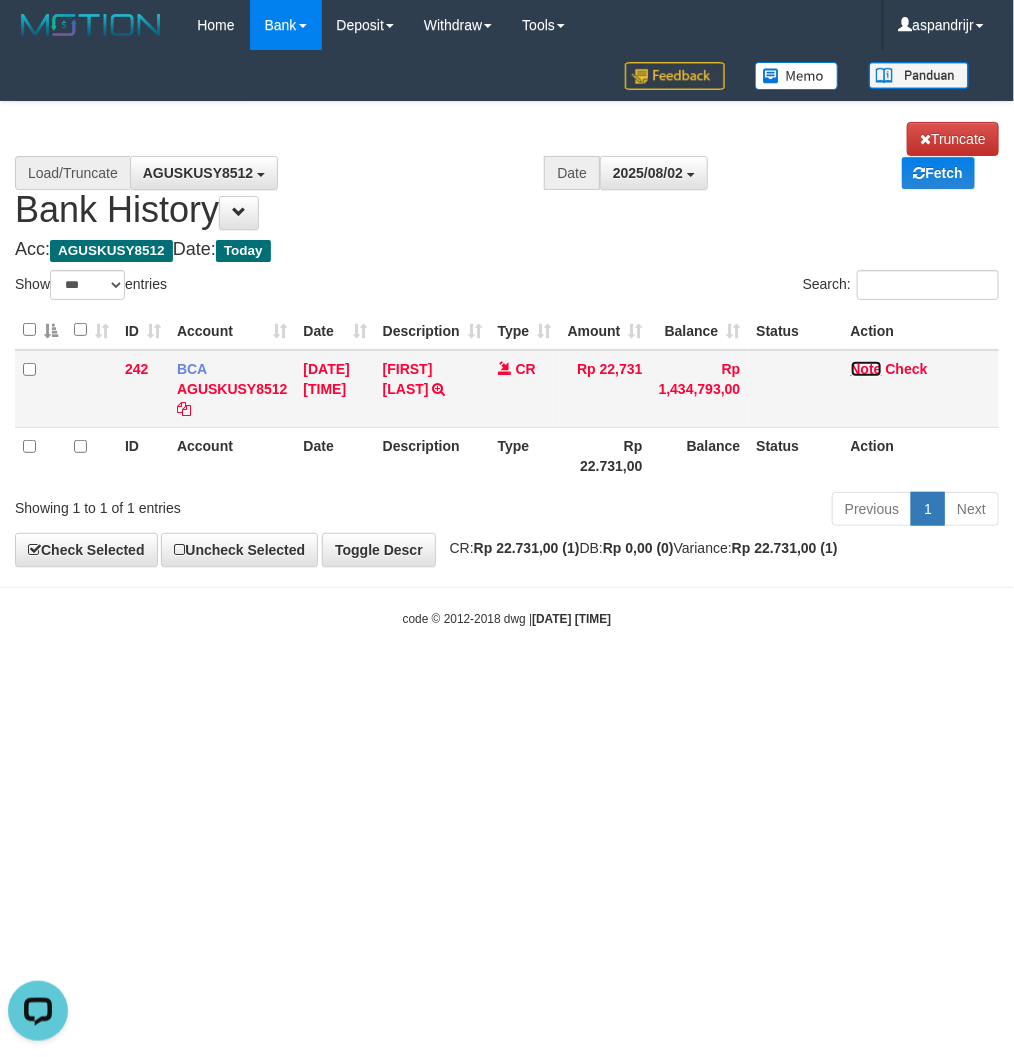 click on "Note" at bounding box center [866, 369] 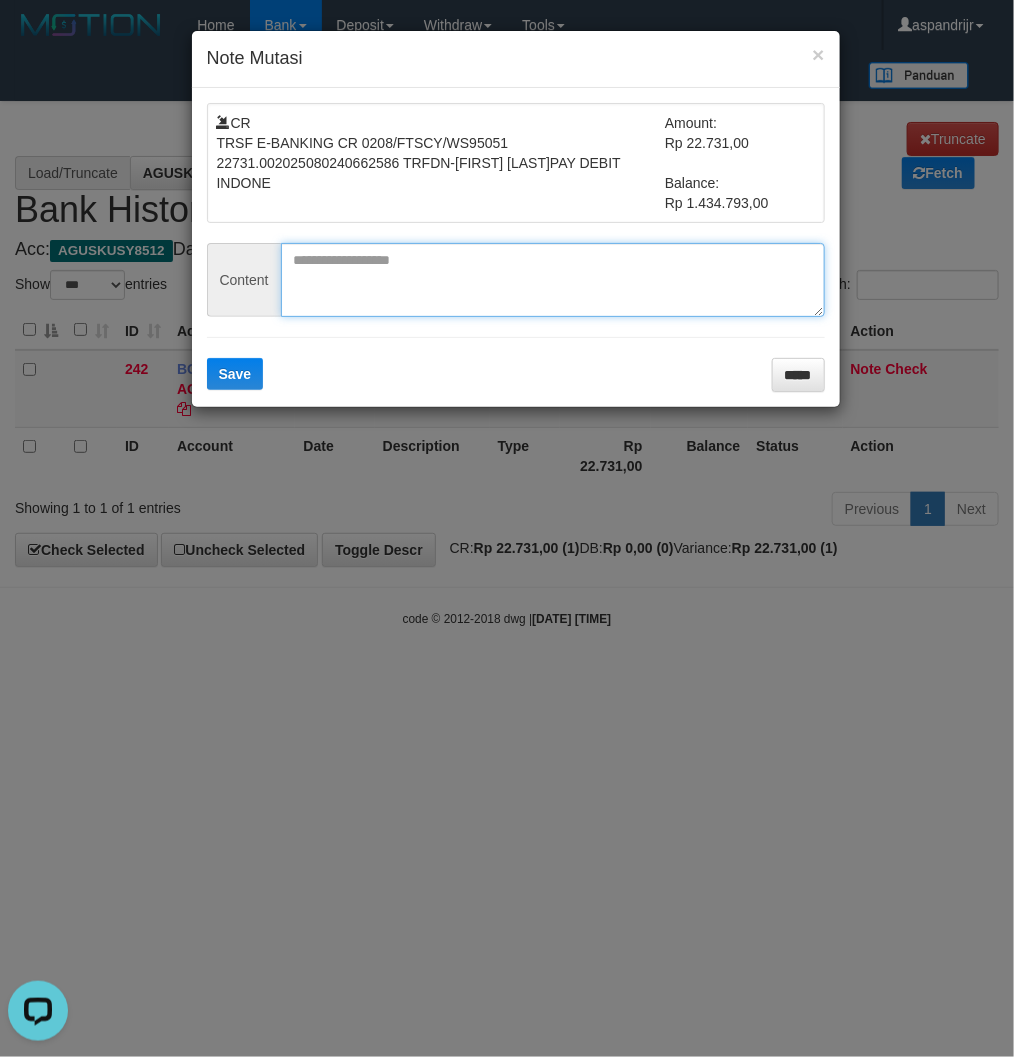 click at bounding box center (553, 280) 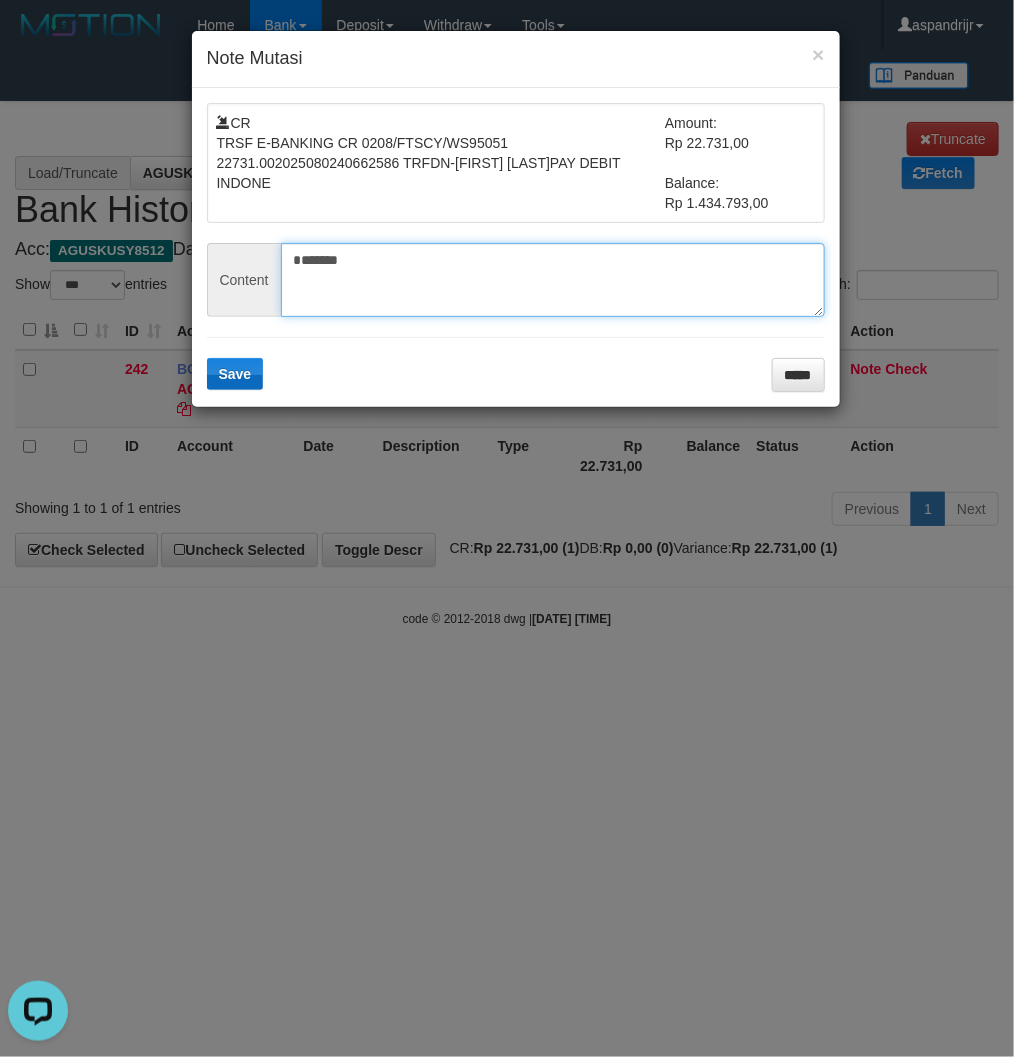 type on "*******" 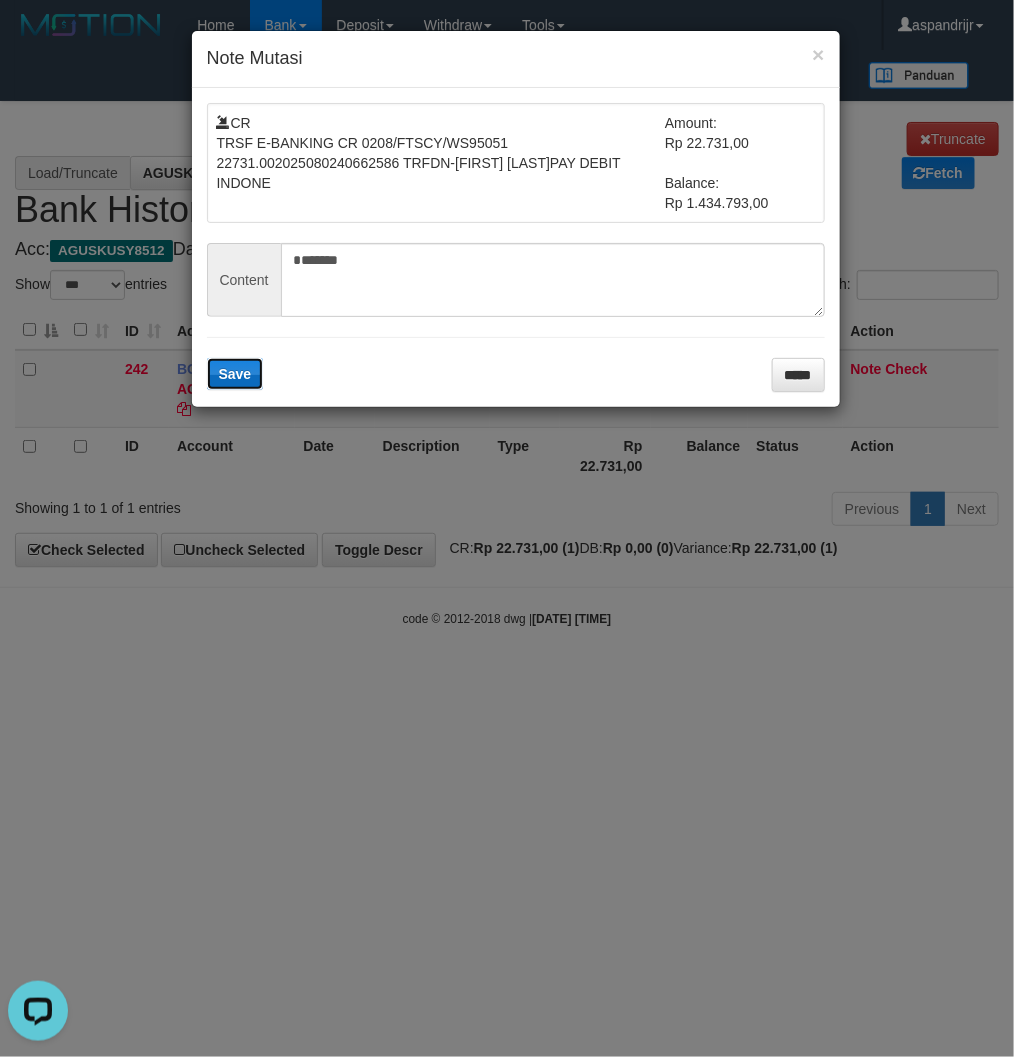 click on "Save" at bounding box center (235, 374) 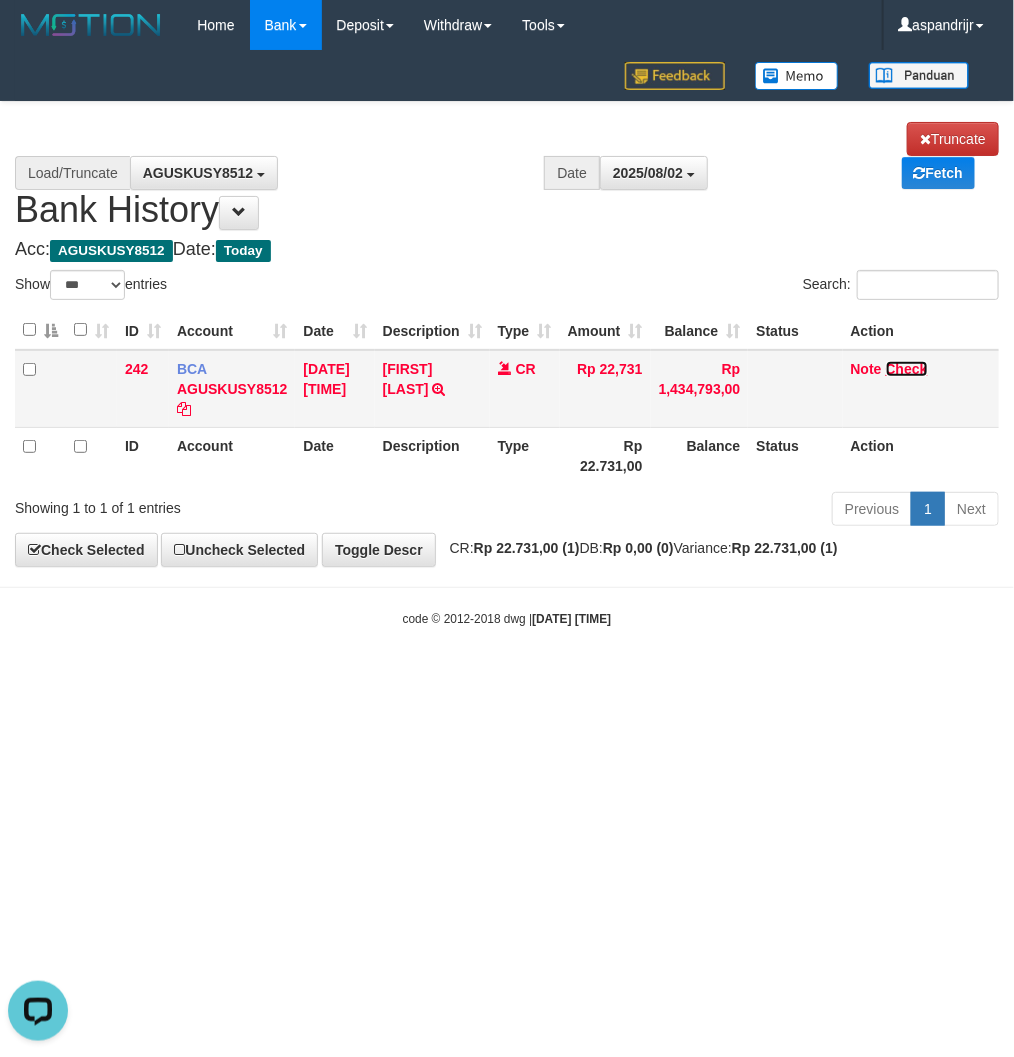 click on "Check" at bounding box center (907, 369) 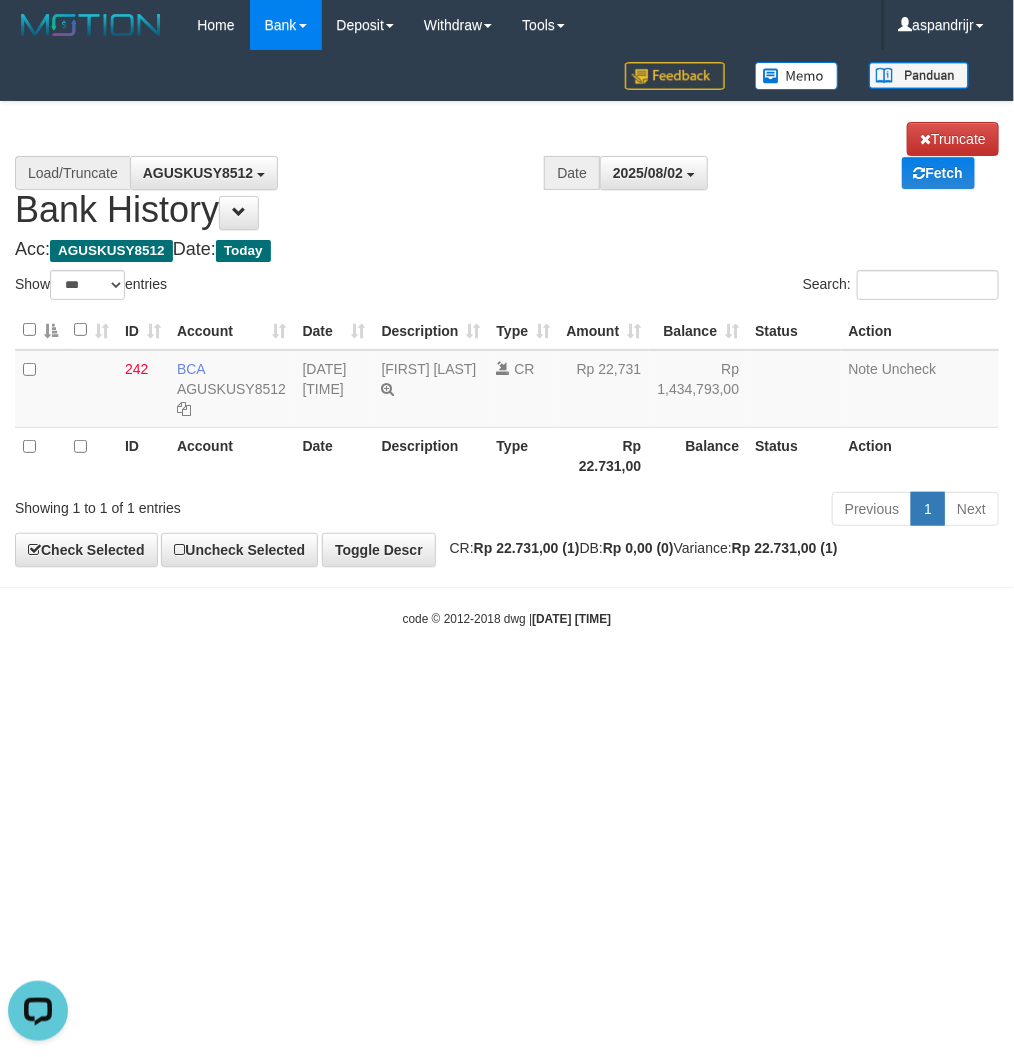 click on "Toggle navigation
Home
Bank
Account List
Load
By Website
Group
[ITOTO]													PRABUJITU
By Load Group (DPS)
Group asp-1
Mutasi Bank
Search
Sync
Note Mutasi
Deposit
DPS List" at bounding box center [507, 339] 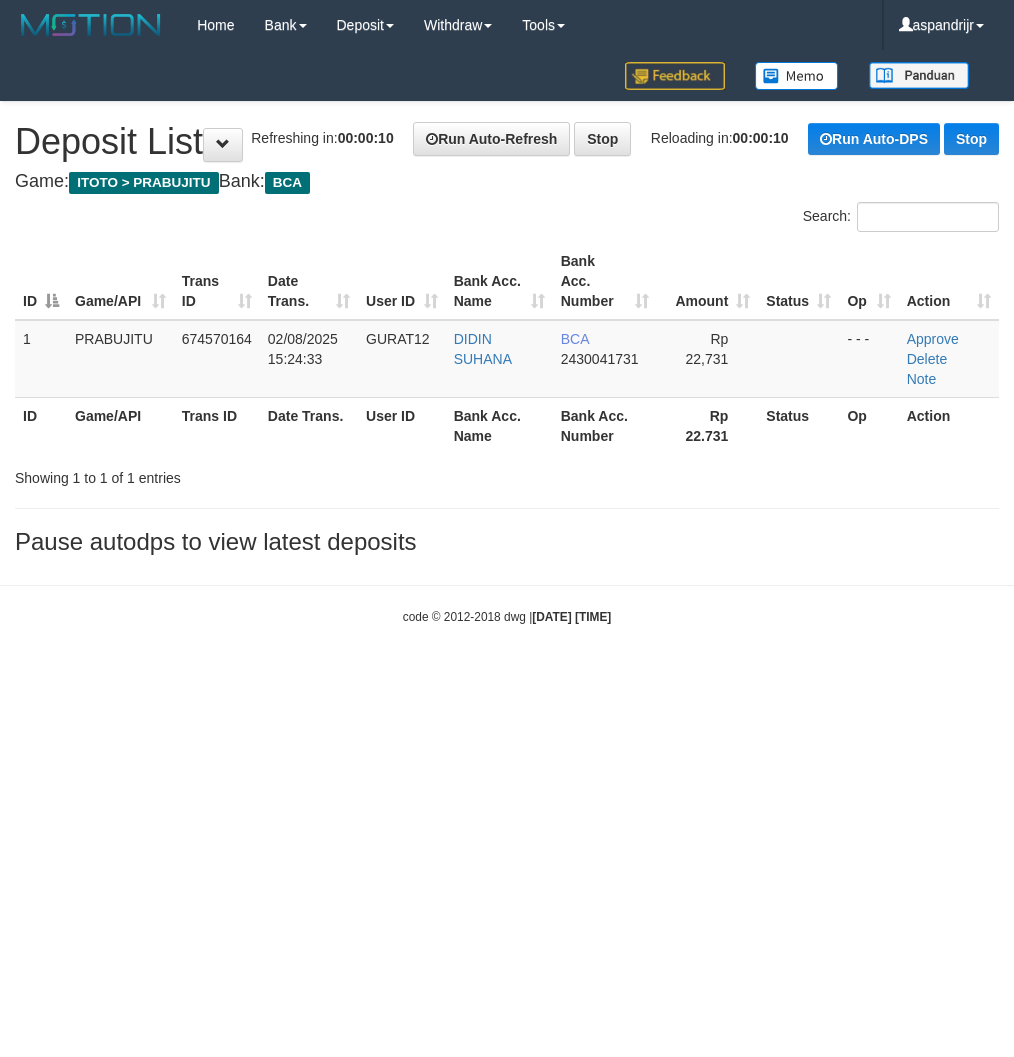 scroll, scrollTop: 0, scrollLeft: 0, axis: both 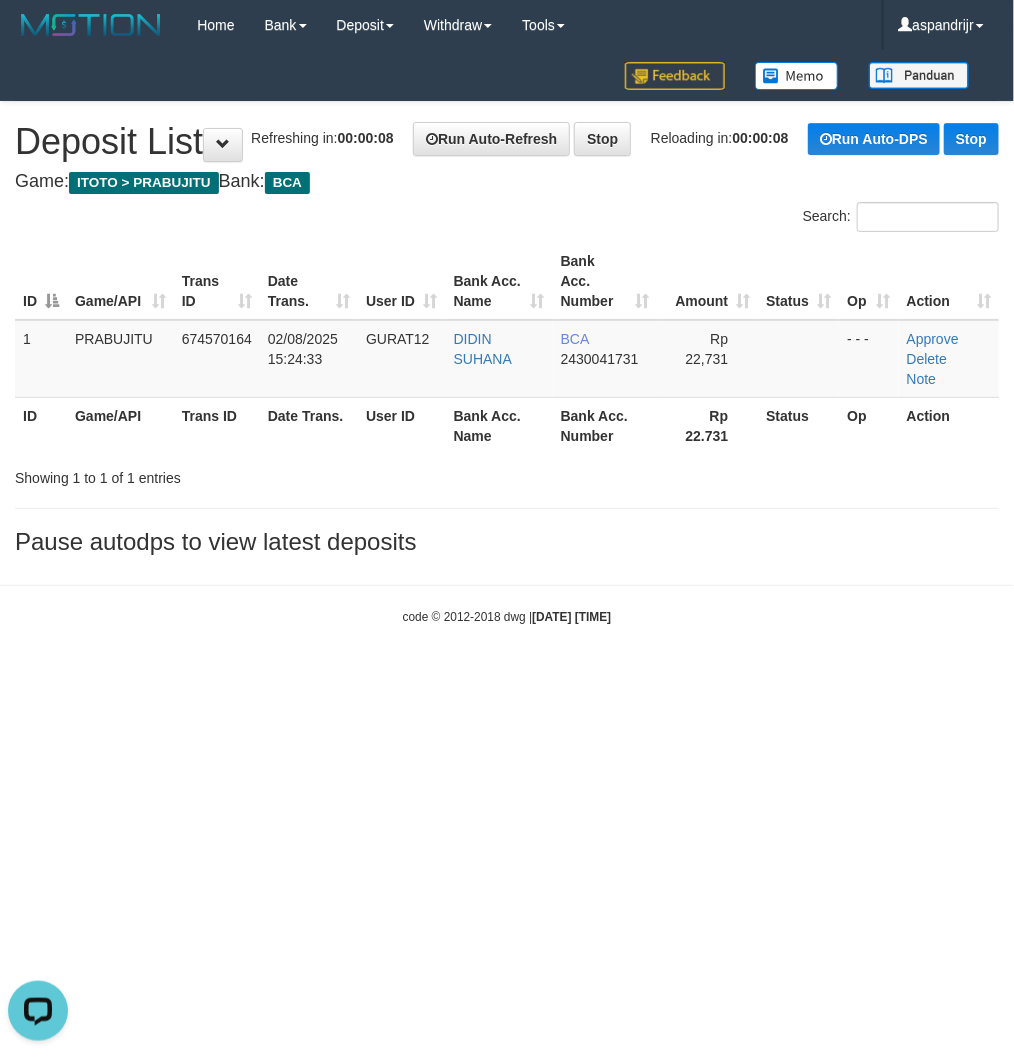 click on "code © [YEAR]-[YEAR] dwg |  [DATE] [TIME]" at bounding box center [507, 616] 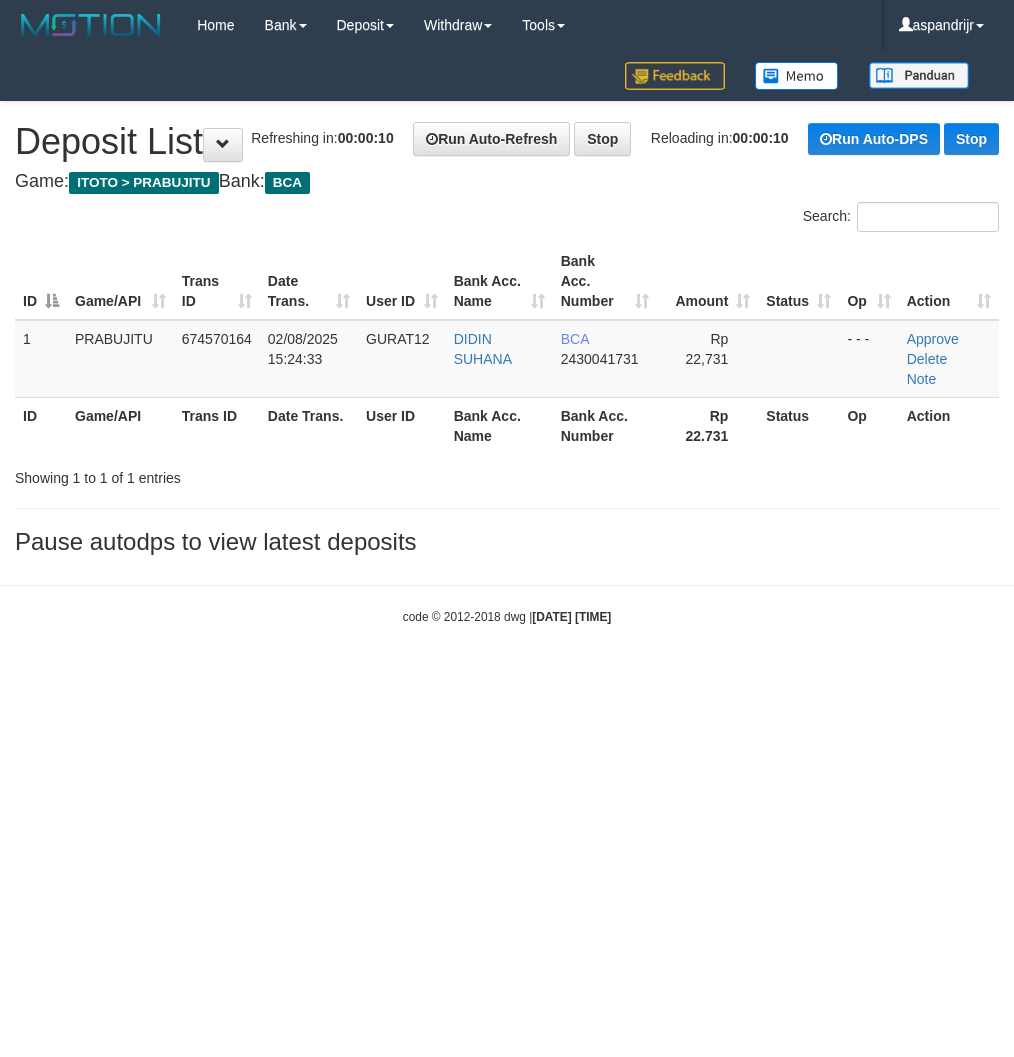 scroll, scrollTop: 0, scrollLeft: 0, axis: both 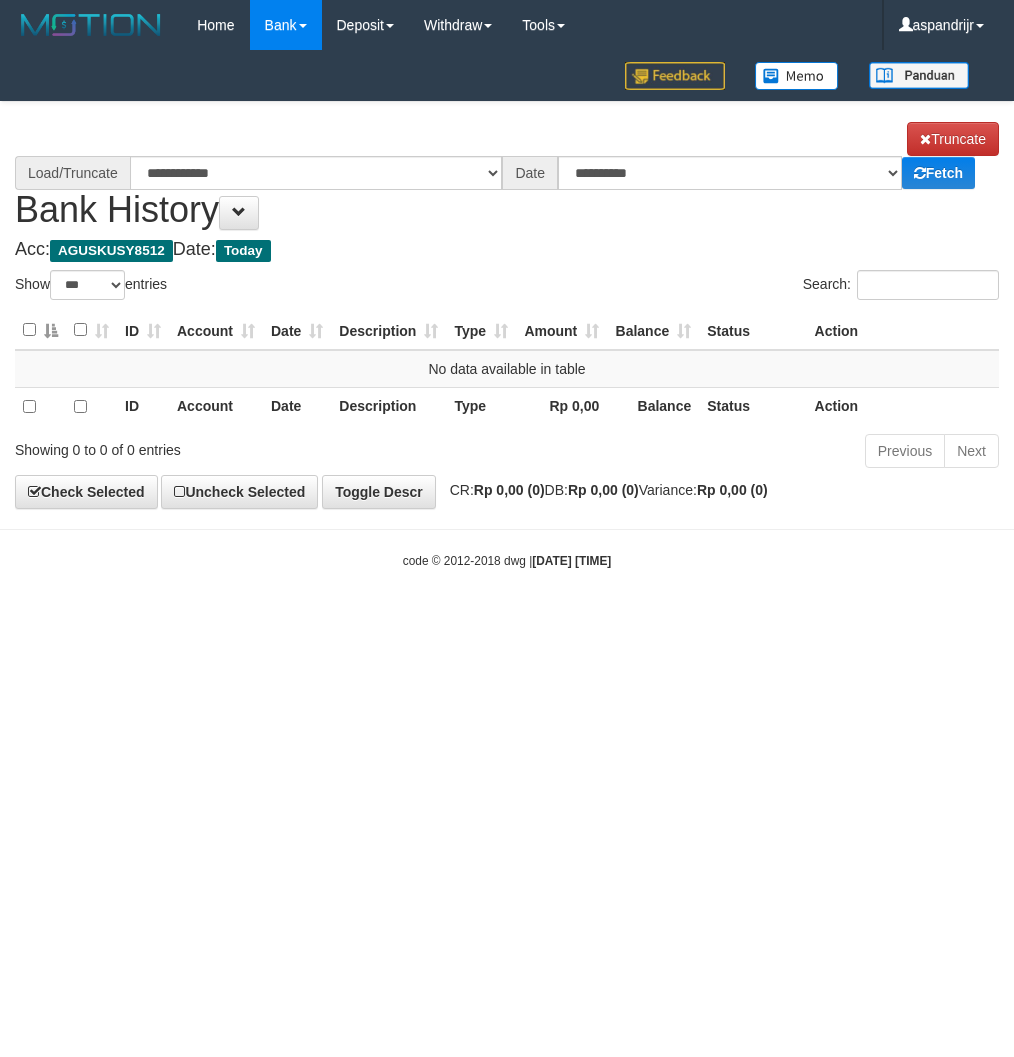 select on "***" 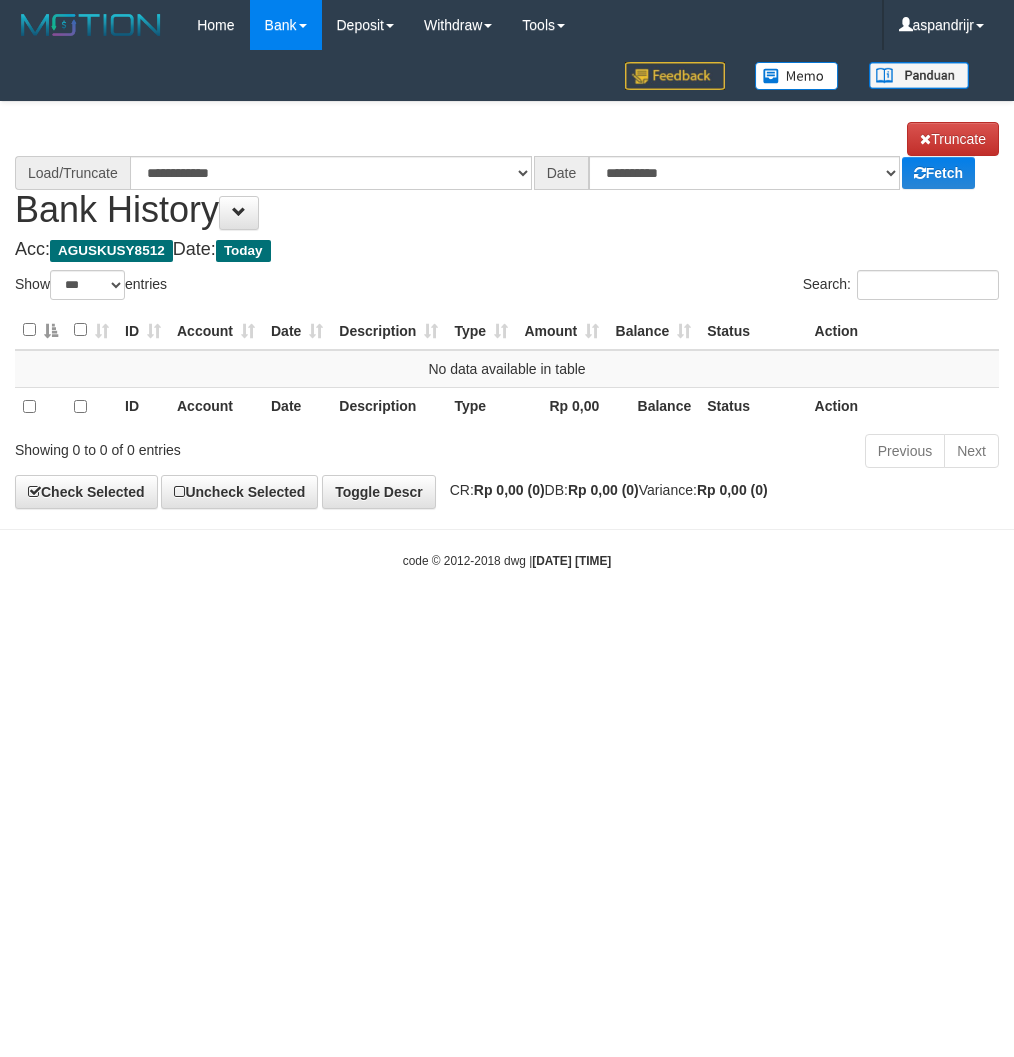 scroll, scrollTop: 0, scrollLeft: 0, axis: both 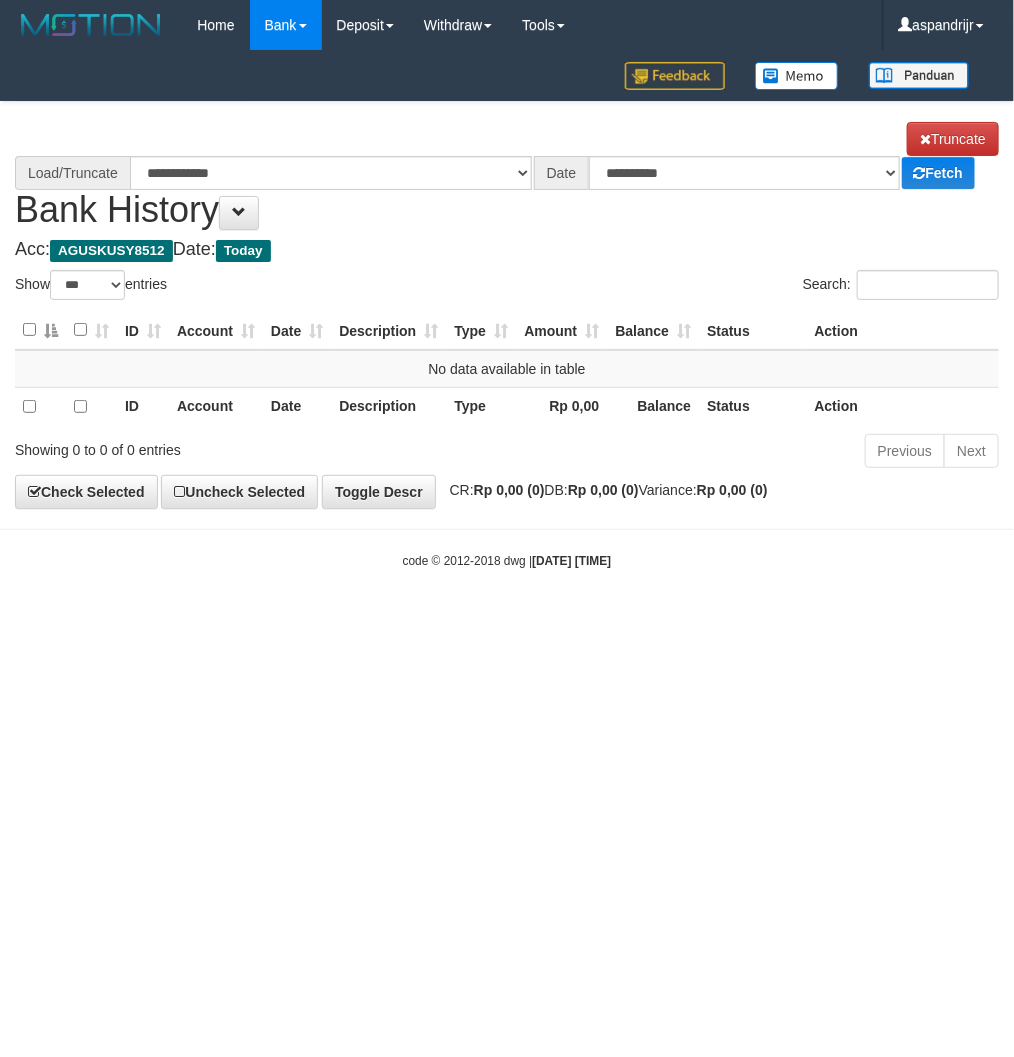 select on "****" 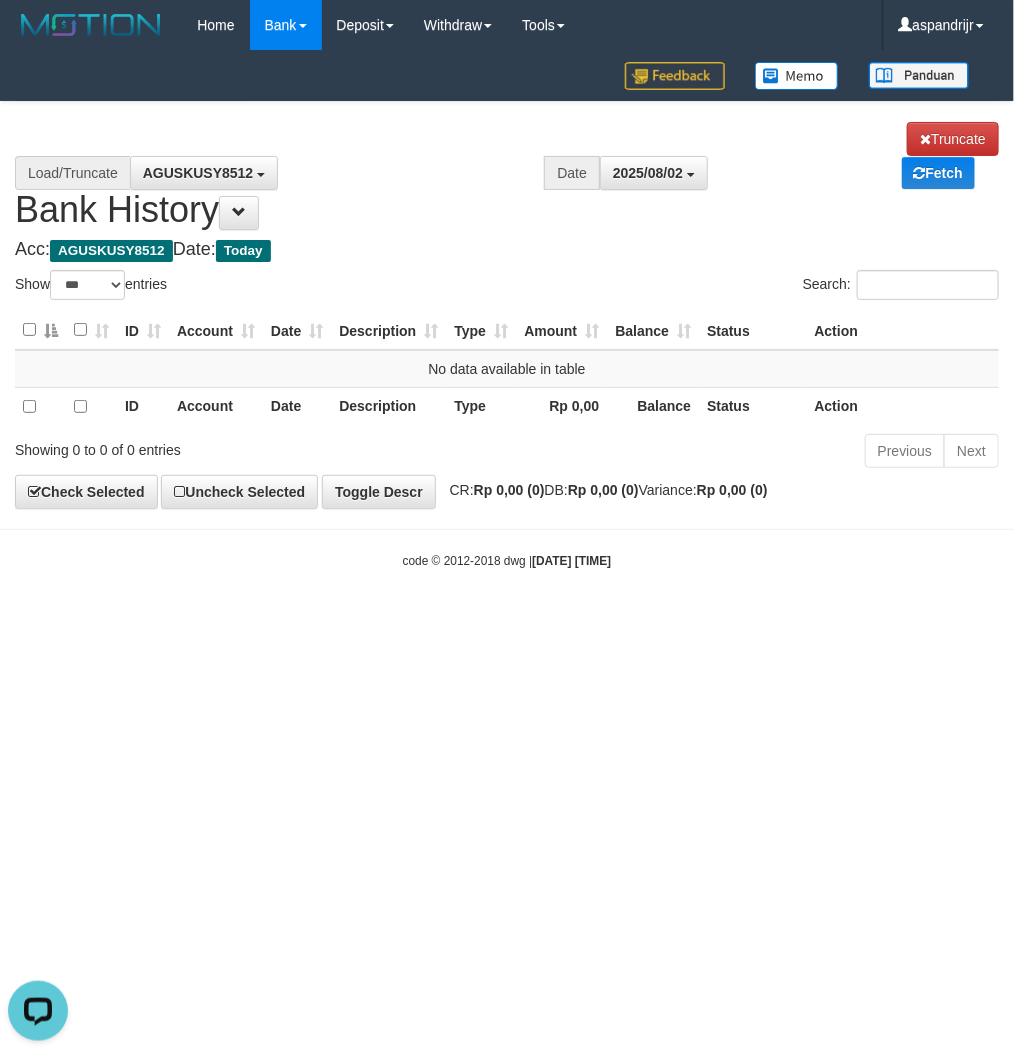 scroll, scrollTop: 0, scrollLeft: 0, axis: both 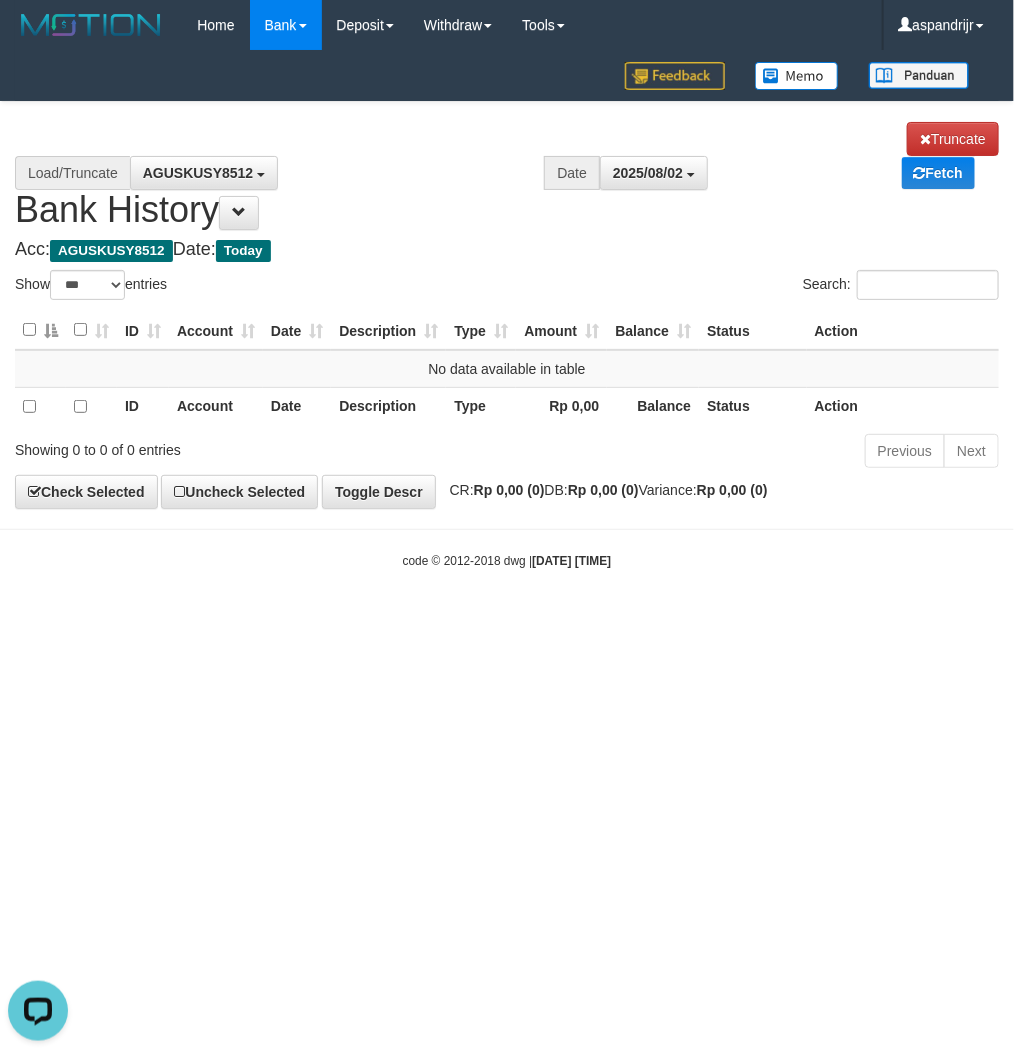 click on "Toggle navigation
Home
Bank
Account List
Load
By Website
Group
[ITOTO]													PRABUJITU
By Load Group (DPS)
Group asp-1
Mutasi Bank
Search
Sync
Note Mutasi
Deposit
DPS List" at bounding box center [507, 310] 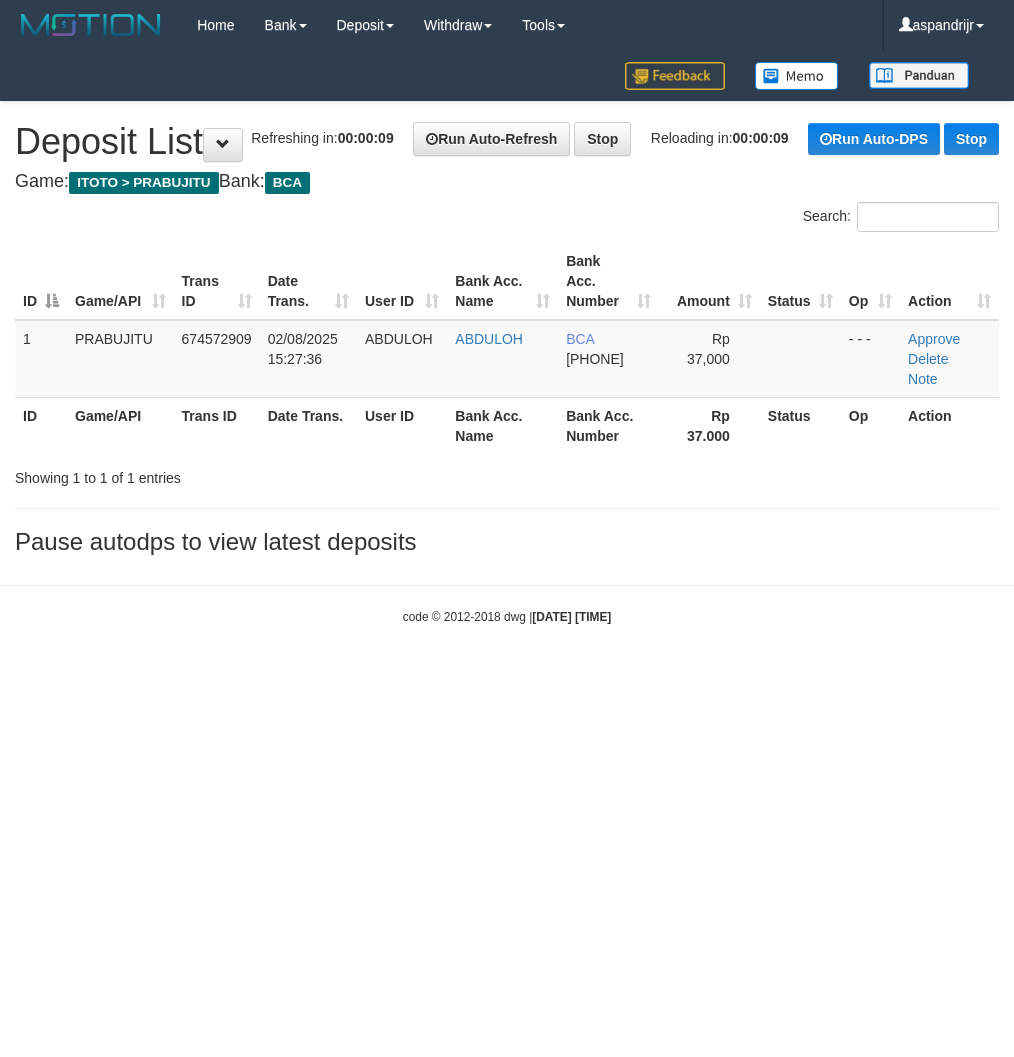 scroll, scrollTop: 0, scrollLeft: 0, axis: both 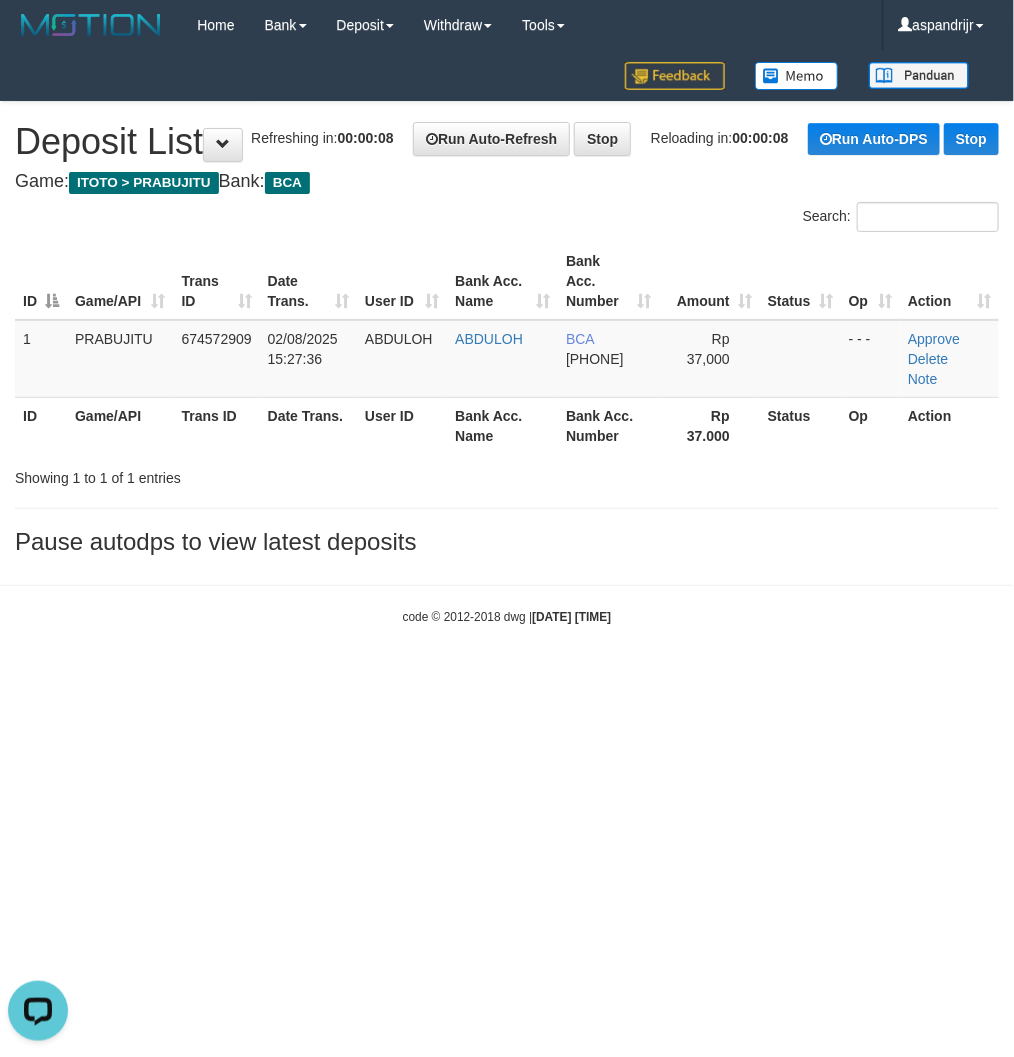 click on "Toggle navigation
Home
Bank
Account List
Load
By Website
Group
[ITOTO]													PRABUJITU
By Load Group (DPS)
Group asp-1
Mutasi Bank
Search
Sync
Note Mutasi
Deposit
DPS Fetch -" at bounding box center [507, 338] 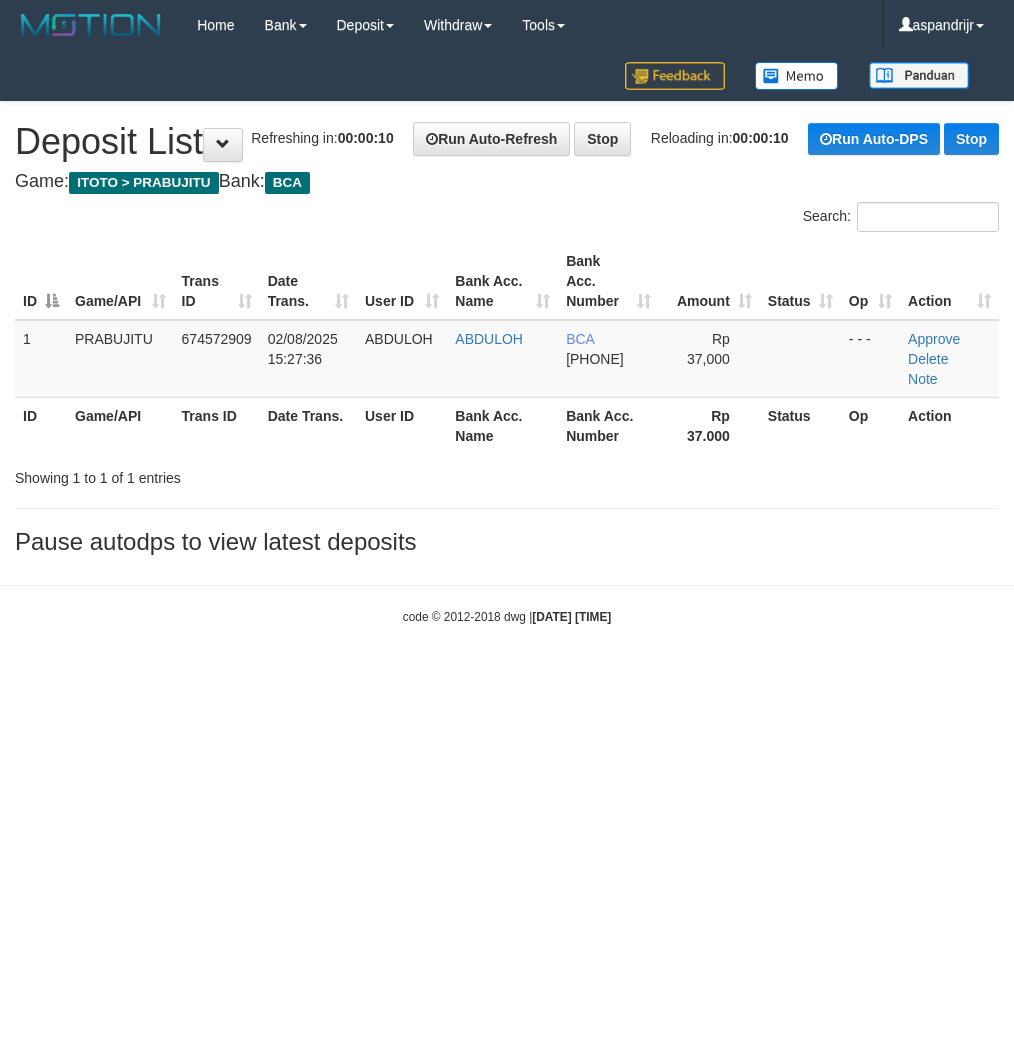 scroll, scrollTop: 0, scrollLeft: 0, axis: both 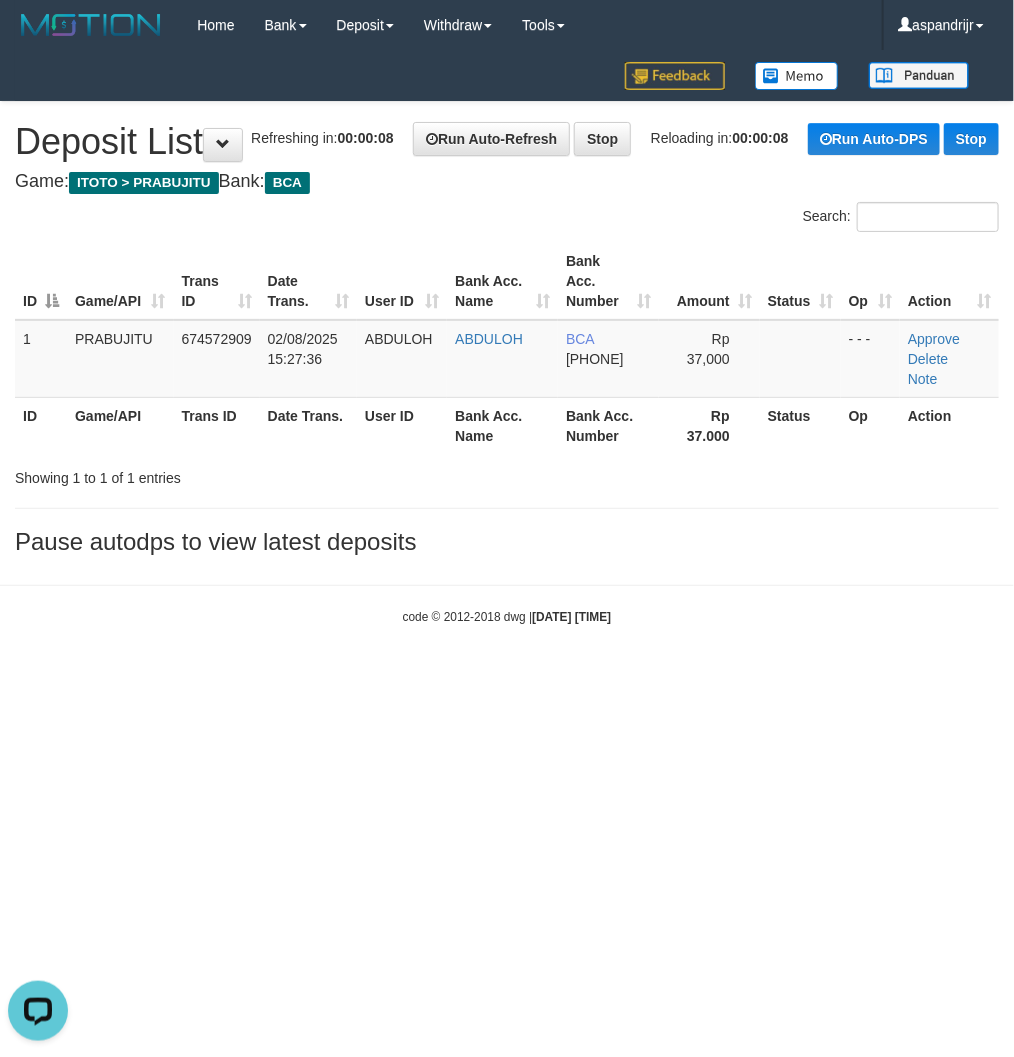 click on "Toggle navigation
Home
Bank
Account List
Load
By Website
Group
[ITOTO]													PRABUJITU
By Load Group (DPS)
Group asp-1
Mutasi Bank
Search
Sync
Note Mutasi
Deposit
DPS Fetch -" at bounding box center (507, 338) 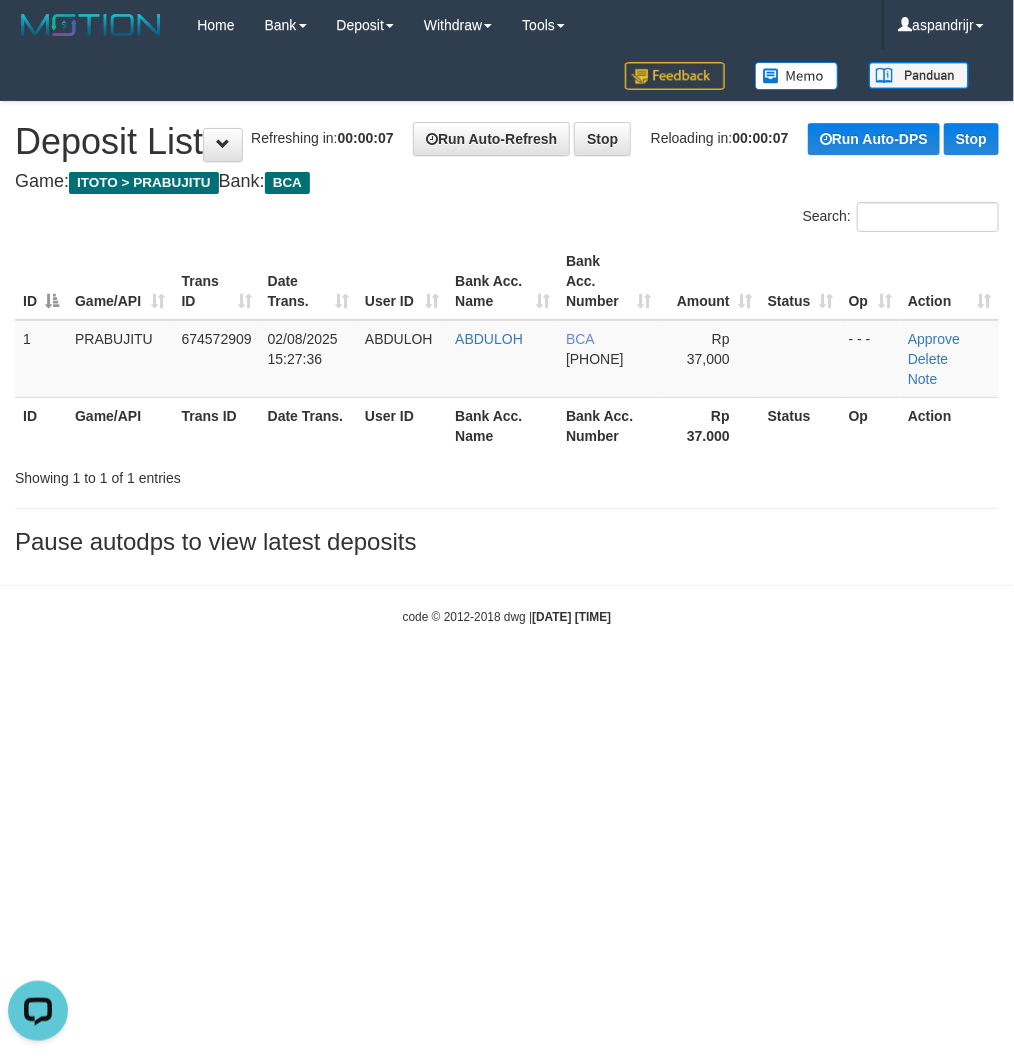 click on "Toggle navigation
Home
Bank
Account List
Load
By Website
Group
[ITOTO]													PRABUJITU
By Load Group (DPS)
Group asp-1
Mutasi Bank
Search
Sync
Note Mutasi
Deposit
DPS Fetch -" at bounding box center [507, 338] 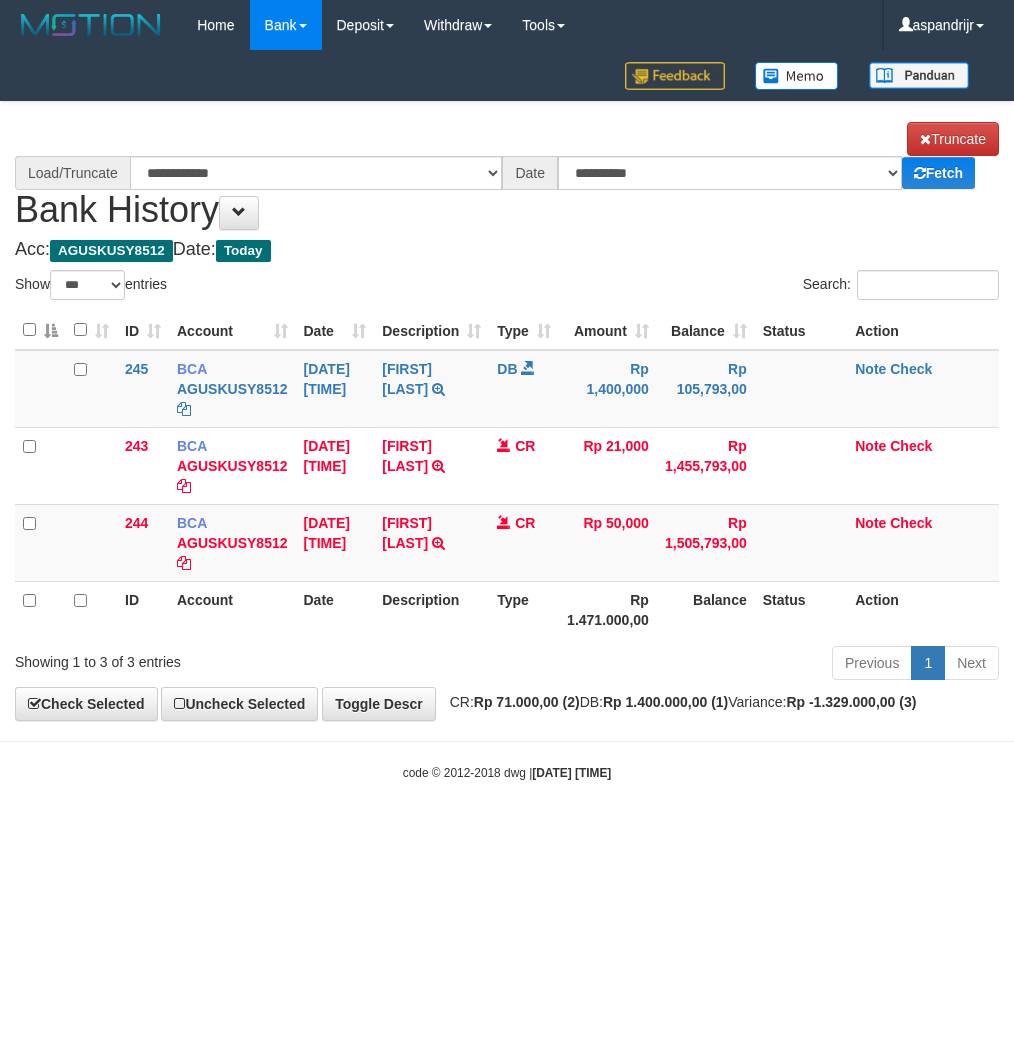 select on "***" 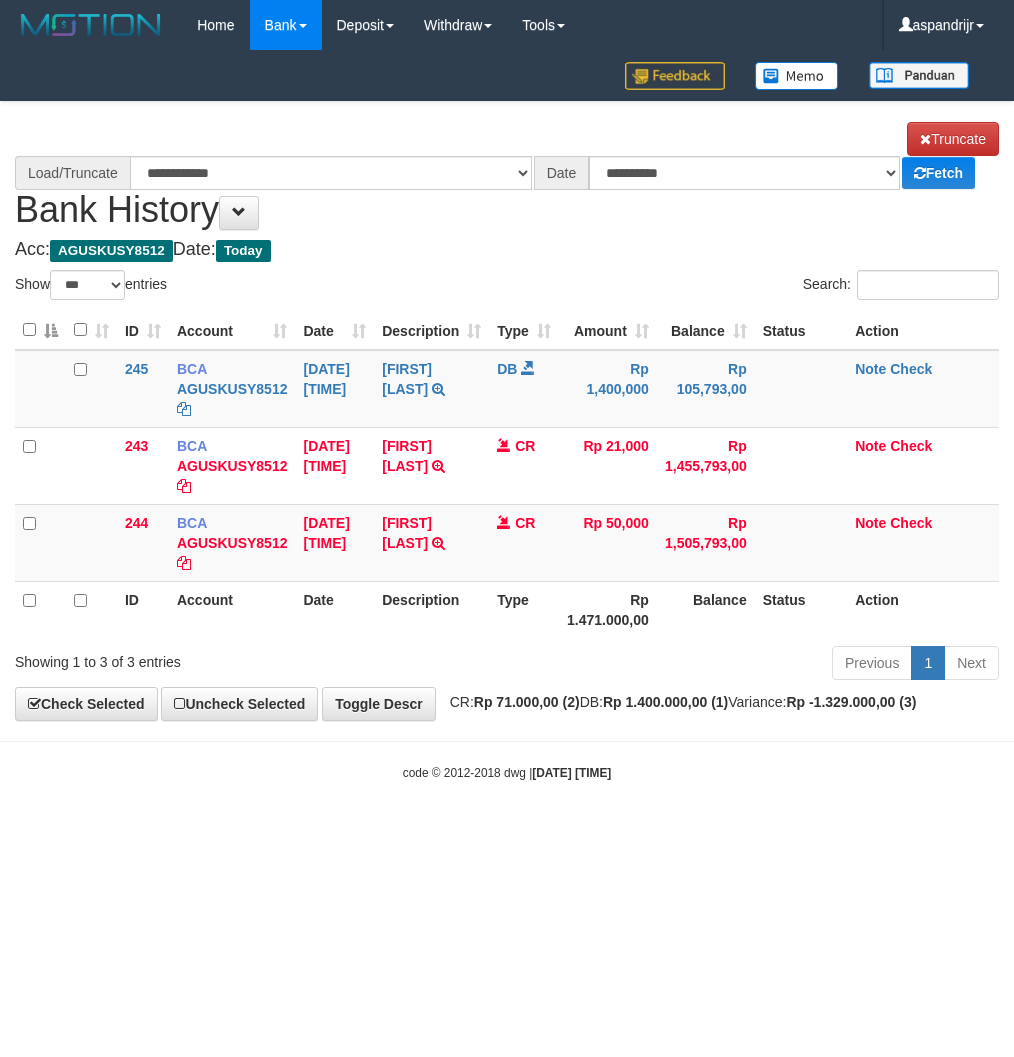 scroll, scrollTop: 0, scrollLeft: 0, axis: both 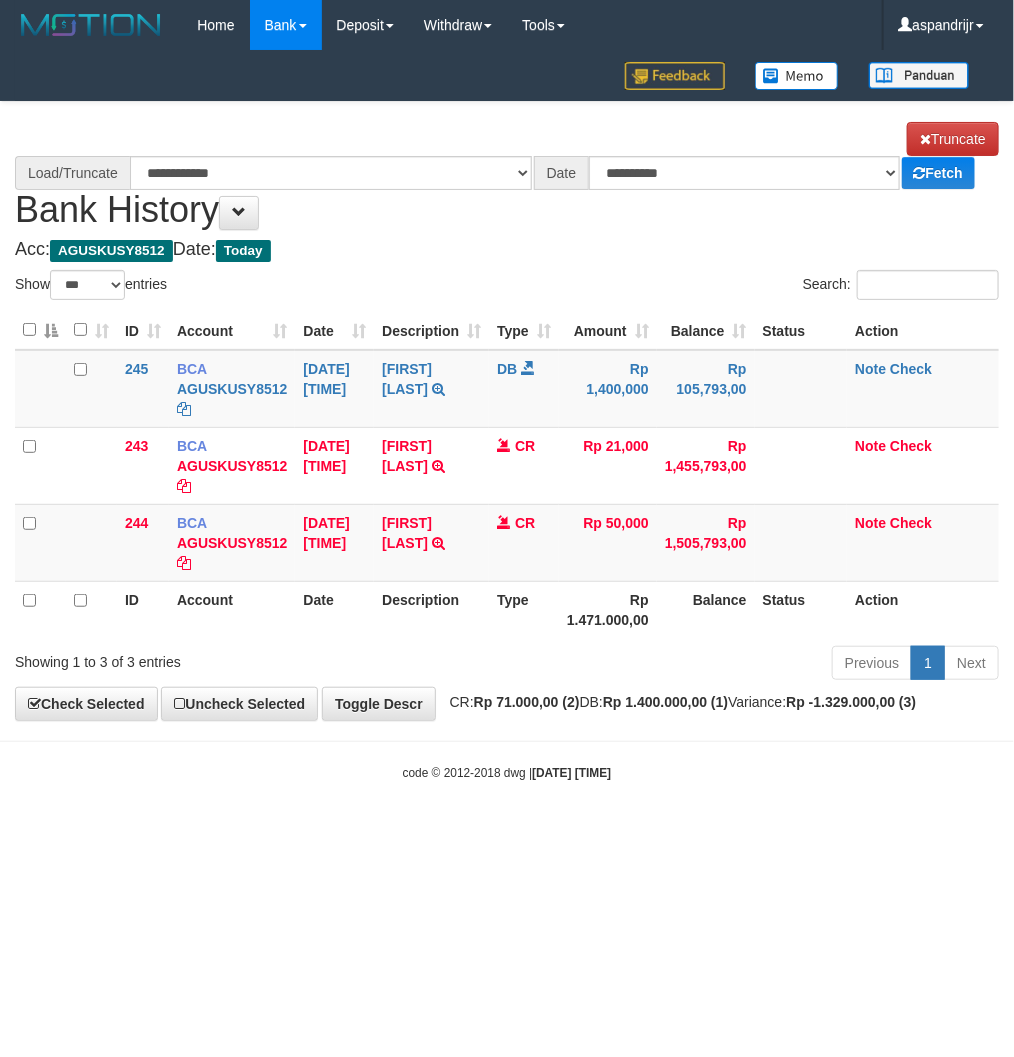 select on "****" 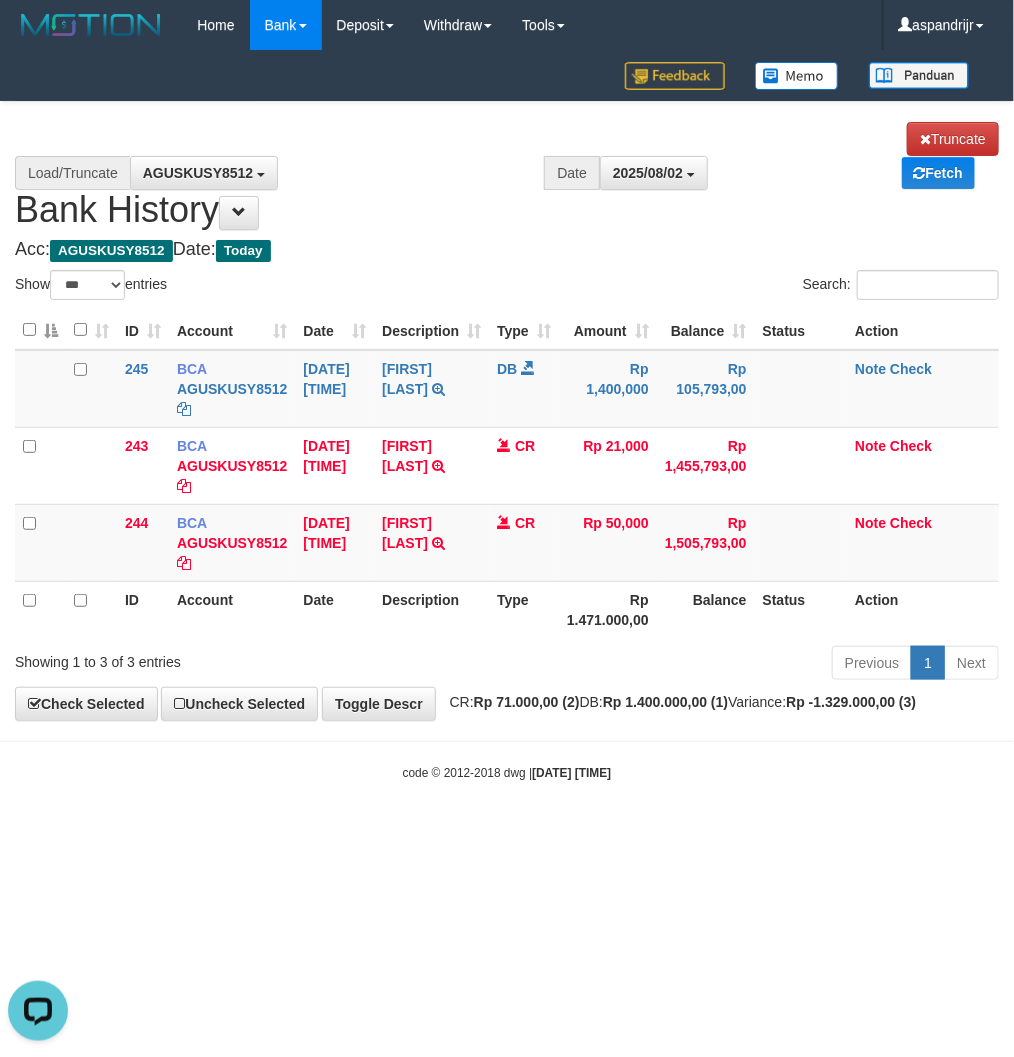 scroll, scrollTop: 0, scrollLeft: 0, axis: both 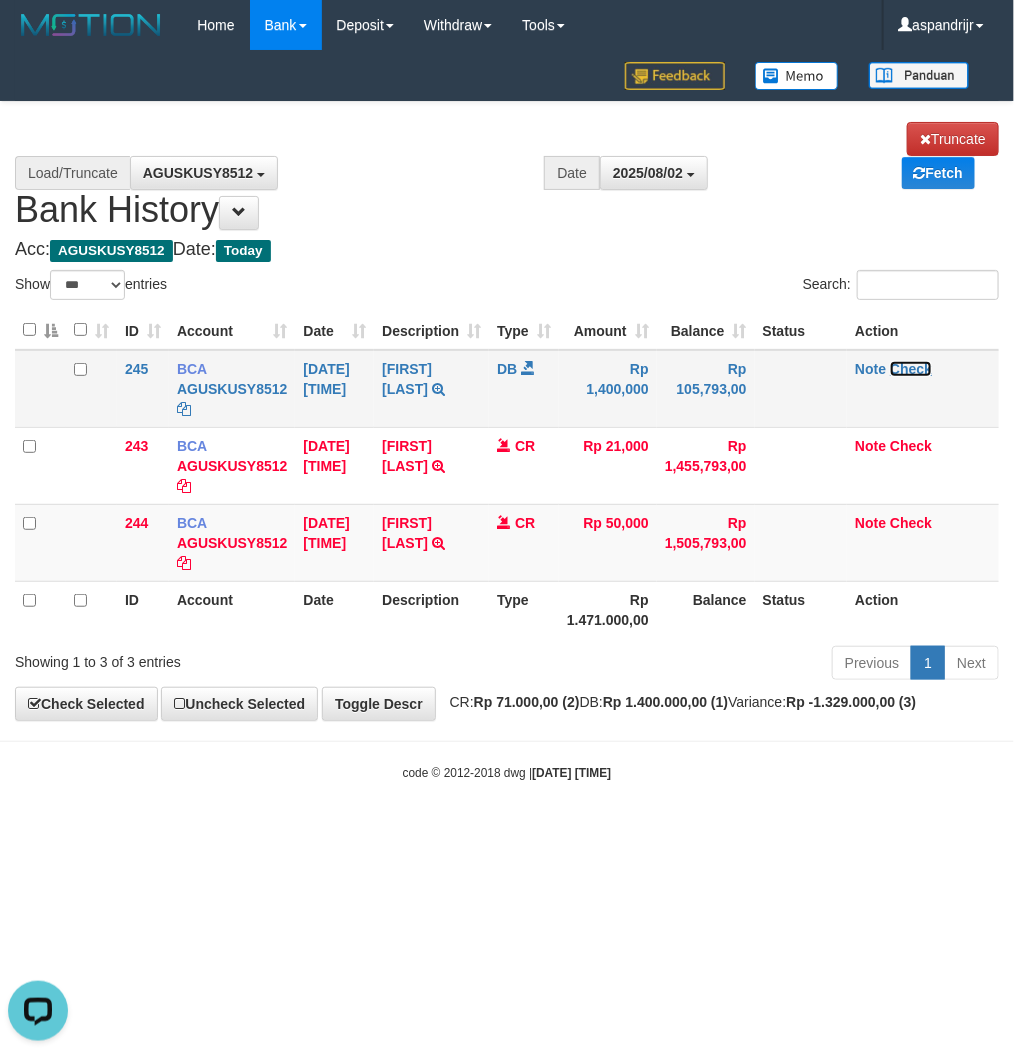 click on "Check" at bounding box center (911, 369) 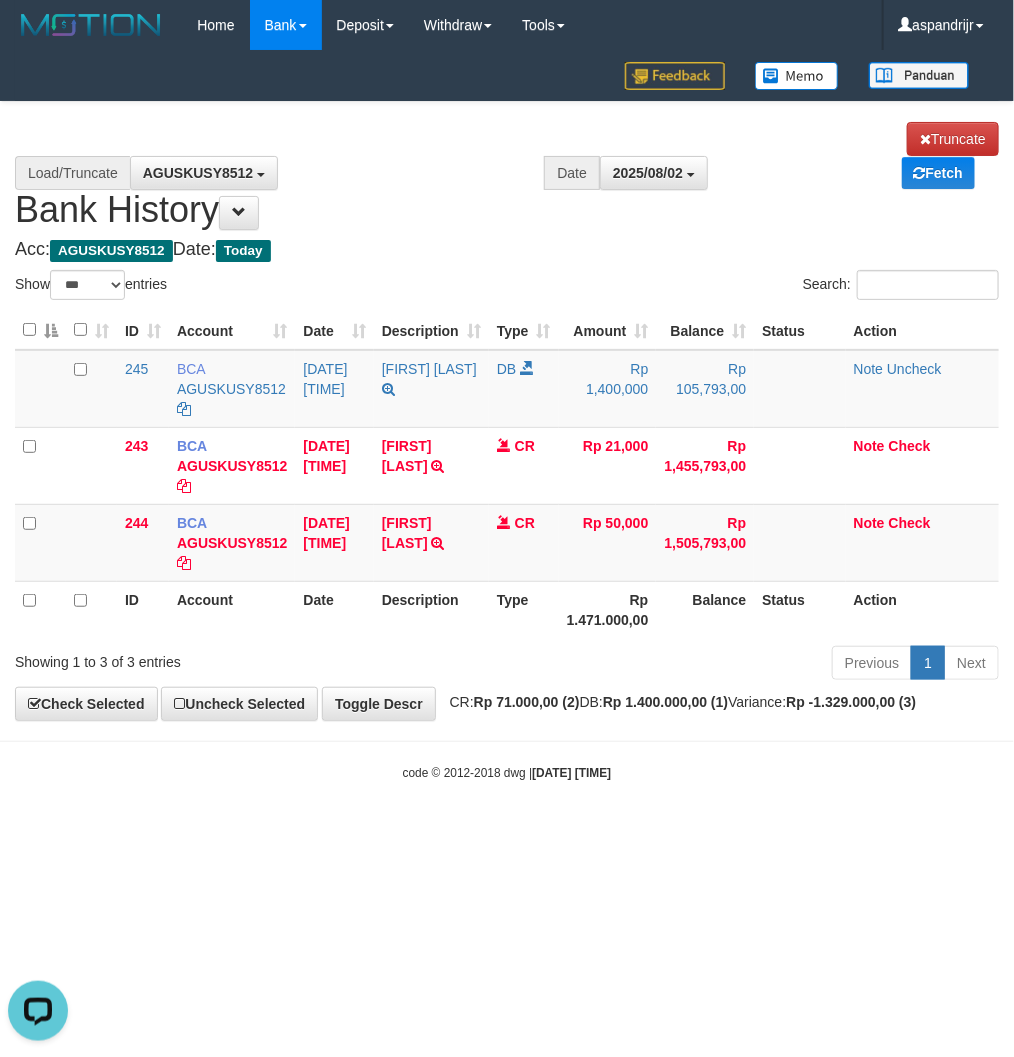 click on "Toggle navigation
Home
Bank
Account List
Load
By Website
Group
[ITOTO]													PRABUJITU
By Load Group (DPS)
Group asp-1
Mutasi Bank
Search
Sync
Note Mutasi
Deposit
DPS Fetch -" at bounding box center (507, 416) 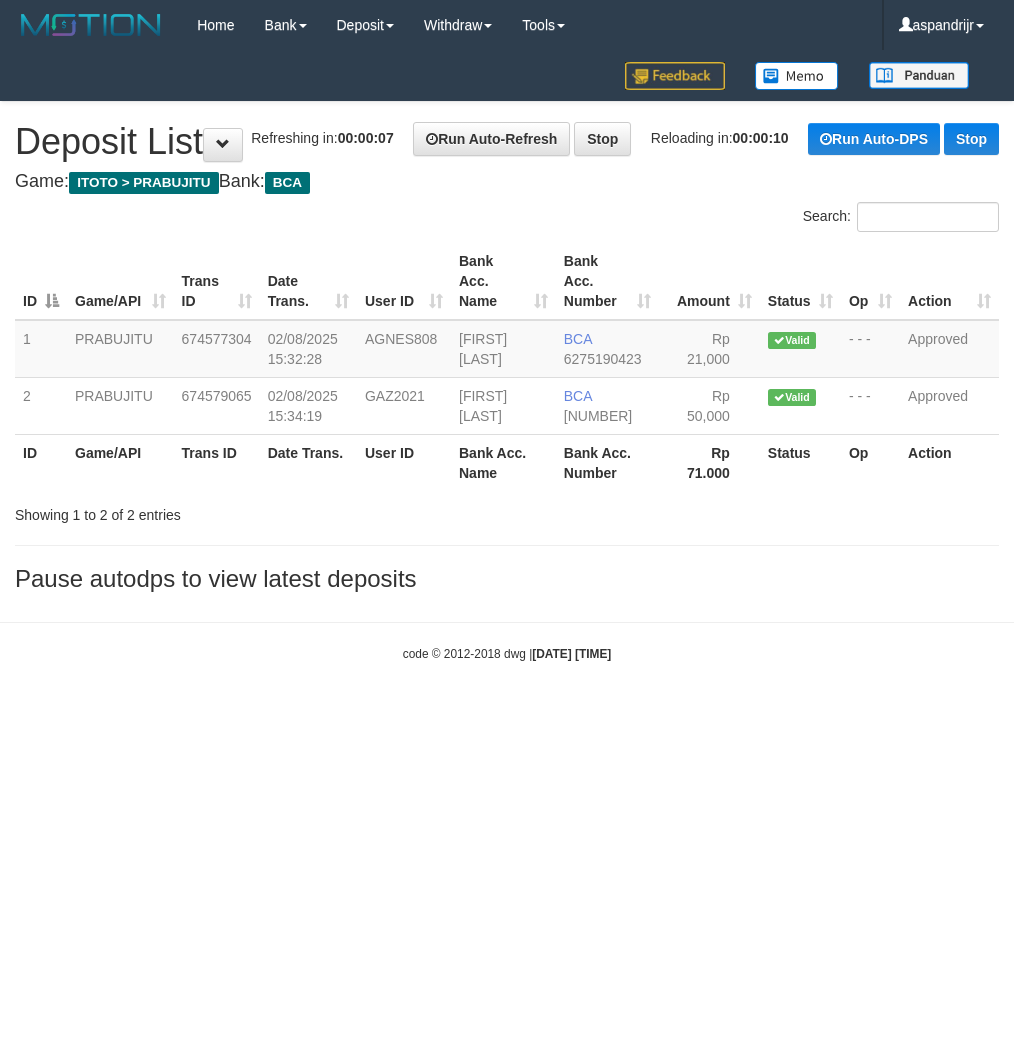 scroll, scrollTop: 0, scrollLeft: 0, axis: both 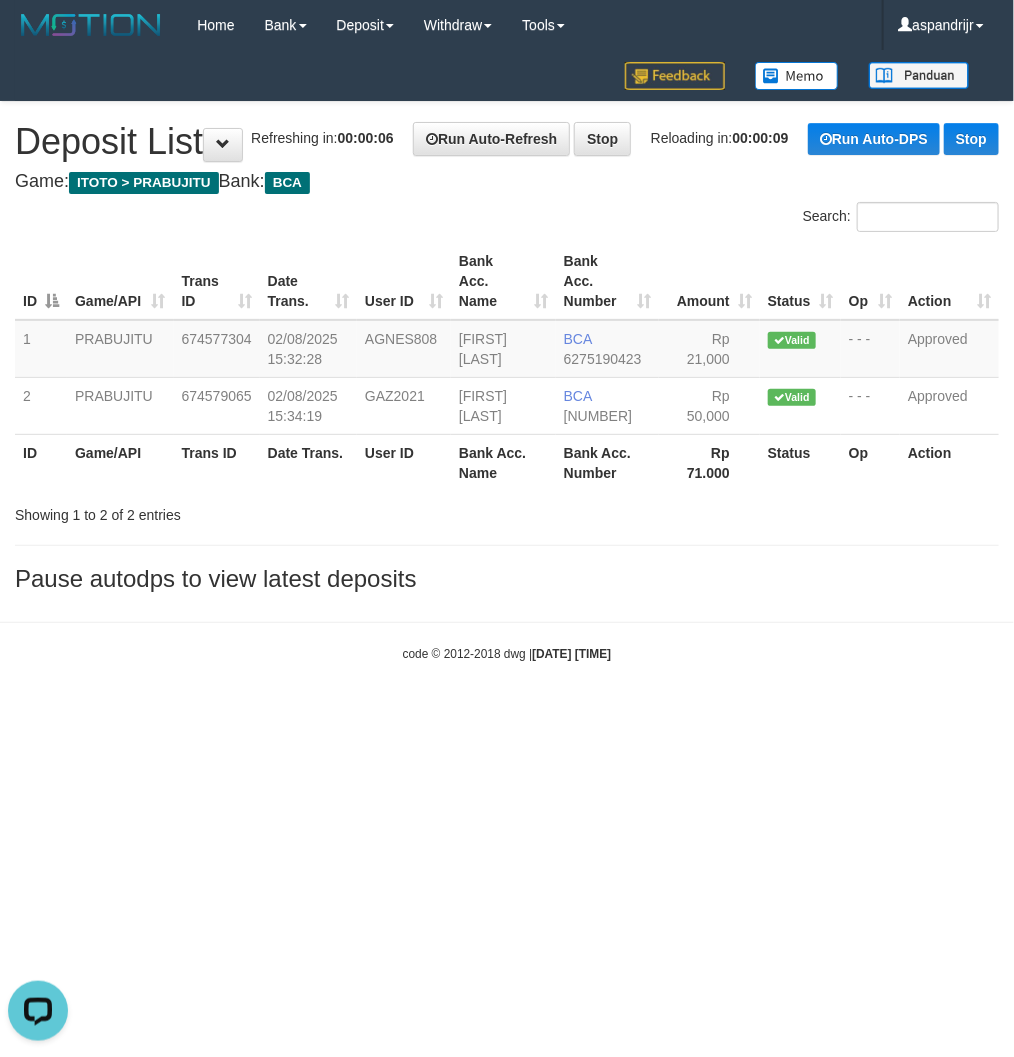click on "Toggle navigation
Home
Bank
Account List
Load
By Website
Group
[ITOTO]													PRABUJITU
By Load Group (DPS)
Group asp-1
Mutasi Bank
Search
Sync
Note Mutasi
Deposit
DPS Fetch -" at bounding box center (507, 356) 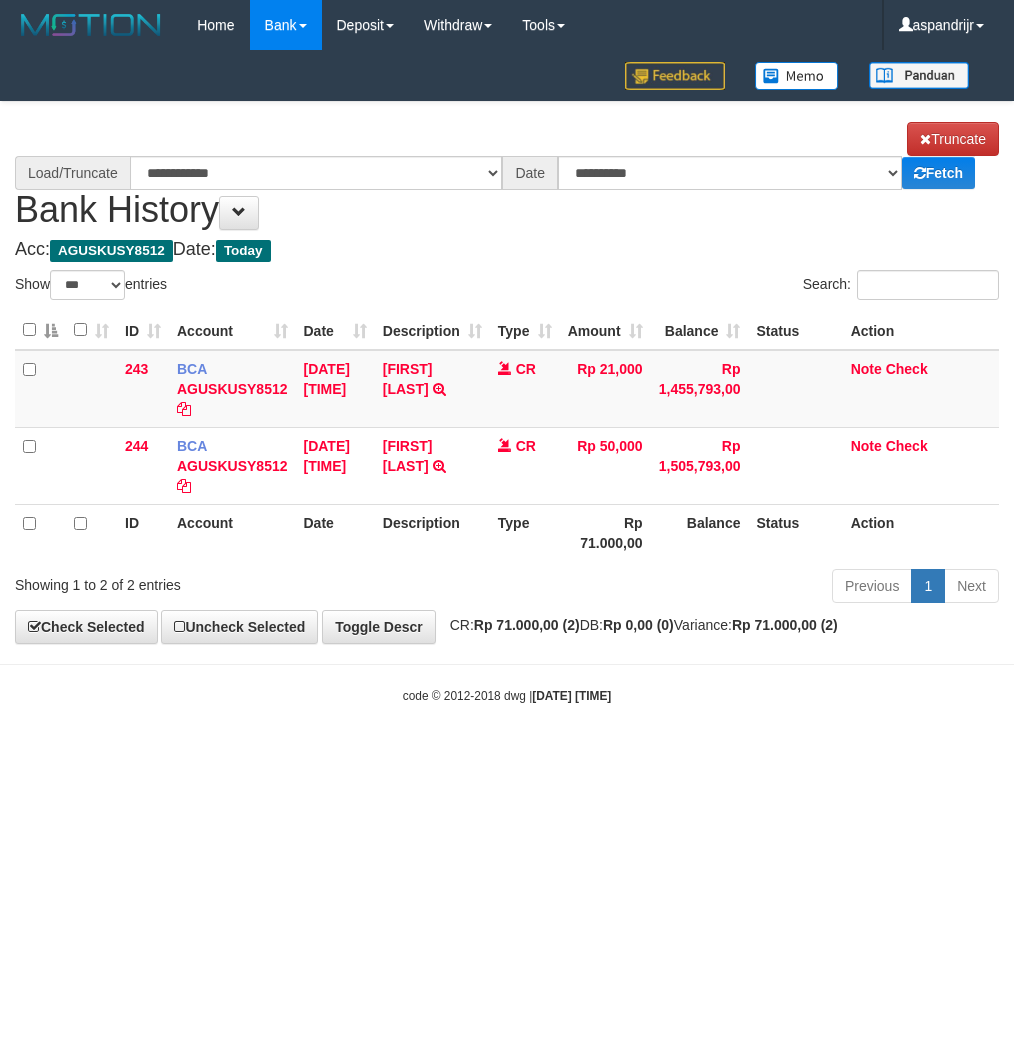 select on "***" 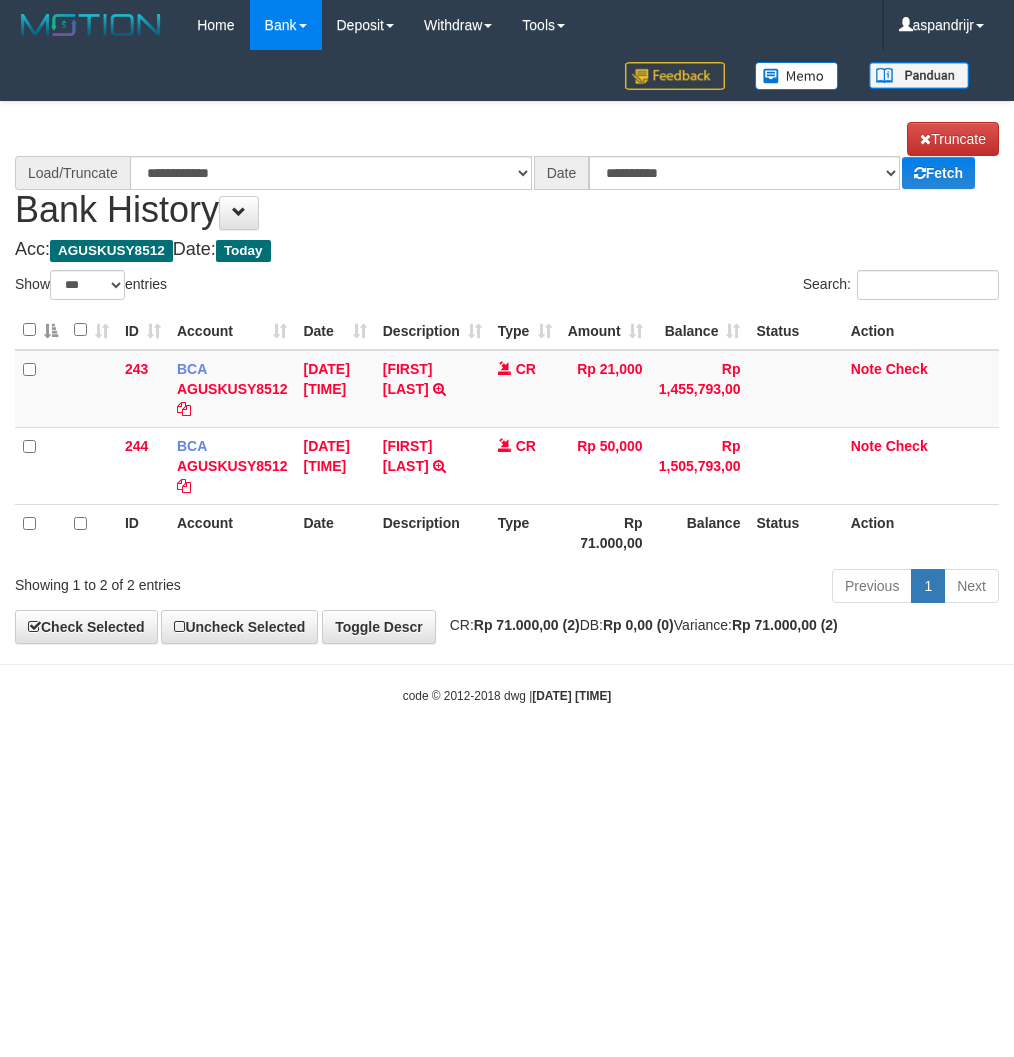 scroll, scrollTop: 0, scrollLeft: 0, axis: both 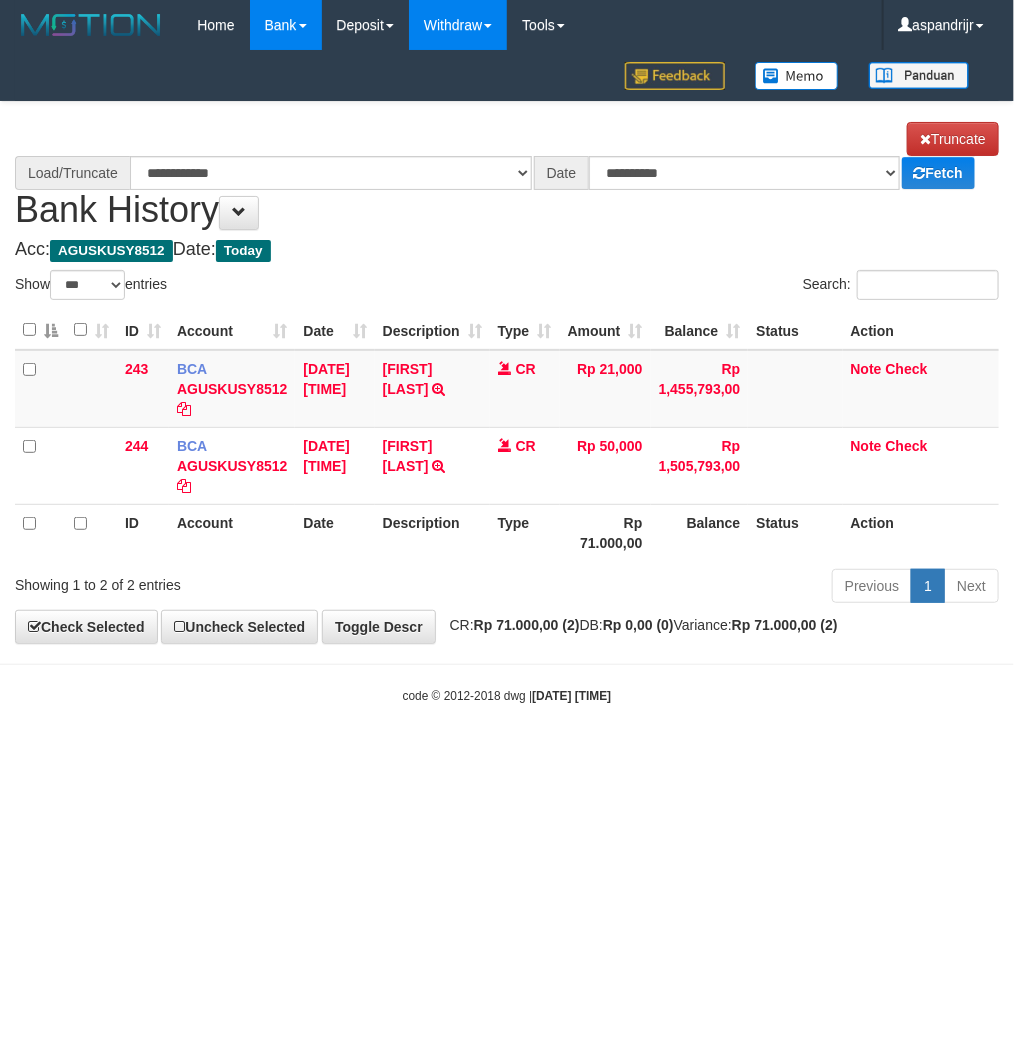 select on "****" 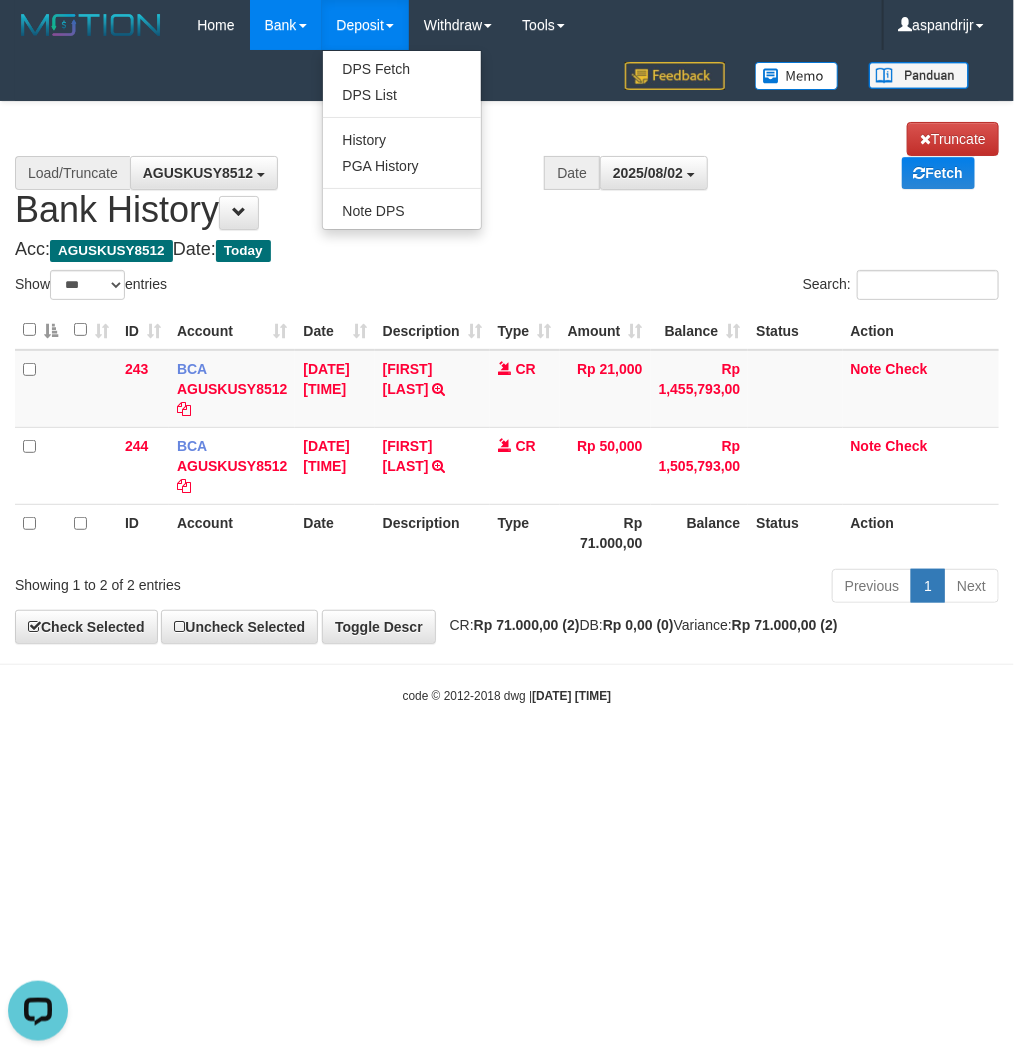 scroll, scrollTop: 0, scrollLeft: 0, axis: both 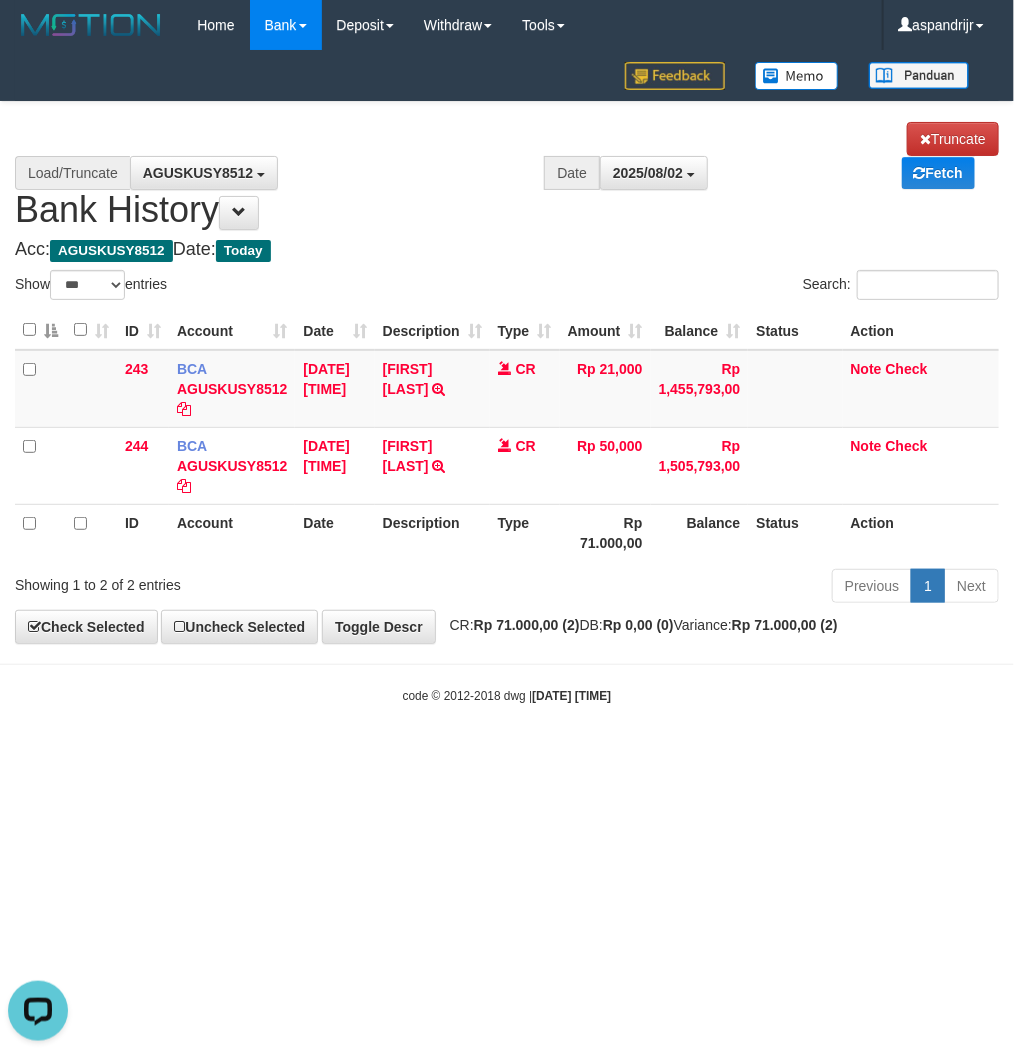 click on "Toggle navigation
Home
Bank
Account List
Load
By Website
Group
[ITOTO]													PRABUJITU
By Load Group (DPS)
Group asp-1
Mutasi Bank
Search
Sync
Note Mutasi
Deposit
DPS List" at bounding box center [507, 377] 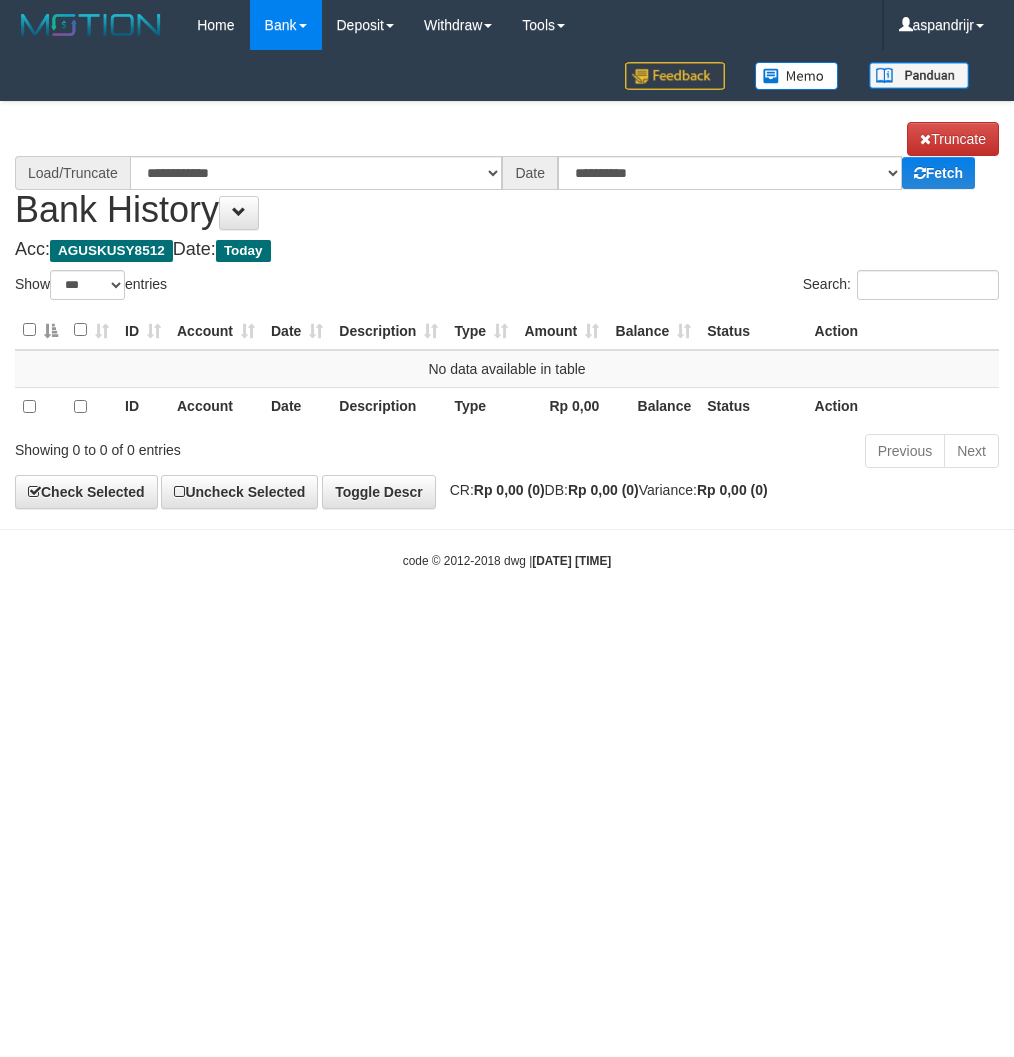 select on "***" 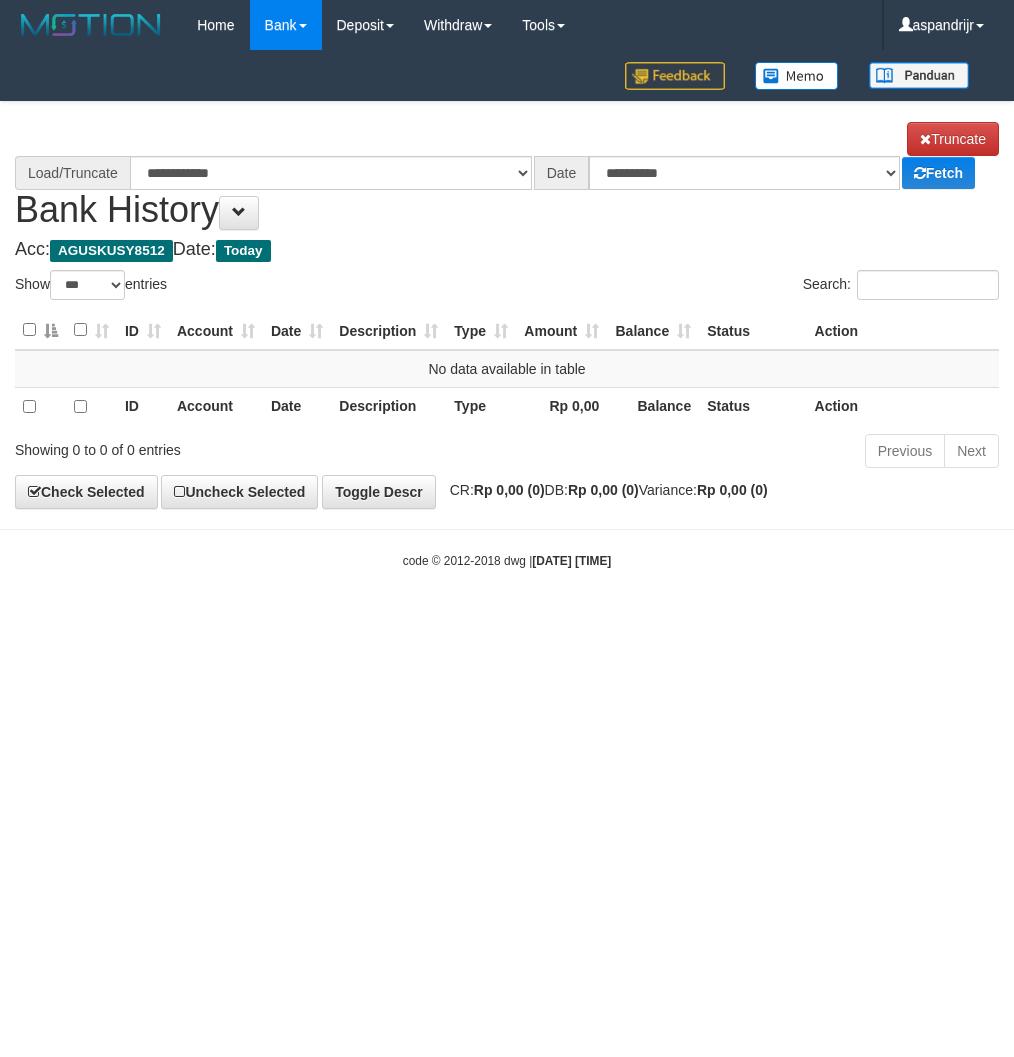 scroll, scrollTop: 0, scrollLeft: 0, axis: both 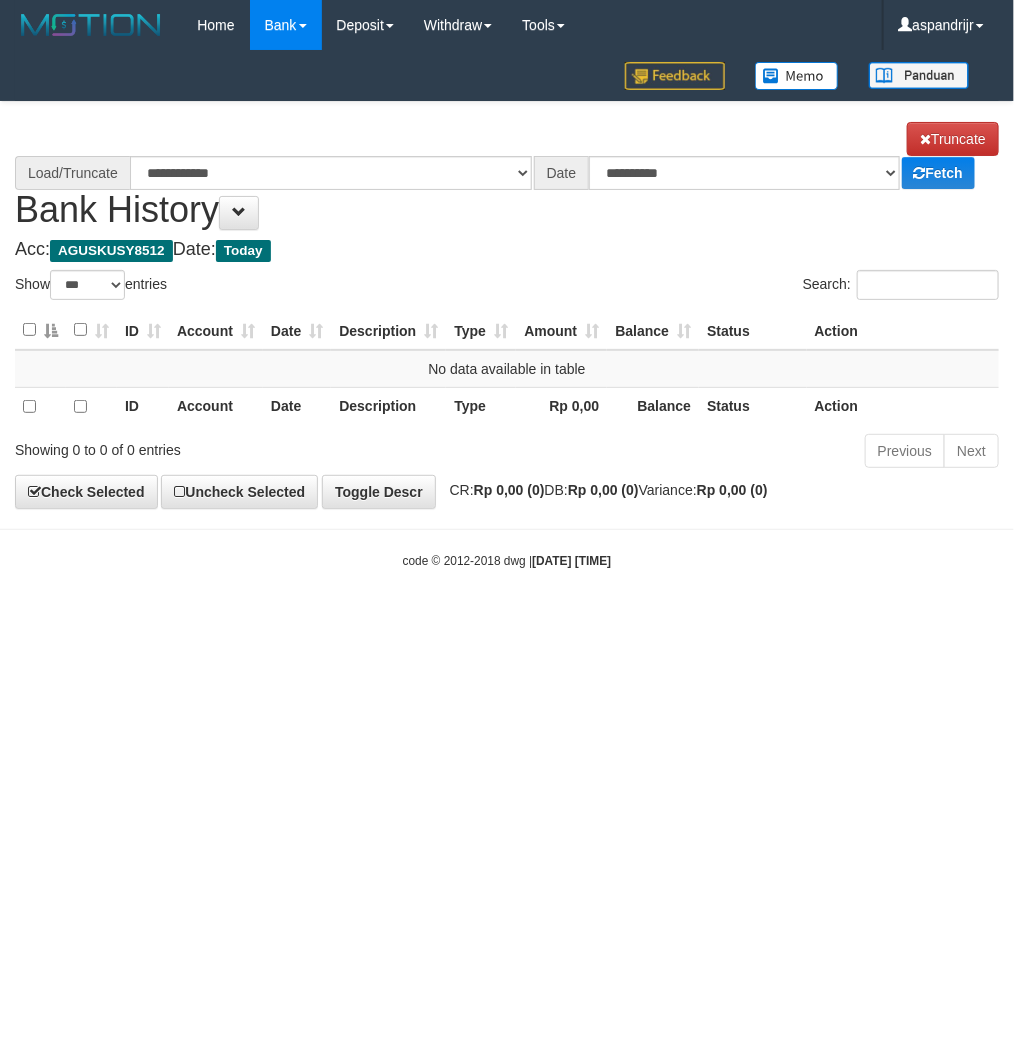 click on "Toggle navigation
Home
Bank
Account List
Load
By Website
Group
[ITOTO]													PRABUJITU
By Load Group (DPS)
Group asp-1
Mutasi Bank
Search
Sync
Note Mutasi
Deposit
DPS List" at bounding box center [507, 310] 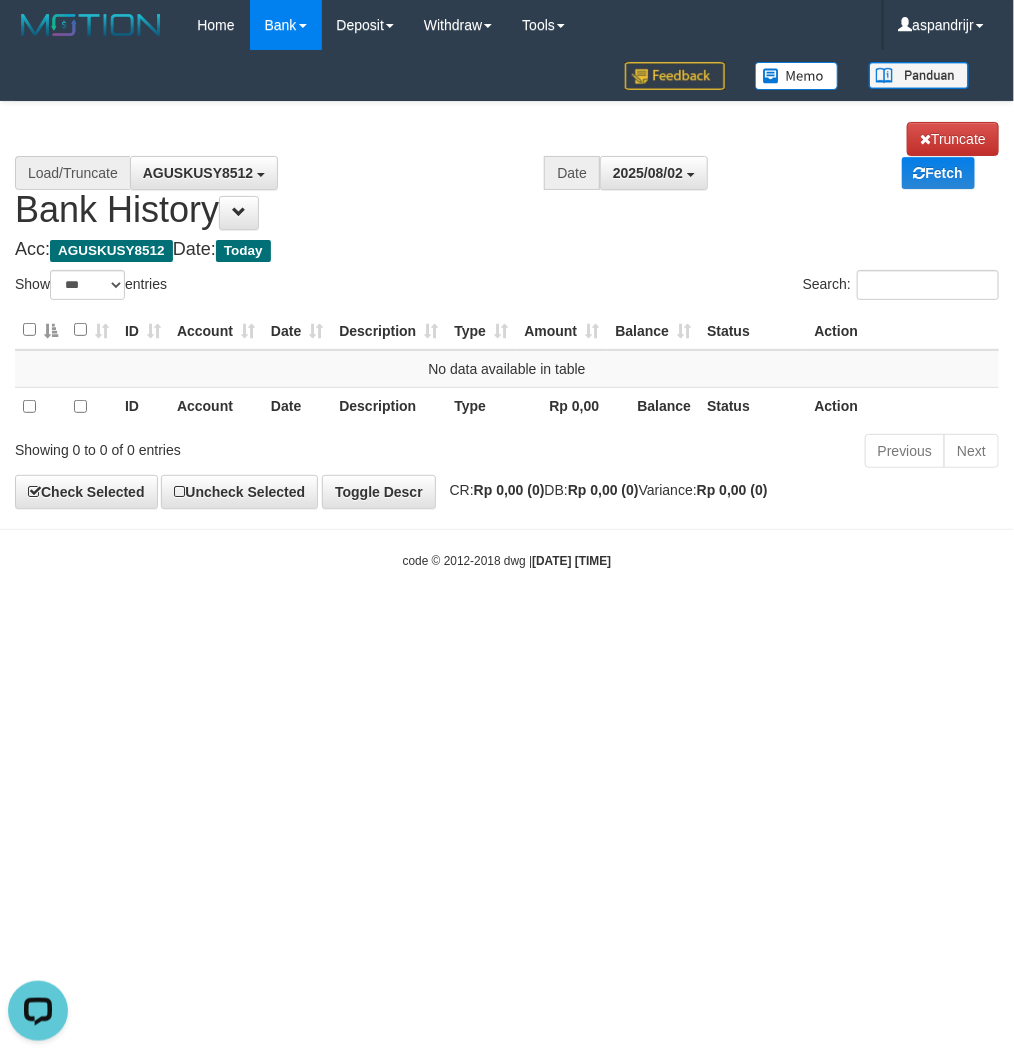 scroll, scrollTop: 0, scrollLeft: 0, axis: both 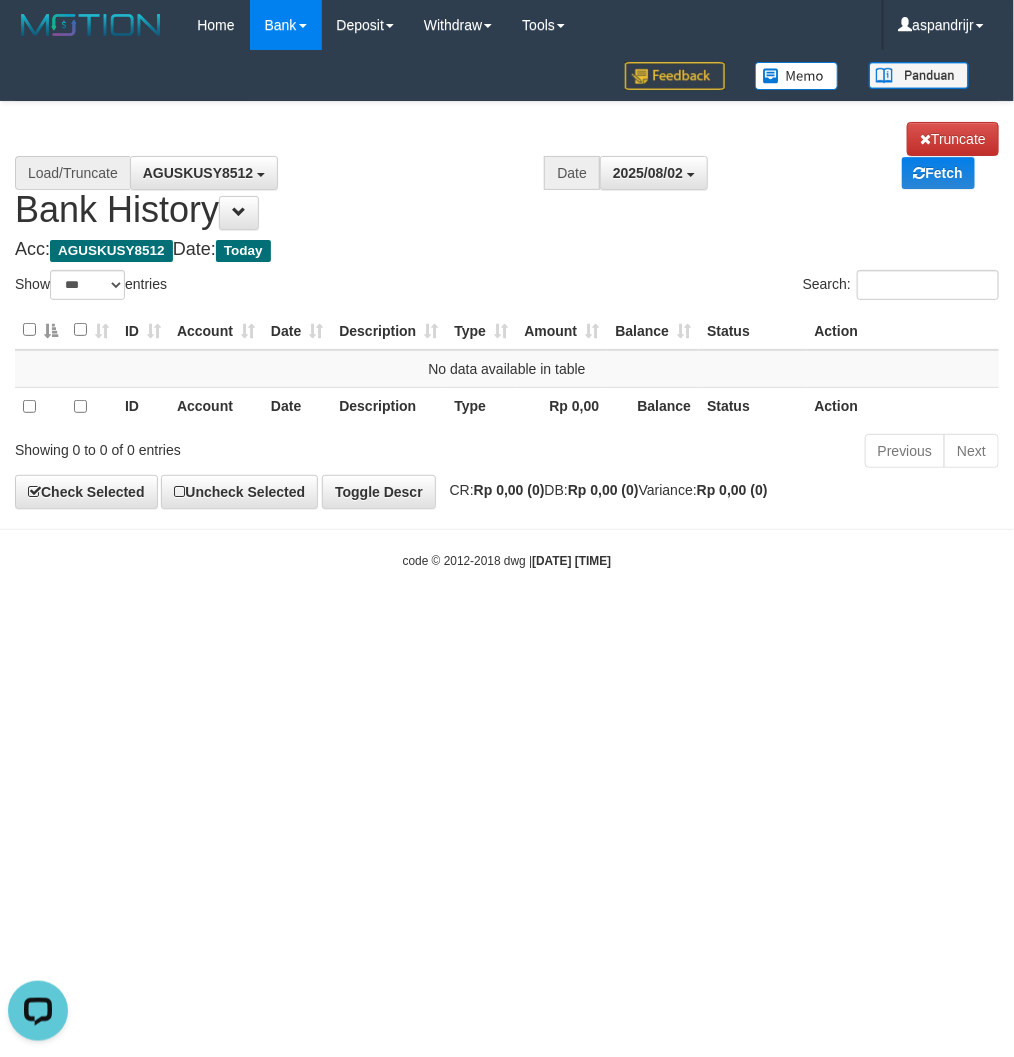 click on "Toggle navigation
Home
Bank
Account List
Load
By Website
Group
[ITOTO]													PRABUJITU
By Load Group (DPS)
Group asp-1
Mutasi Bank
Search
Sync
Note Mutasi
Deposit
DPS List" at bounding box center [507, 310] 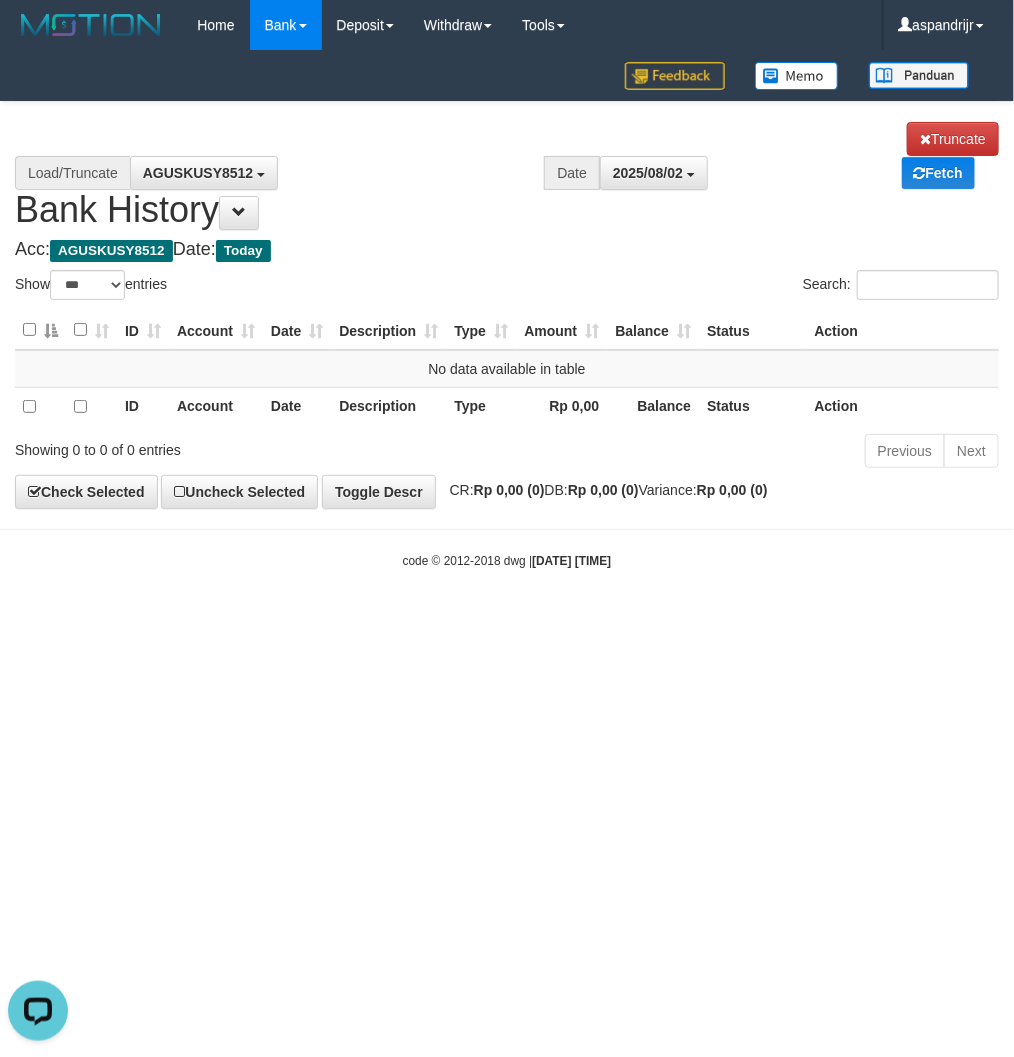 click on "Toggle navigation
Home
Bank
Account List
Load
By Website
Group
[ITOTO]													PRABUJITU
By Load Group (DPS)
Group asp-1
Mutasi Bank
Search
Sync
Note Mutasi
Deposit
DPS List" at bounding box center (507, 310) 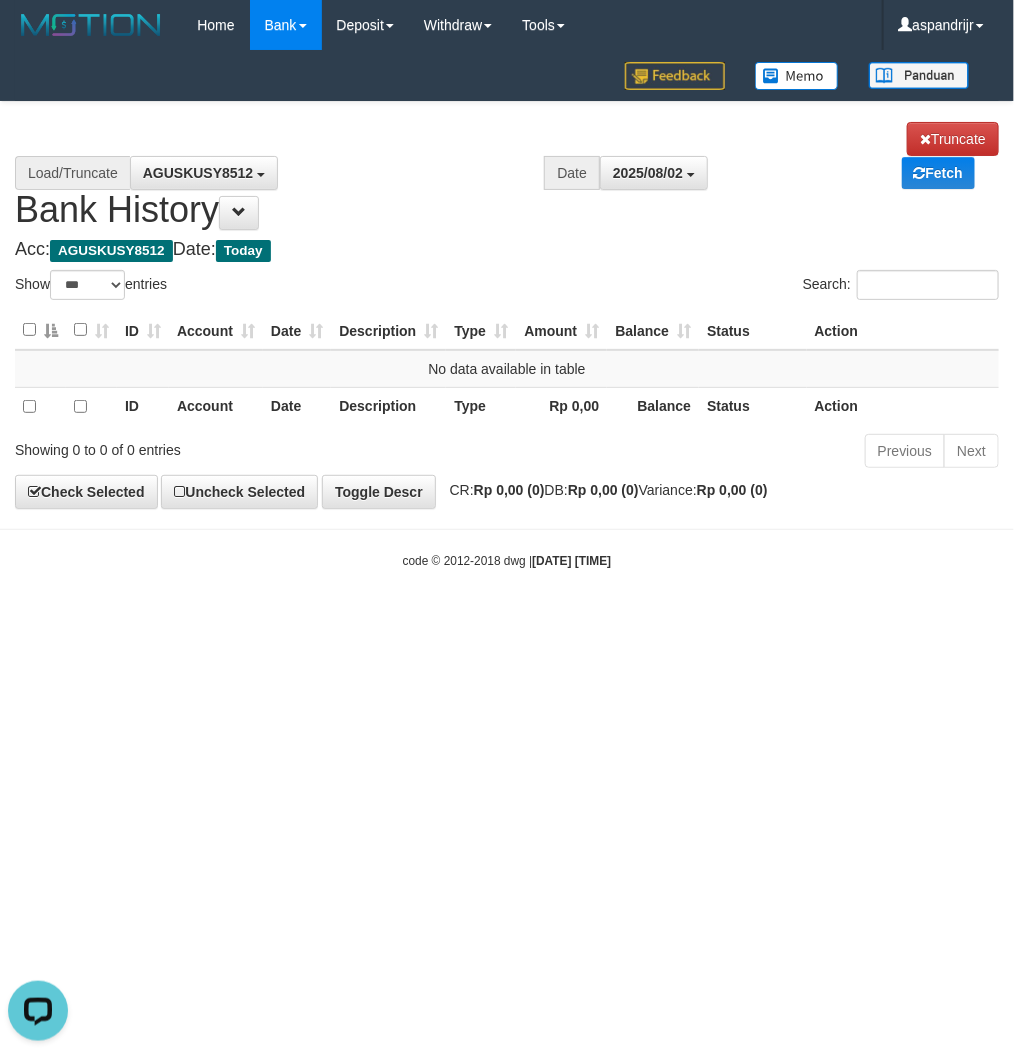 click on "Toggle navigation
Home
Bank
Account List
Load
By Website
Group
[ITOTO]													PRABUJITU
By Load Group (DPS)
Group asp-1
Mutasi Bank
Search
Sync
Note Mutasi
Deposit
DPS List" at bounding box center [507, 310] 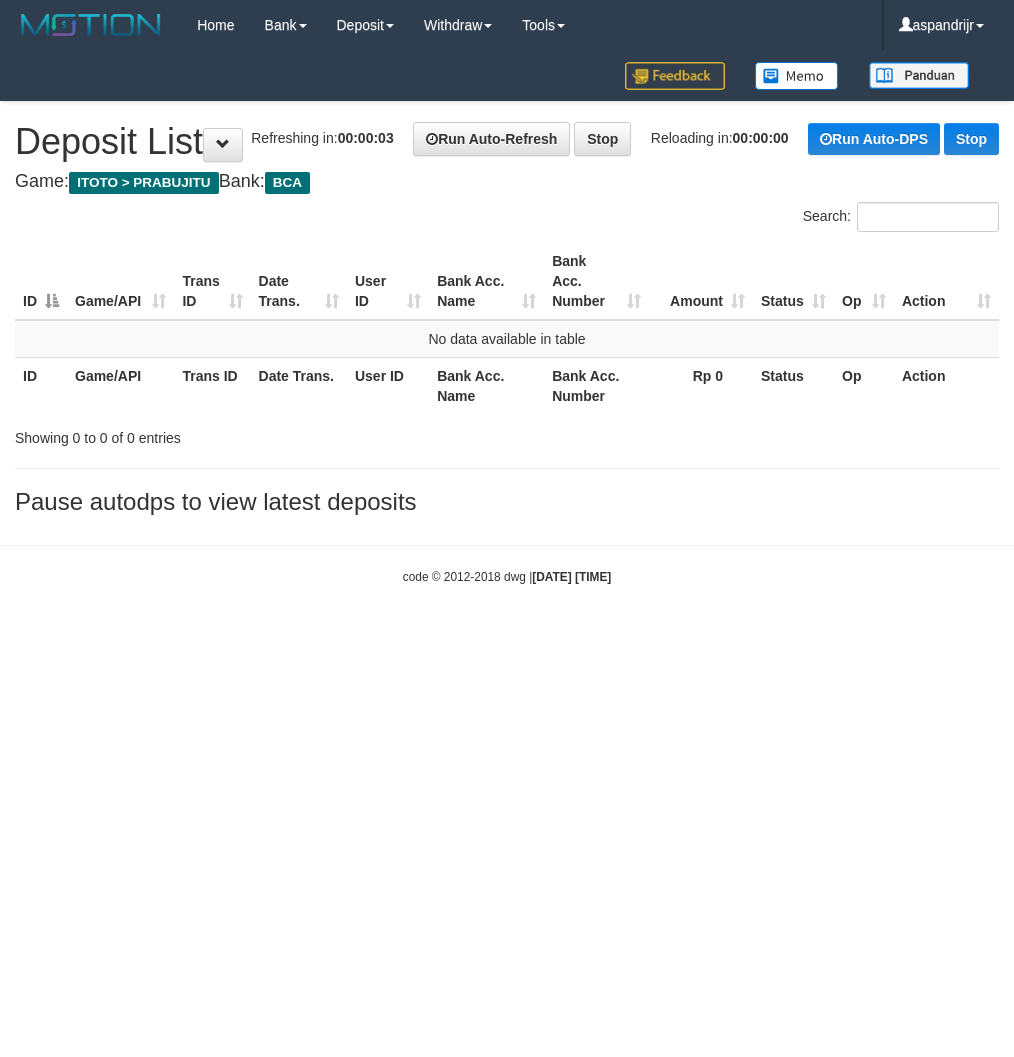 scroll, scrollTop: 0, scrollLeft: 0, axis: both 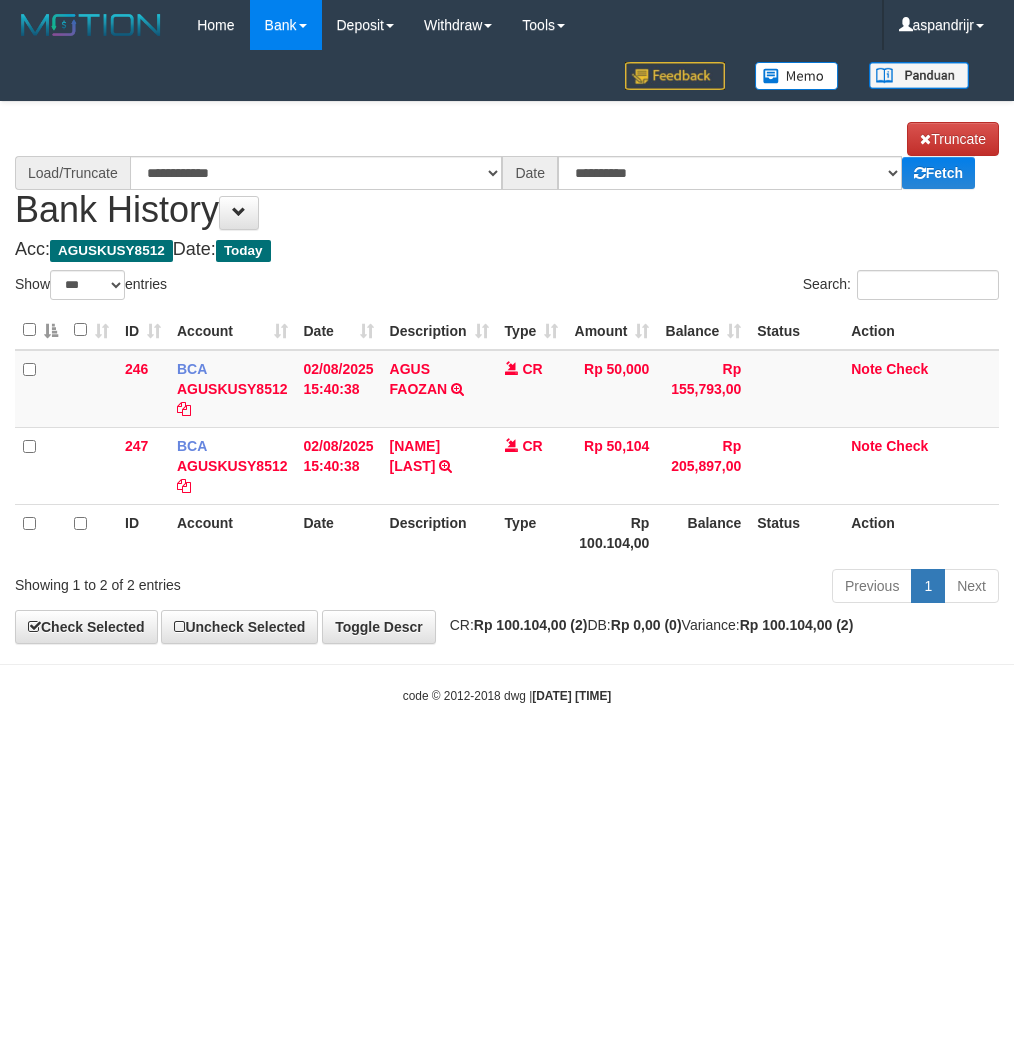select on "***" 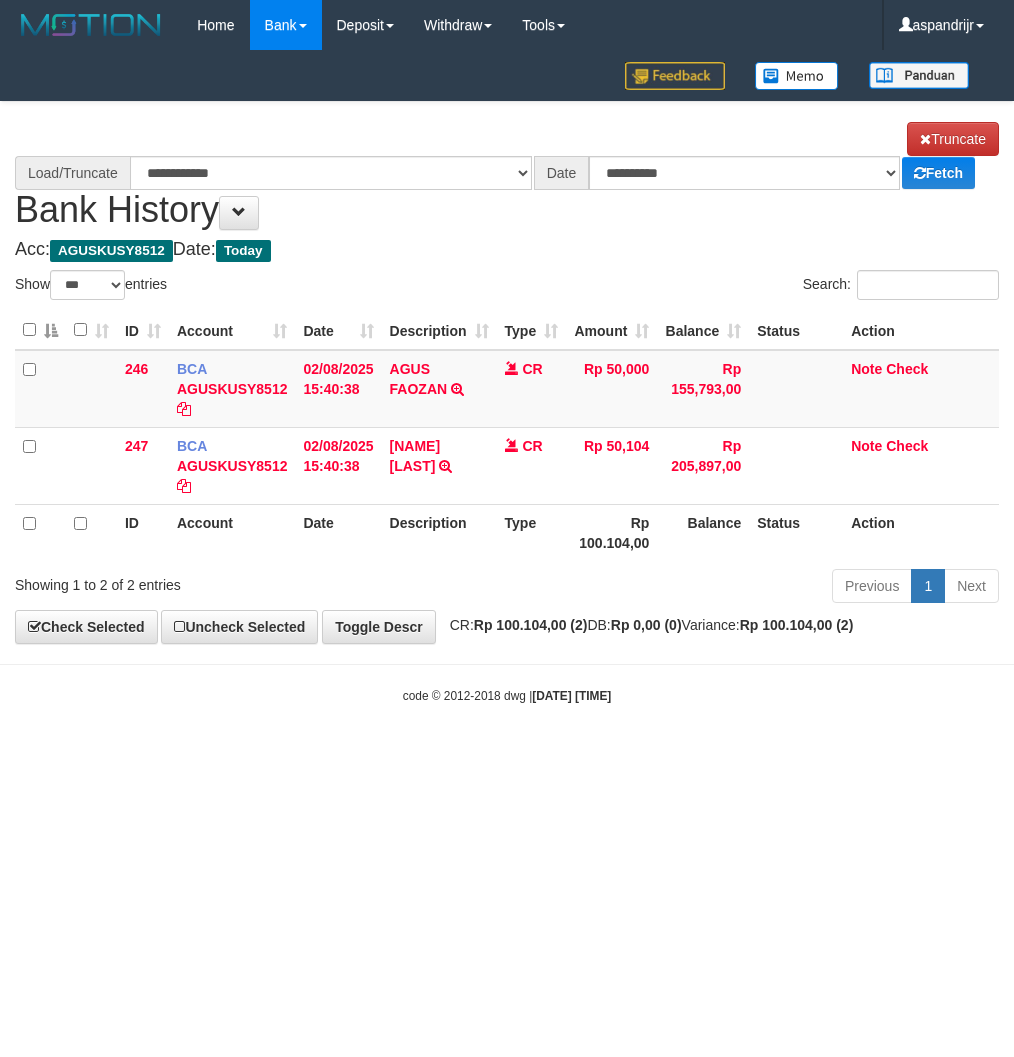 scroll, scrollTop: 0, scrollLeft: 0, axis: both 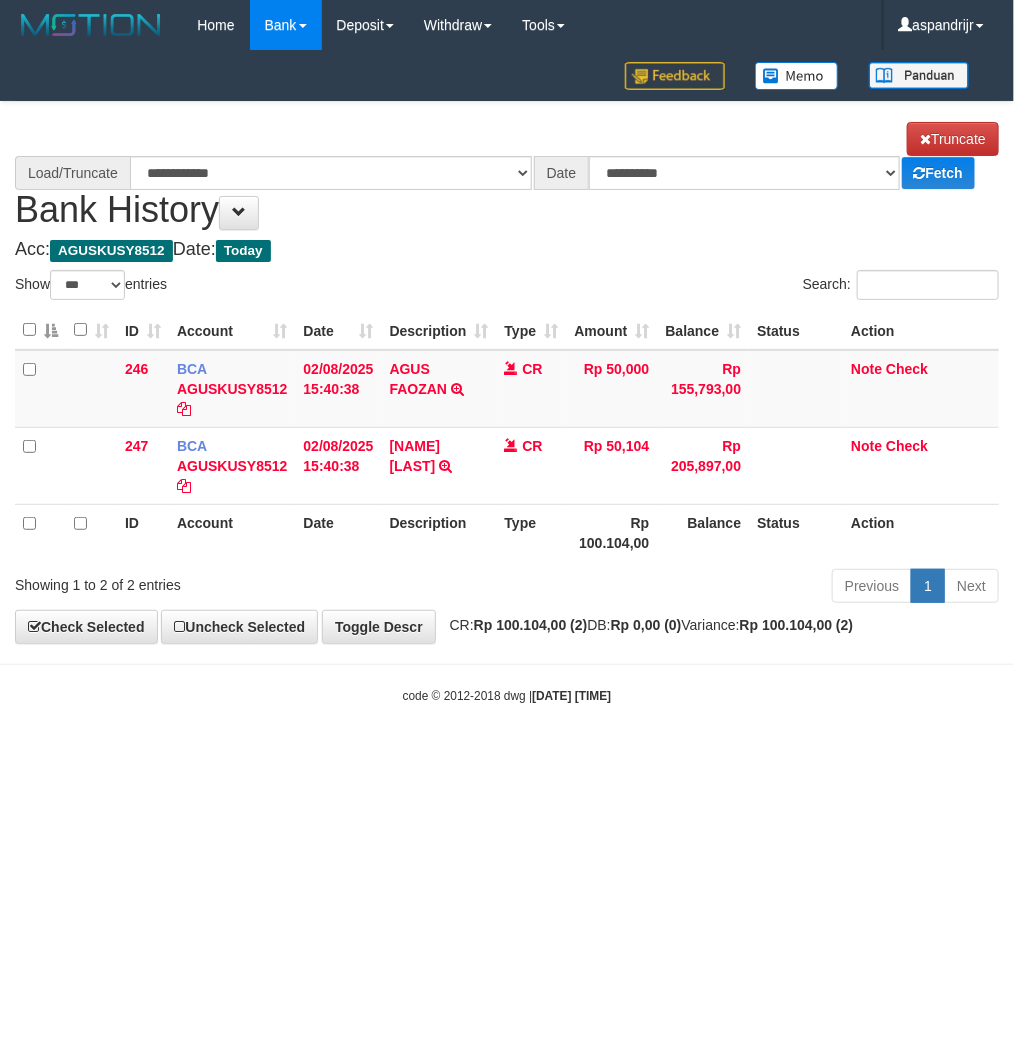 click on "Toggle navigation
Home
Bank
Account List
Load
By Website
Group
[ITOTO]													PRABUJITU
By Load Group (DPS)
Group asp-1
Mutasi Bank
Search
Sync
Note Mutasi
Deposit
DPS List" at bounding box center (507, 377) 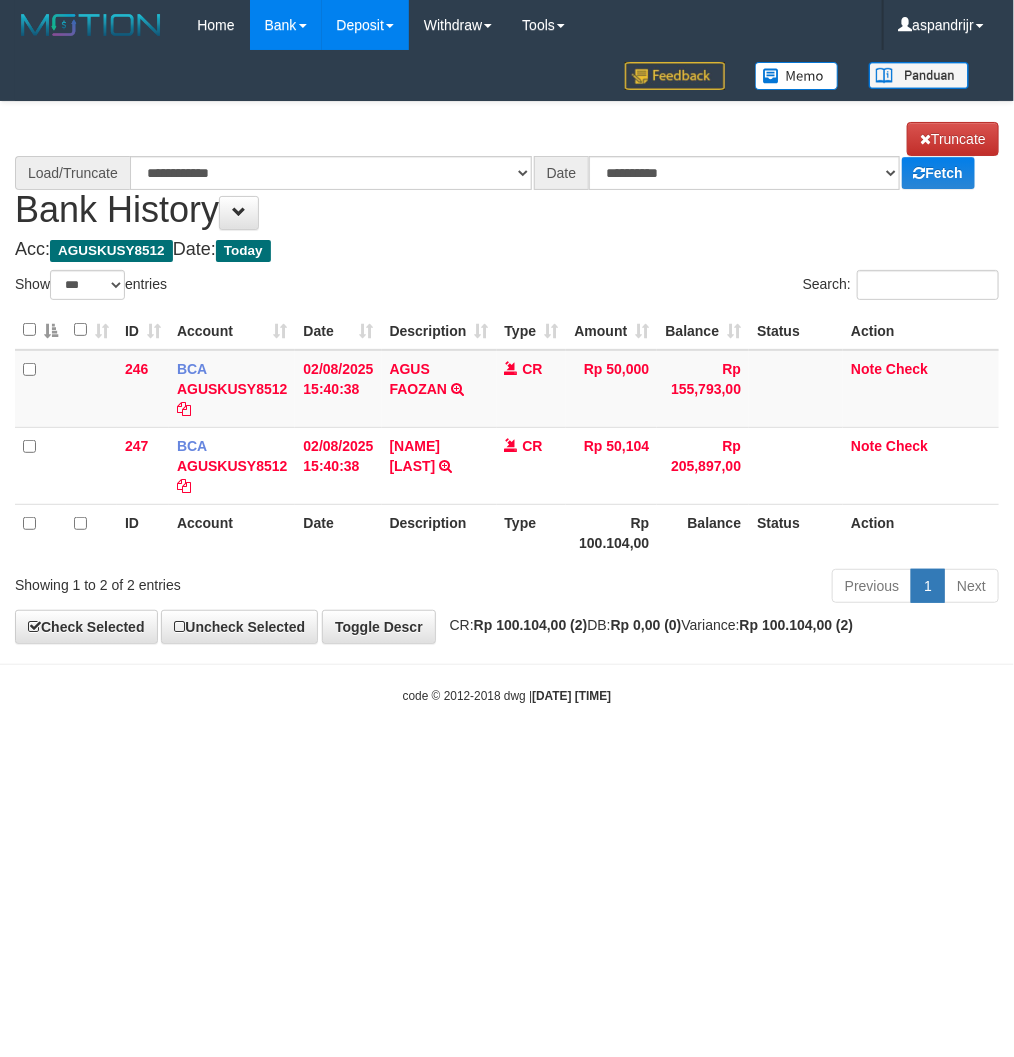 select on "****" 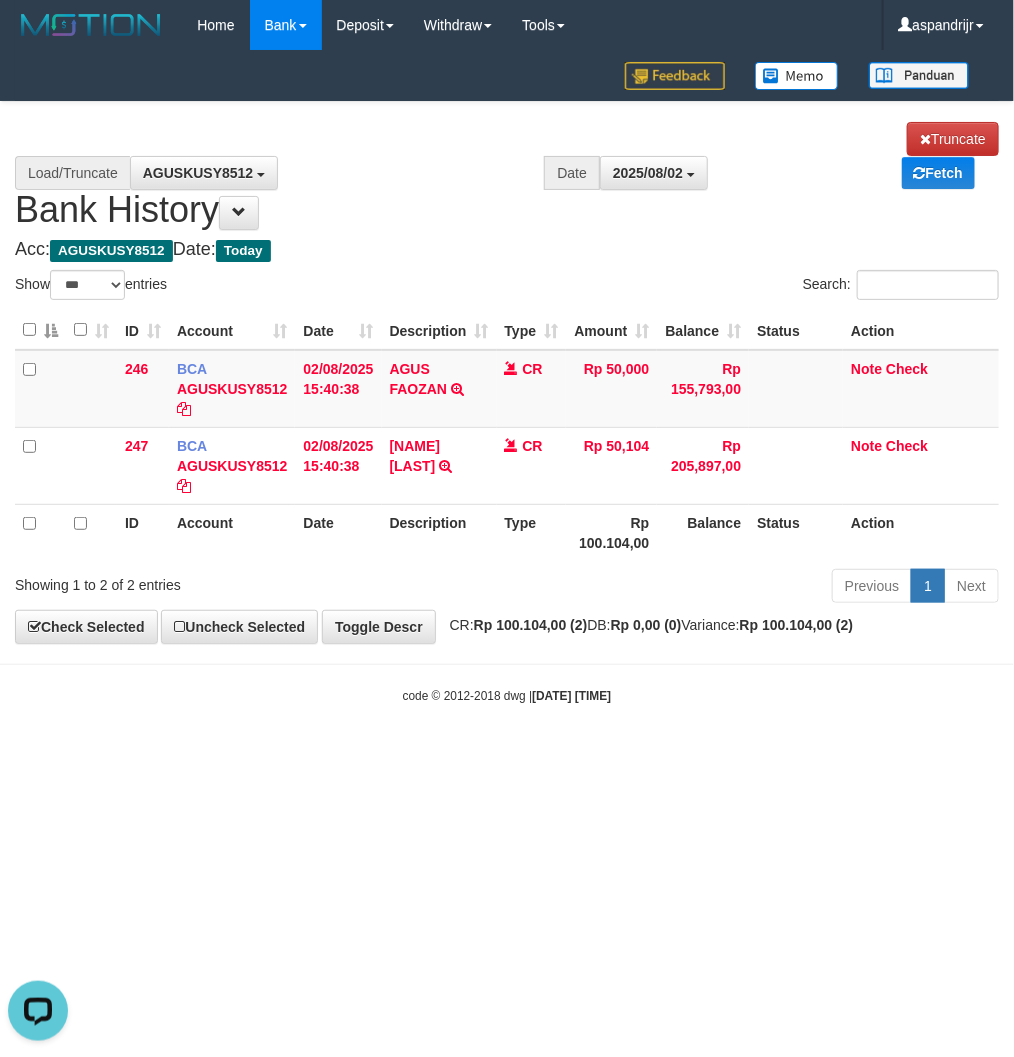 scroll, scrollTop: 0, scrollLeft: 0, axis: both 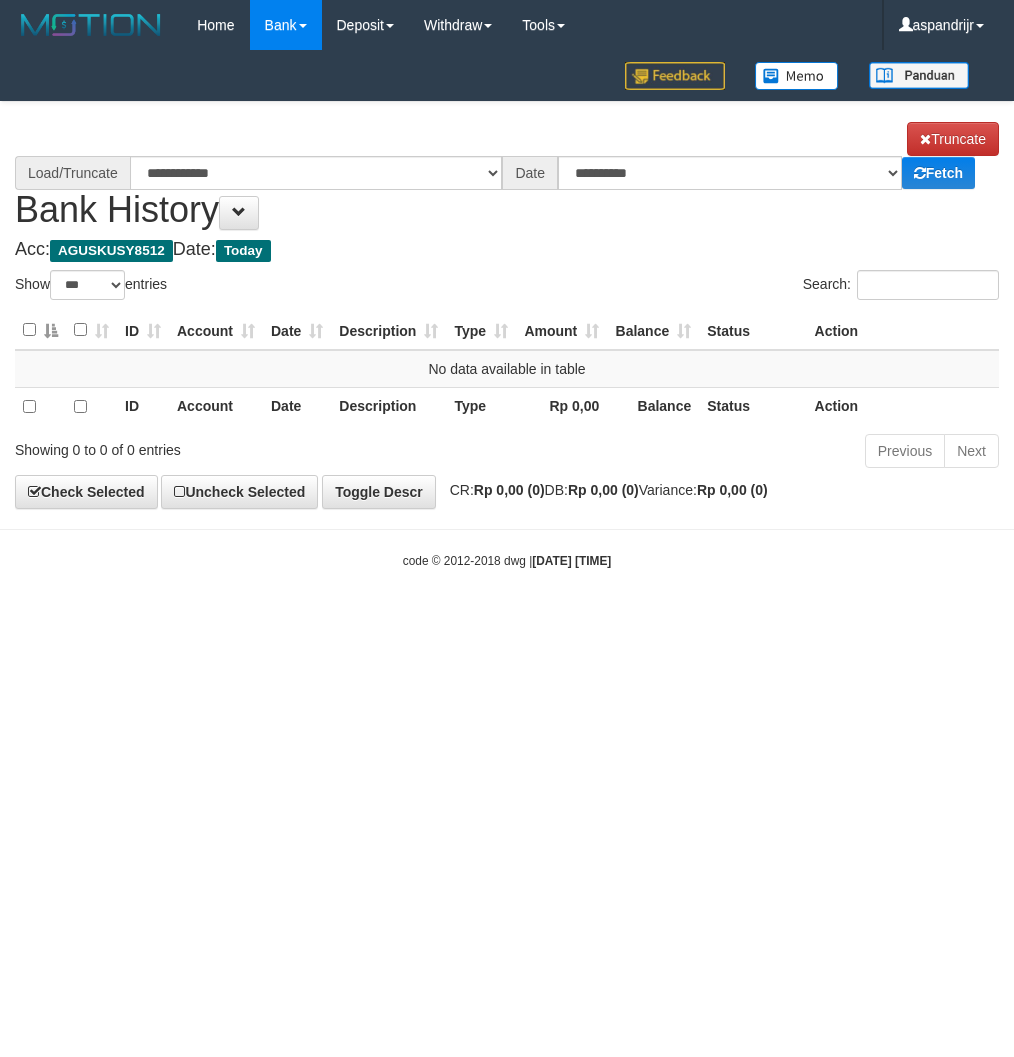 select on "***" 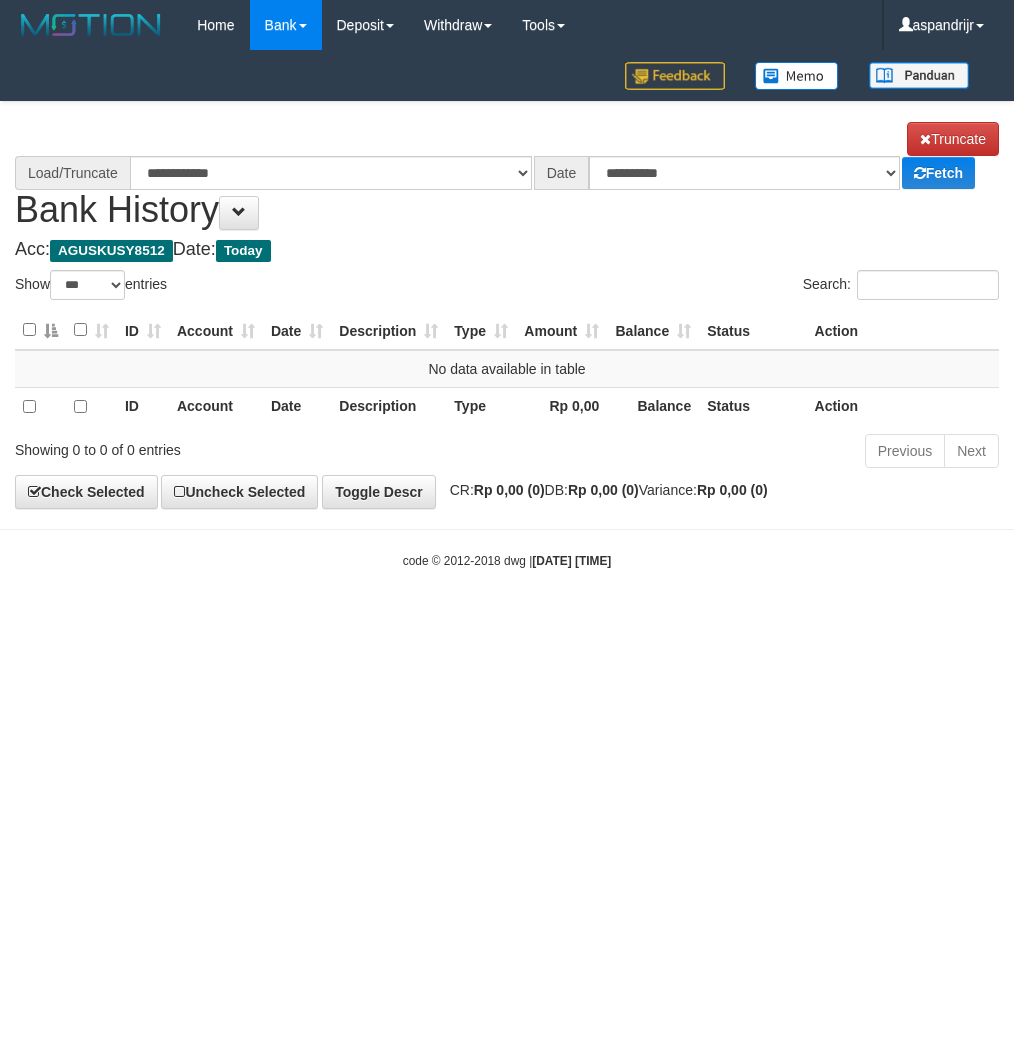 scroll, scrollTop: 0, scrollLeft: 0, axis: both 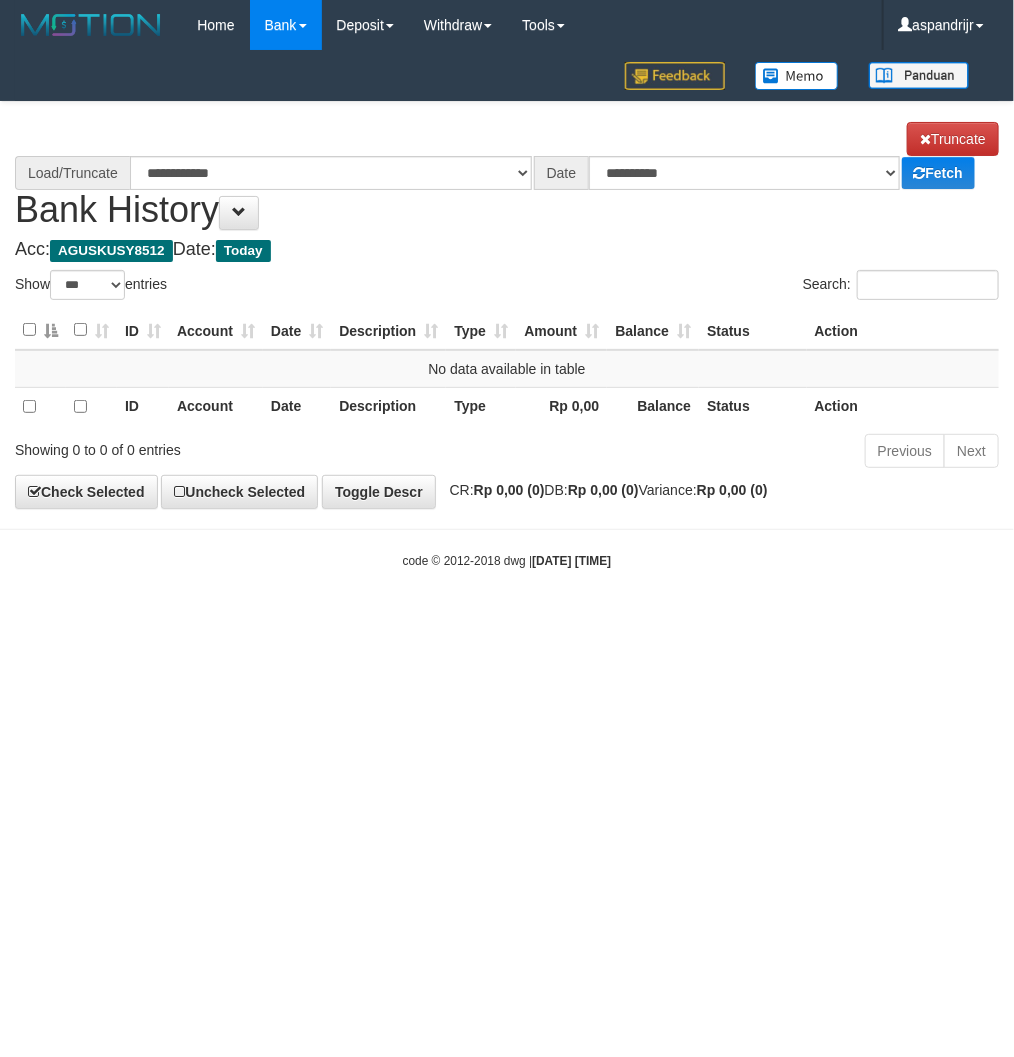 click on "Toggle navigation
Home
Bank
Account List
Load
By Website
Group
[ITOTO]													PRABUJITU
By Load Group (DPS)
Group asp-1
Mutasi Bank
Search
Sync
Note Mutasi
Deposit
DPS Fetch -" at bounding box center (507, 310) 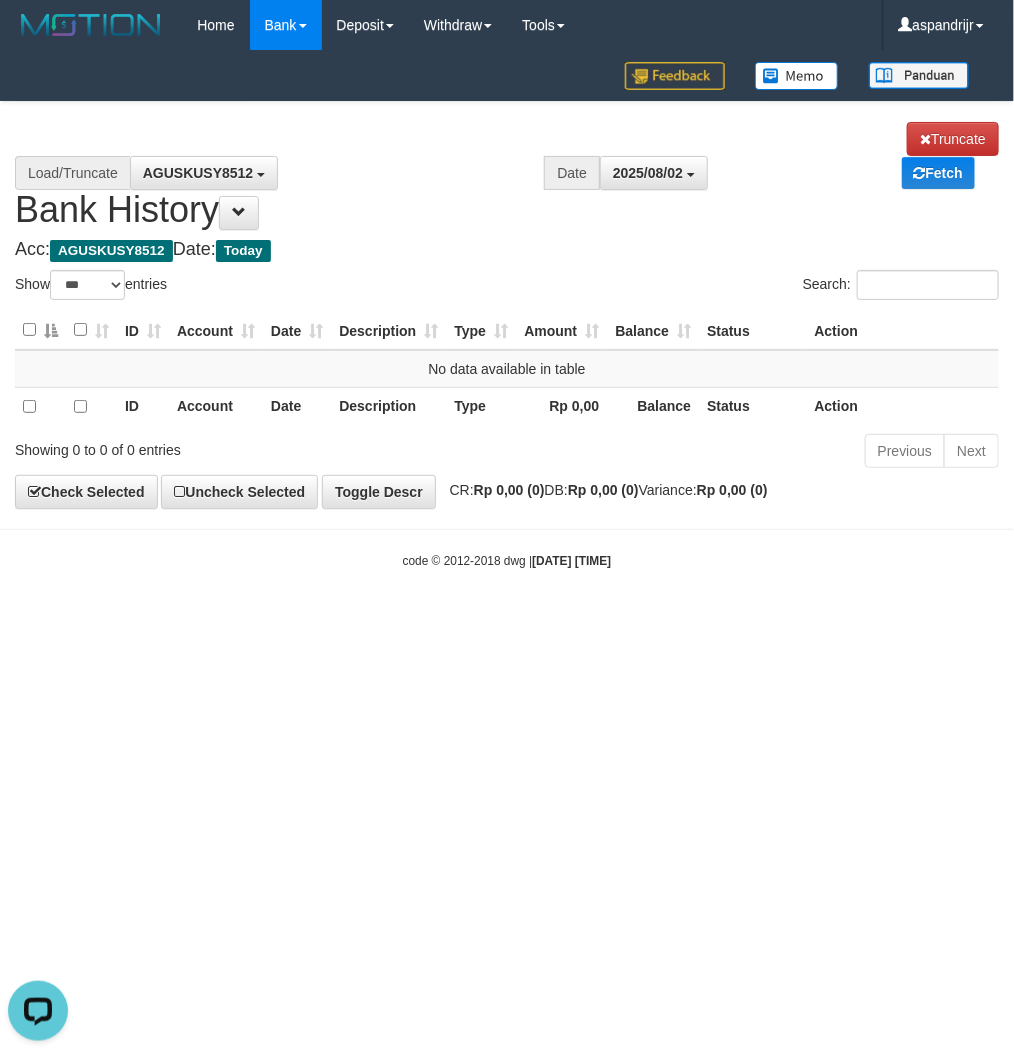 scroll, scrollTop: 0, scrollLeft: 0, axis: both 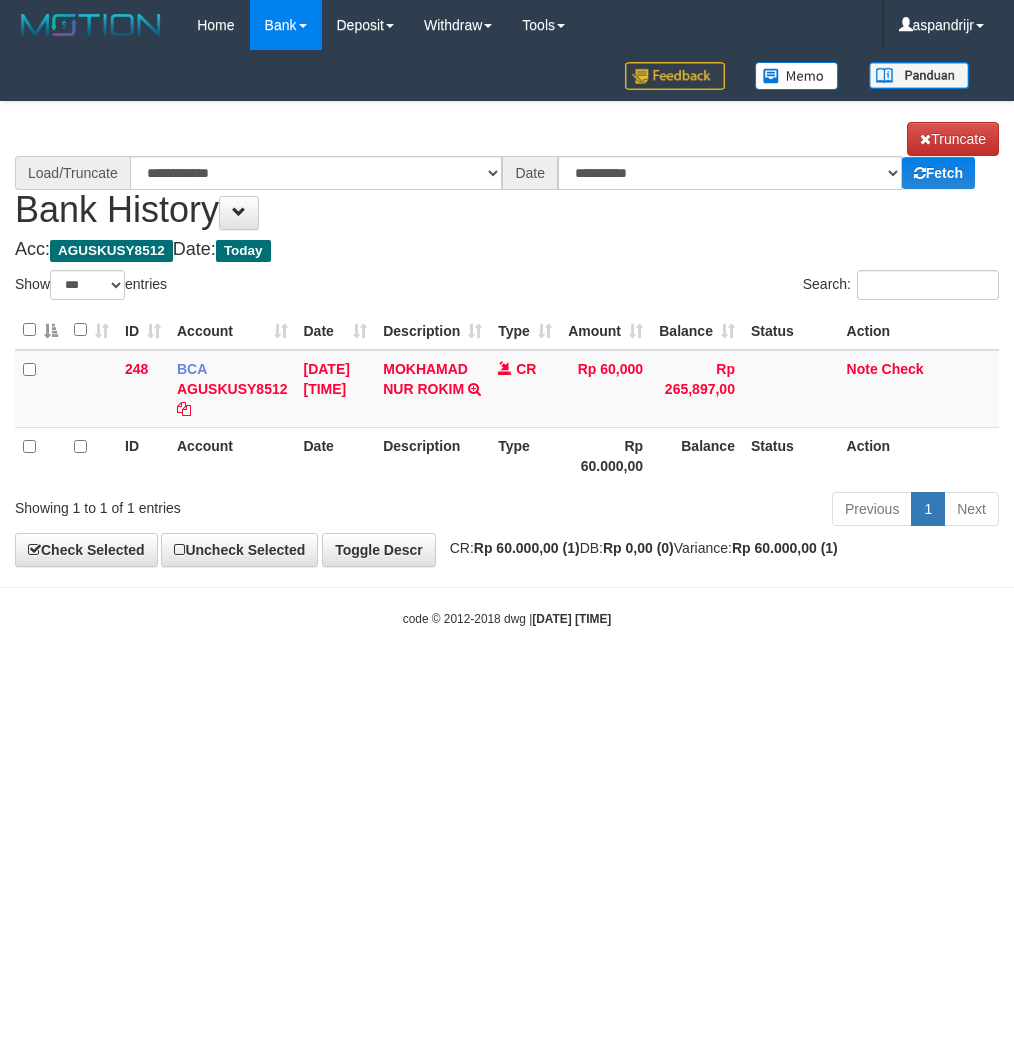 select on "***" 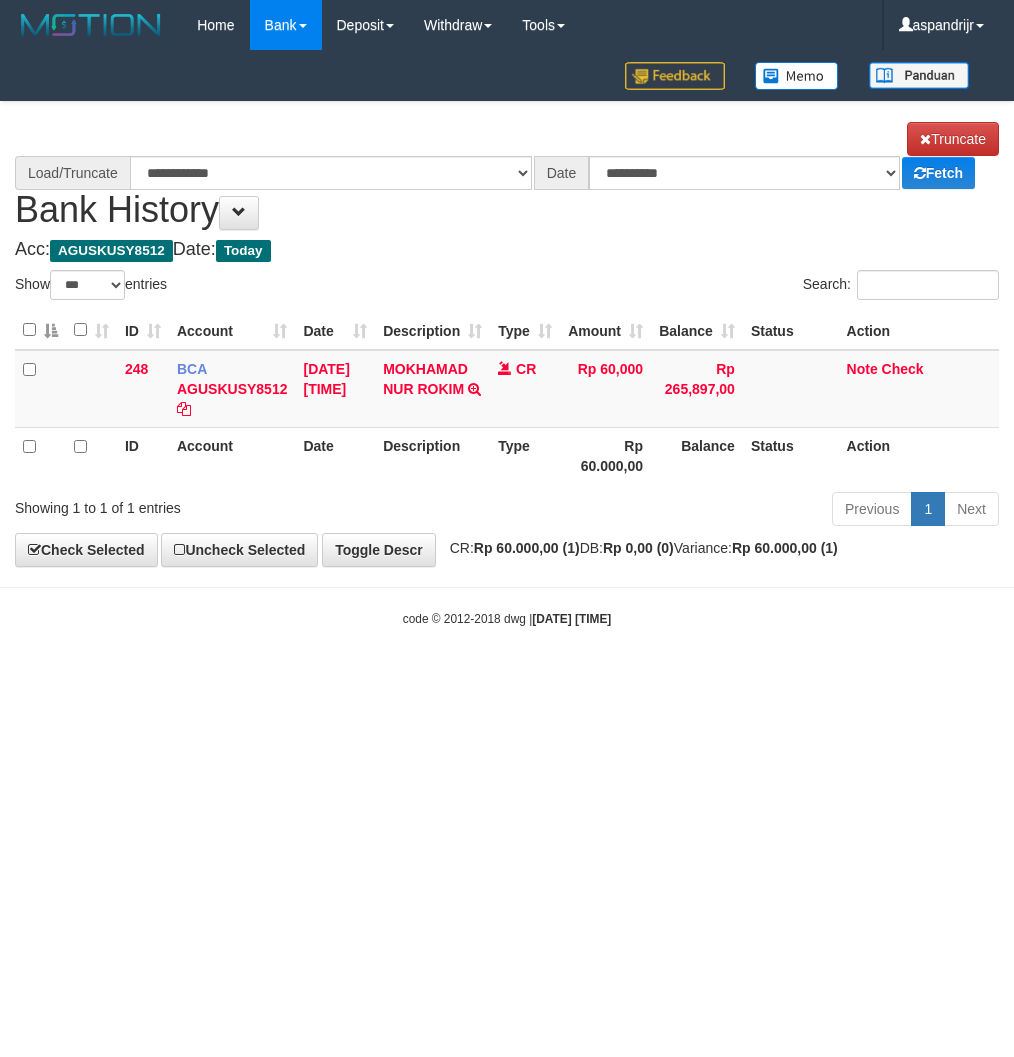 scroll, scrollTop: 0, scrollLeft: 0, axis: both 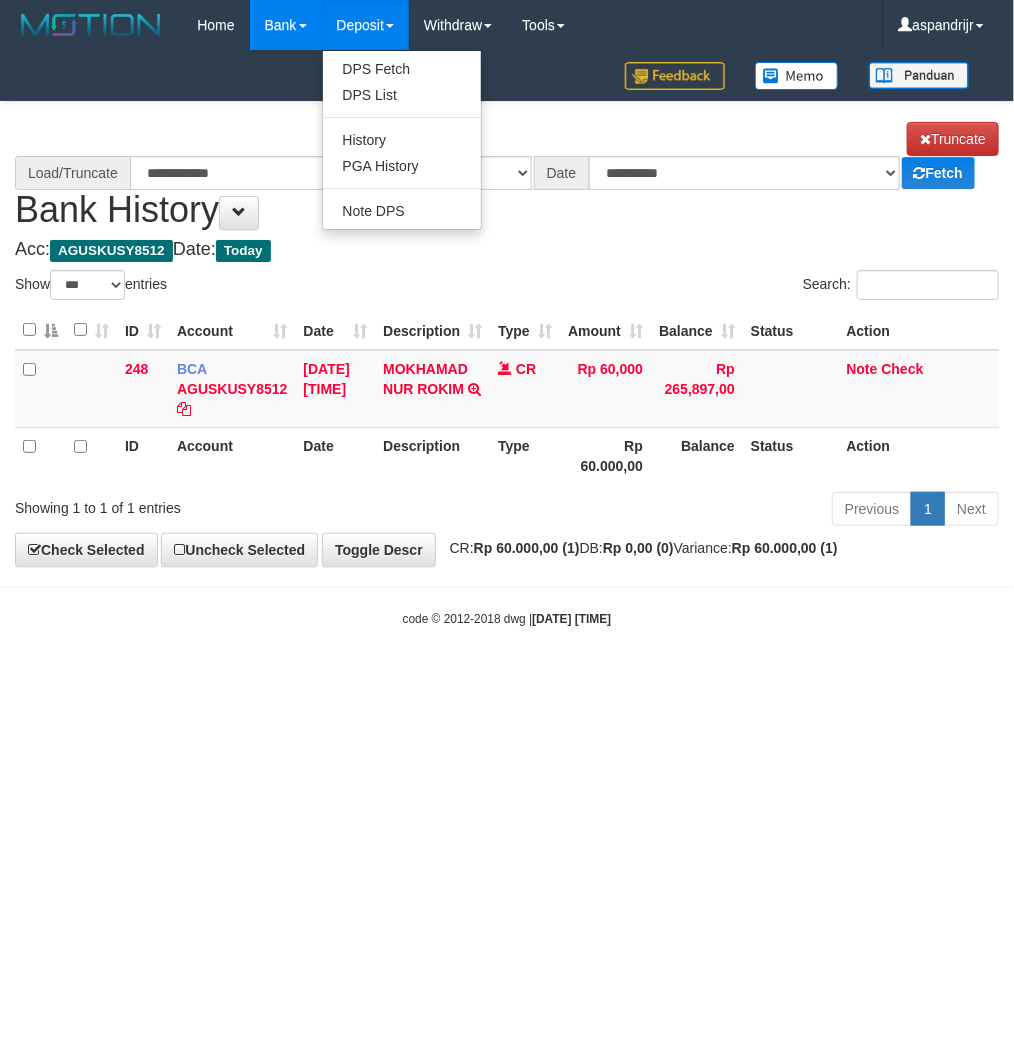 select on "****" 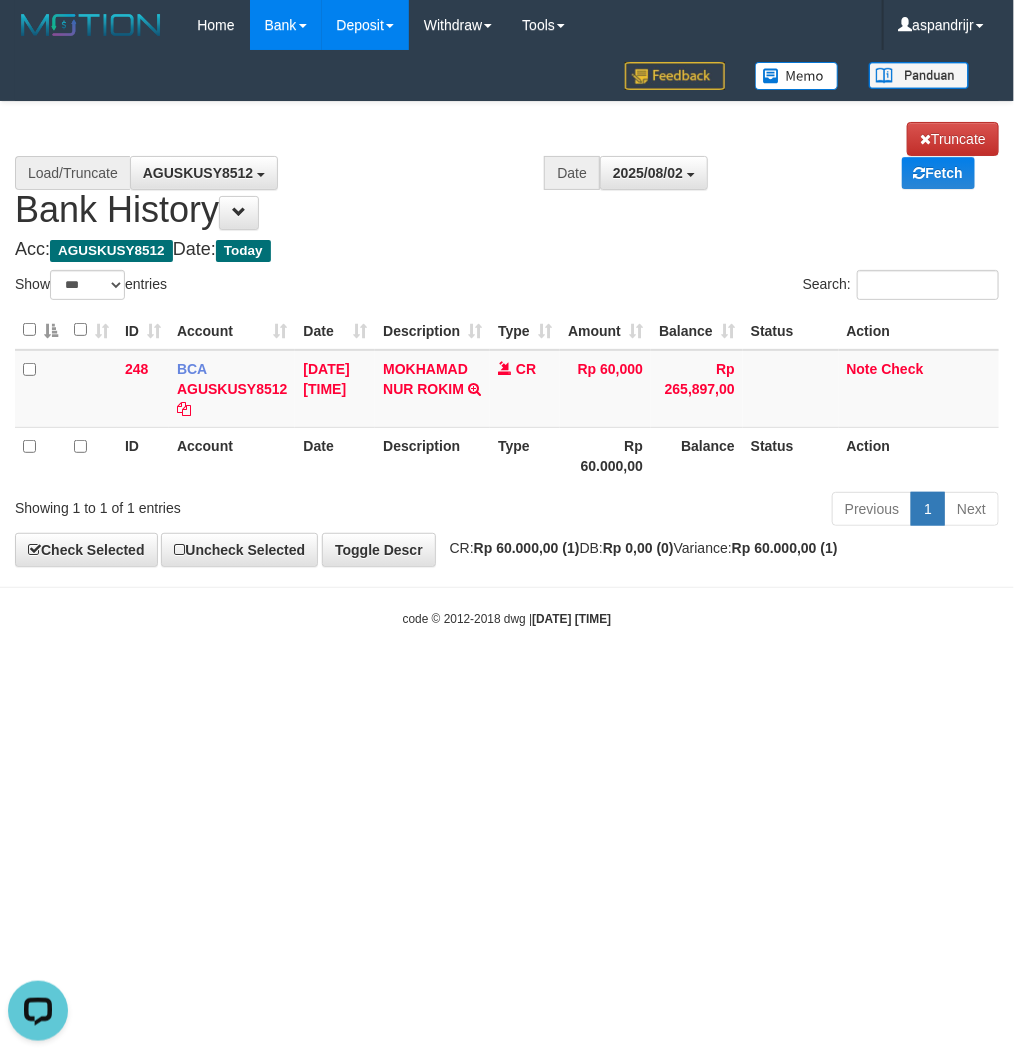 scroll, scrollTop: 0, scrollLeft: 0, axis: both 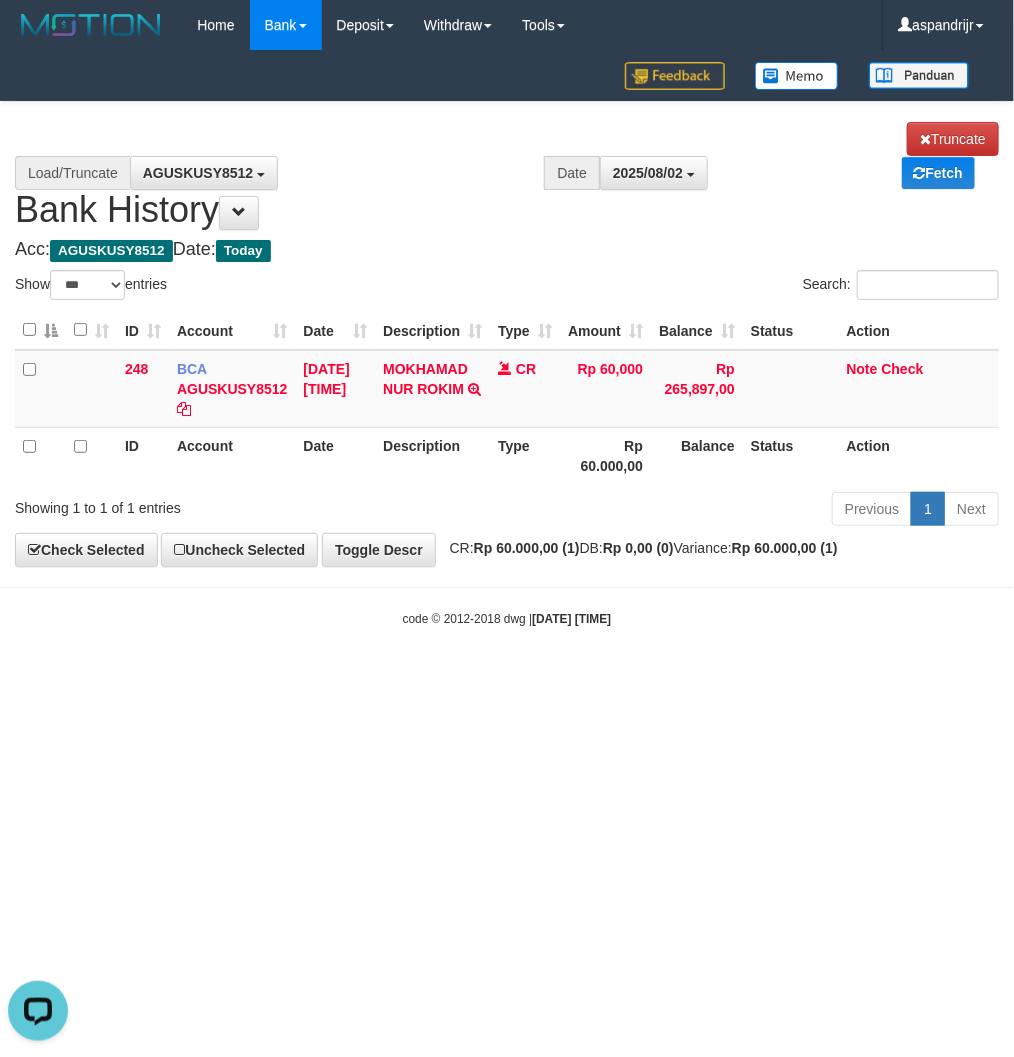click on "Toggle navigation
Home
Bank
Account List
Load
By Website
Group
[ITOTO]													PRABUJITU
By Load Group (DPS)
Group asp-1
Mutasi Bank
Search
Sync
Note Mutasi
Deposit
DPS Fetch -" at bounding box center (507, 339) 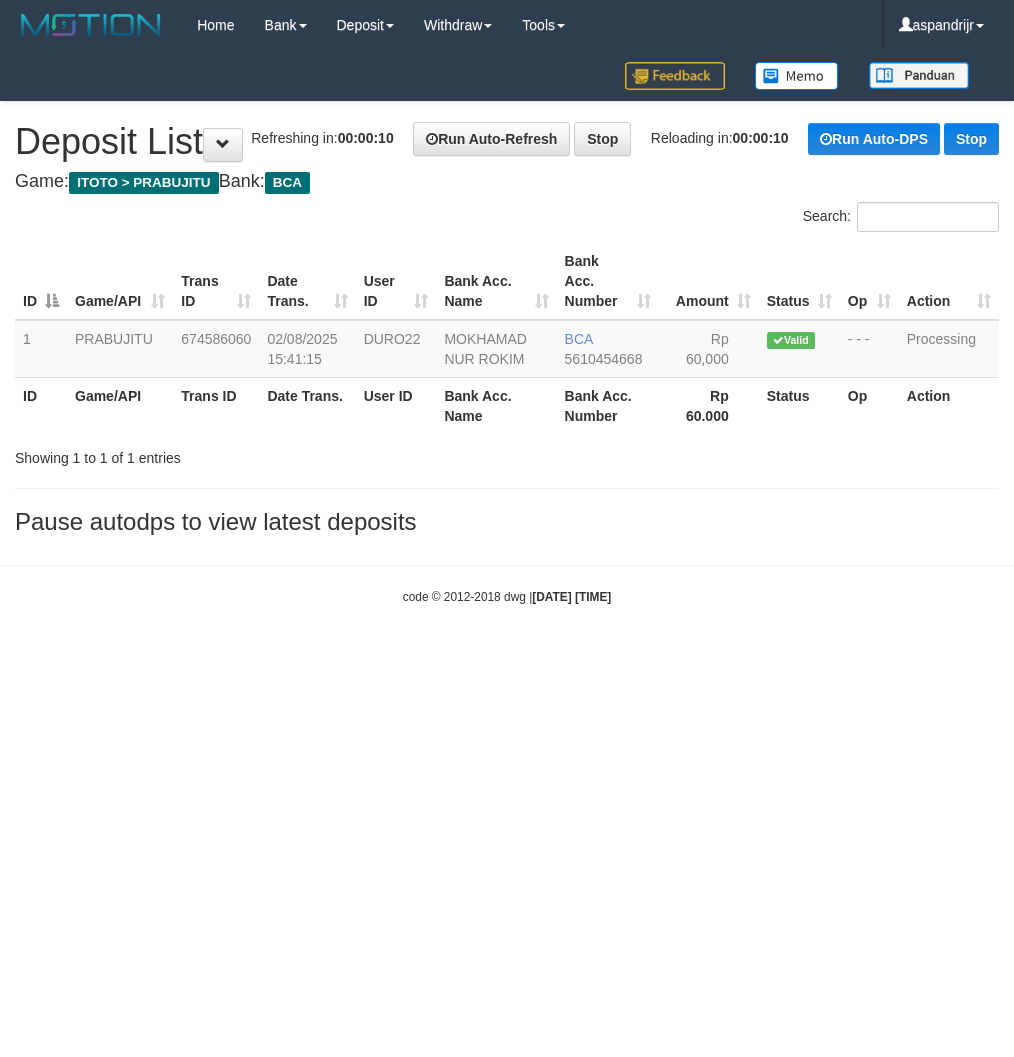 scroll, scrollTop: 0, scrollLeft: 0, axis: both 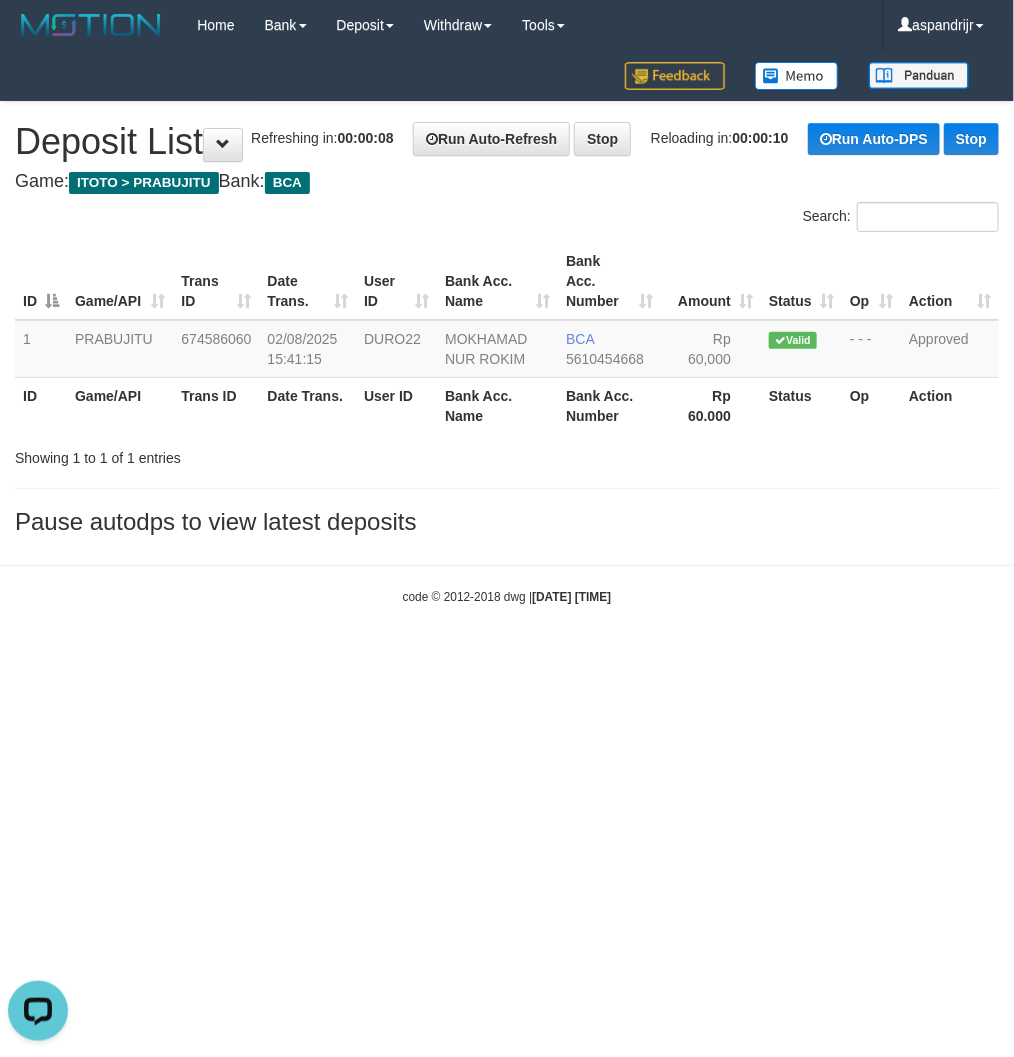 click on "Toggle navigation
Home
Bank
Account List
Load
By Website
Group
[ITOTO]													PRABUJITU
By Load Group (DPS)
Group asp-1
Mutasi Bank
Search
Sync
Note Mutasi
Deposit
DPS Fetch -" at bounding box center (507, 328) 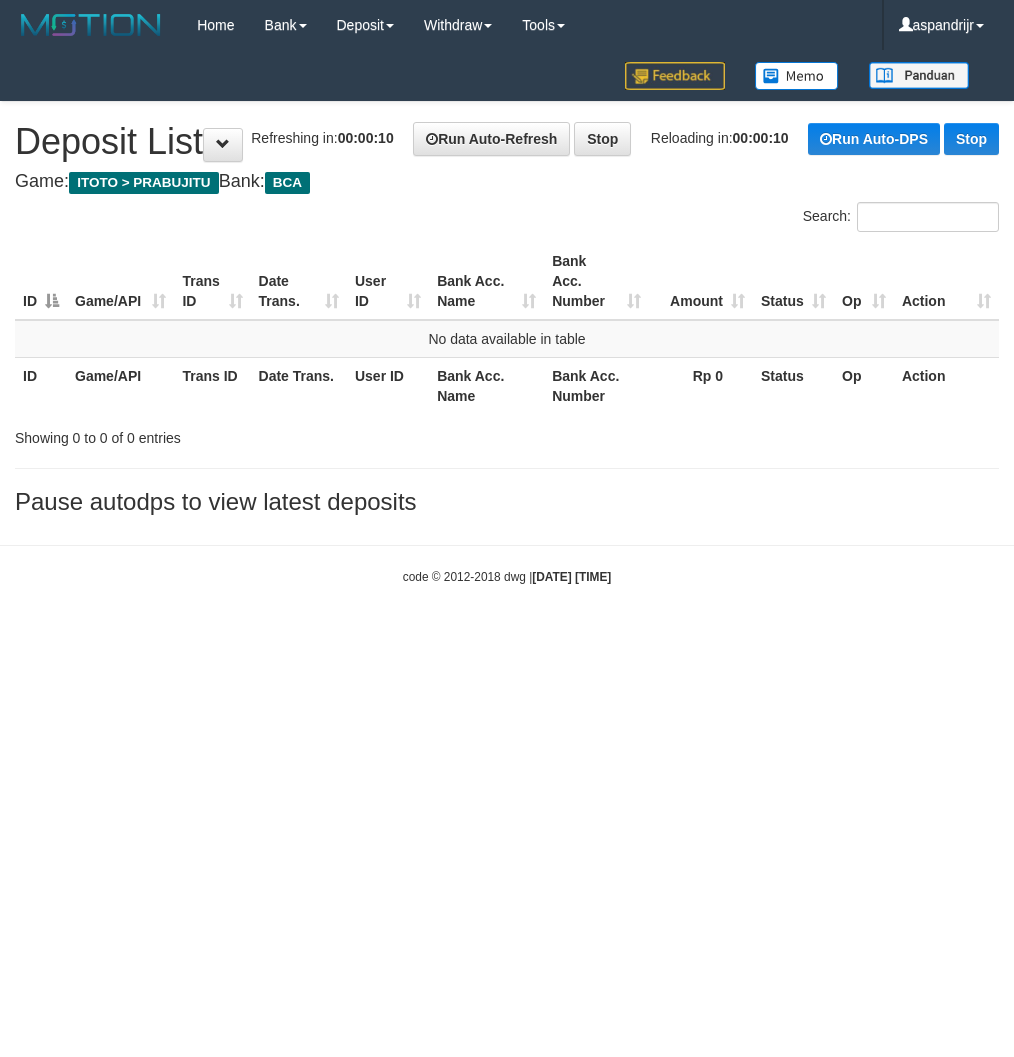 scroll, scrollTop: 0, scrollLeft: 0, axis: both 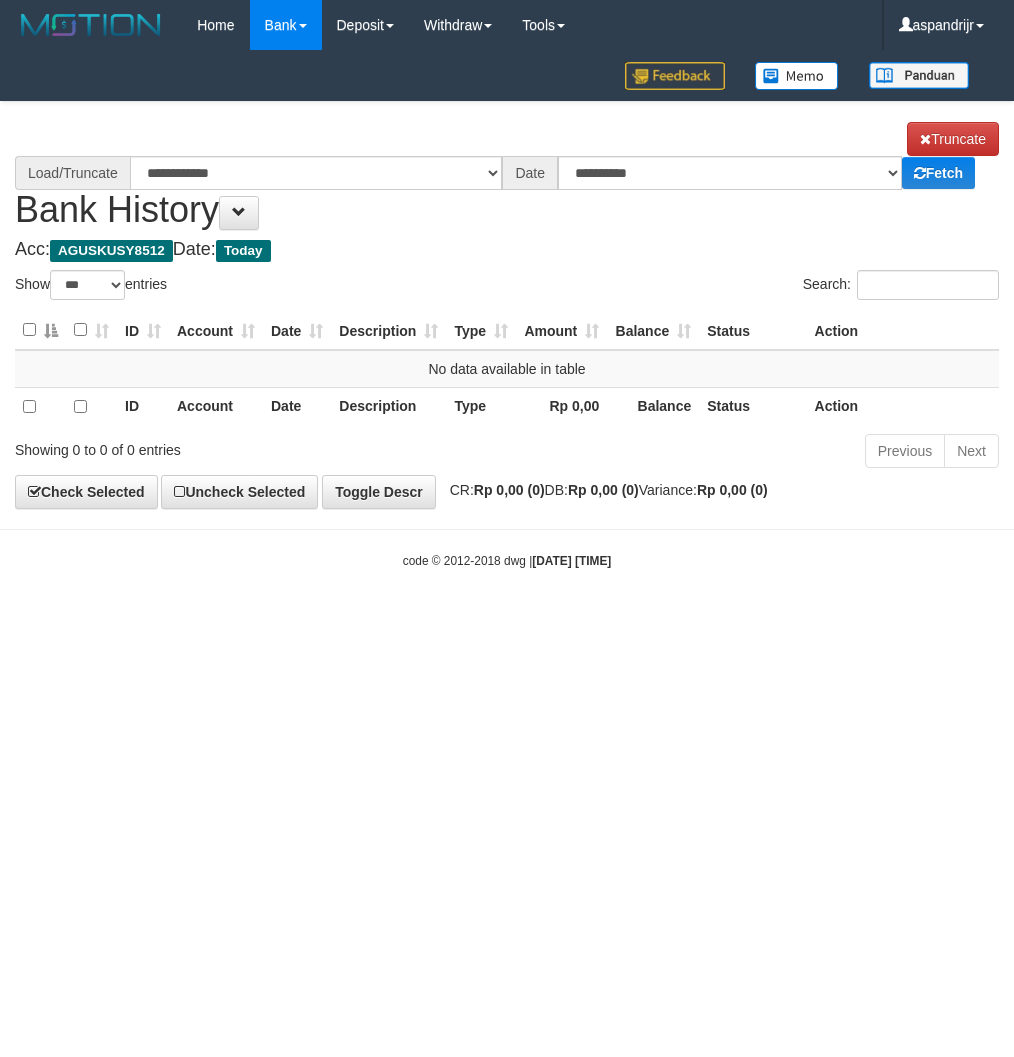 select on "***" 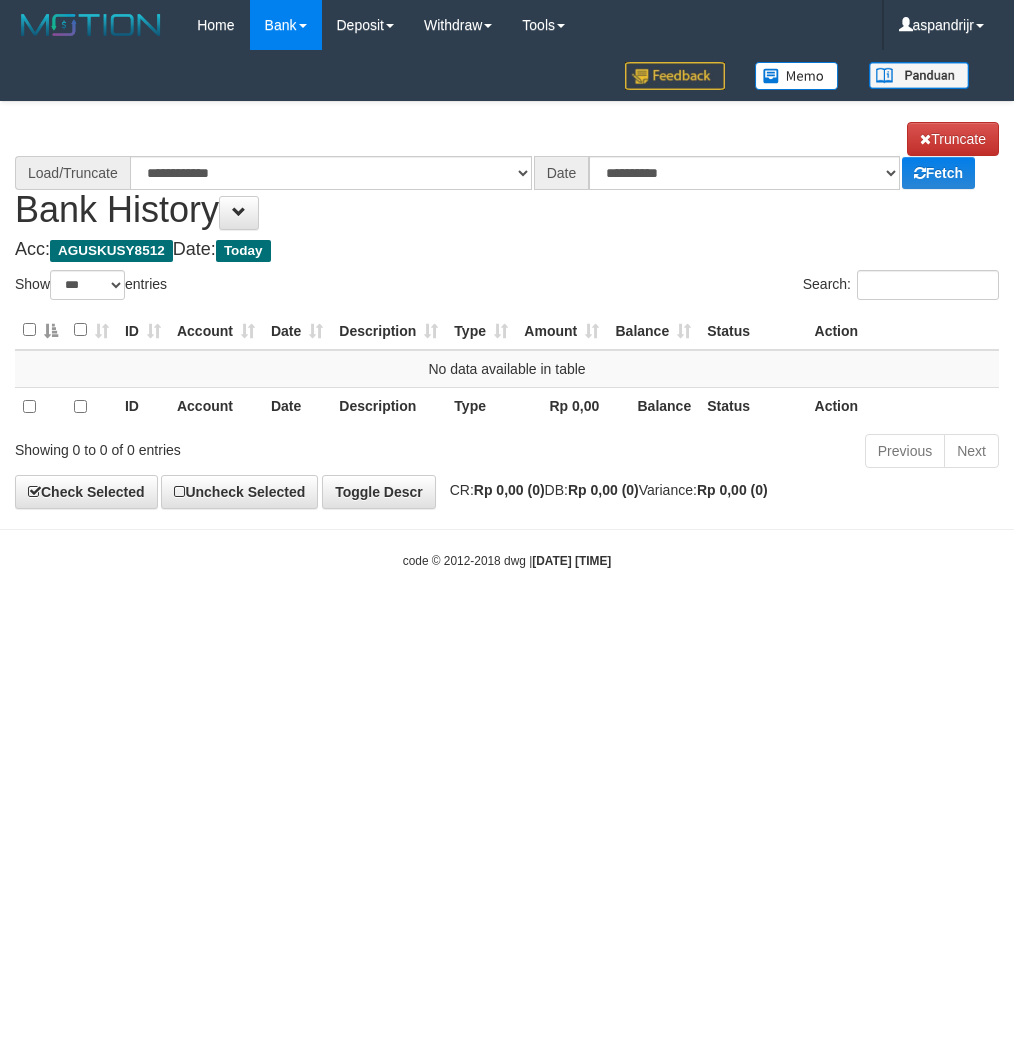 scroll, scrollTop: 0, scrollLeft: 0, axis: both 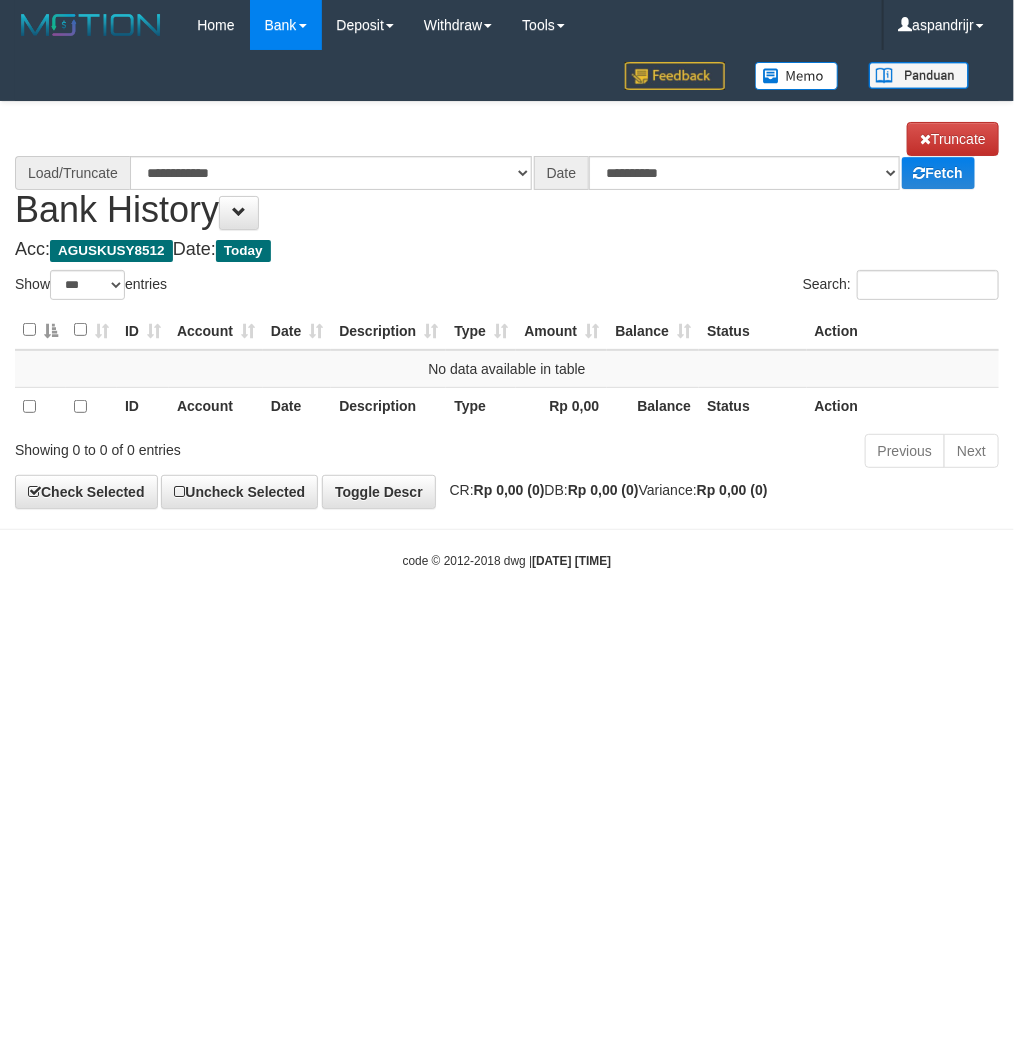 click on "Toggle navigation
Home
Bank
Account List
Load
By Website
Group
[ITOTO]													PRABUJITU
By Load Group (DPS)
Group asp-1
Mutasi Bank
Search
Sync
Note Mutasi
Deposit
DPS List" at bounding box center [507, 310] 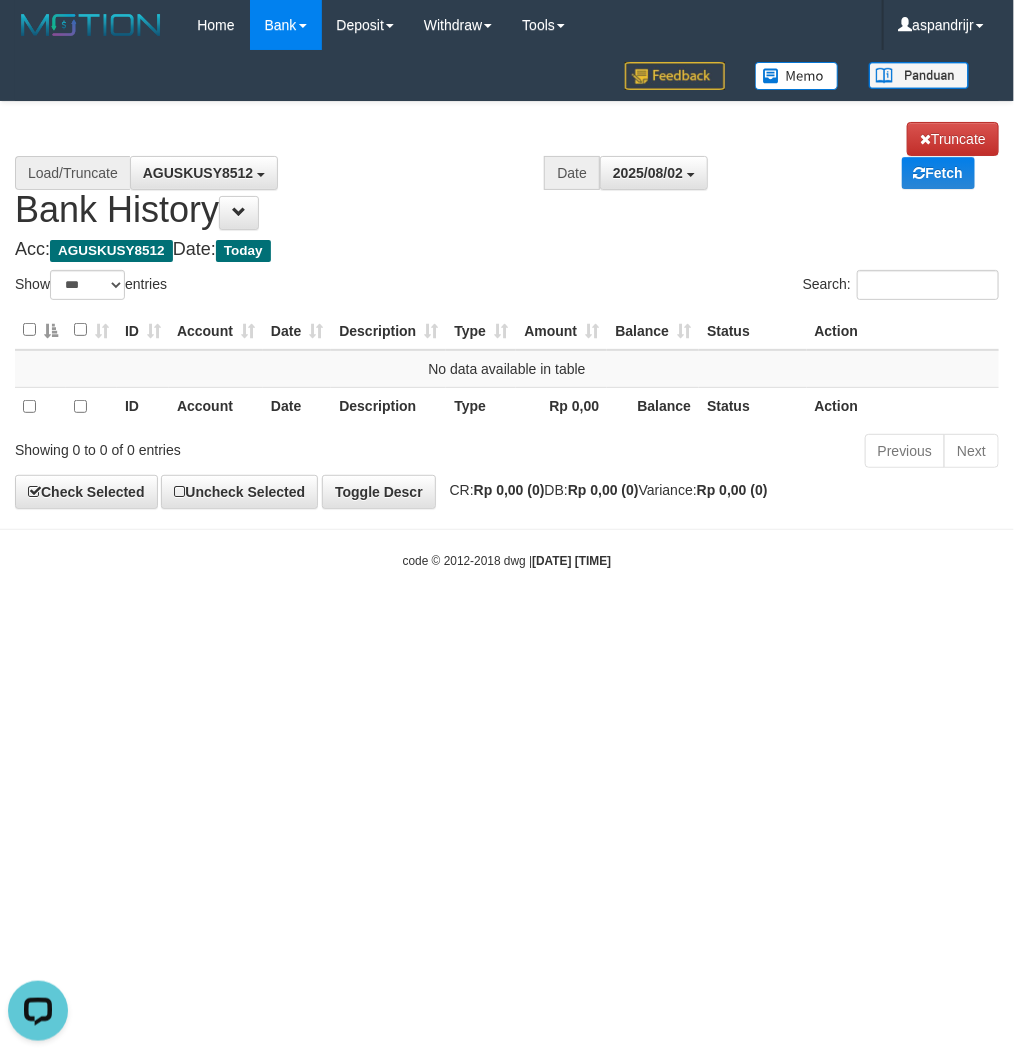 scroll, scrollTop: 0, scrollLeft: 0, axis: both 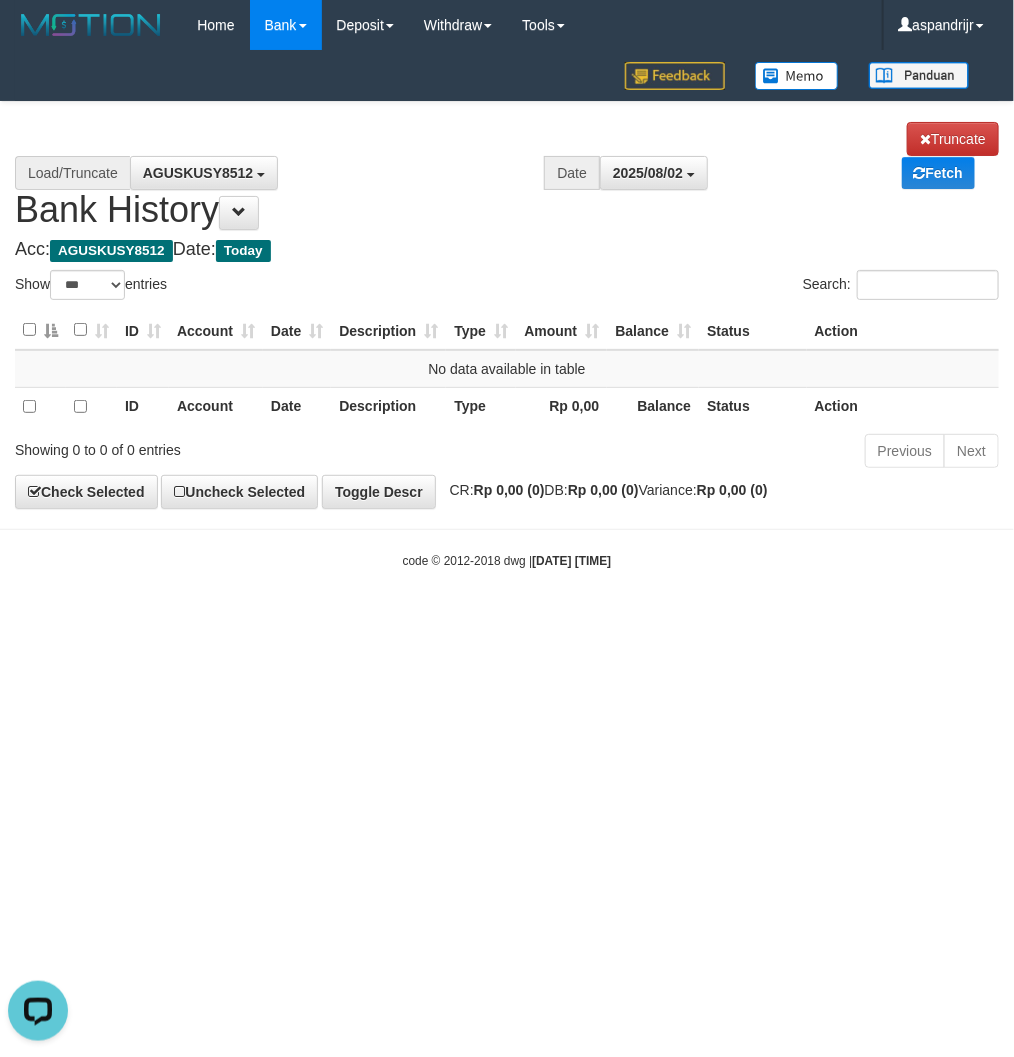 click on "Toggle navigation
Home
Bank
Account List
Load
By Website
Group
[ITOTO]													PRABUJITU
By Load Group (DPS)
Group asp-1
Mutasi Bank
Search
Sync
Note Mutasi
Deposit
DPS List" at bounding box center [507, 310] 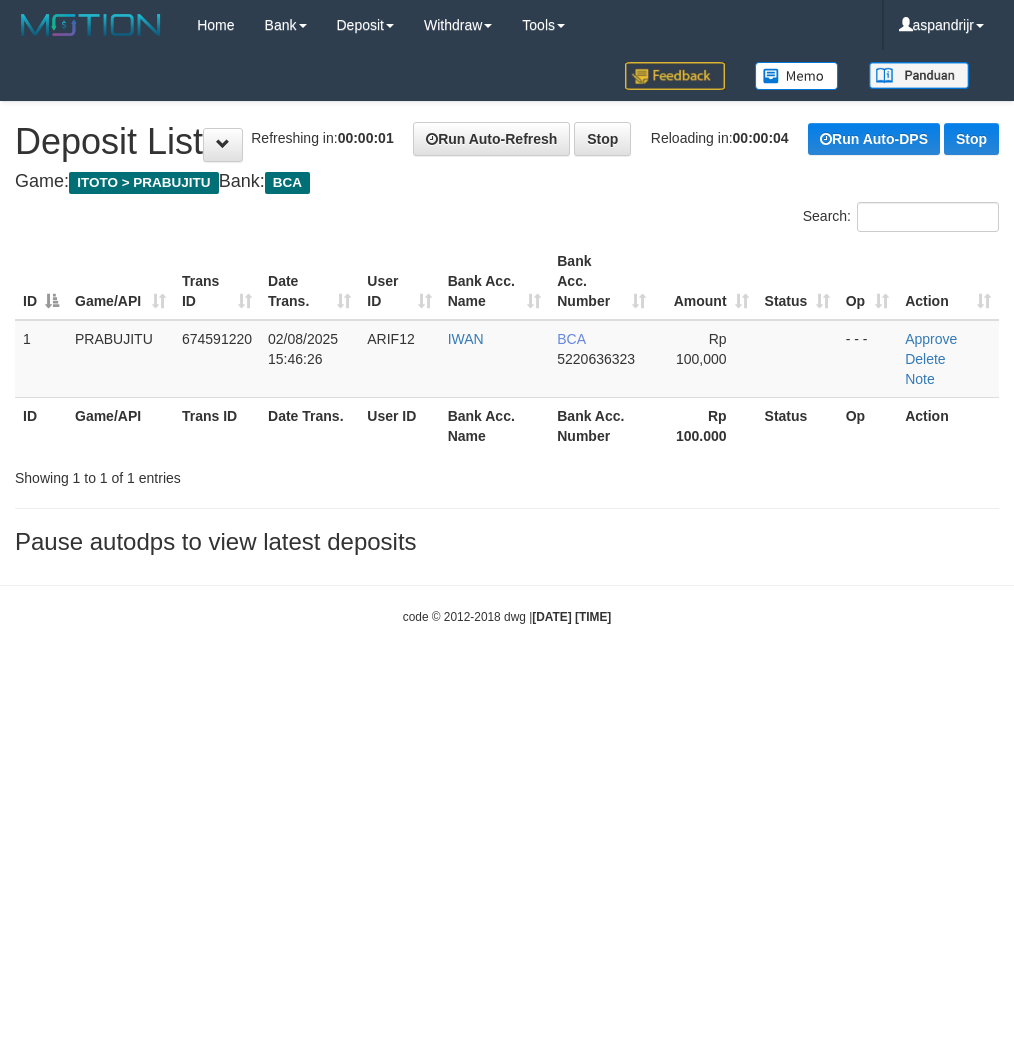 scroll, scrollTop: 0, scrollLeft: 0, axis: both 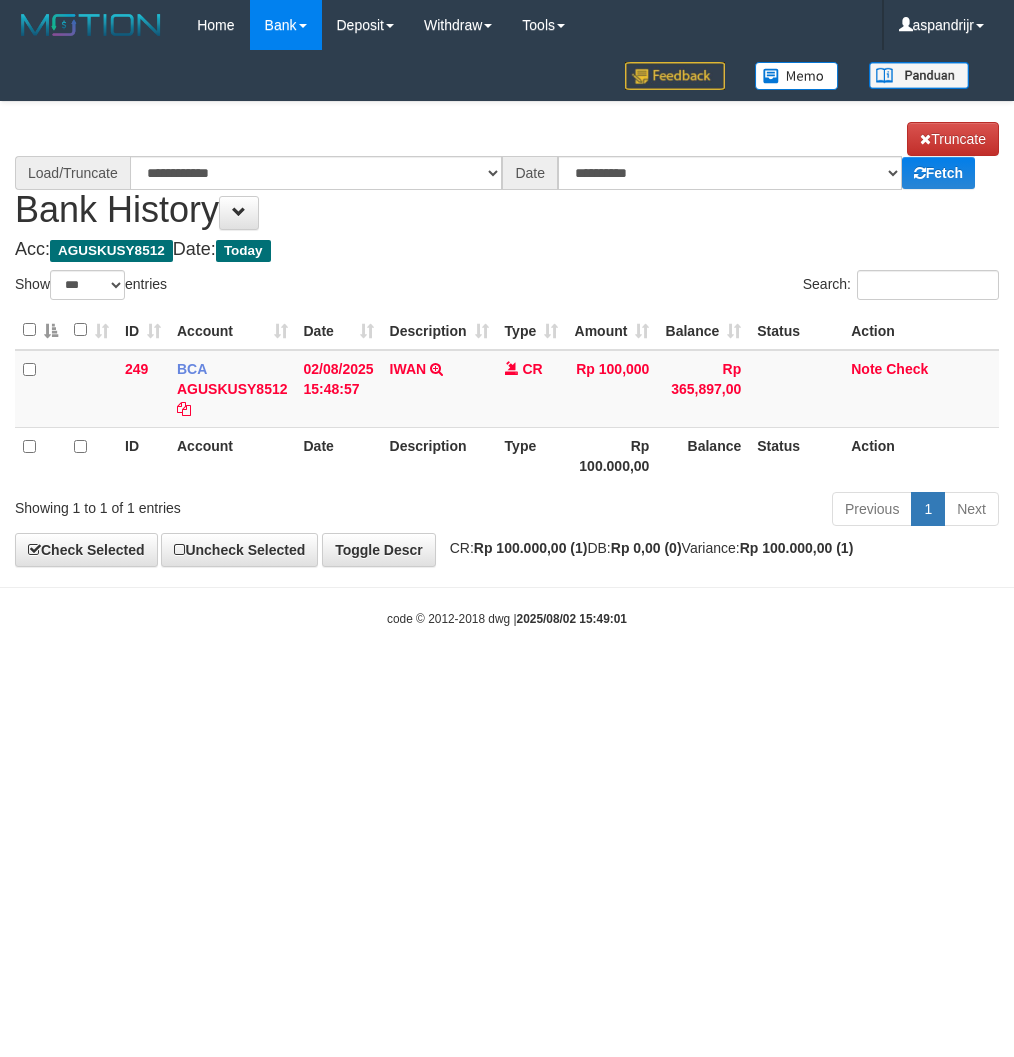 select on "***" 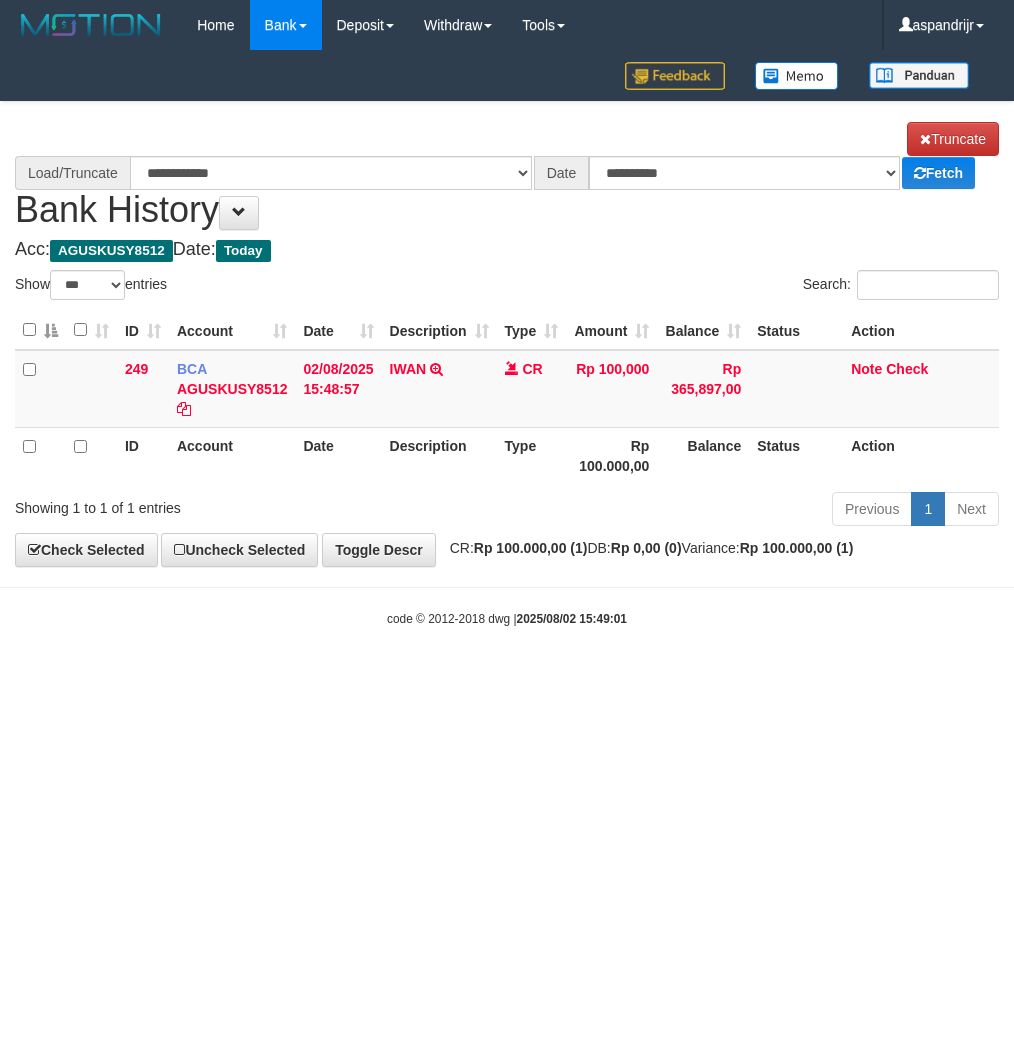 scroll, scrollTop: 0, scrollLeft: 0, axis: both 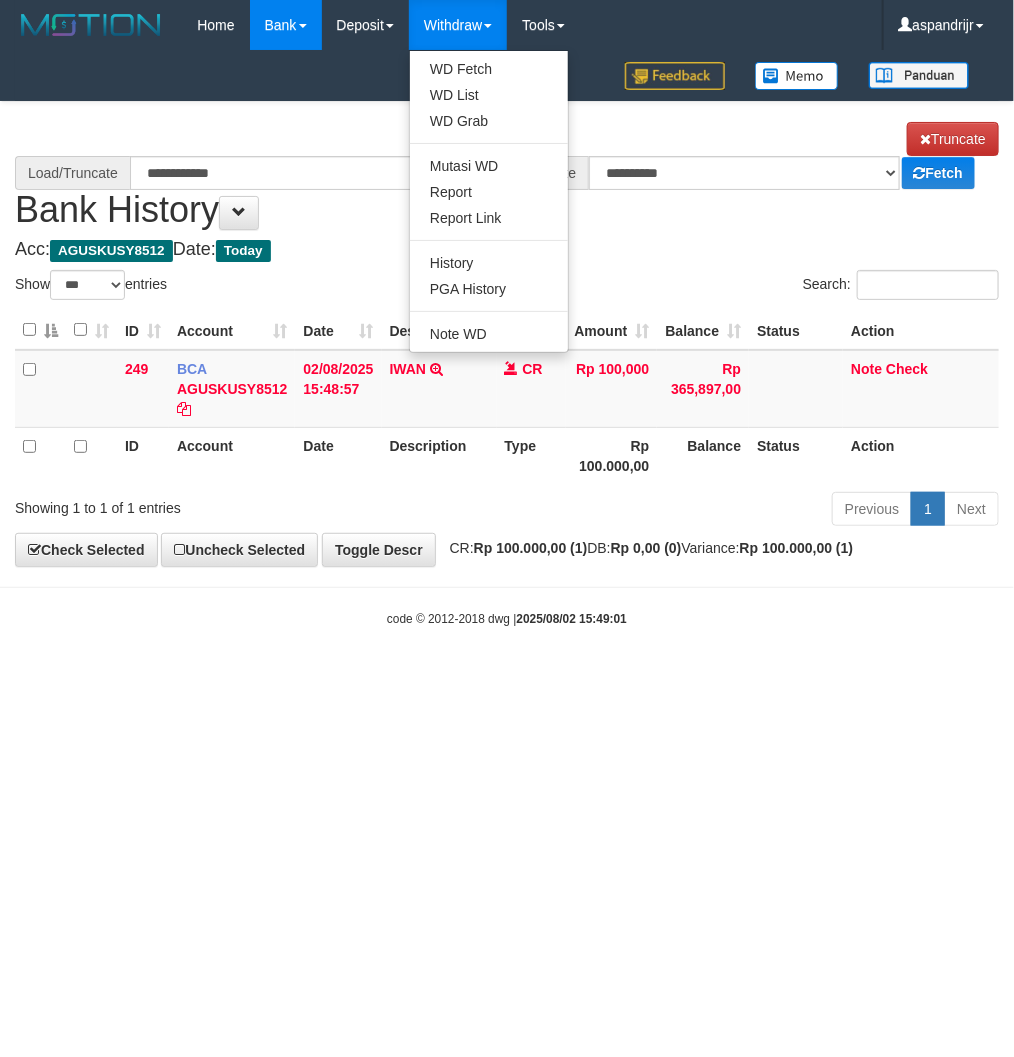 select on "****" 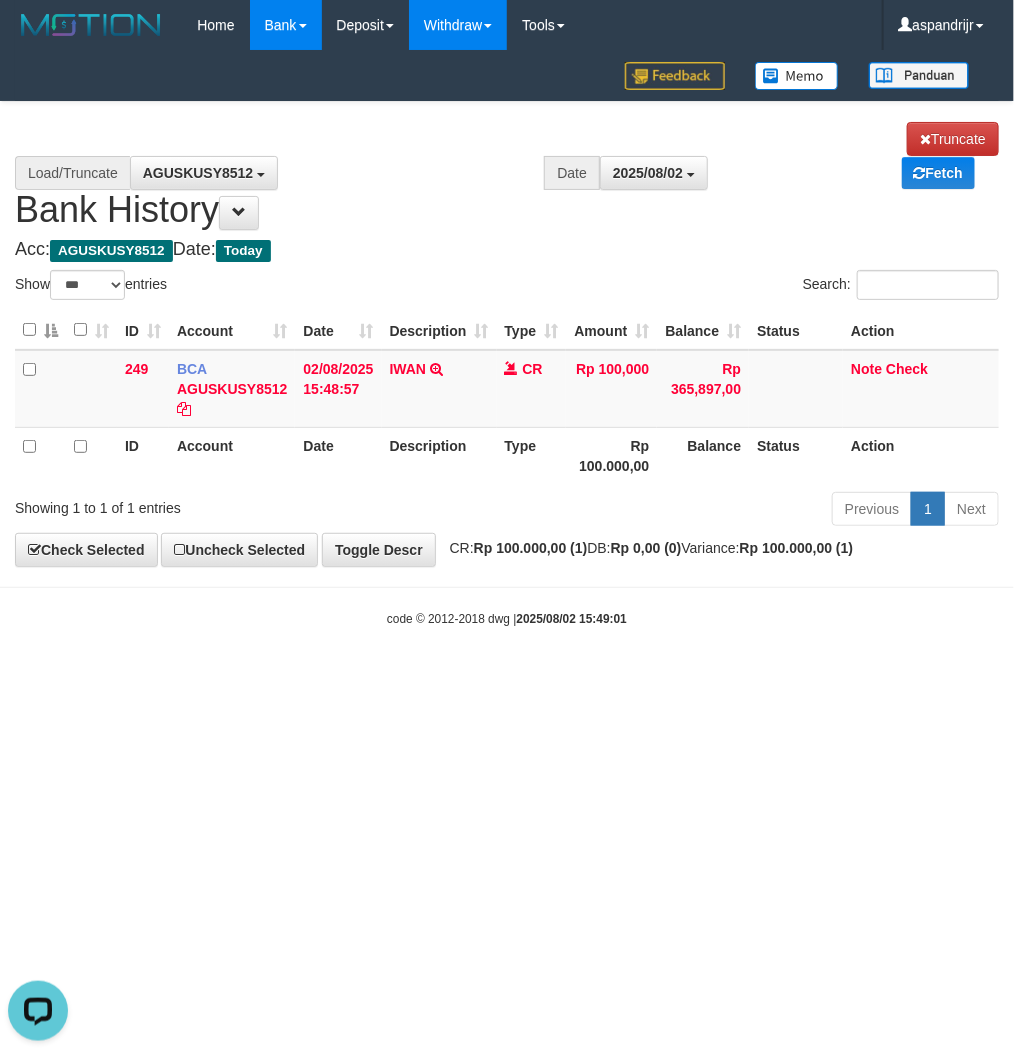 scroll, scrollTop: 0, scrollLeft: 0, axis: both 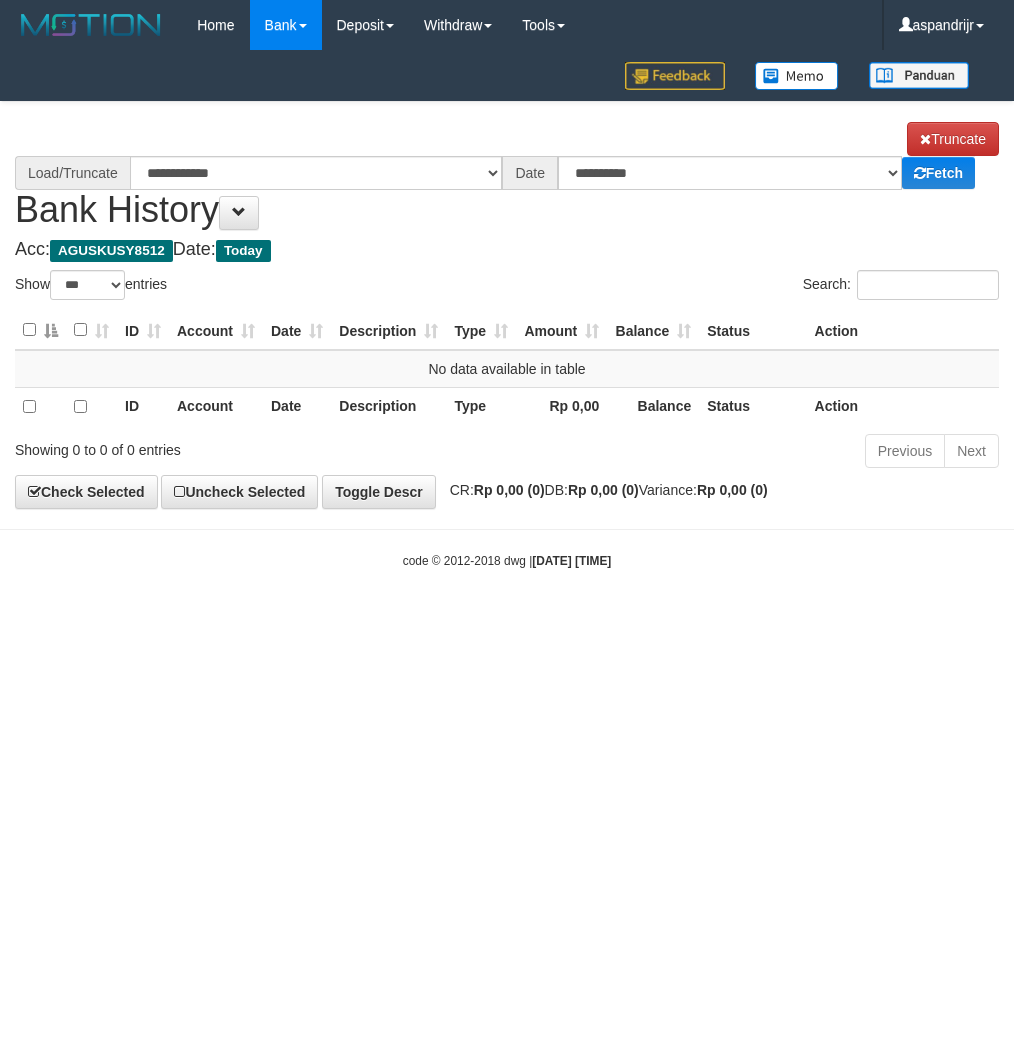 select on "***" 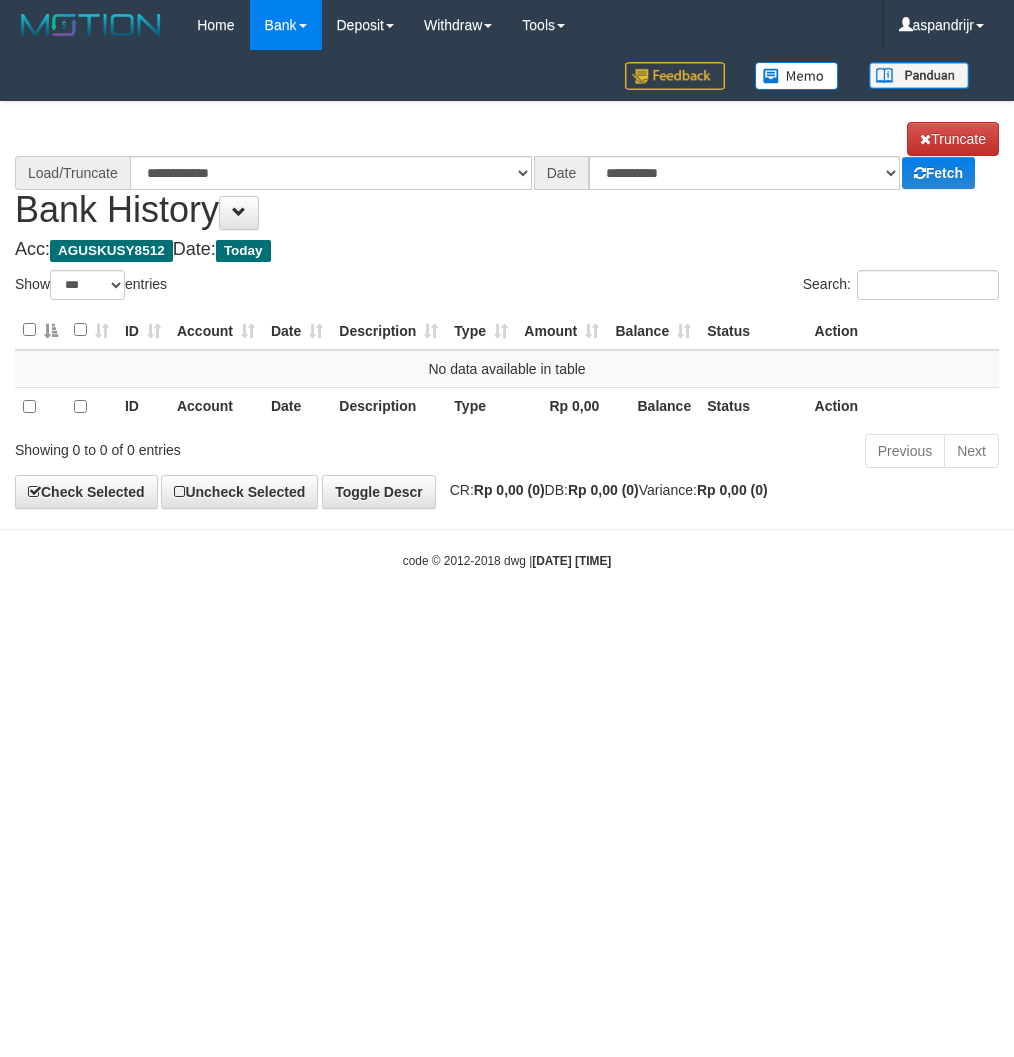 scroll, scrollTop: 0, scrollLeft: 0, axis: both 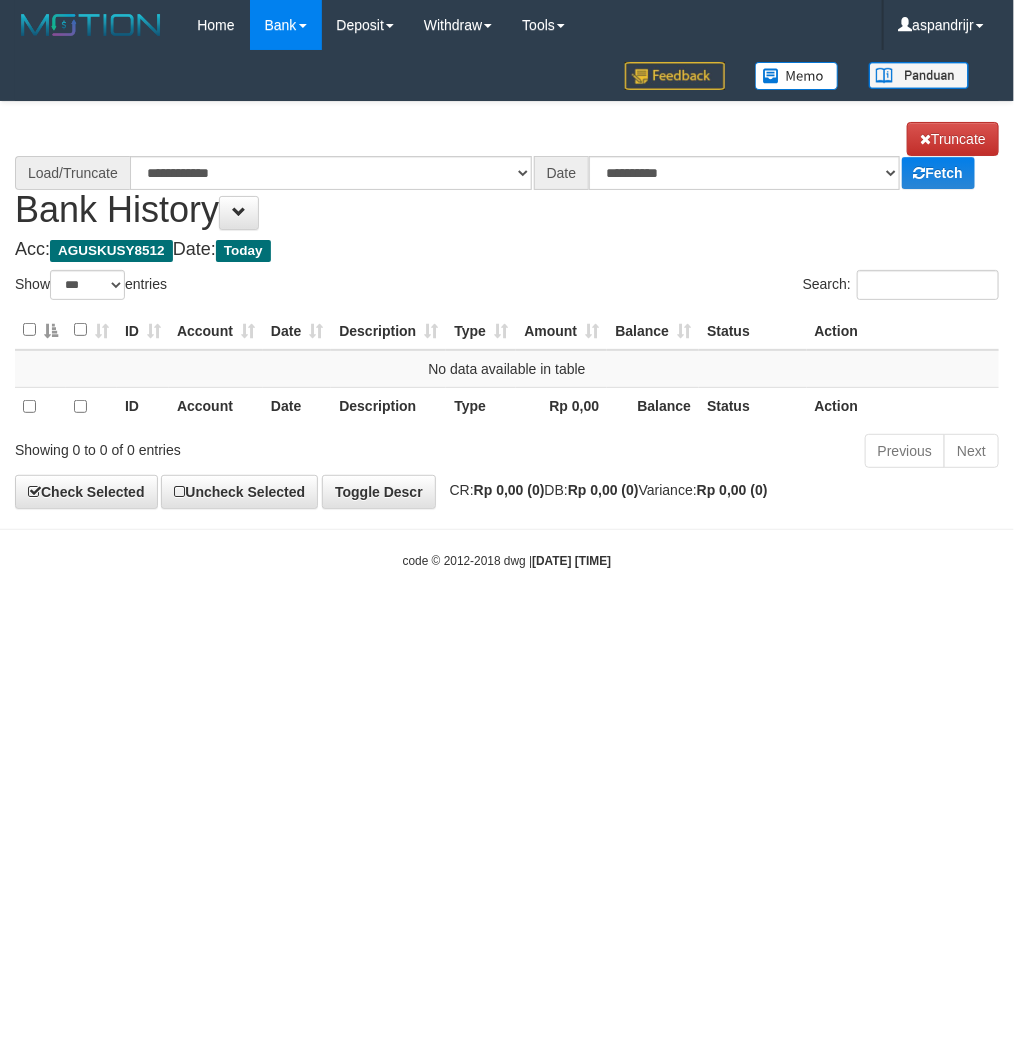 select on "****" 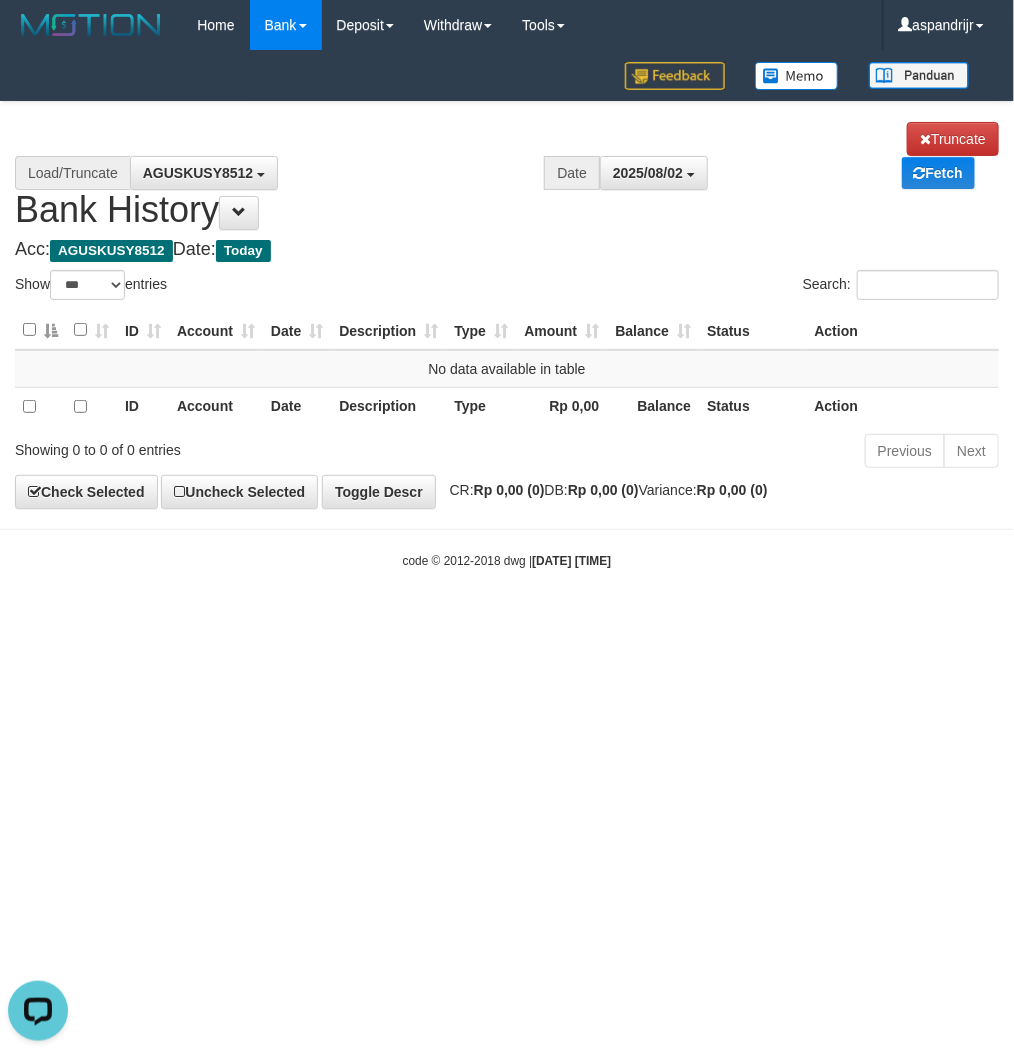 scroll, scrollTop: 0, scrollLeft: 0, axis: both 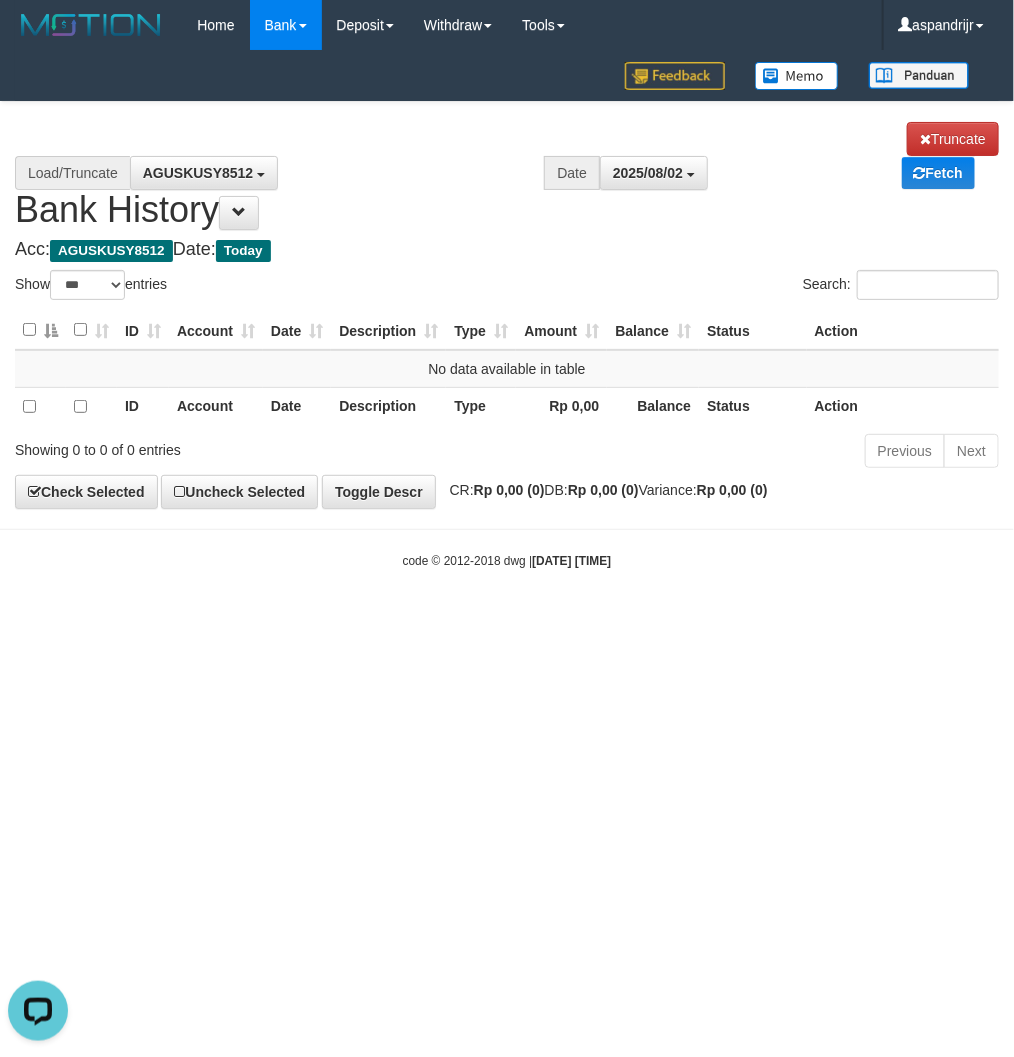 click on "Toggle navigation
Home
Bank
Account List
Load
By Website
Group
[ITOTO]													PRABUJITU
By Load Group (DPS)
Group asp-1
Mutasi Bank
Search
Sync
Note Mutasi
Deposit
DPS List" at bounding box center (507, 310) 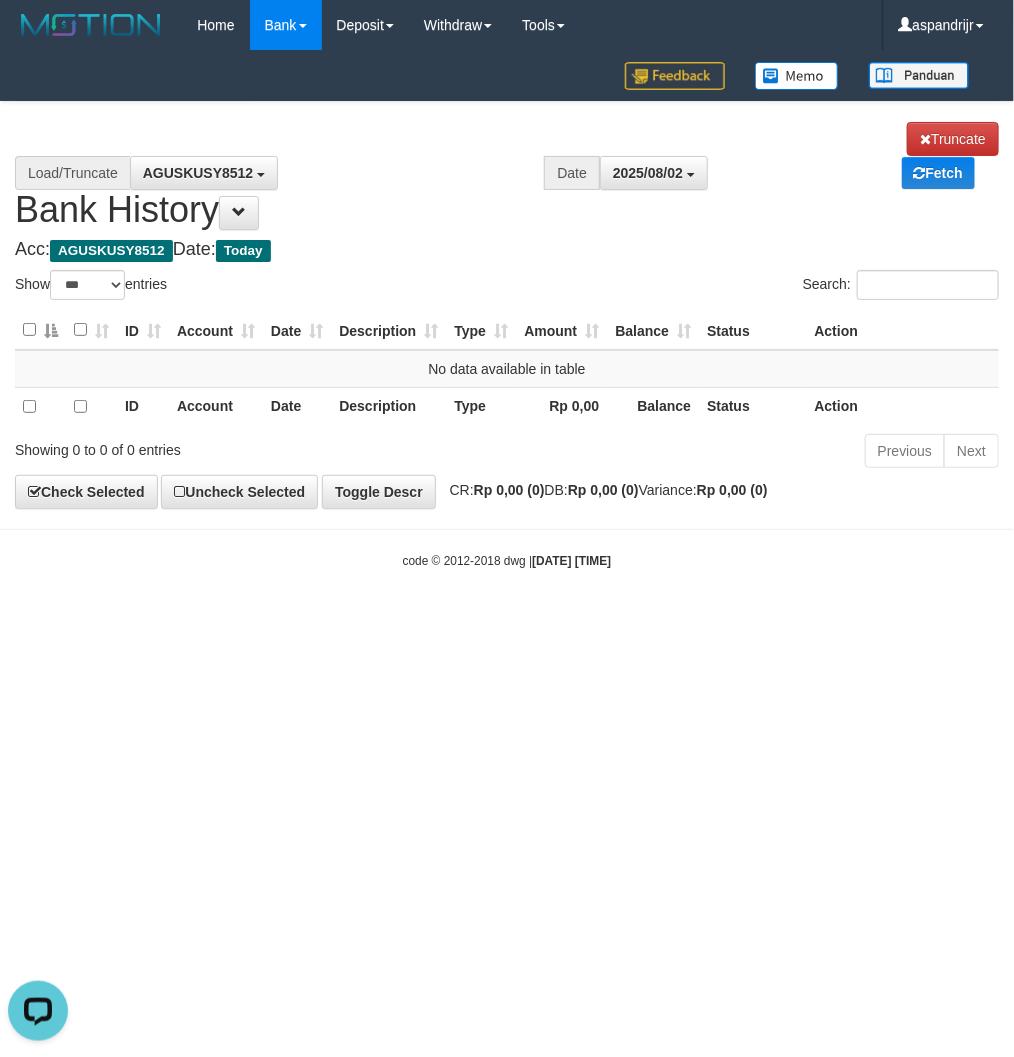 click on "Toggle navigation
Home
Bank
Account List
Load
By Website
Group
[ITOTO]													PRABUJITU
By Load Group (DPS)
Group asp-1
Mutasi Bank
Search
Sync
Note Mutasi
Deposit
DPS List" at bounding box center (507, 310) 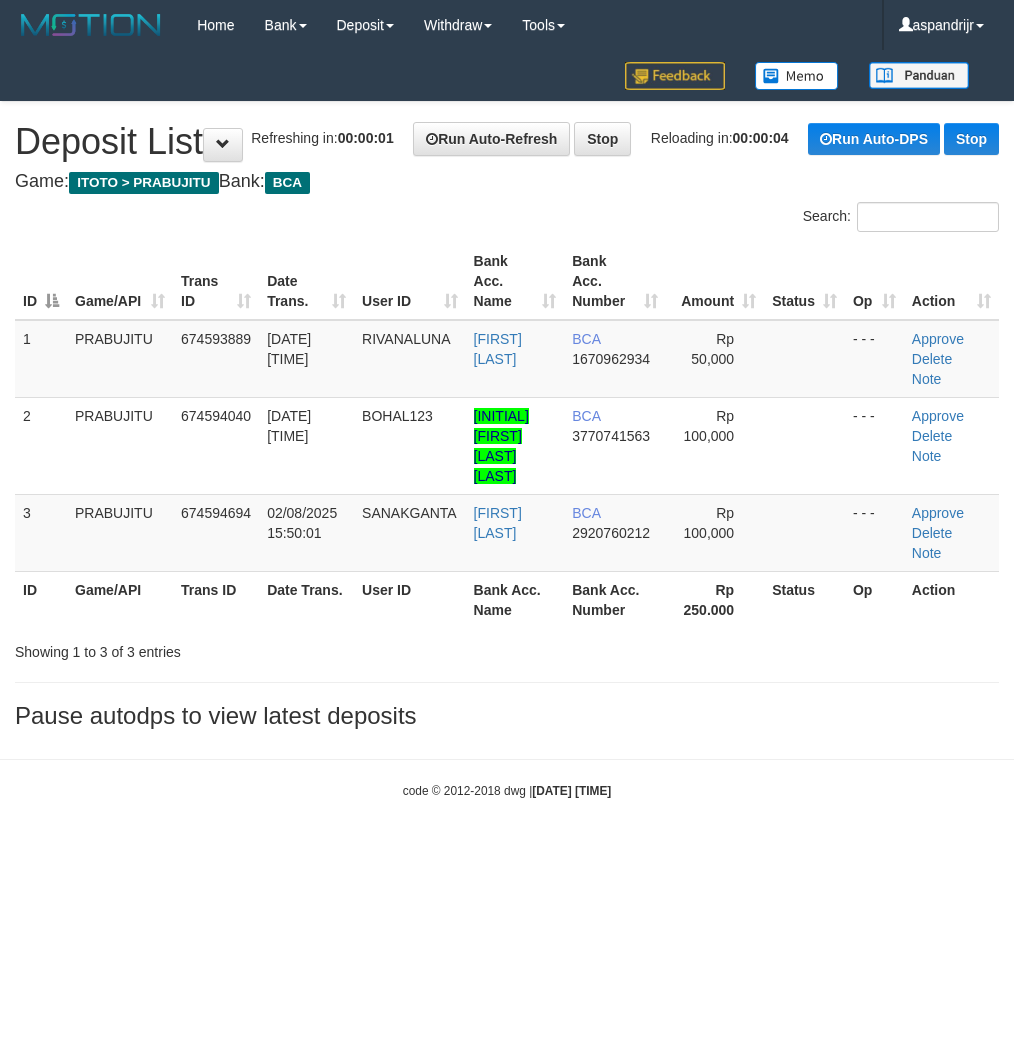 scroll, scrollTop: 0, scrollLeft: 0, axis: both 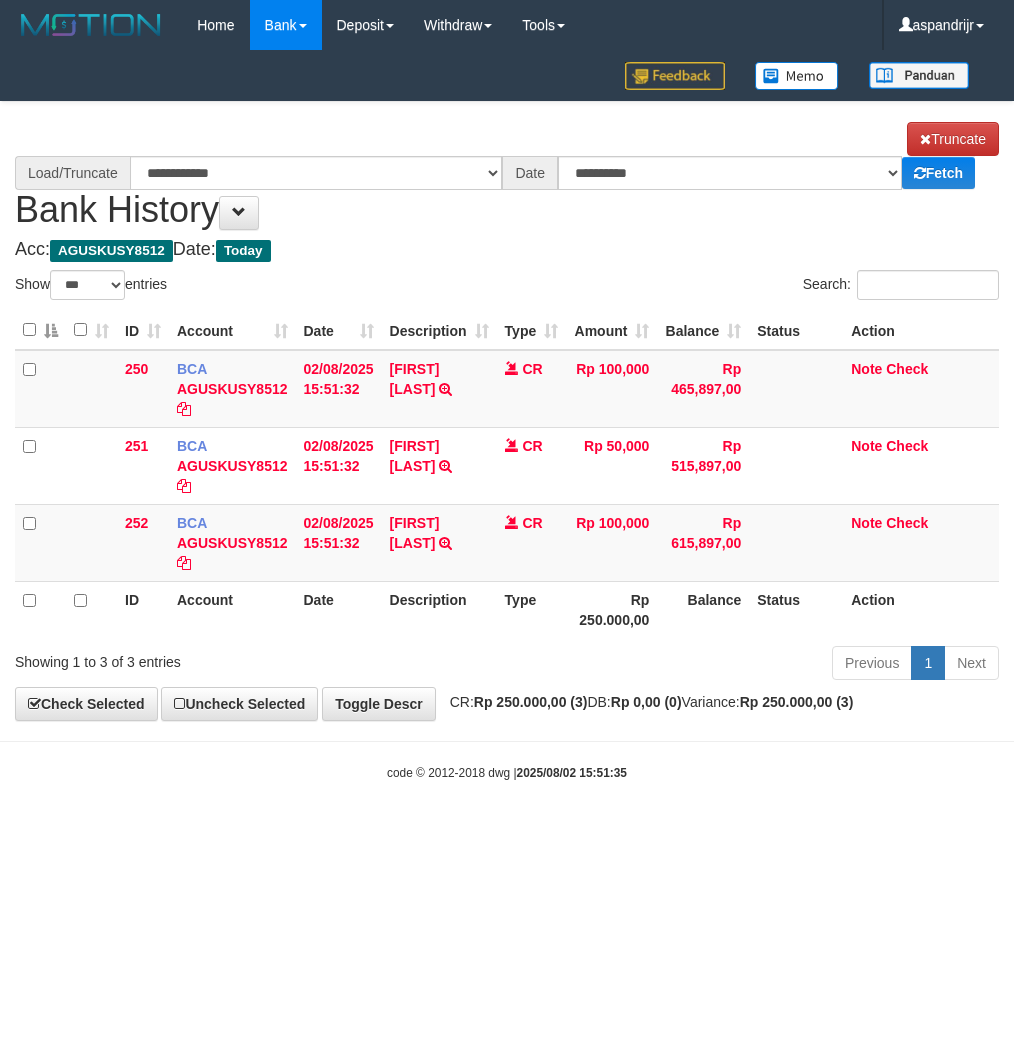 select on "***" 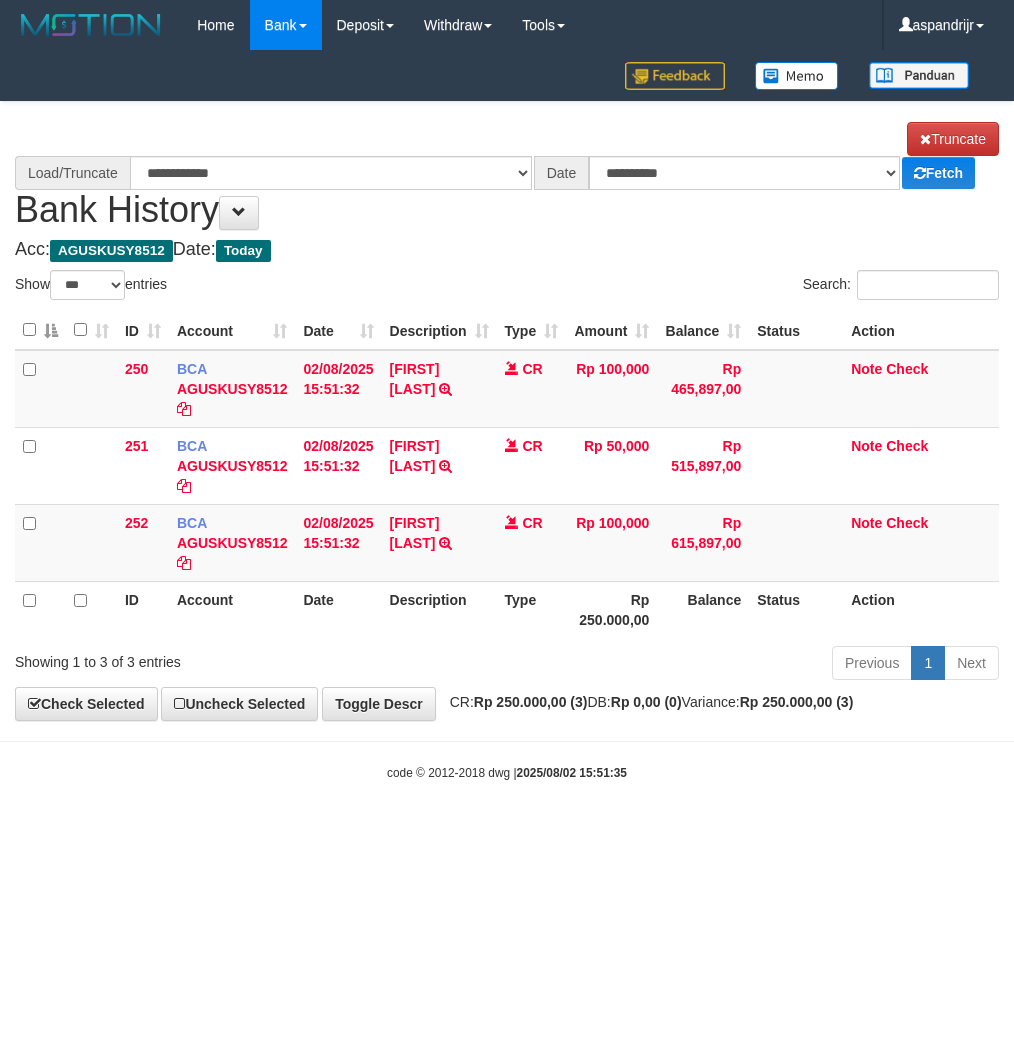 scroll, scrollTop: 0, scrollLeft: 0, axis: both 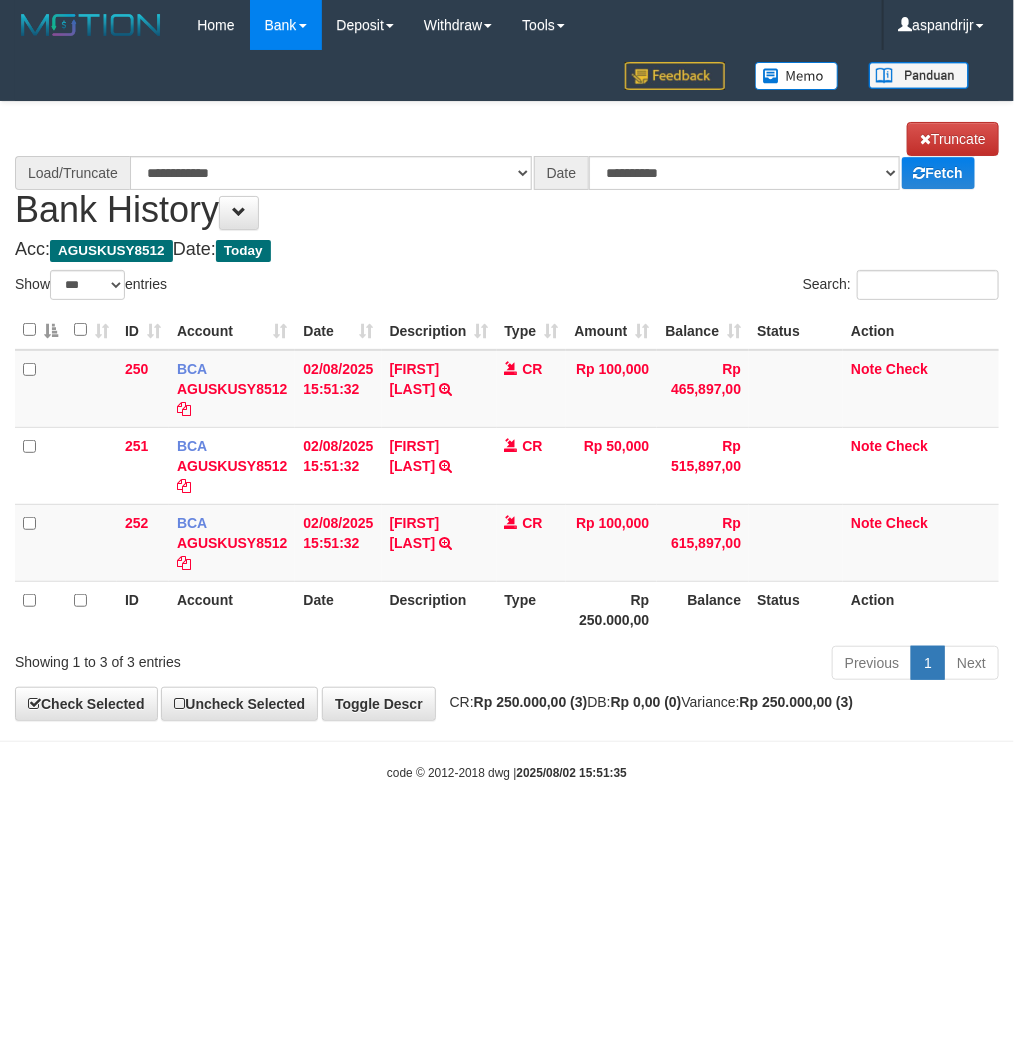 click on "Toggle navigation
Home
Bank
Account List
Load
By Website
Group
[ITOTO]													PRABUJITU
By Load Group (DPS)
Group asp-1
Mutasi Bank
Search
Sync
Note Mutasi
Deposit
DPS List" at bounding box center (507, 416) 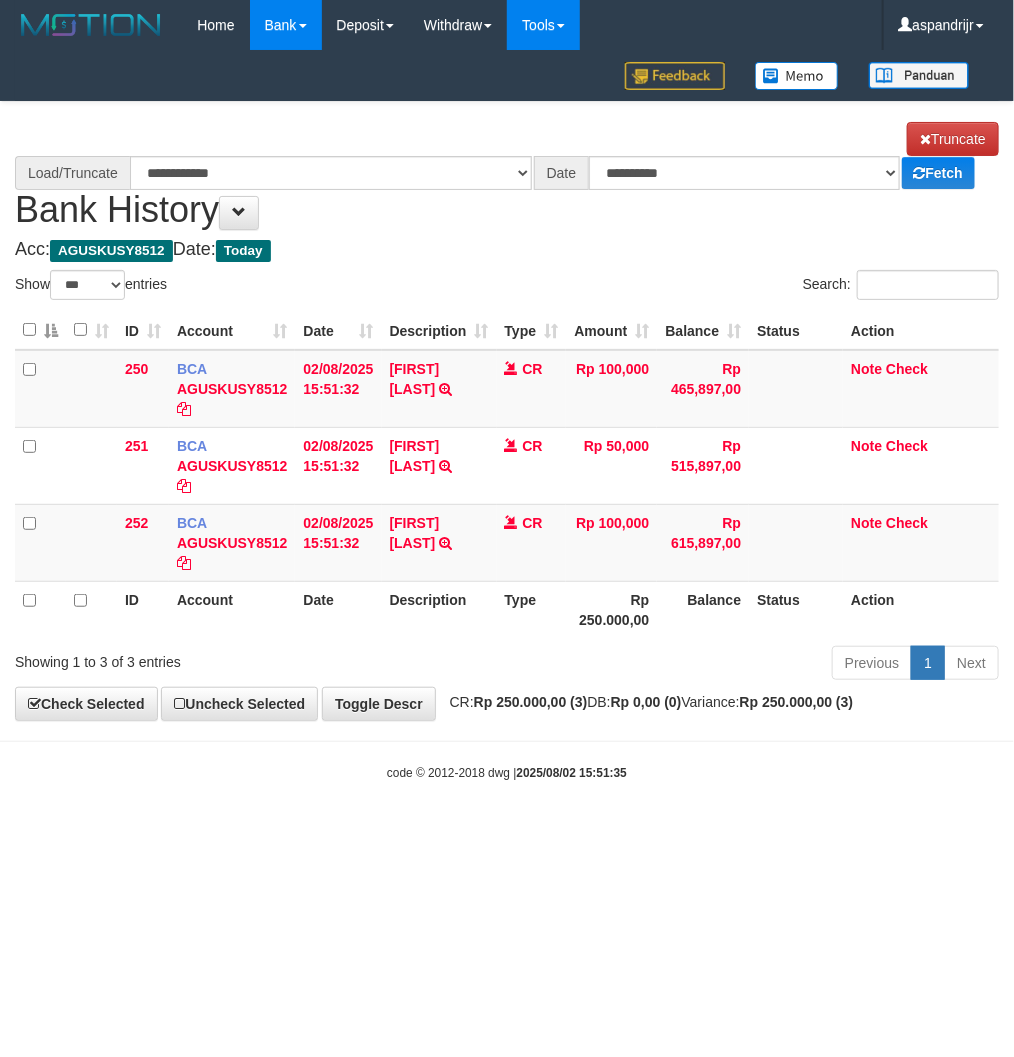 select on "****" 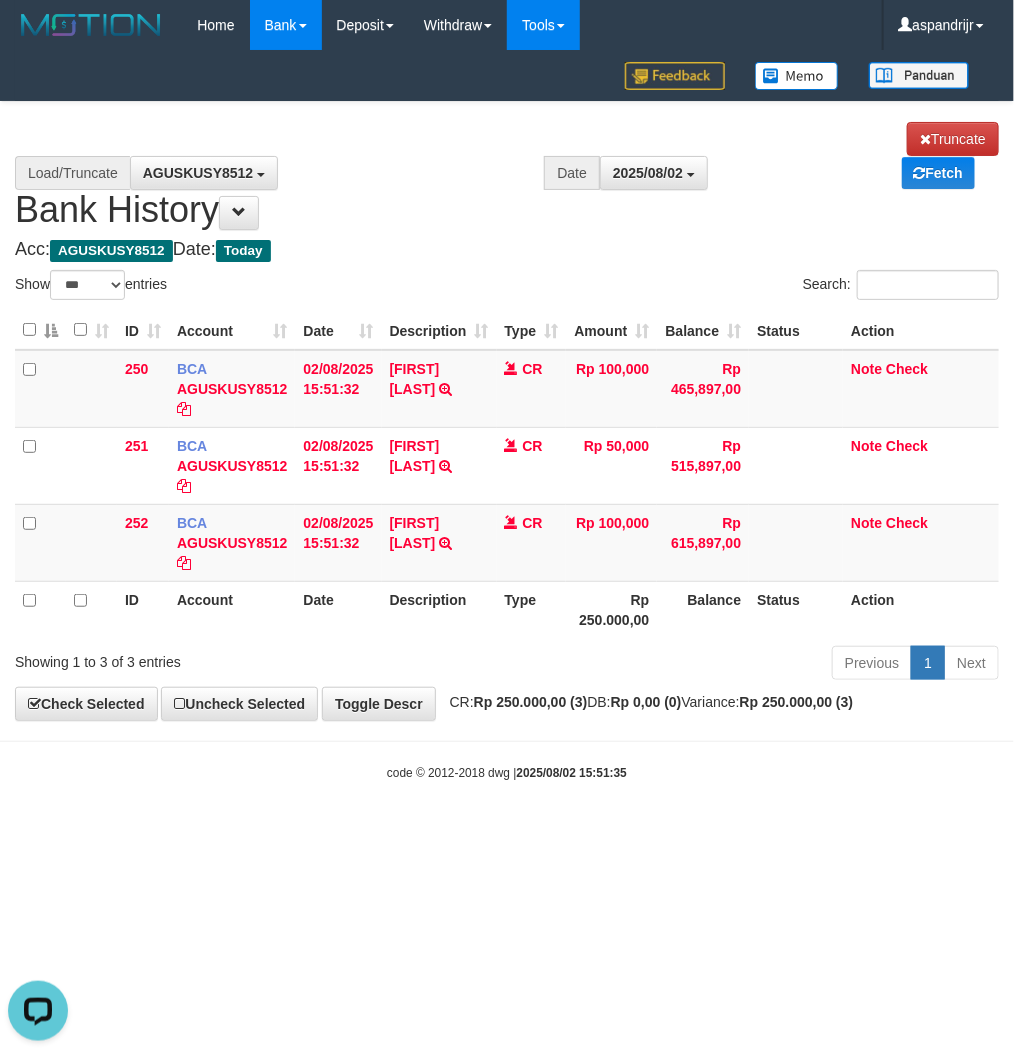 scroll, scrollTop: 0, scrollLeft: 0, axis: both 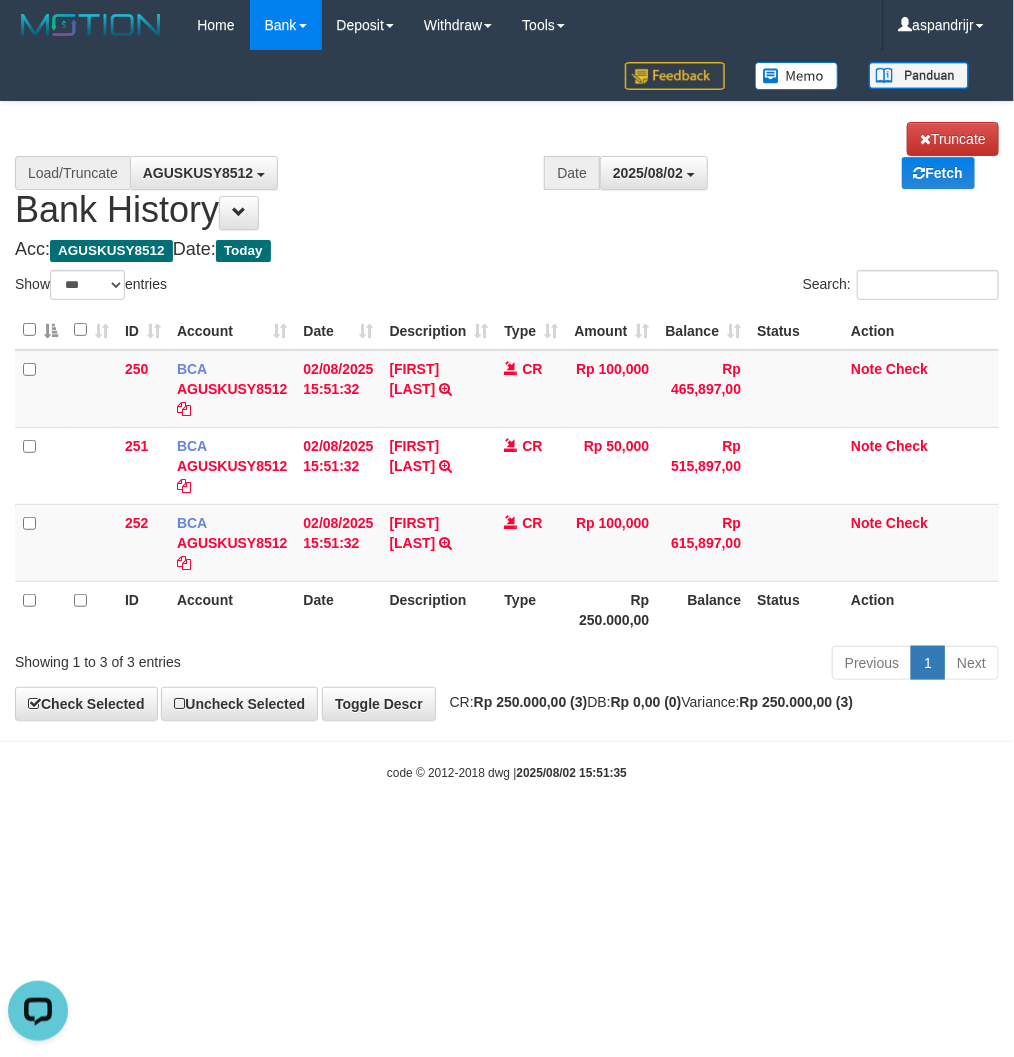 click on "Toggle navigation
Home
Bank
Account List
Load
By Website
Group
[ITOTO]													PRABUJITU
By Load Group (DPS)
Group asp-1
Mutasi Bank
Search
Sync
Note Mutasi
Deposit
DPS Fetch -" at bounding box center (507, 416) 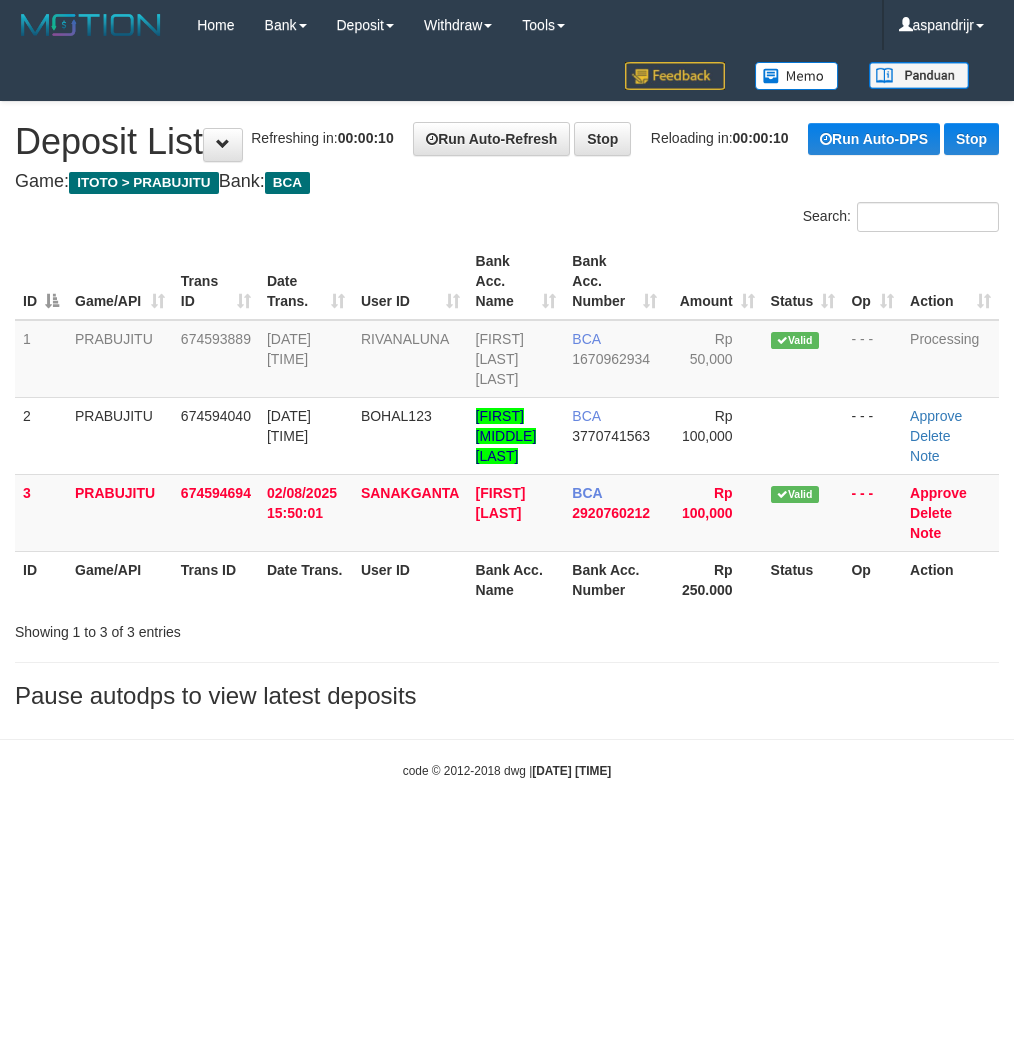 scroll, scrollTop: 0, scrollLeft: 0, axis: both 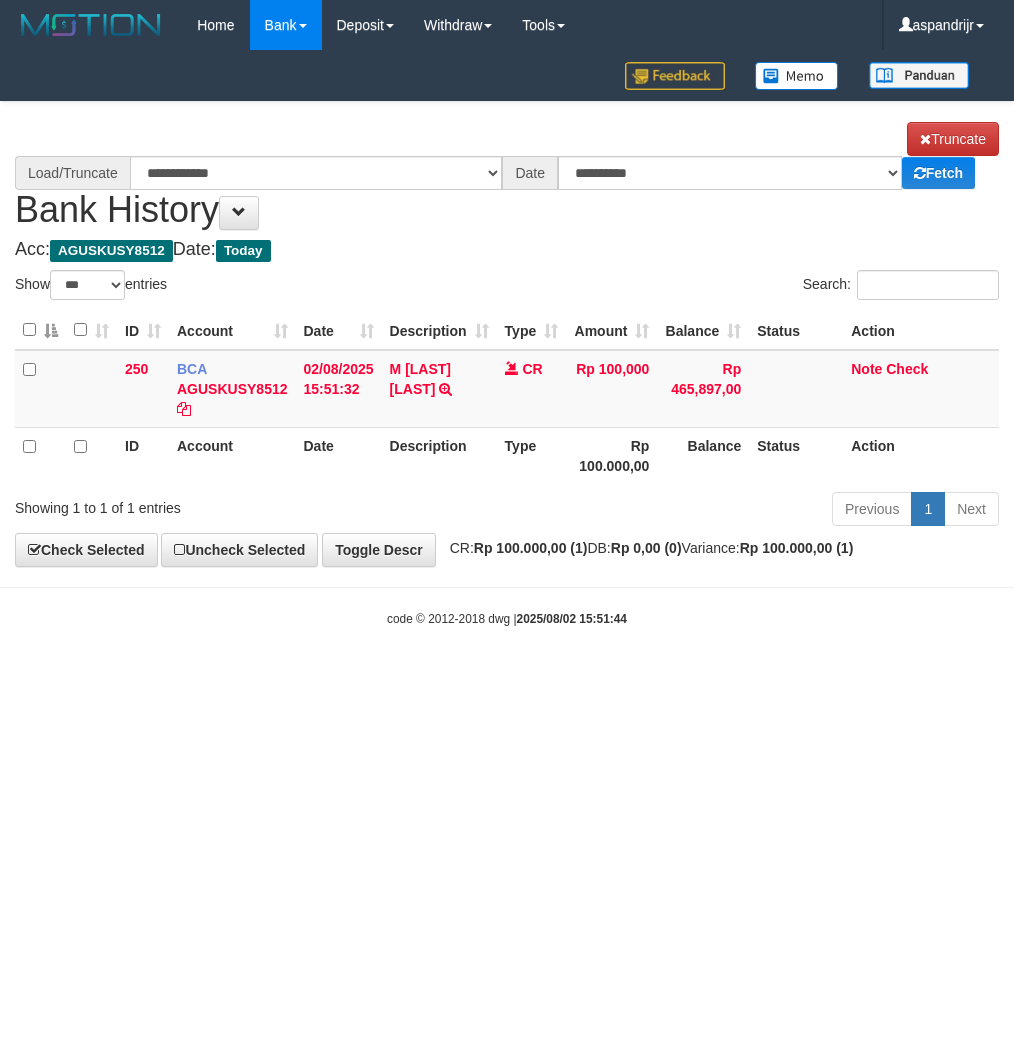 select on "***" 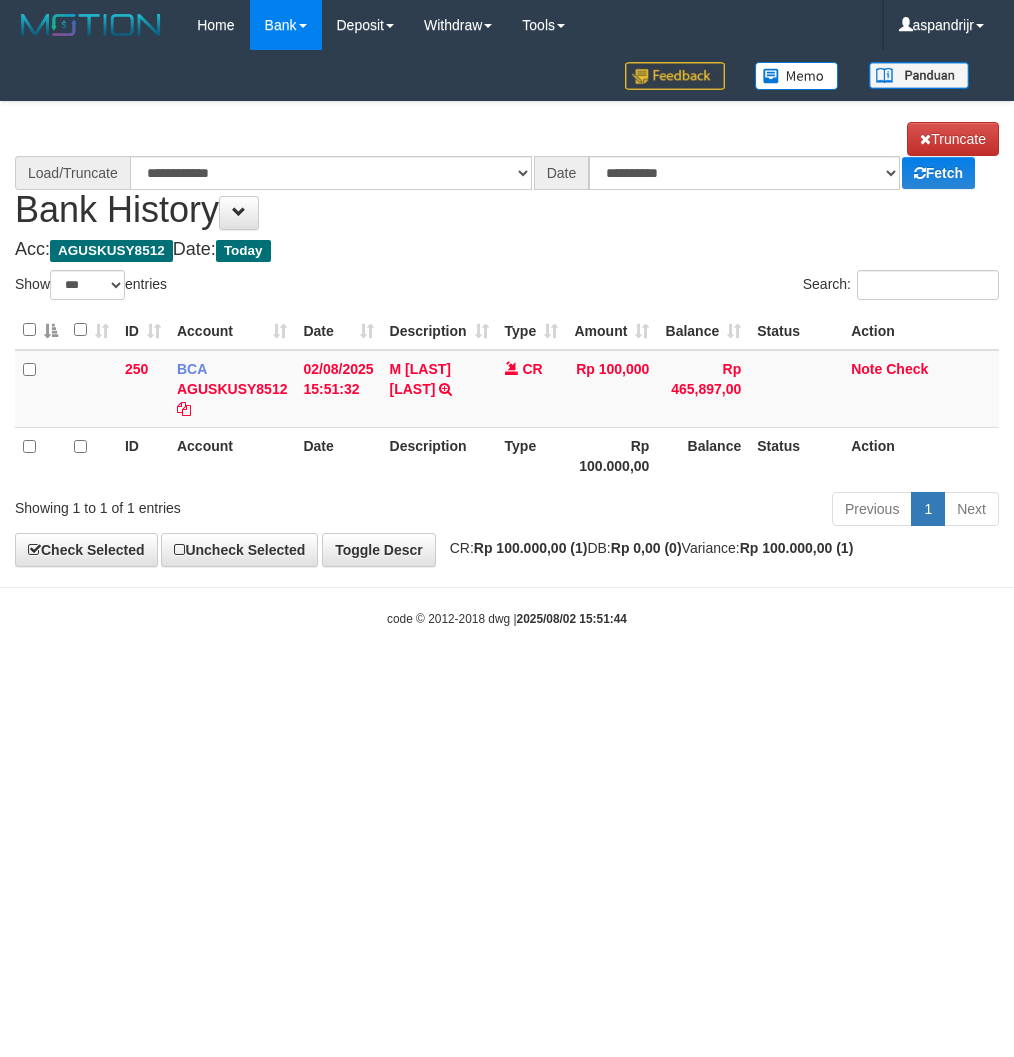 scroll, scrollTop: 0, scrollLeft: 0, axis: both 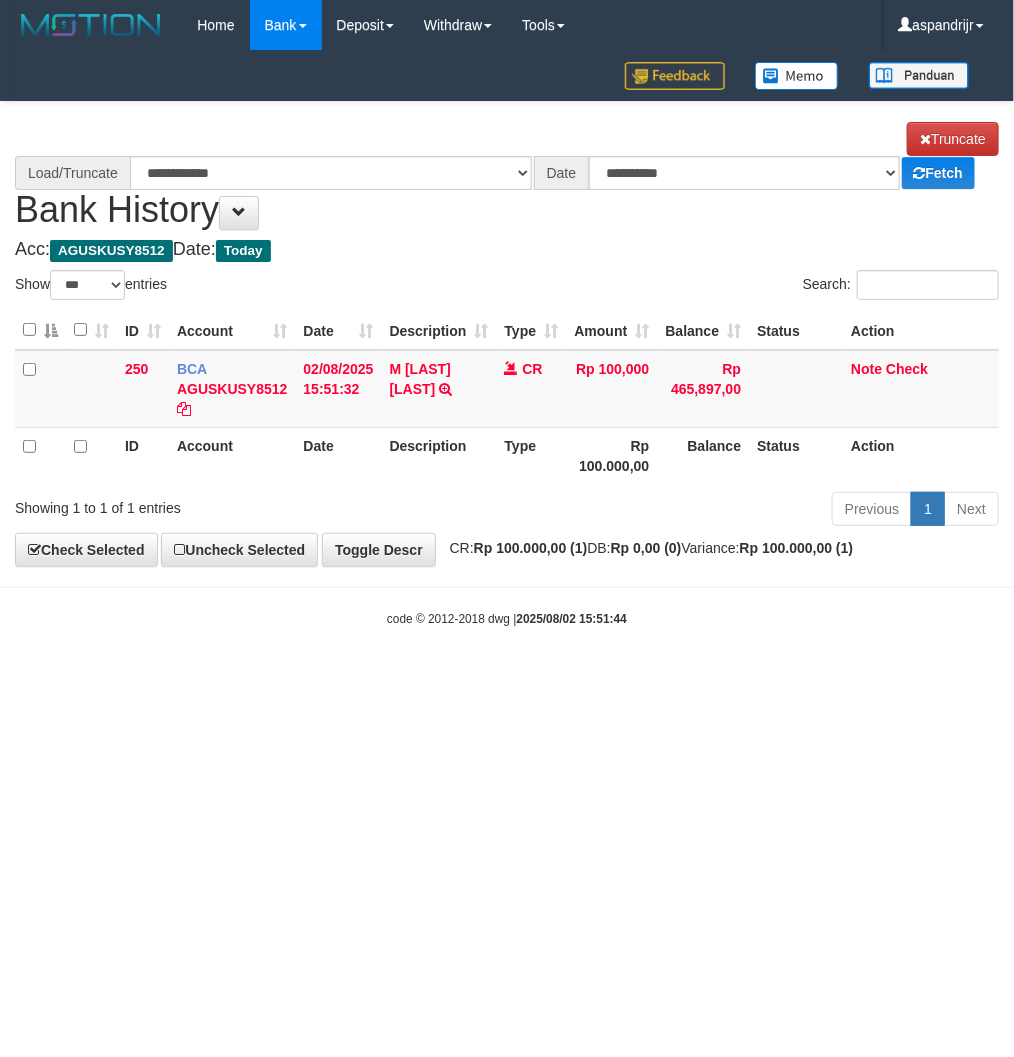 click on "Toggle navigation
Home
Bank
Account List
Load
By Website
Group
[ITOTO]													PRABUJITU
By Load Group (DPS)
Group asp-1
Mutasi Bank
Search
Sync
Note Mutasi
Deposit
DPS List" at bounding box center (507, 339) 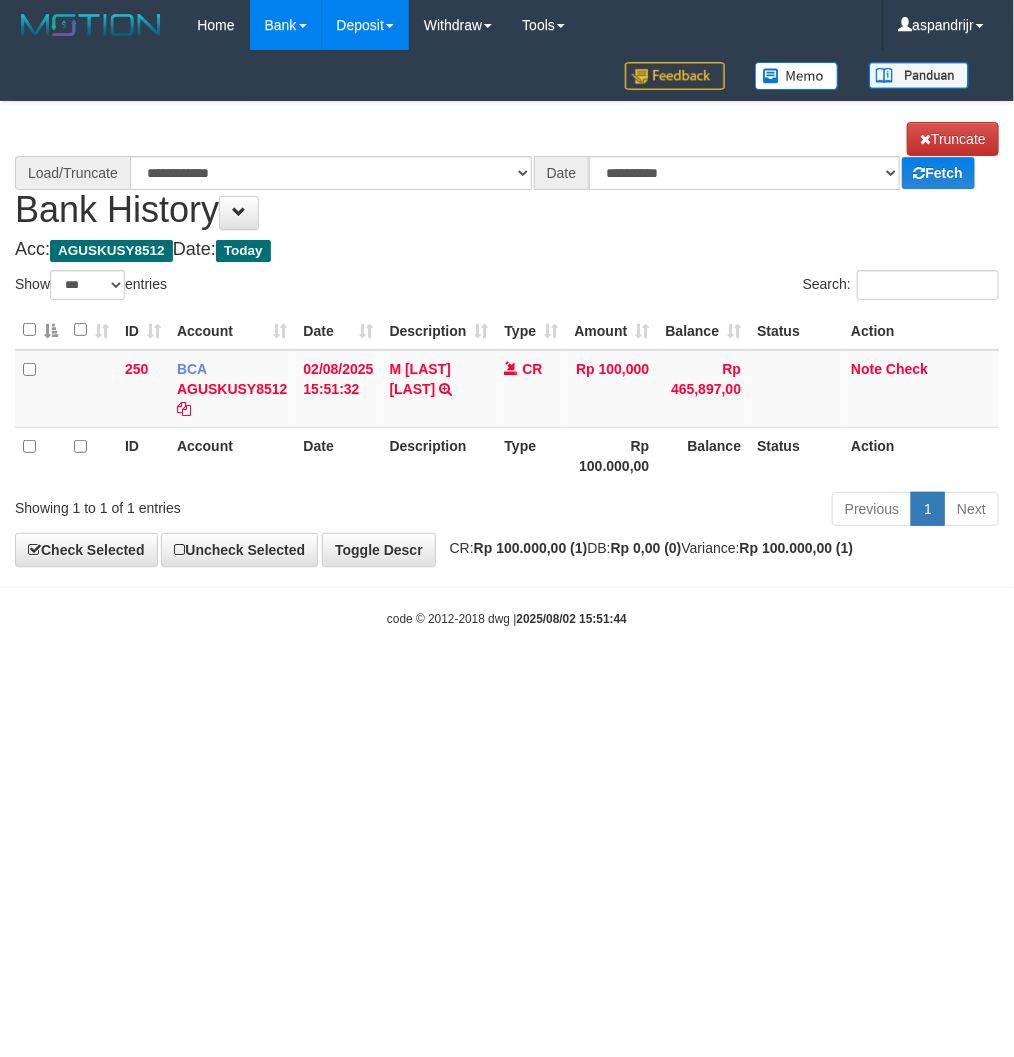 select on "****" 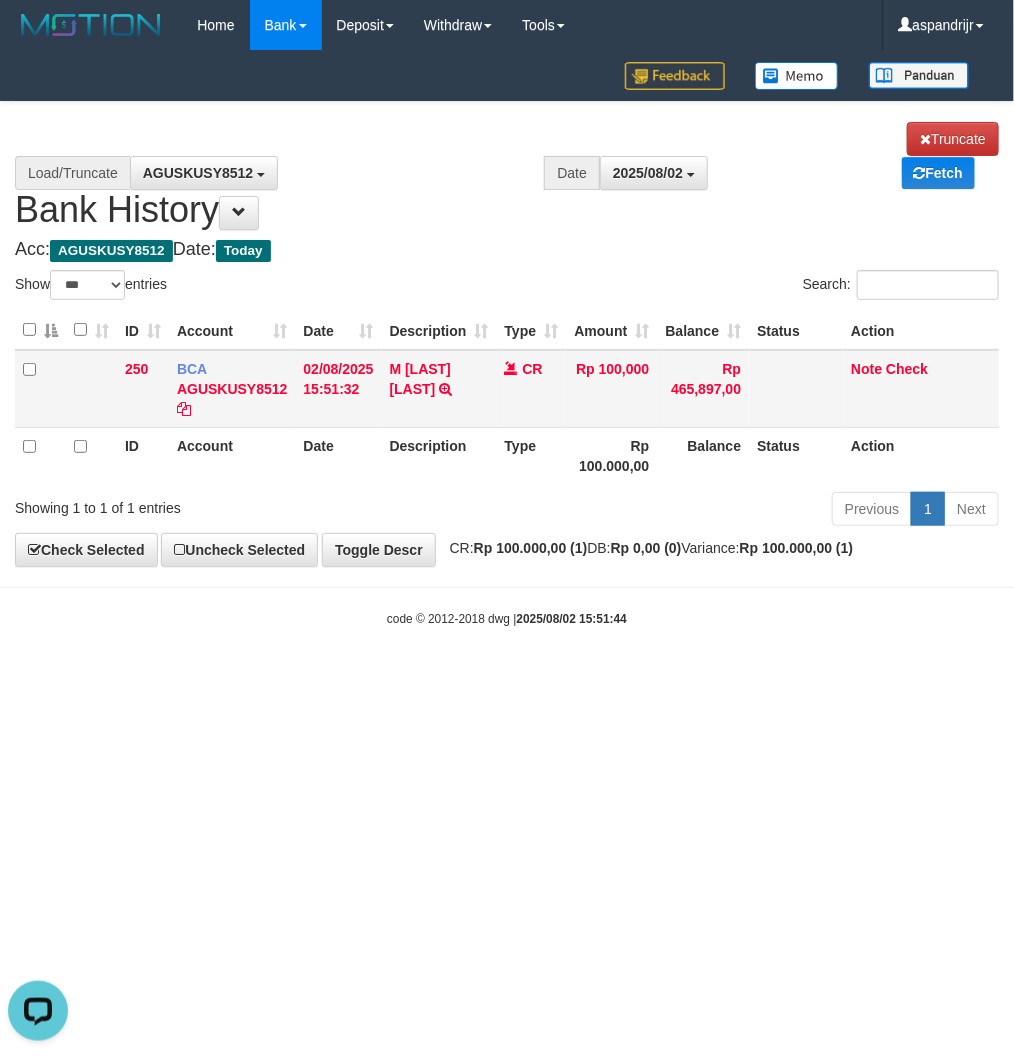 scroll, scrollTop: 0, scrollLeft: 0, axis: both 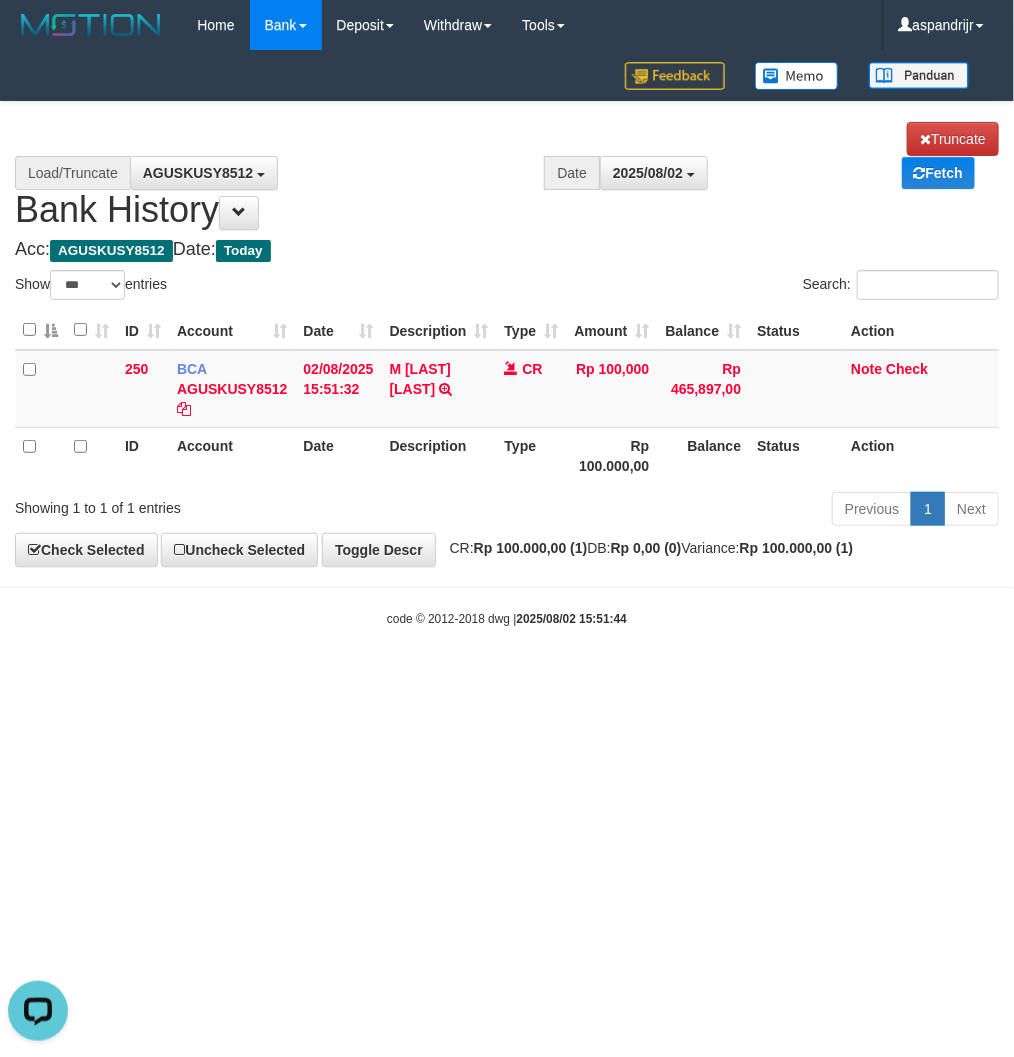 click on "code © 2012-2018 dwg |  2025/08/02 15:51:44" at bounding box center (507, 618) 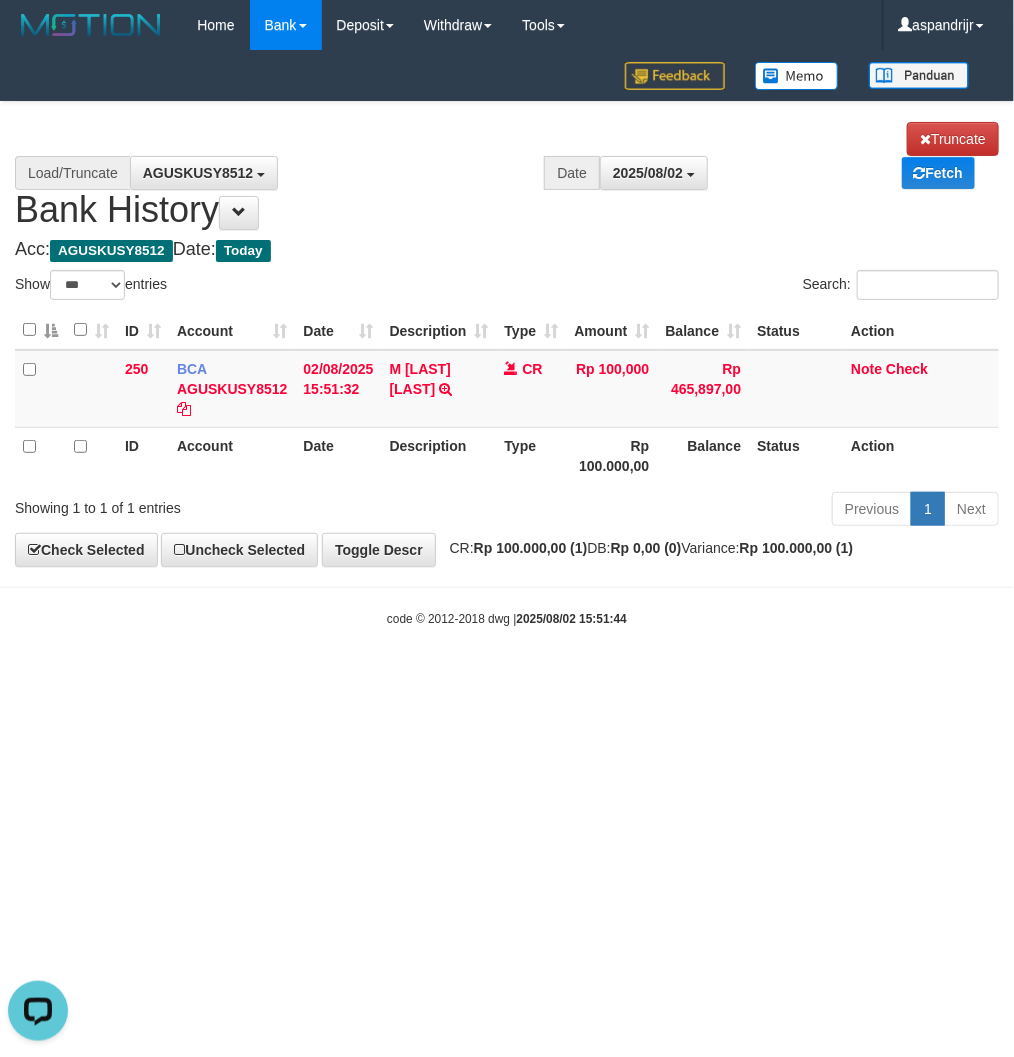 click on "Toggle navigation
Home
Bank
Account List
Load
By Website
Group
[ITOTO]													PRABUJITU
By Load Group (DPS)
Group asp-1
Mutasi Bank
Search
Sync
Note Mutasi
Deposit
DPS List" at bounding box center [507, 339] 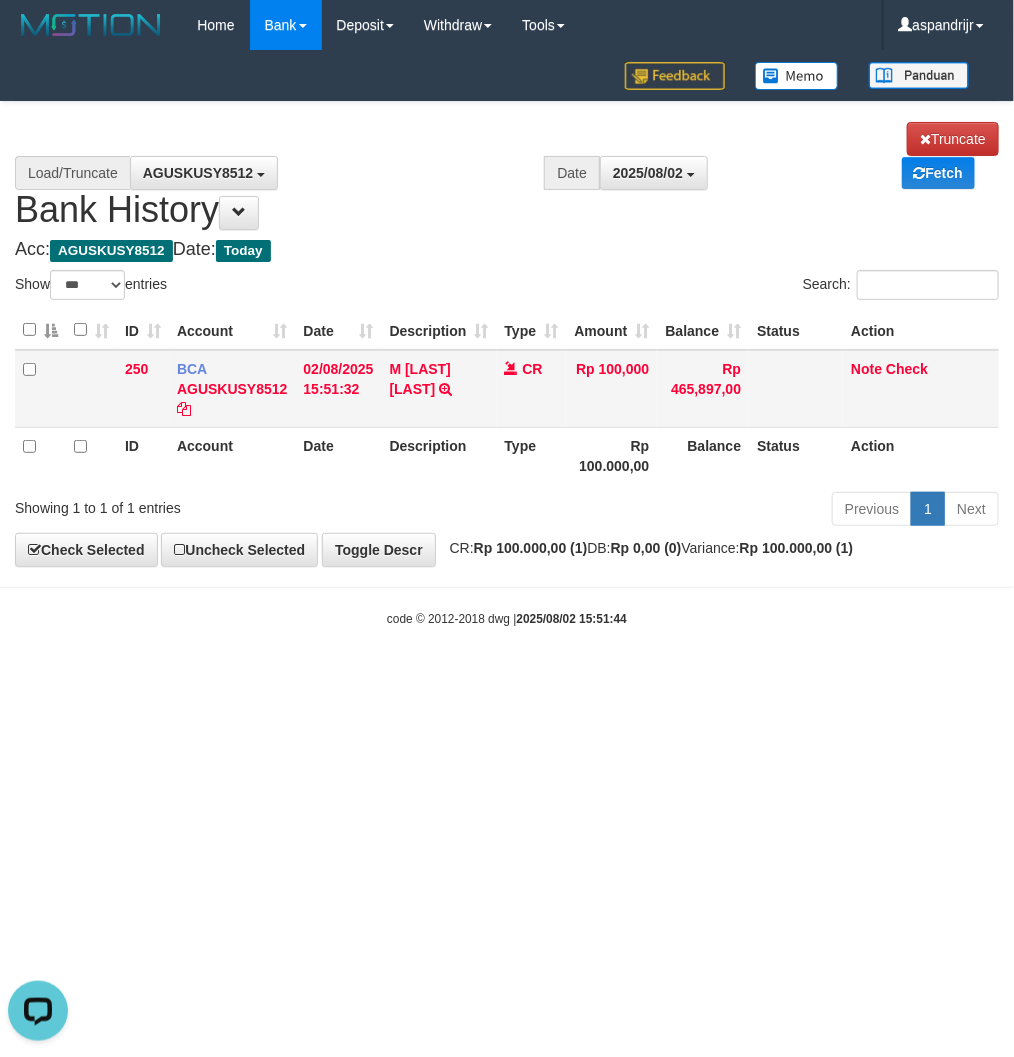click on "M ANHAL ARMINA YAL       TRSF E-BANKING CR 0208/FTSCY/WS95271
100000.00M ANHAL ARMINA YAL" at bounding box center (439, 389) 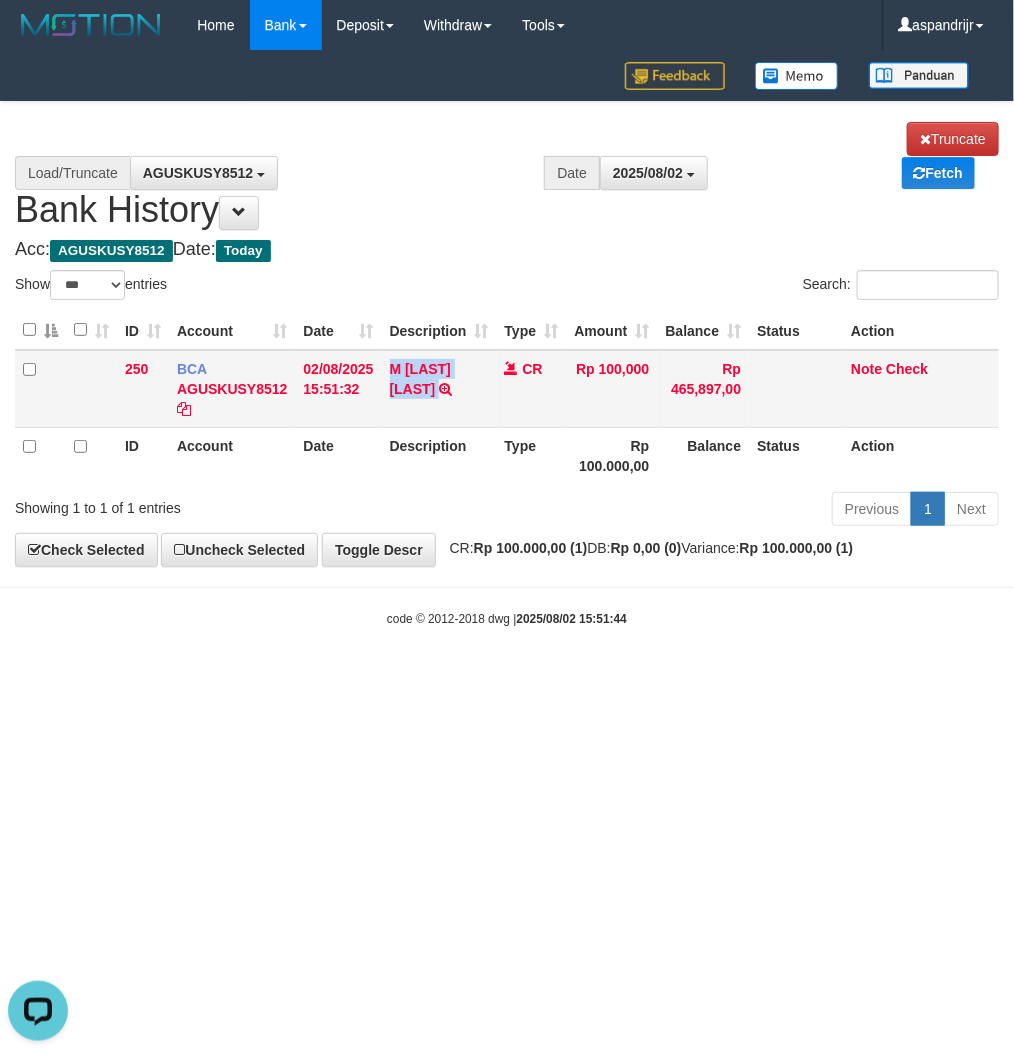 click on "M ANHAL ARMINA YAL       TRSF E-BANKING CR 0208/FTSCY/WS95271
100000.00M ANHAL ARMINA YAL" at bounding box center (439, 389) 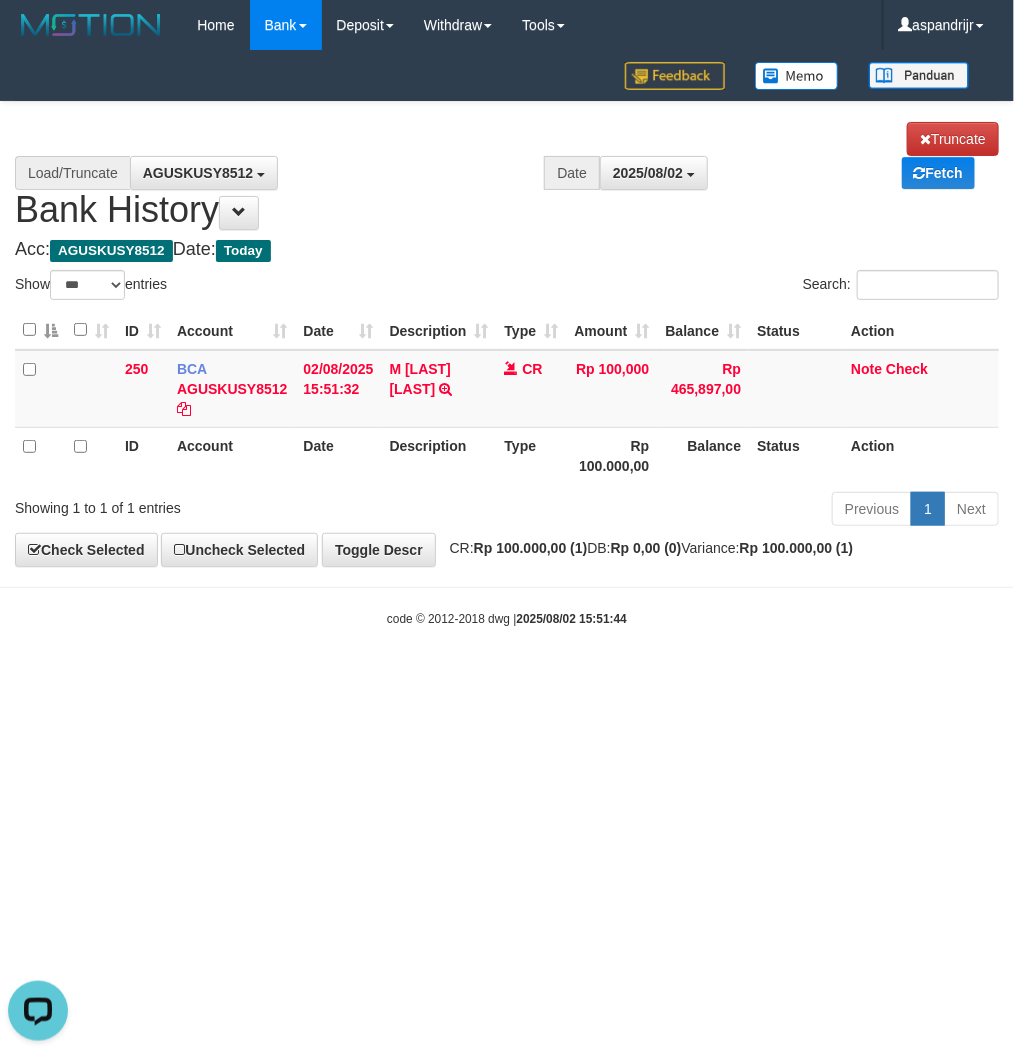click on "Toggle navigation
Home
Bank
Account List
Load
By Website
Group
[ITOTO]													PRABUJITU
By Load Group (DPS)
Group asp-1
Mutasi Bank
Search
Sync
Note Mutasi
Deposit
DPS List" at bounding box center [507, 339] 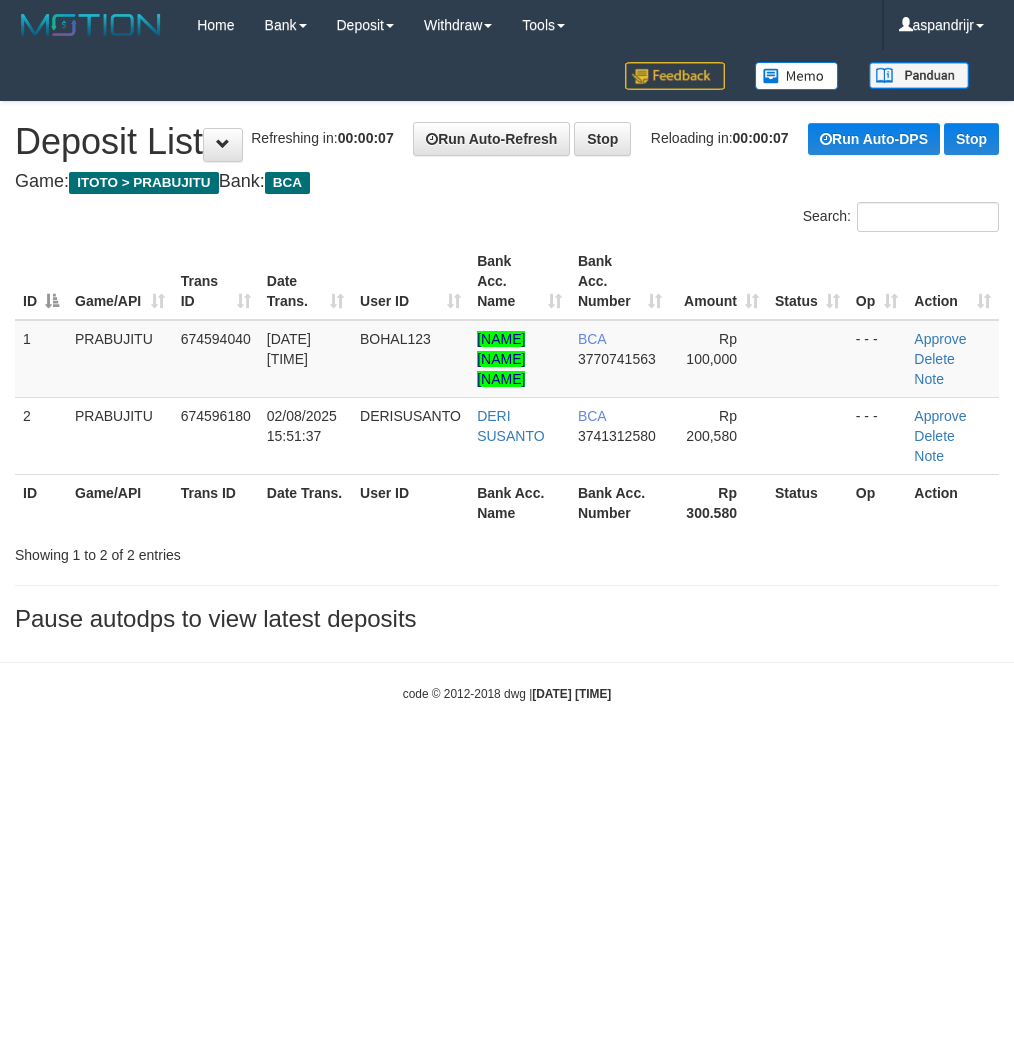 scroll, scrollTop: 0, scrollLeft: 0, axis: both 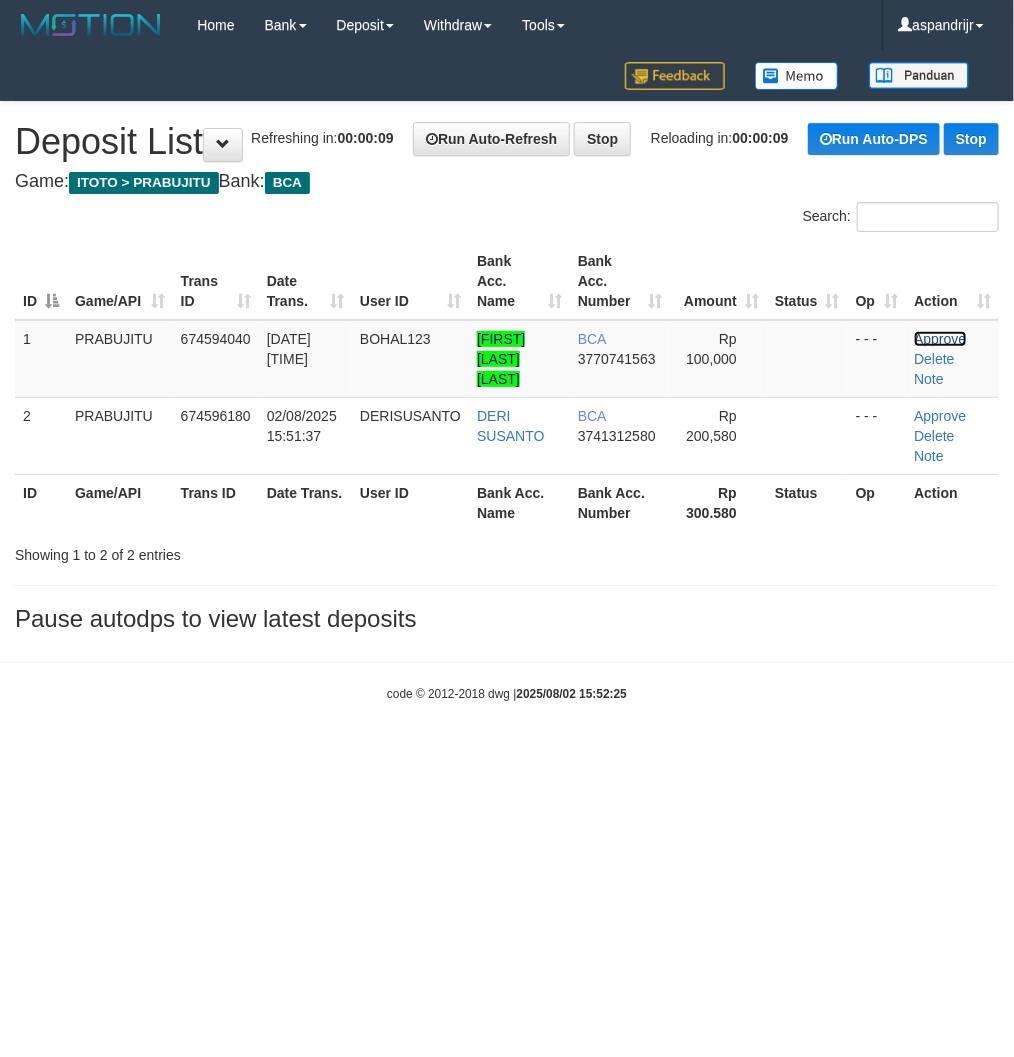 click on "Approve" at bounding box center (940, 339) 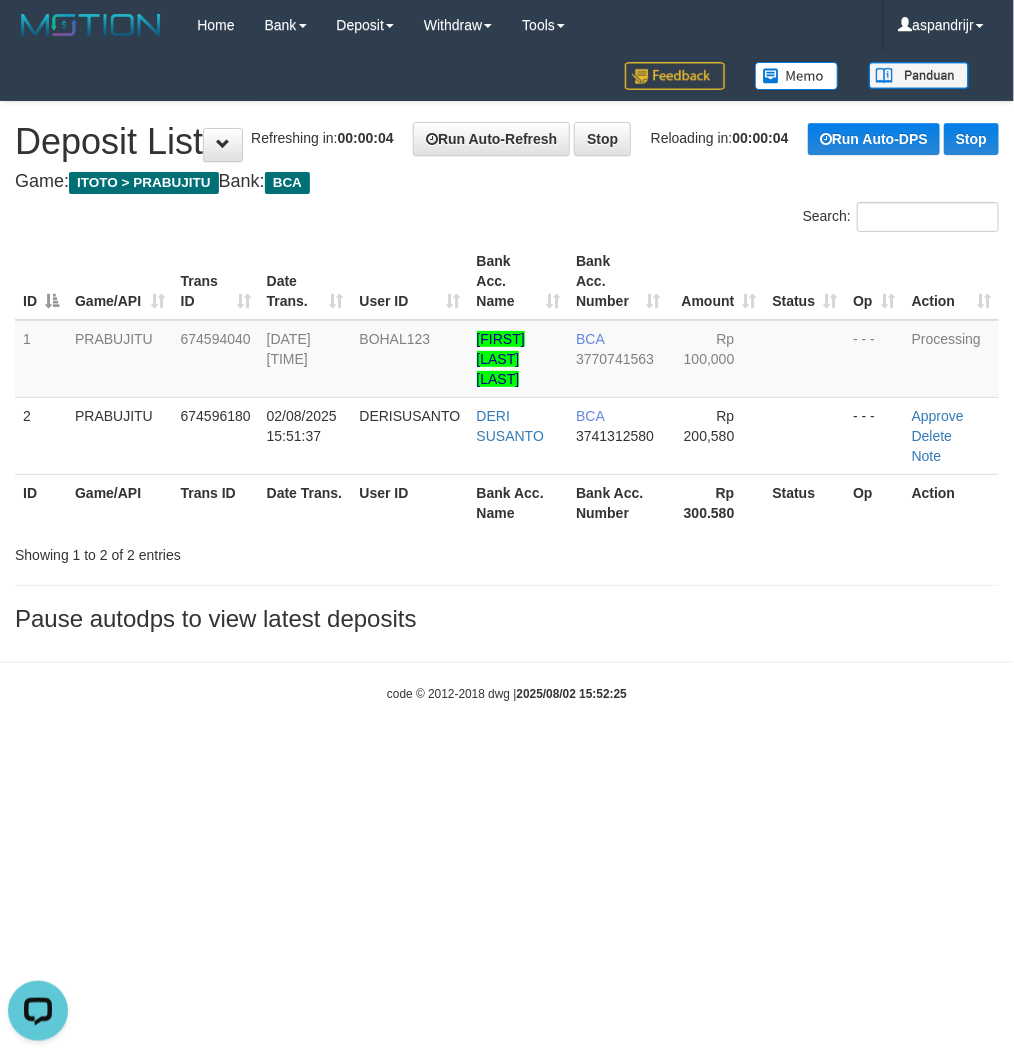 scroll, scrollTop: 0, scrollLeft: 0, axis: both 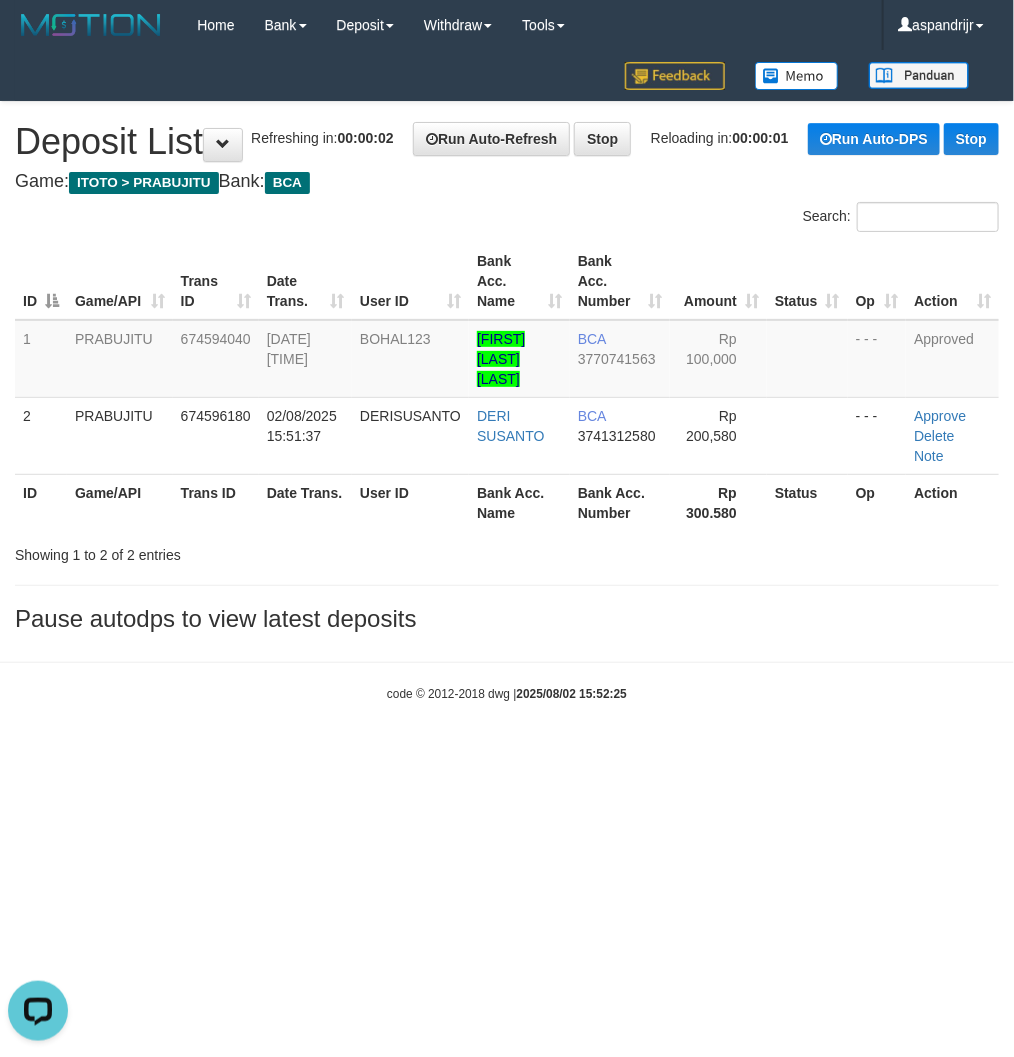 click on "Toggle navigation
Home
Bank
Account List
Load
By Website
Group
[ITOTO]													PRABUJITU
By Load Group (DPS)
Group asp-1
Mutasi Bank
Search
Sync
Note Mutasi
Deposit
DPS Fetch -" at bounding box center (507, 376) 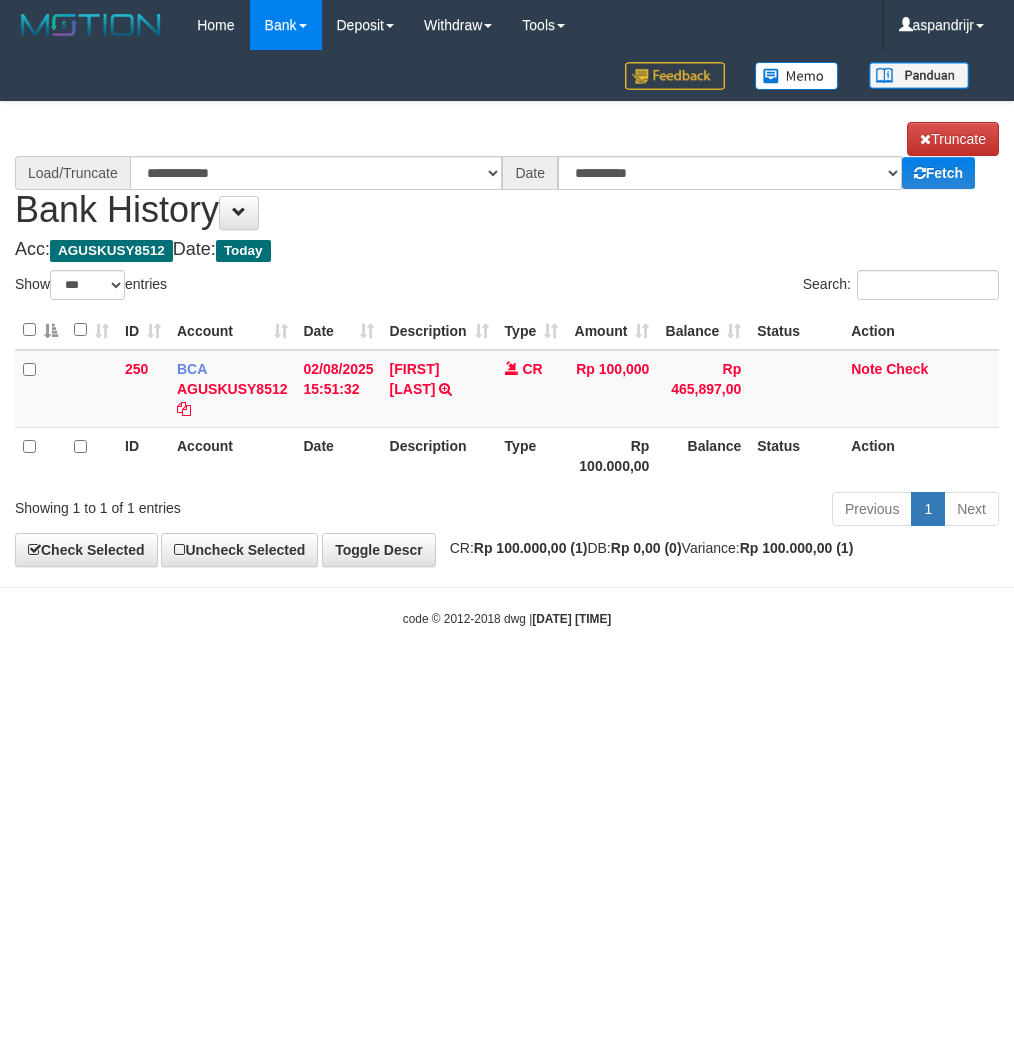 select on "***" 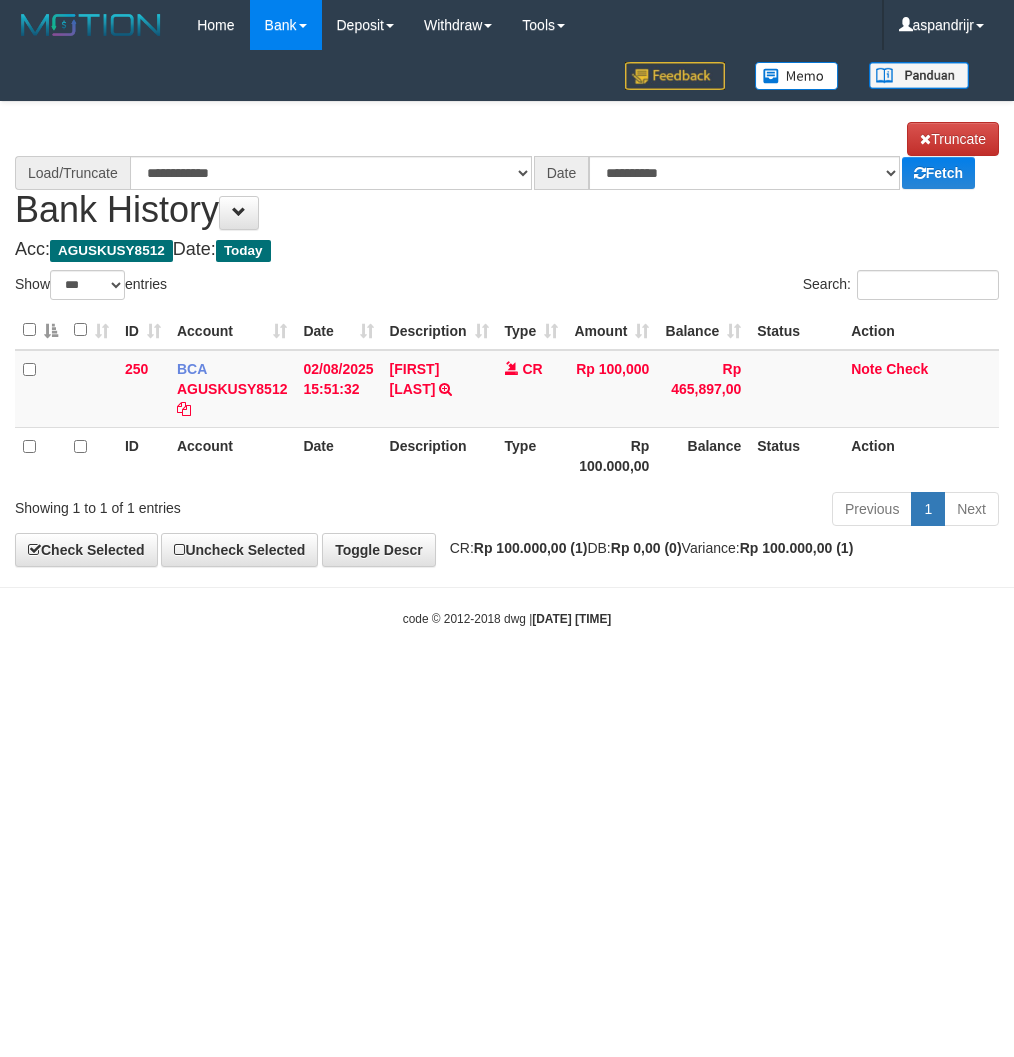 scroll, scrollTop: 0, scrollLeft: 0, axis: both 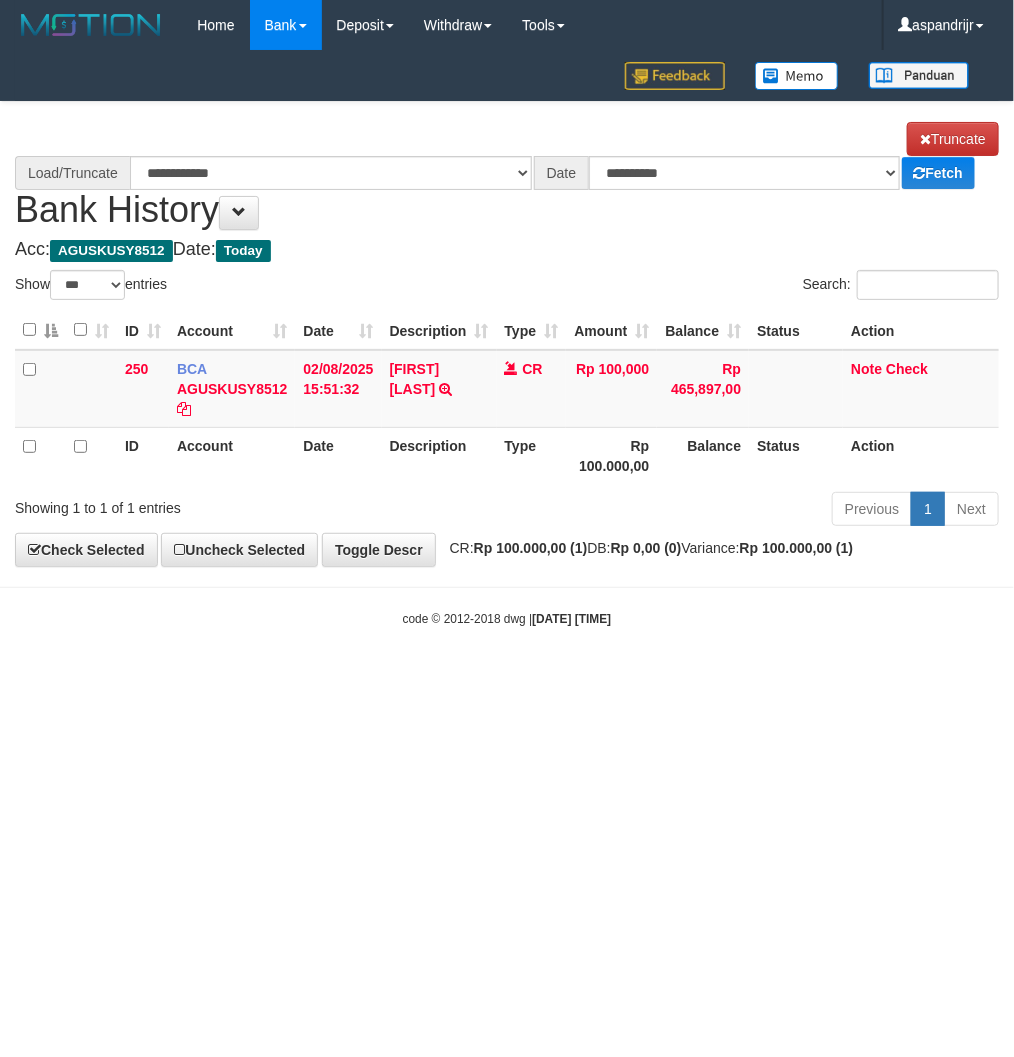 select on "****" 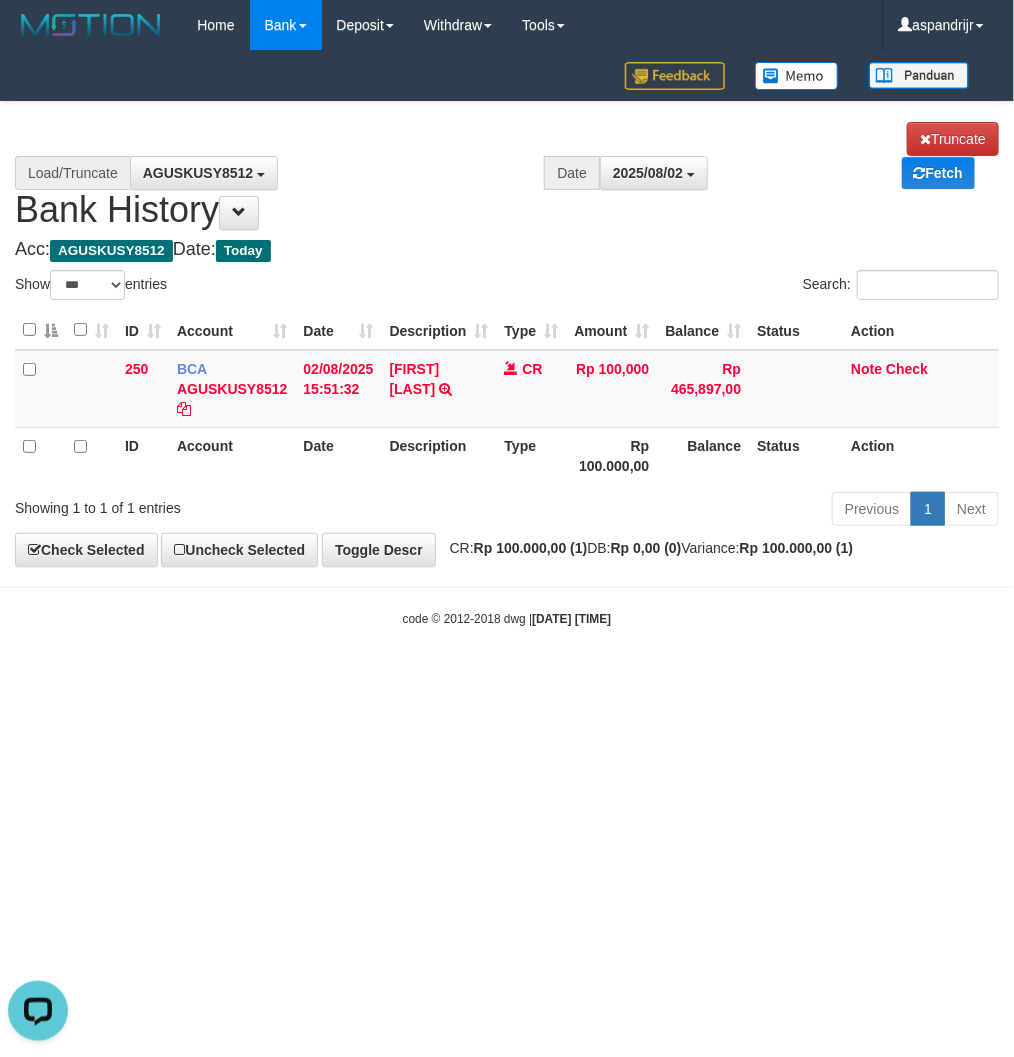 scroll, scrollTop: 0, scrollLeft: 0, axis: both 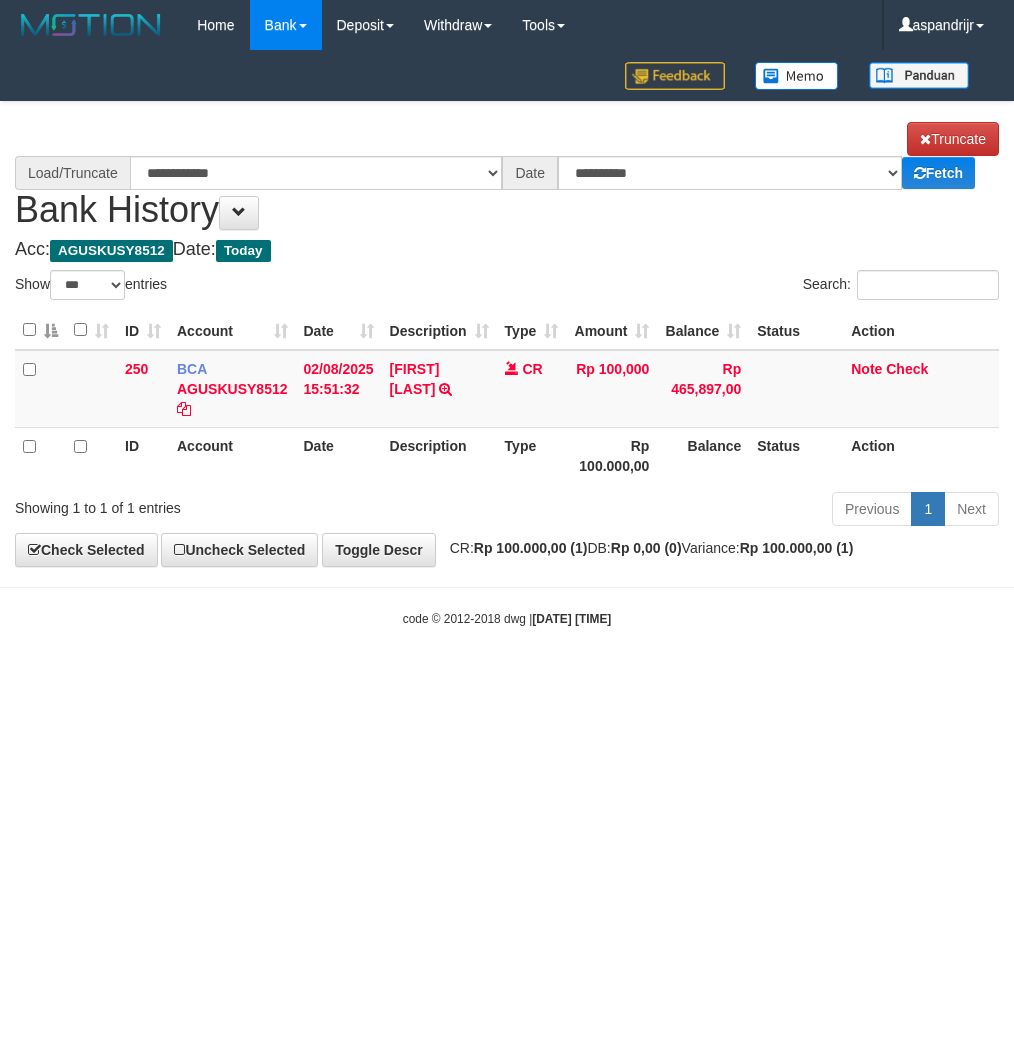 select on "***" 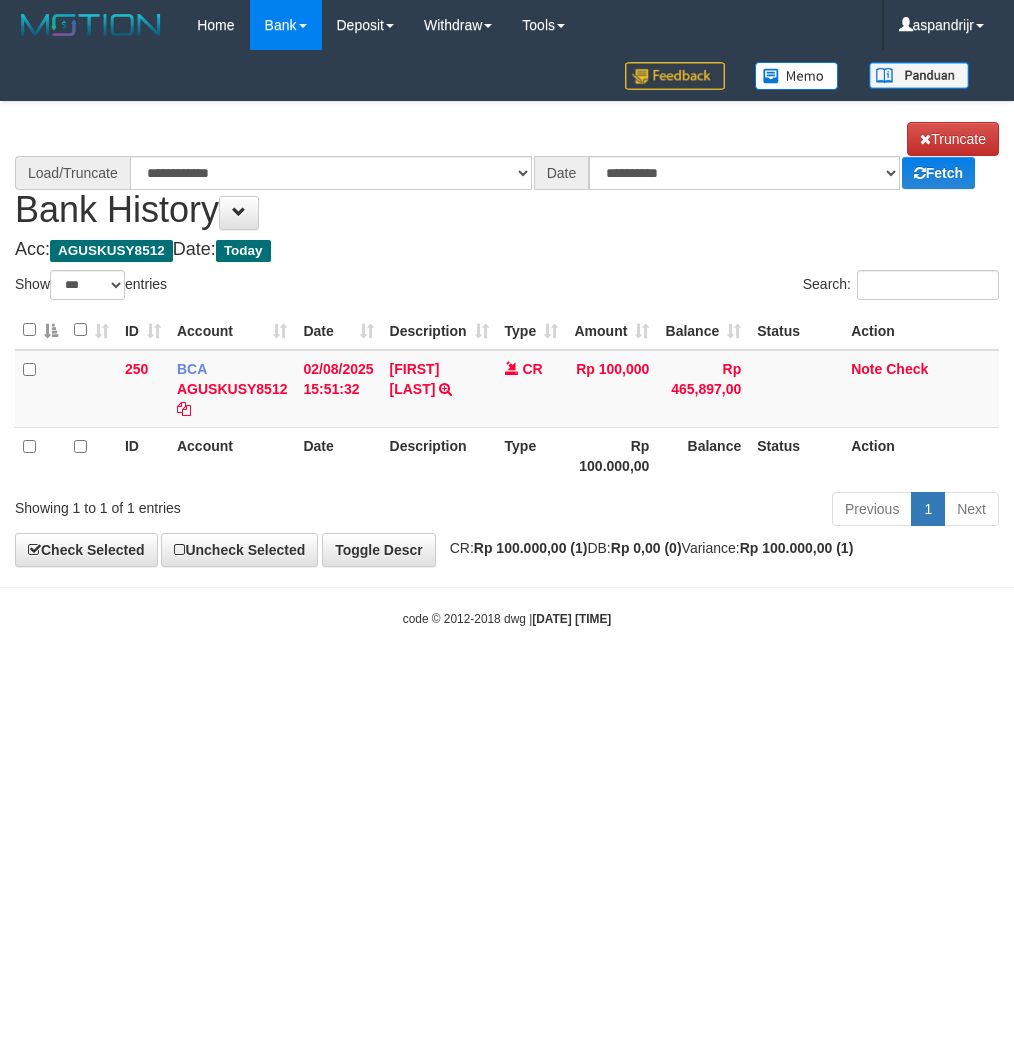 scroll, scrollTop: 0, scrollLeft: 0, axis: both 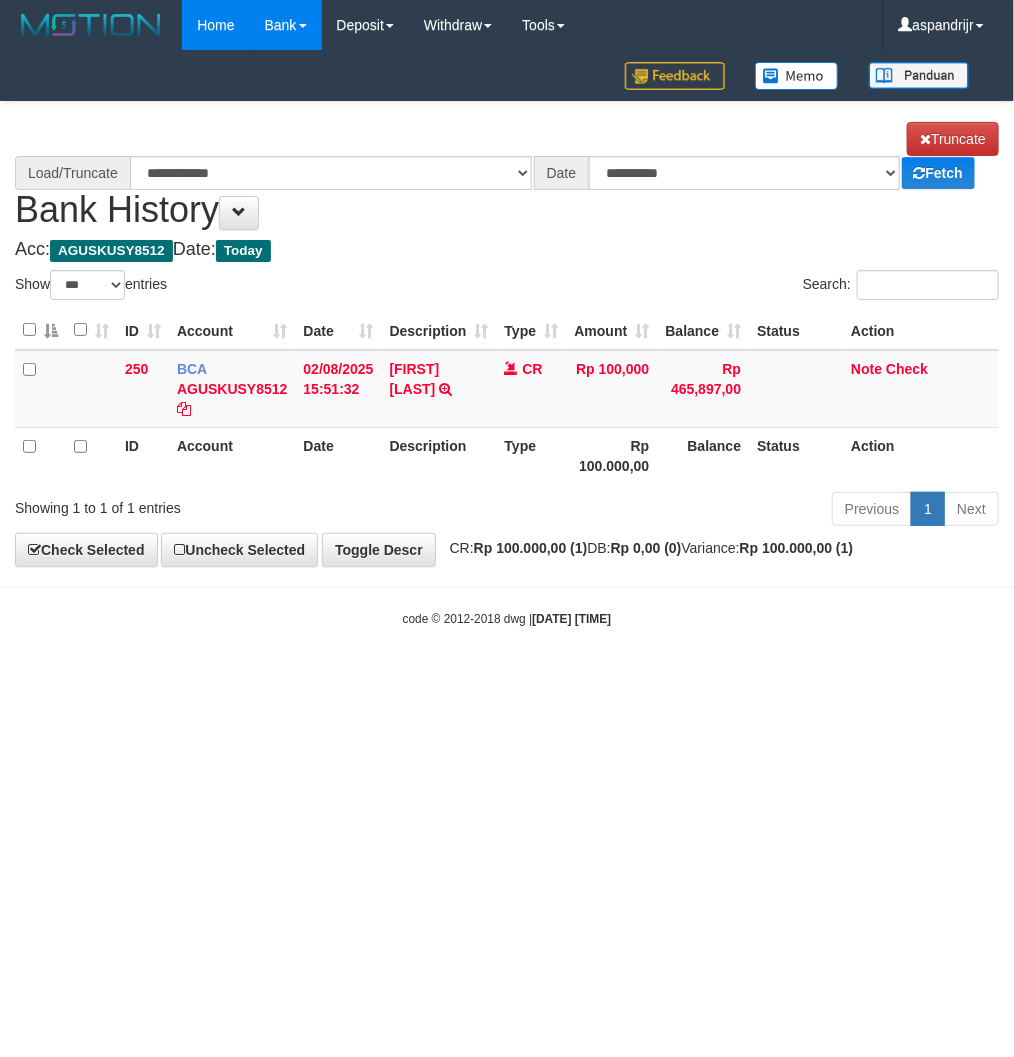 select on "****" 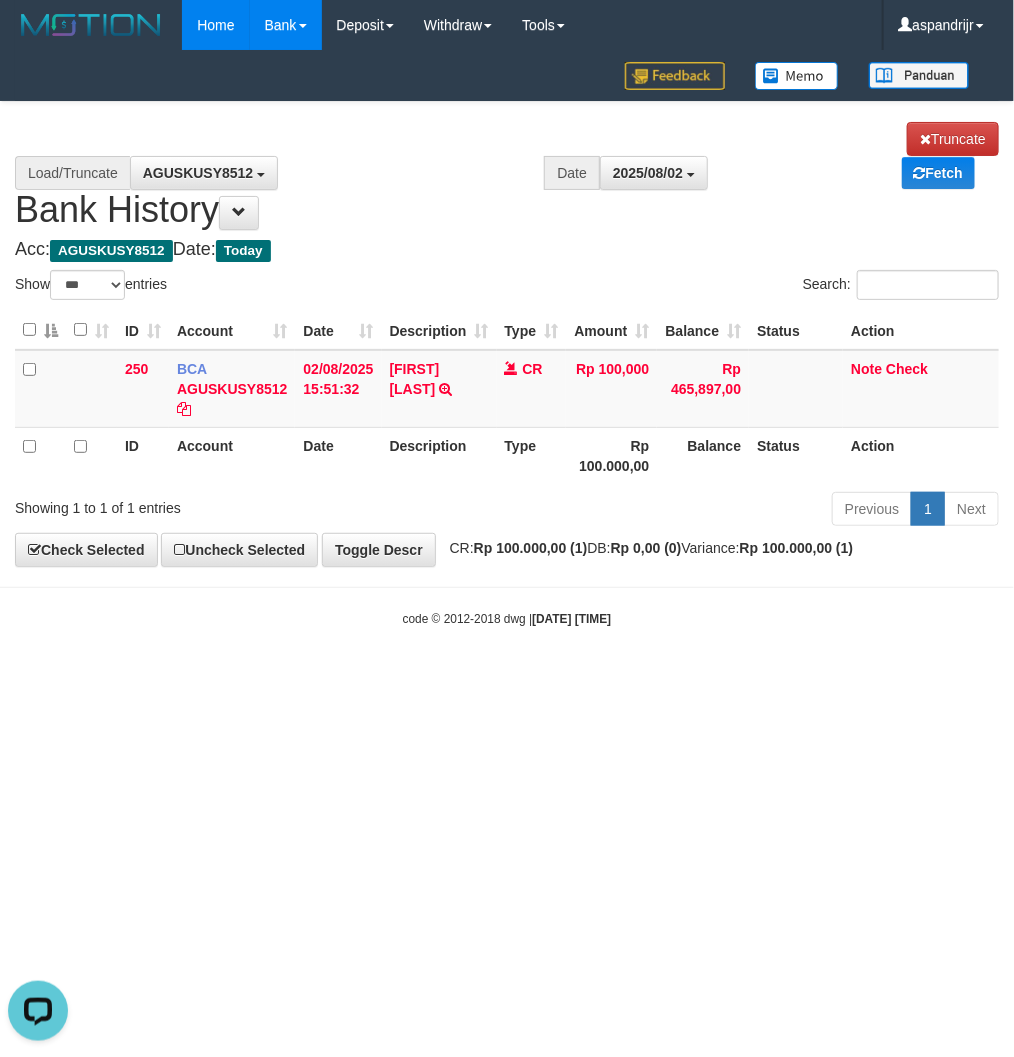 scroll, scrollTop: 0, scrollLeft: 0, axis: both 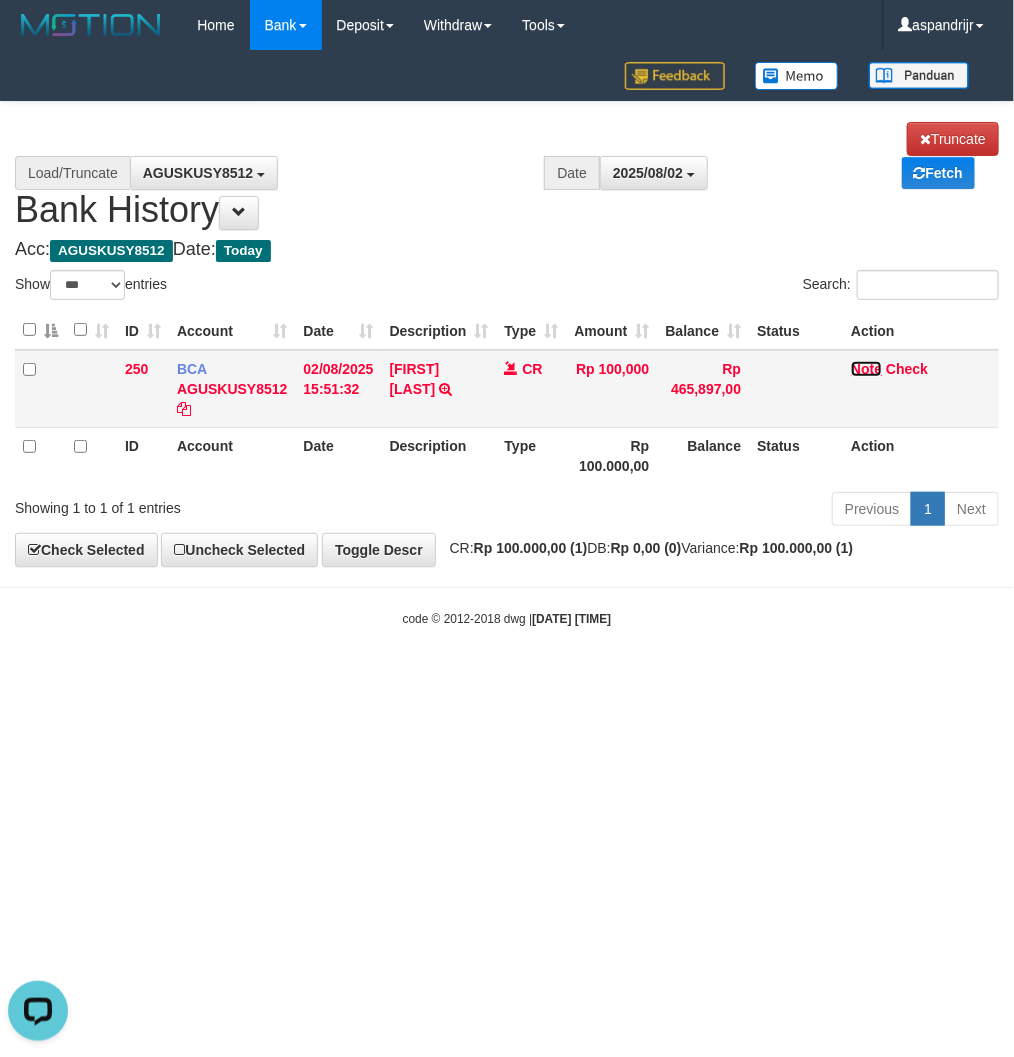 click on "Note" at bounding box center [866, 369] 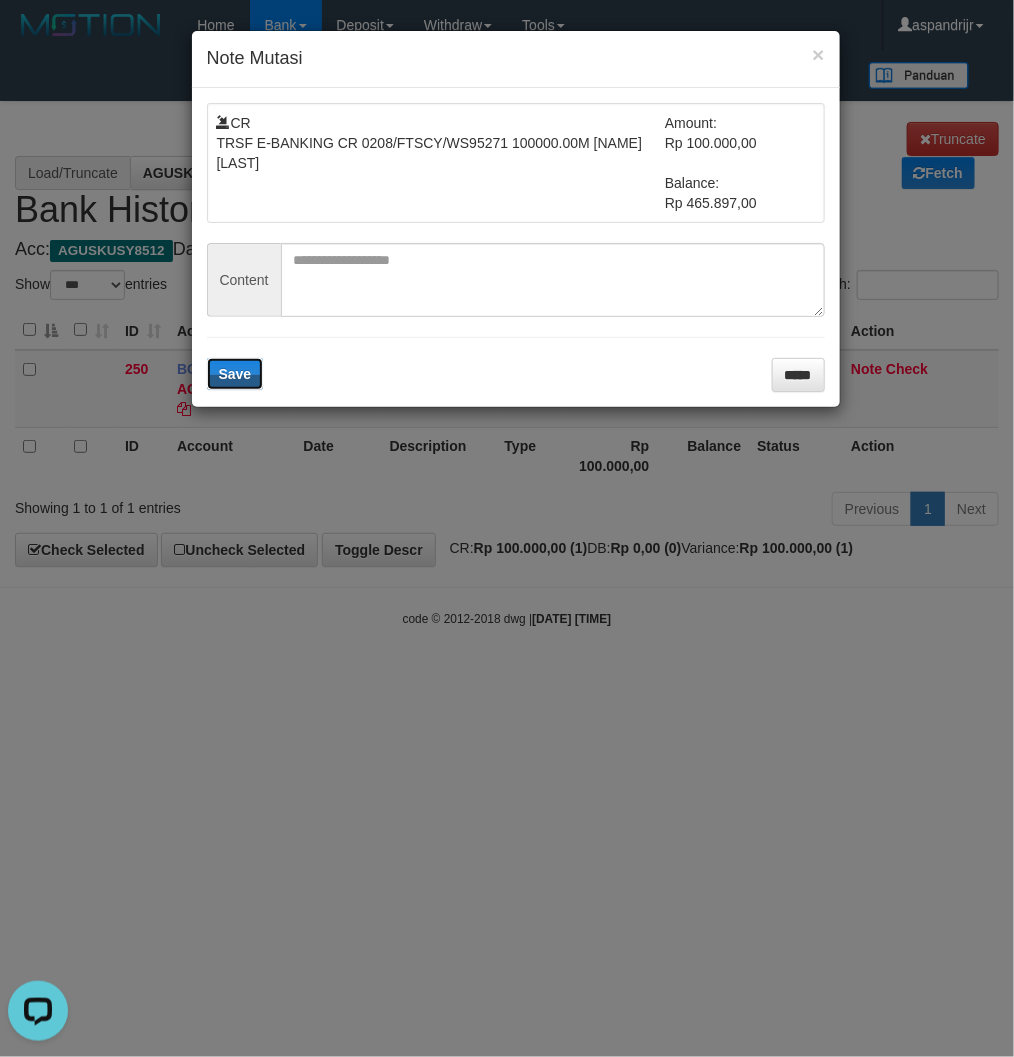 type 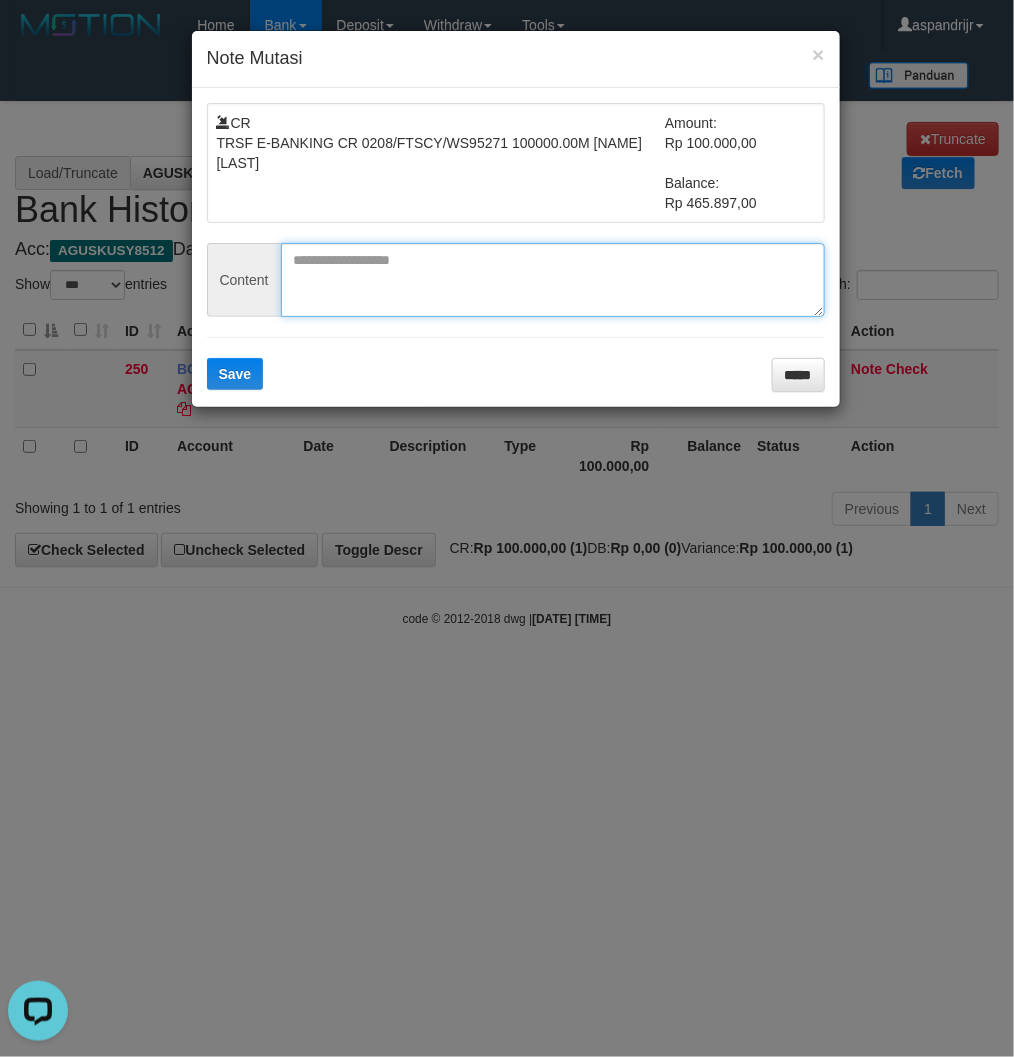 click at bounding box center [553, 280] 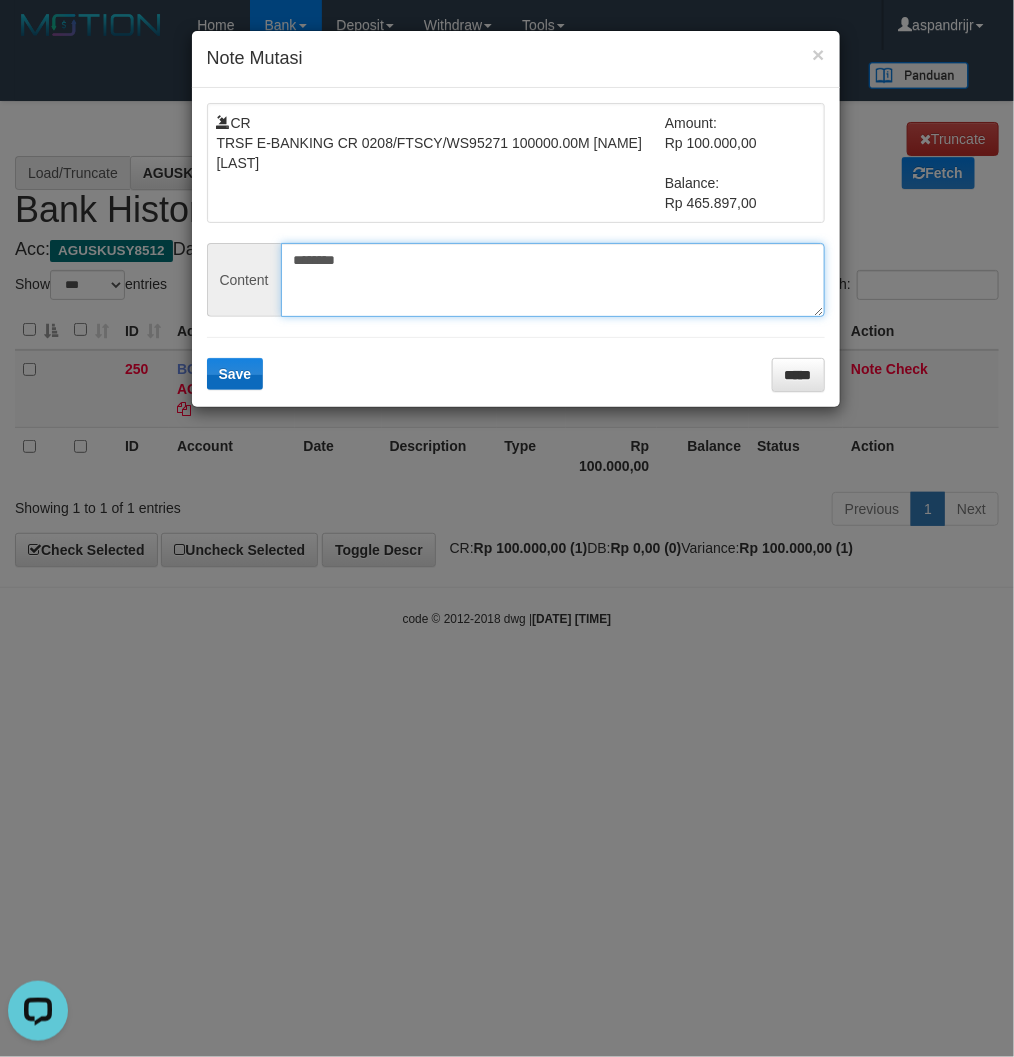 type on "********" 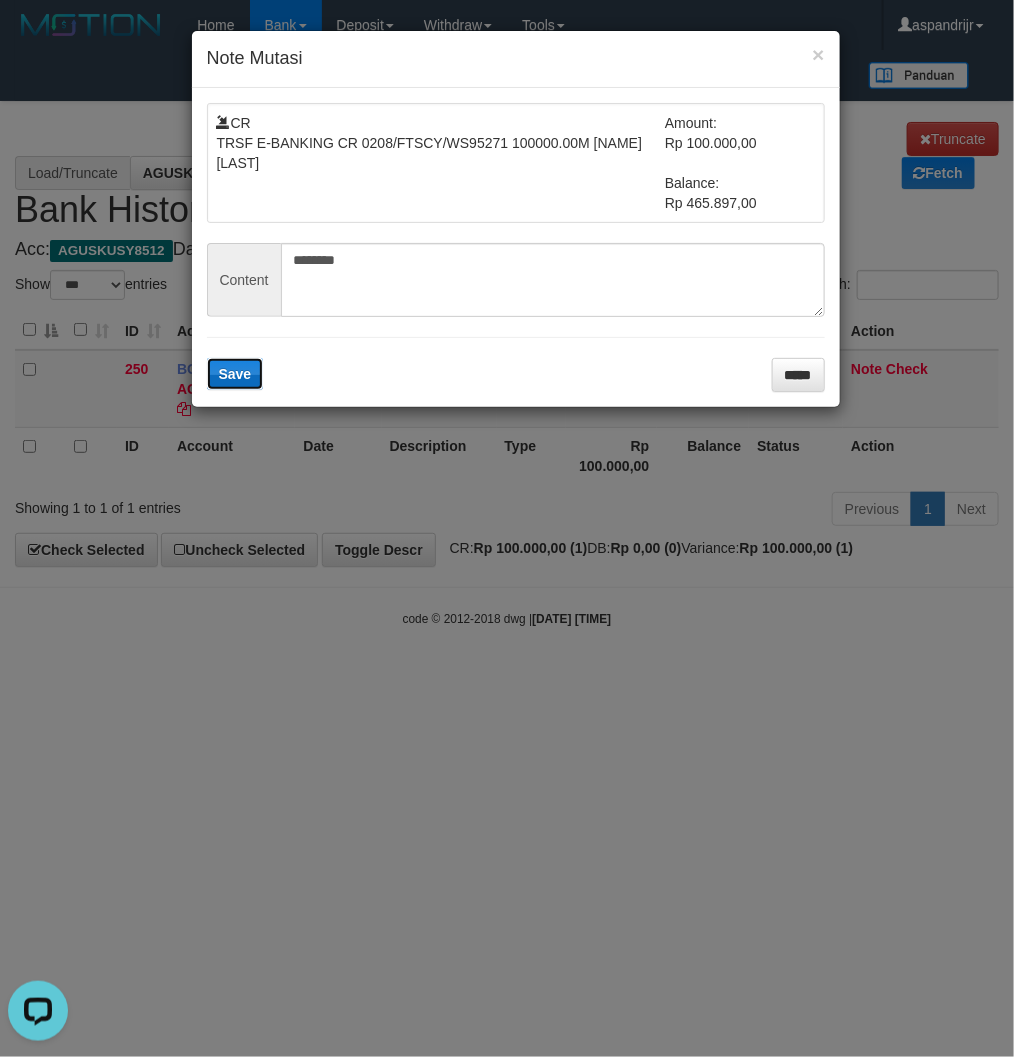 click on "Save" at bounding box center [235, 374] 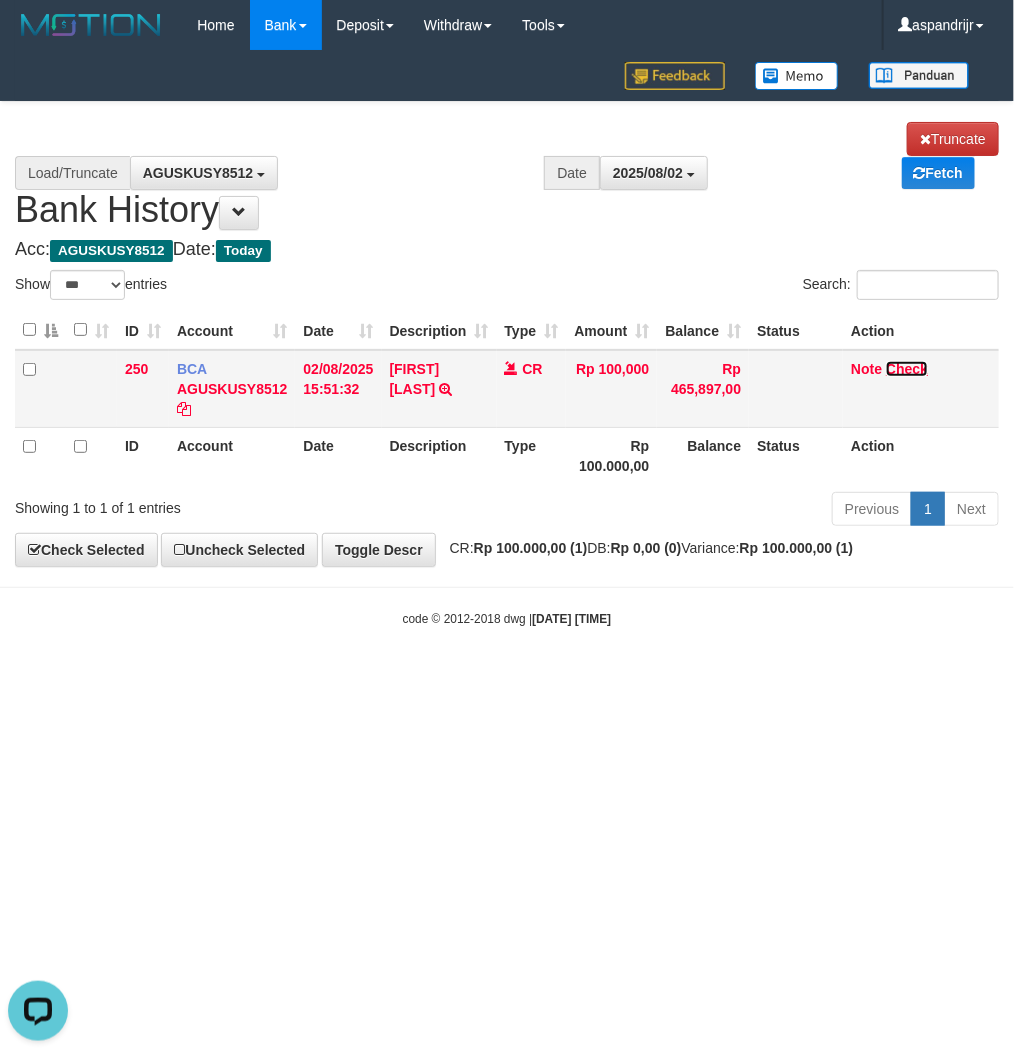 click on "Check" at bounding box center [907, 369] 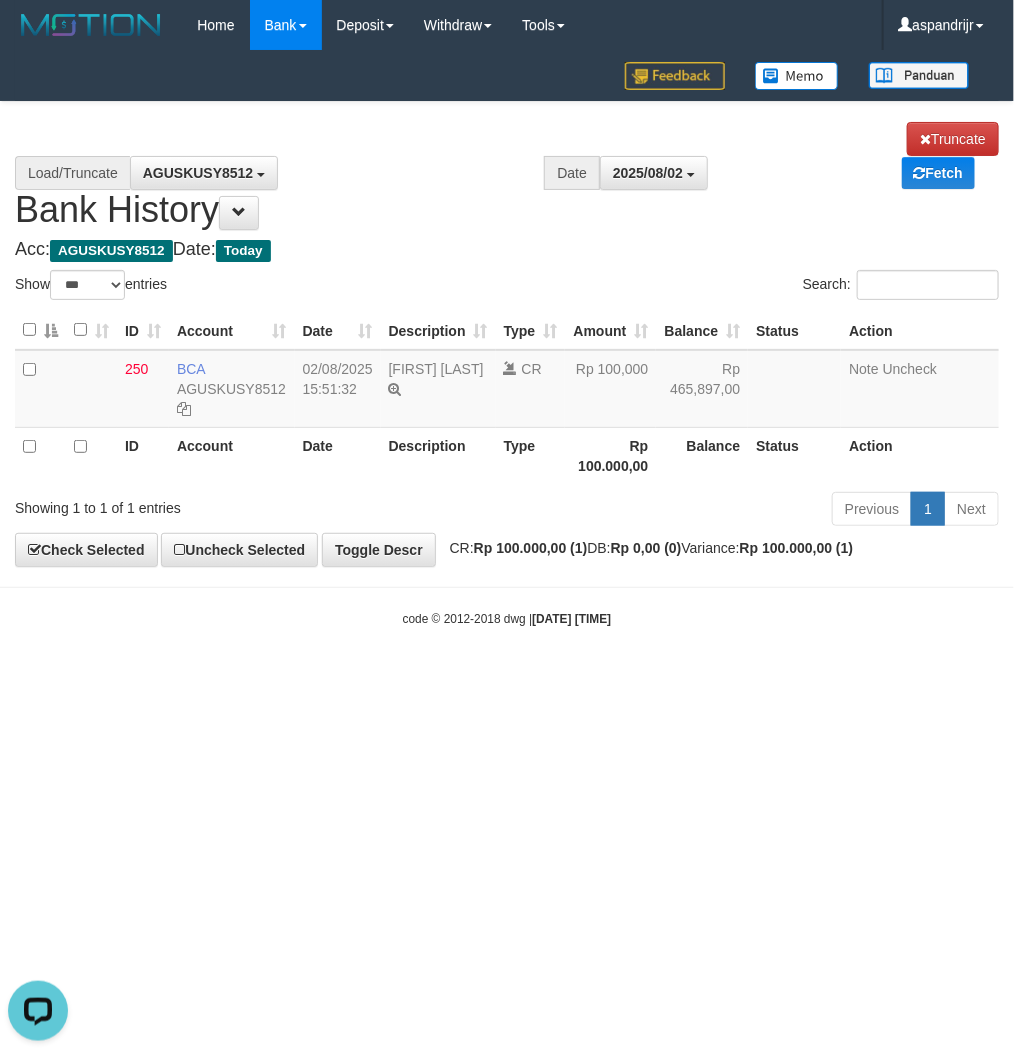 click on "Toggle navigation
Home
Bank
Account List
Load
By Website
Group
[ITOTO]													PRABUJITU
By Load Group (DPS)
Group asp-1
Mutasi Bank
Search
Sync
Note Mutasi
Deposit
DPS Fetch -" at bounding box center (507, 339) 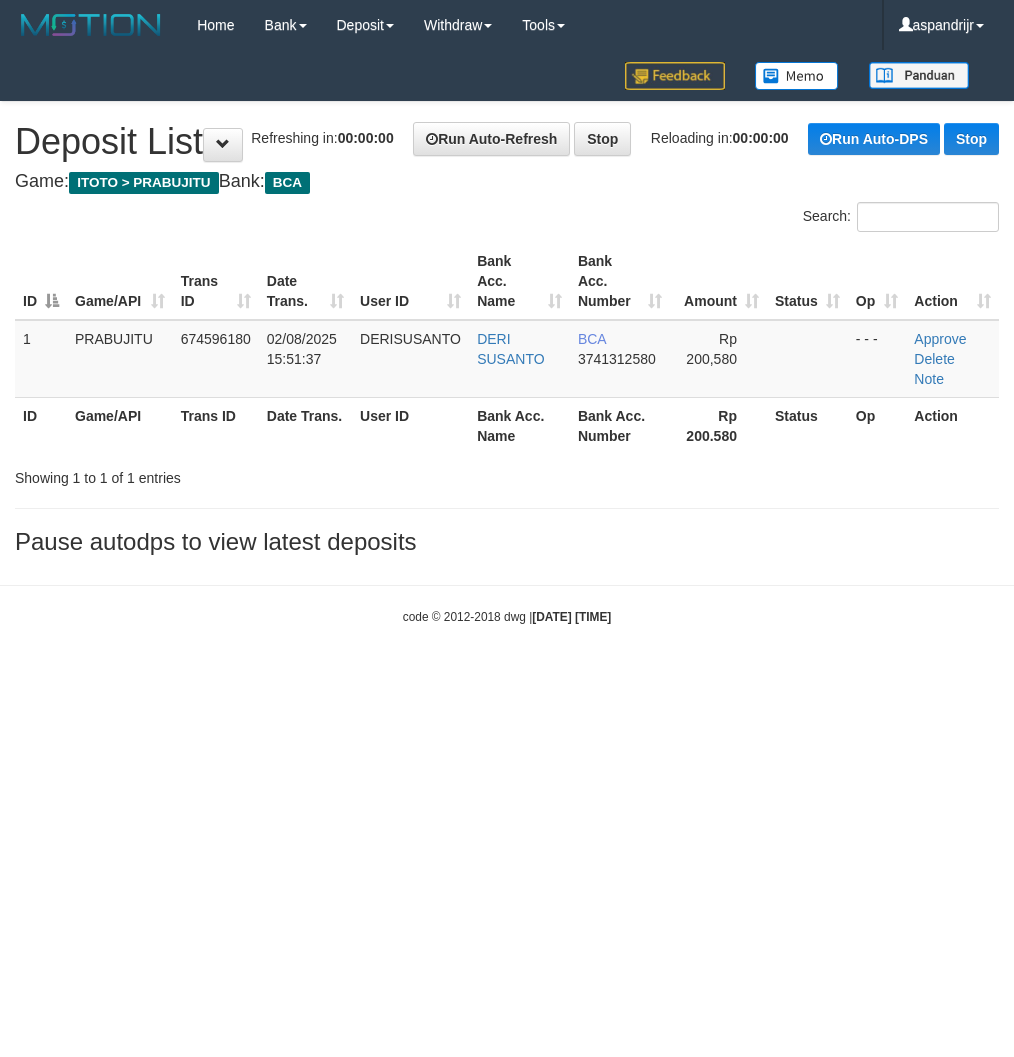 scroll, scrollTop: 0, scrollLeft: 0, axis: both 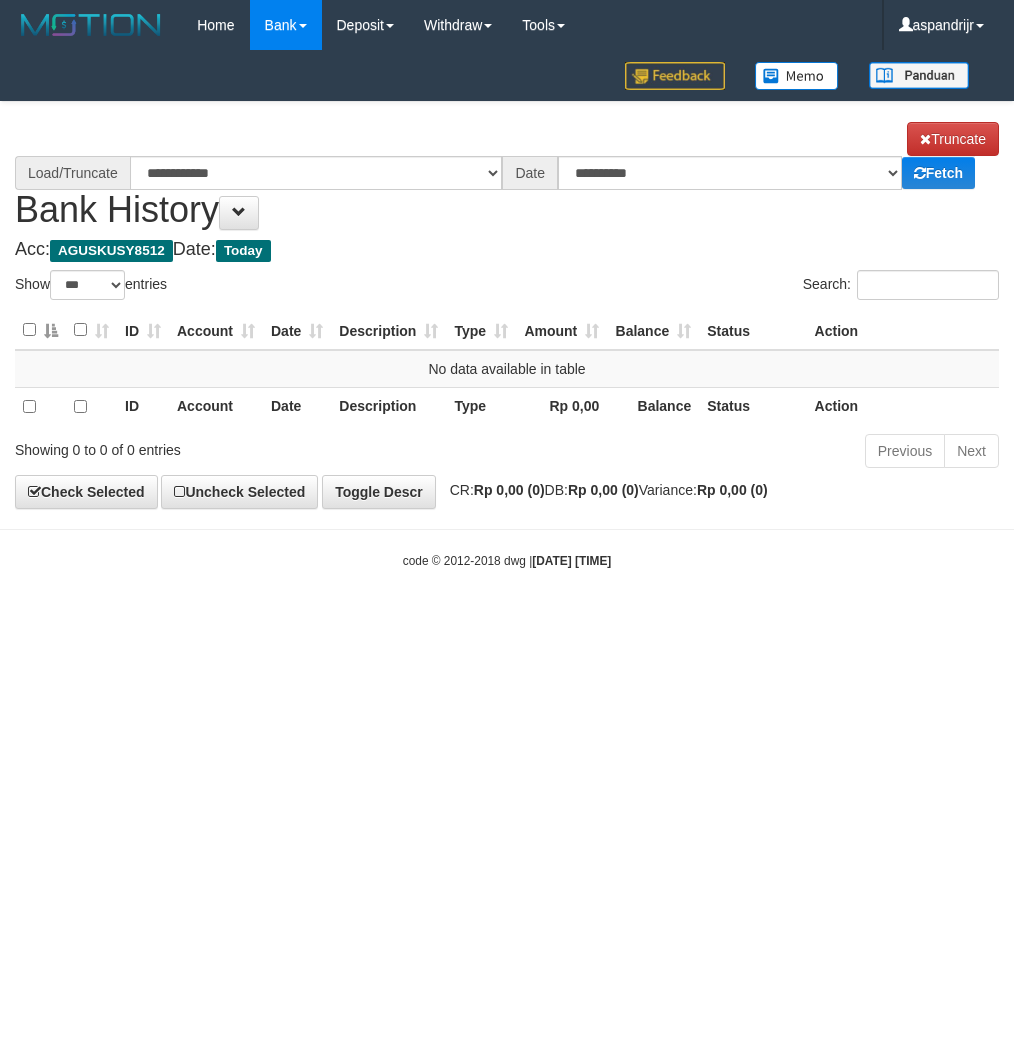 select on "***" 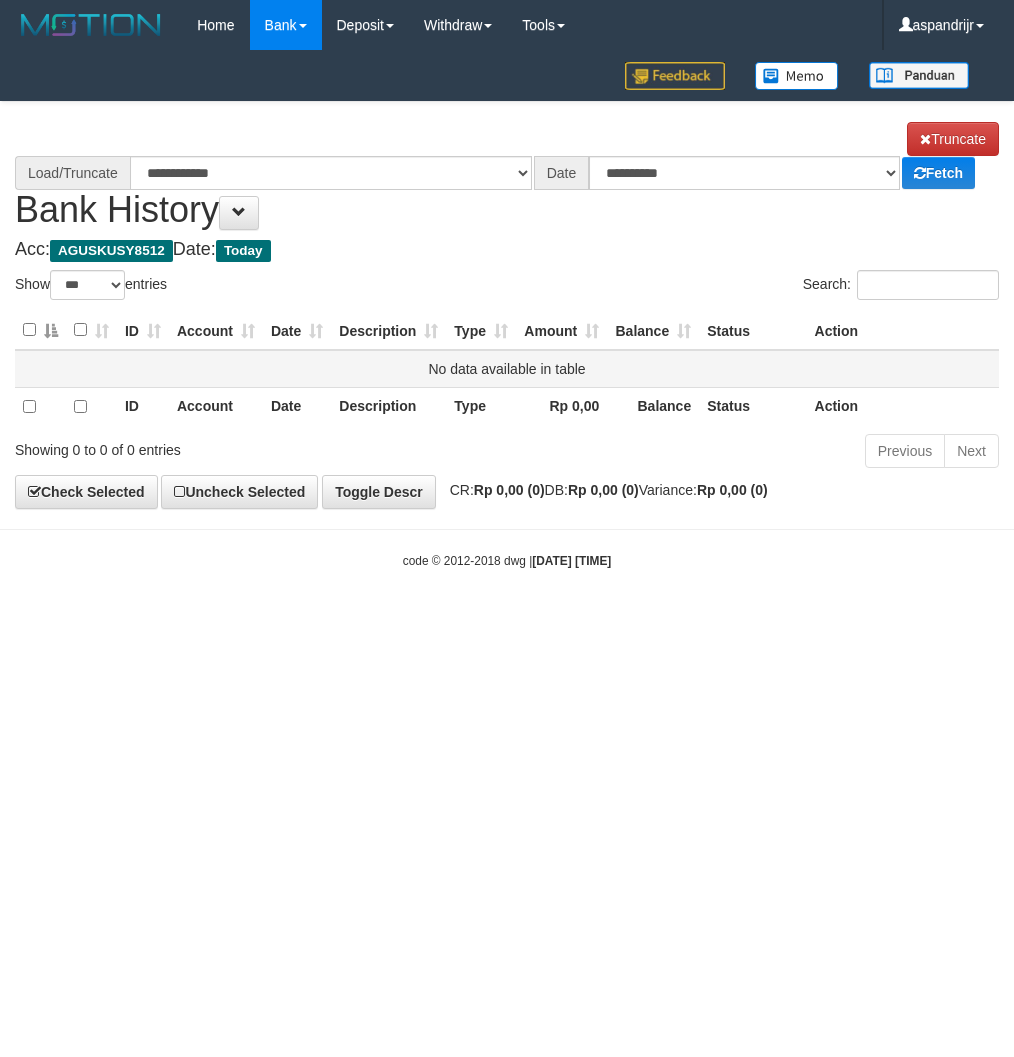 scroll, scrollTop: 0, scrollLeft: 0, axis: both 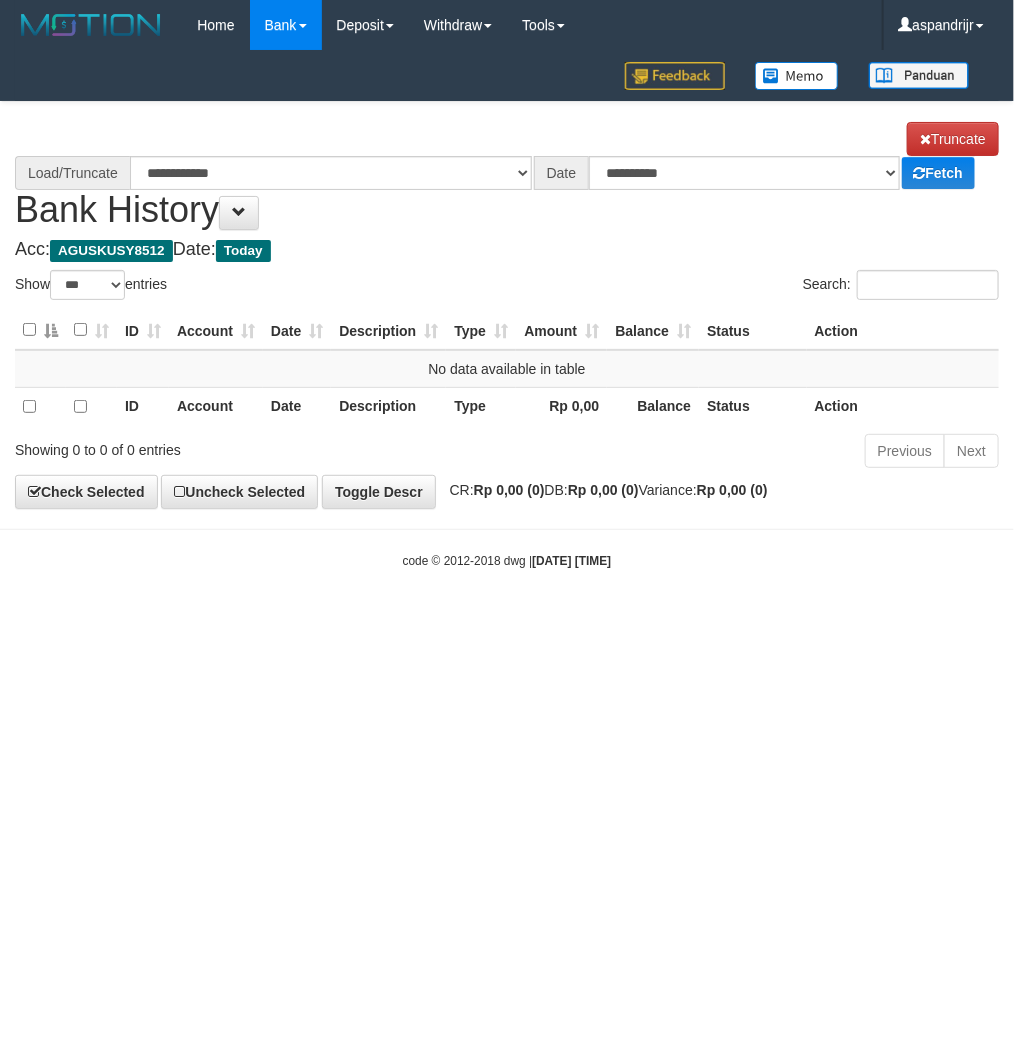 select on "****" 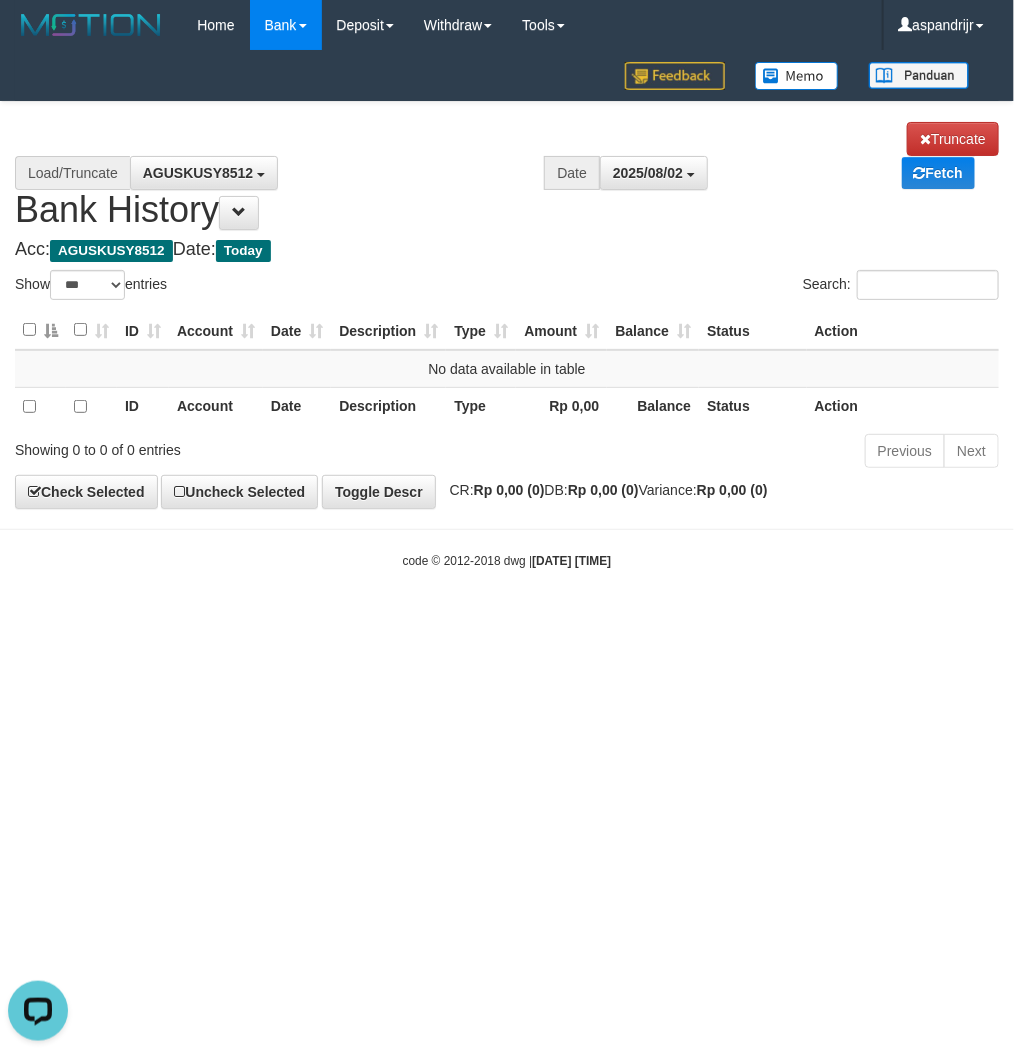 scroll, scrollTop: 0, scrollLeft: 0, axis: both 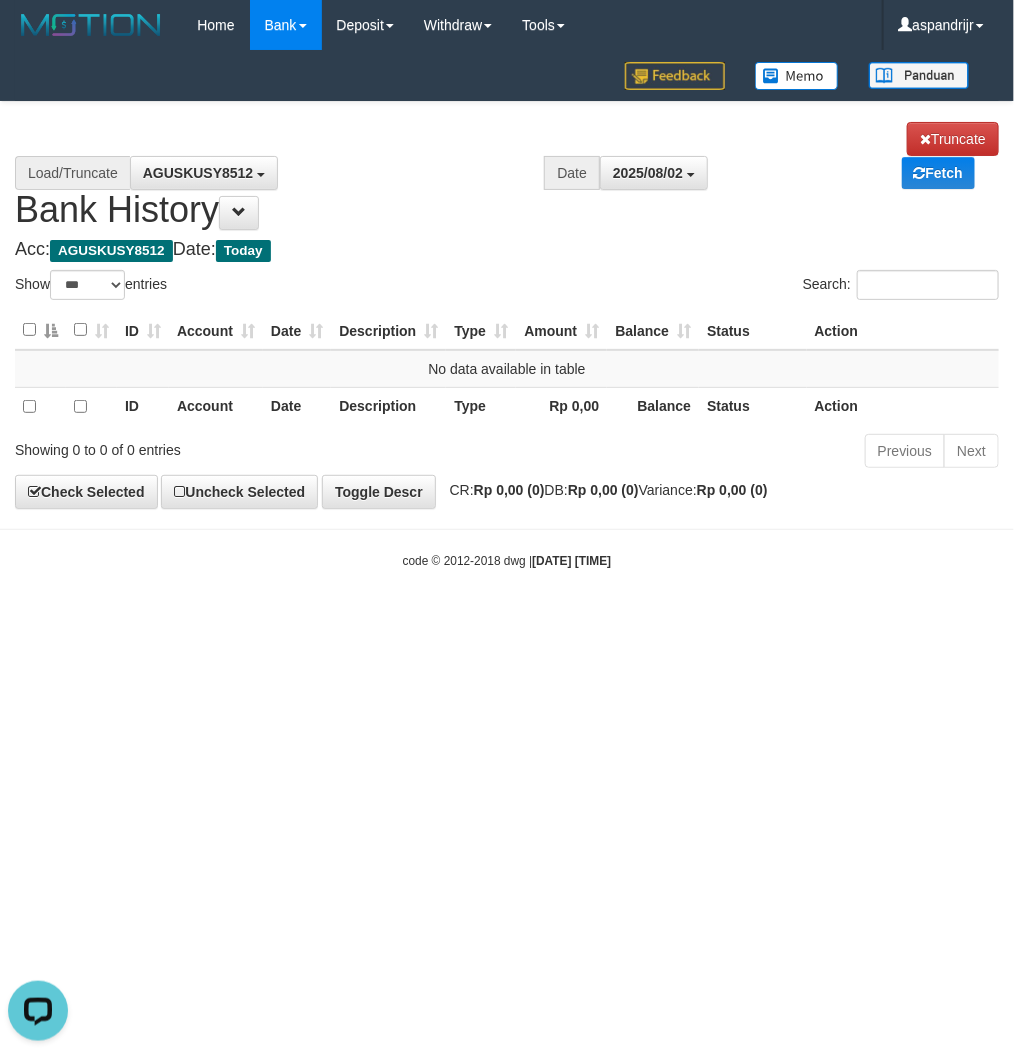 click on "Toggle navigation
Home
Bank
Account List
Load
By Website
Group
[ITOTO]													PRABUJITU
By Load Group (DPS)
Group asp-1
Mutasi Bank
Search
Sync
Note Mutasi
Deposit
DPS List" at bounding box center [507, 310] 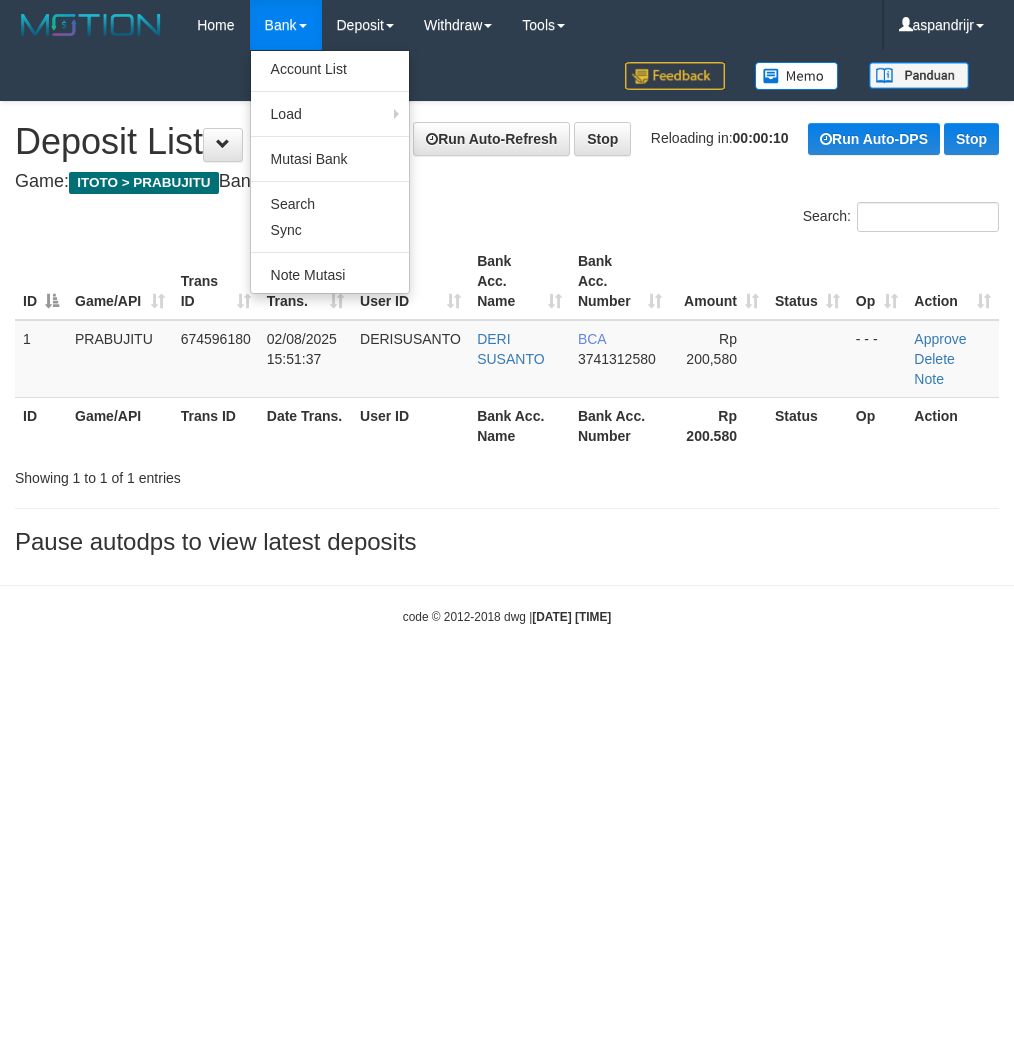 scroll, scrollTop: 0, scrollLeft: 0, axis: both 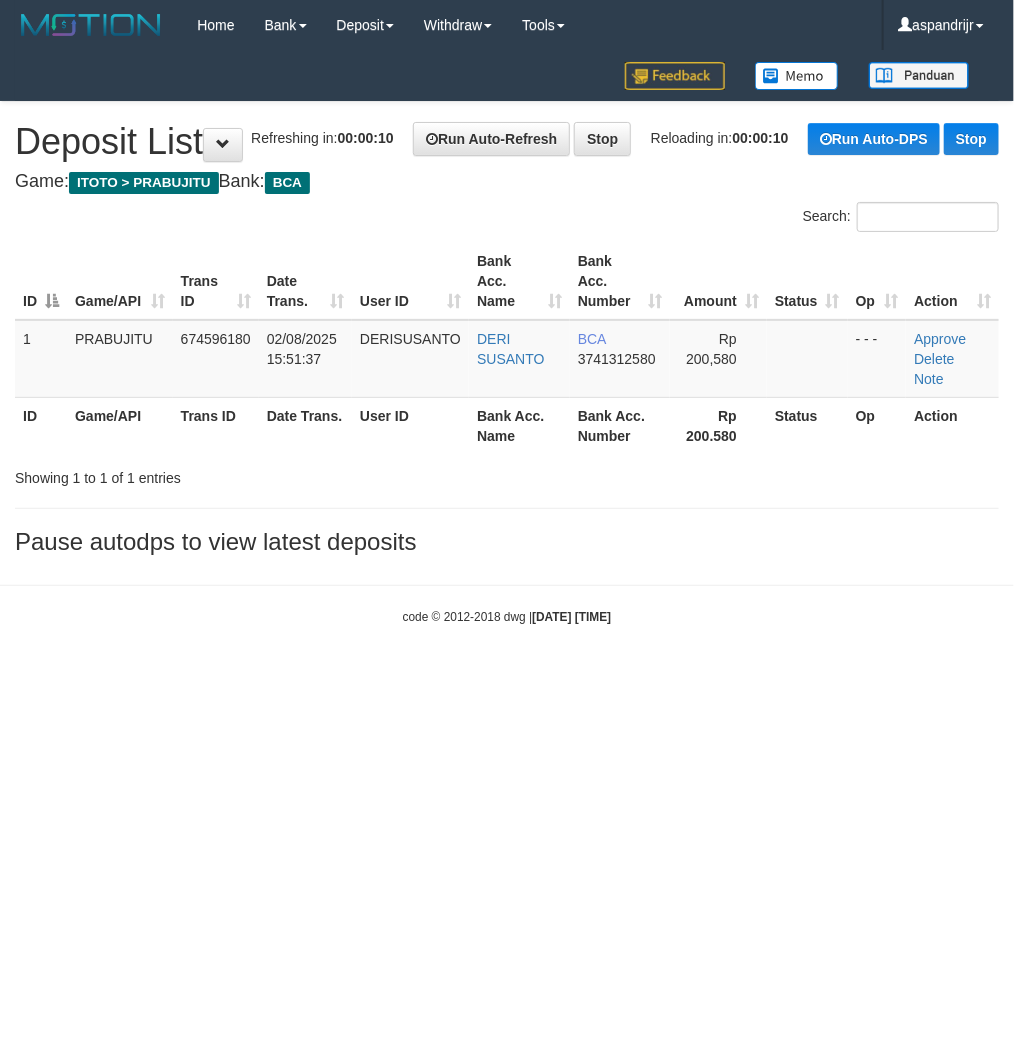 click on "Toggle navigation
Home
Bank
Account List
Load
By Website
Group
[ITOTO]													PRABUJITU
By Load Group (DPS)
Group asp-1
Mutasi Bank
Search
Sync
Note Mutasi
Deposit
DPS Fetch -" at bounding box center (507, 338) 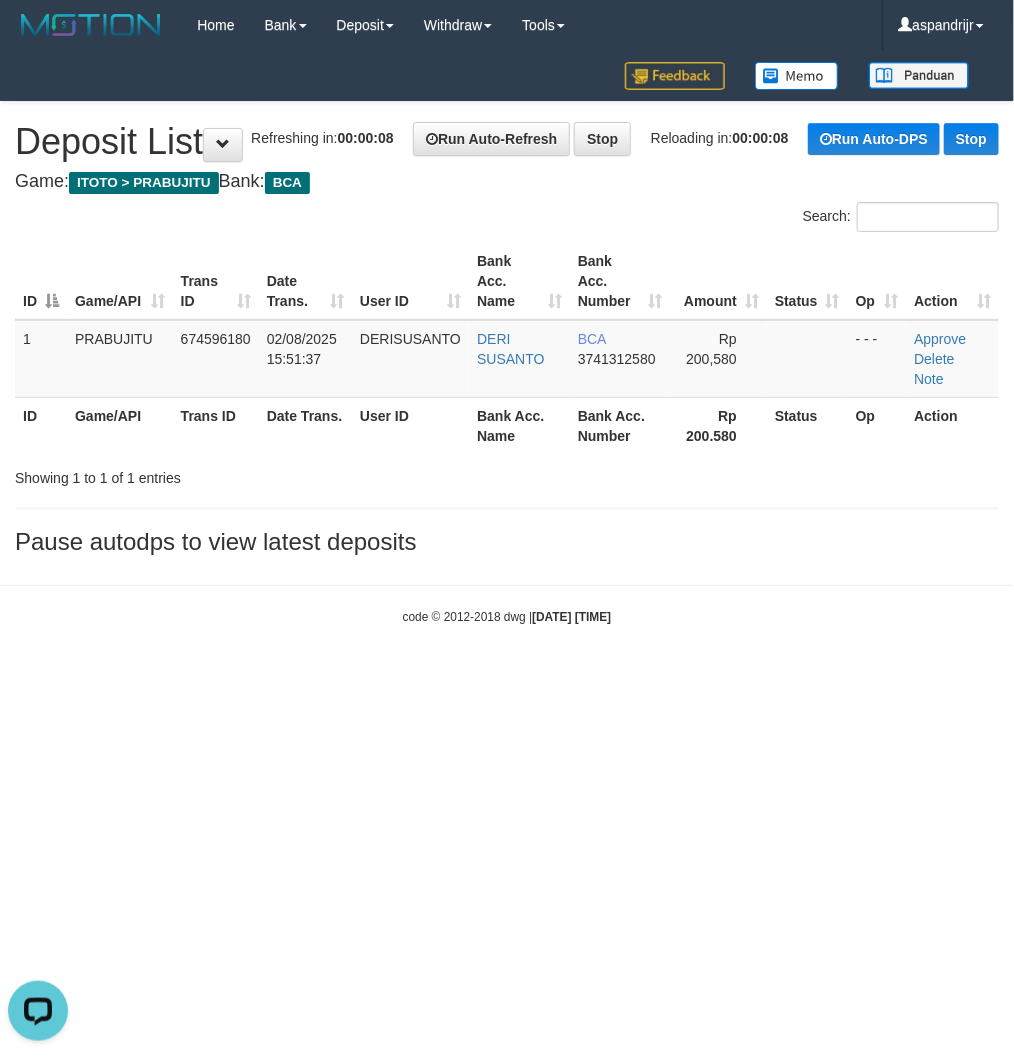 scroll, scrollTop: 0, scrollLeft: 0, axis: both 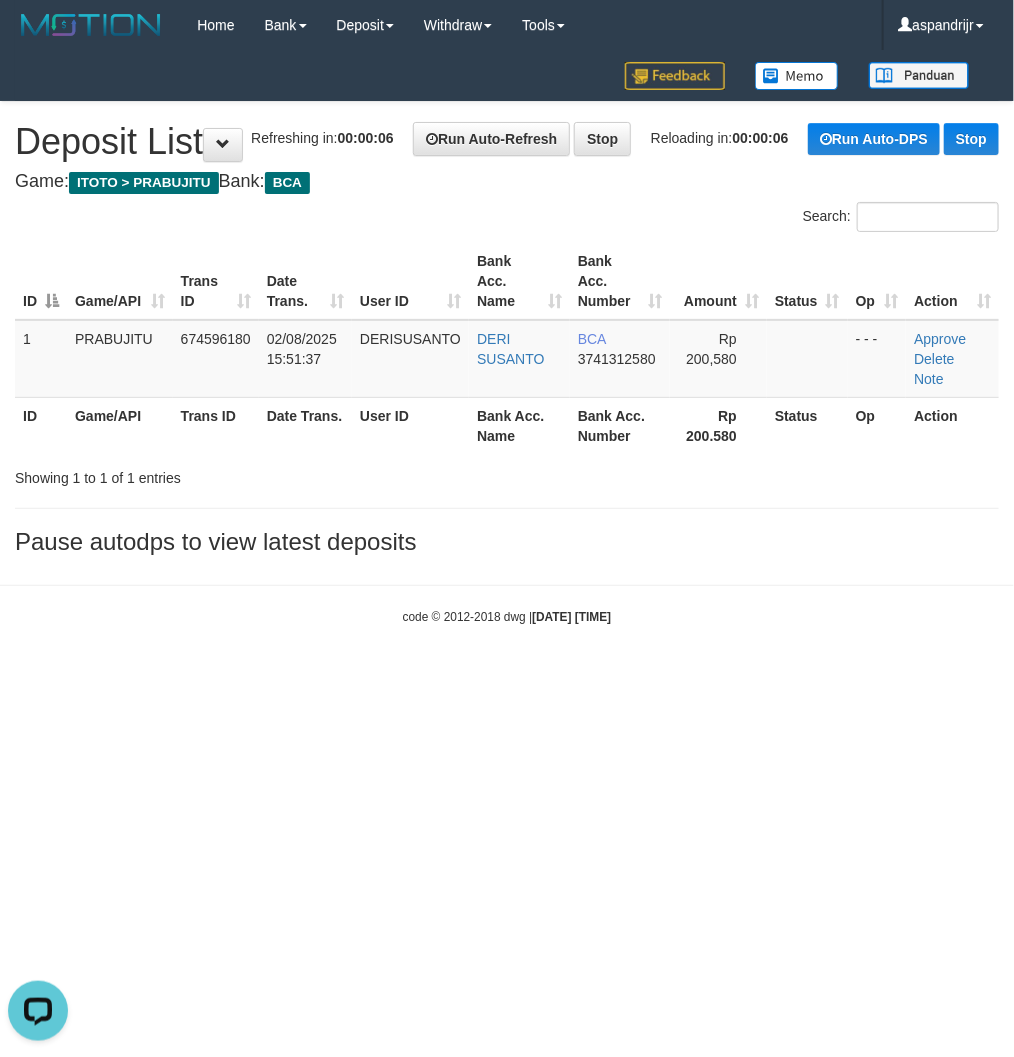 click on "Toggle navigation
Home
Bank
Account List
Load
By Website
Group
[ITOTO]													PRABUJITU
By Load Group (DPS)
Group asp-1
Mutasi Bank
Search
Sync
Note Mutasi
Deposit
DPS List" at bounding box center [507, 338] 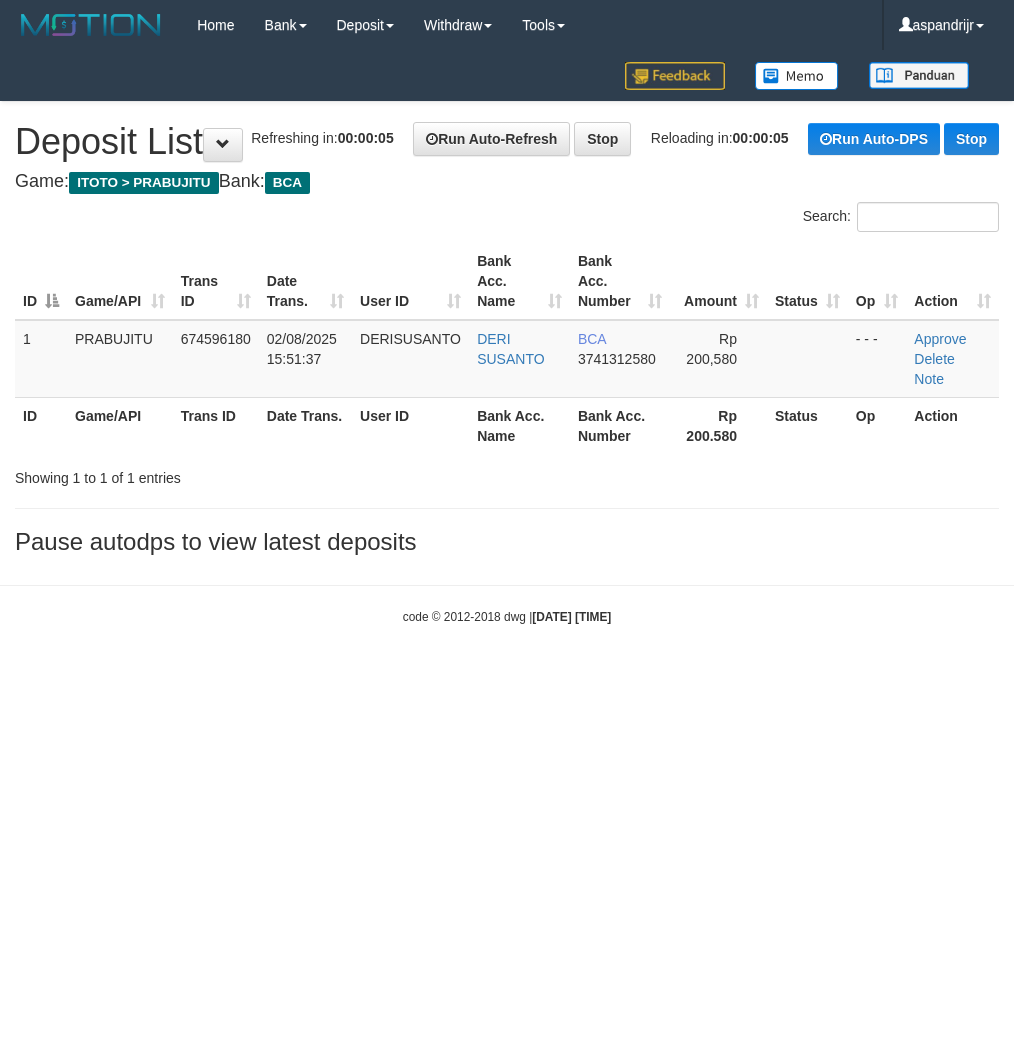 scroll, scrollTop: 0, scrollLeft: 0, axis: both 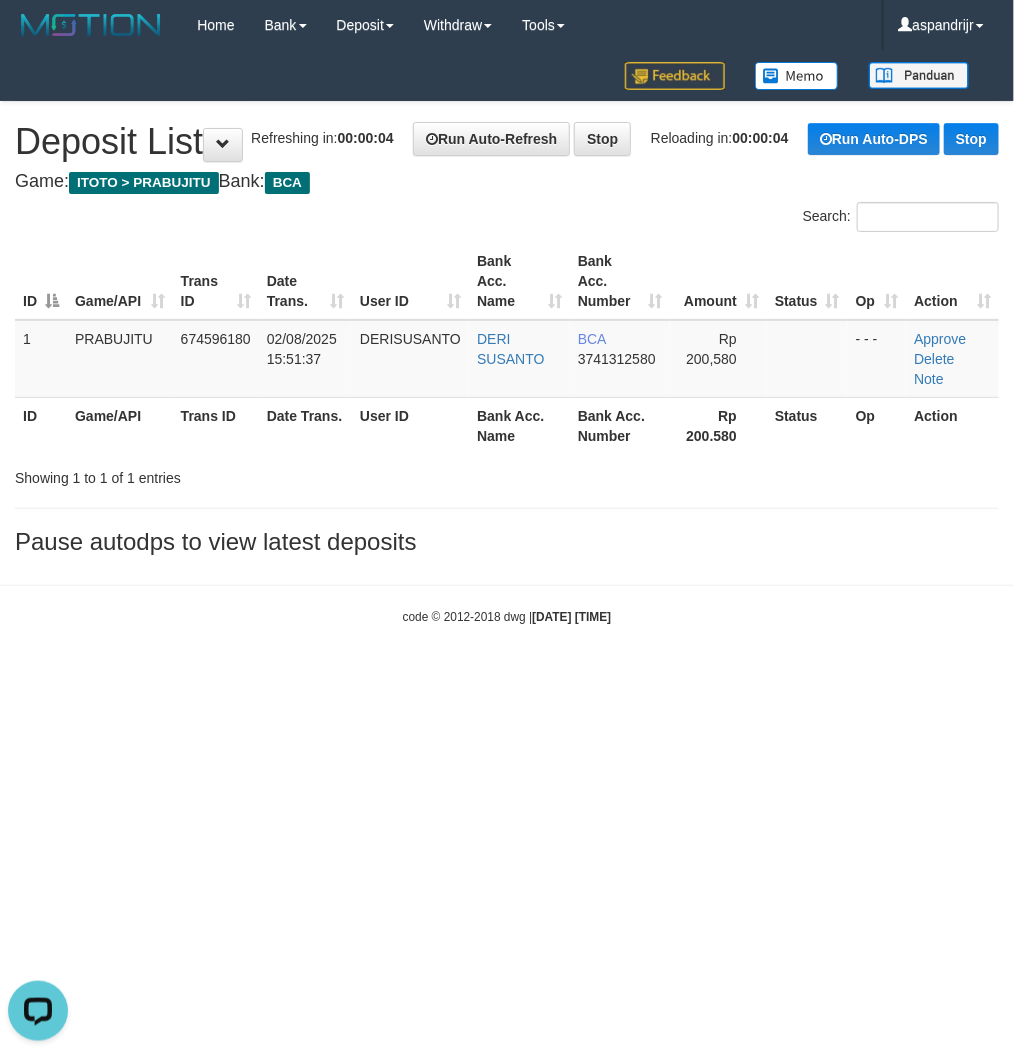 click on "Toggle navigation
Home
Bank
Account List
Load
By Website
Group
[ITOTO]													PRABUJITU
By Load Group (DPS)
Group asp-1
Mutasi Bank
Search
Sync
Note Mutasi
Deposit
DPS List" at bounding box center [507, 338] 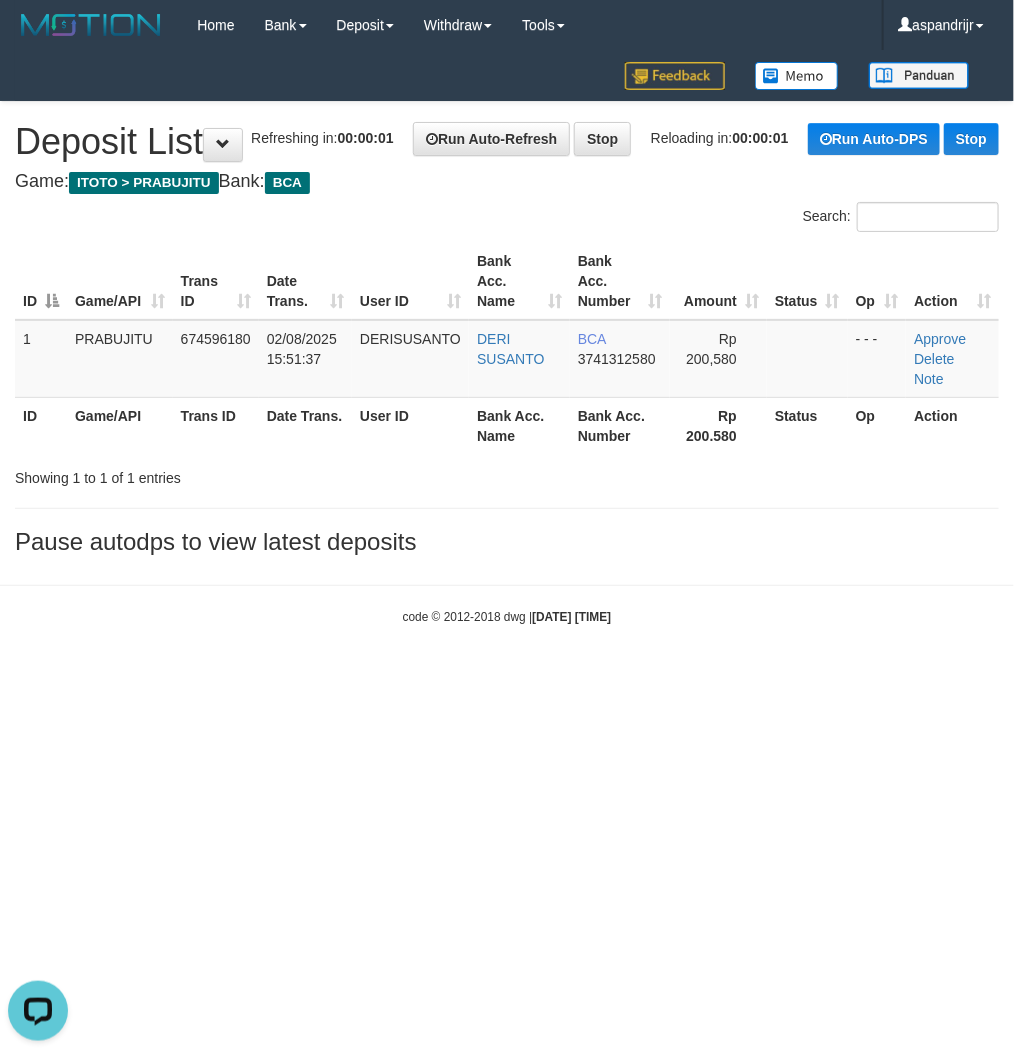 click on "Toggle navigation
Home
Bank
Account List
Load
By Website
Group
[ITOTO]													PRABUJITU
By Load Group (DPS)
Group asp-1
Mutasi Bank
Search
Sync
Note Mutasi
Deposit
DPS List" at bounding box center (507, 338) 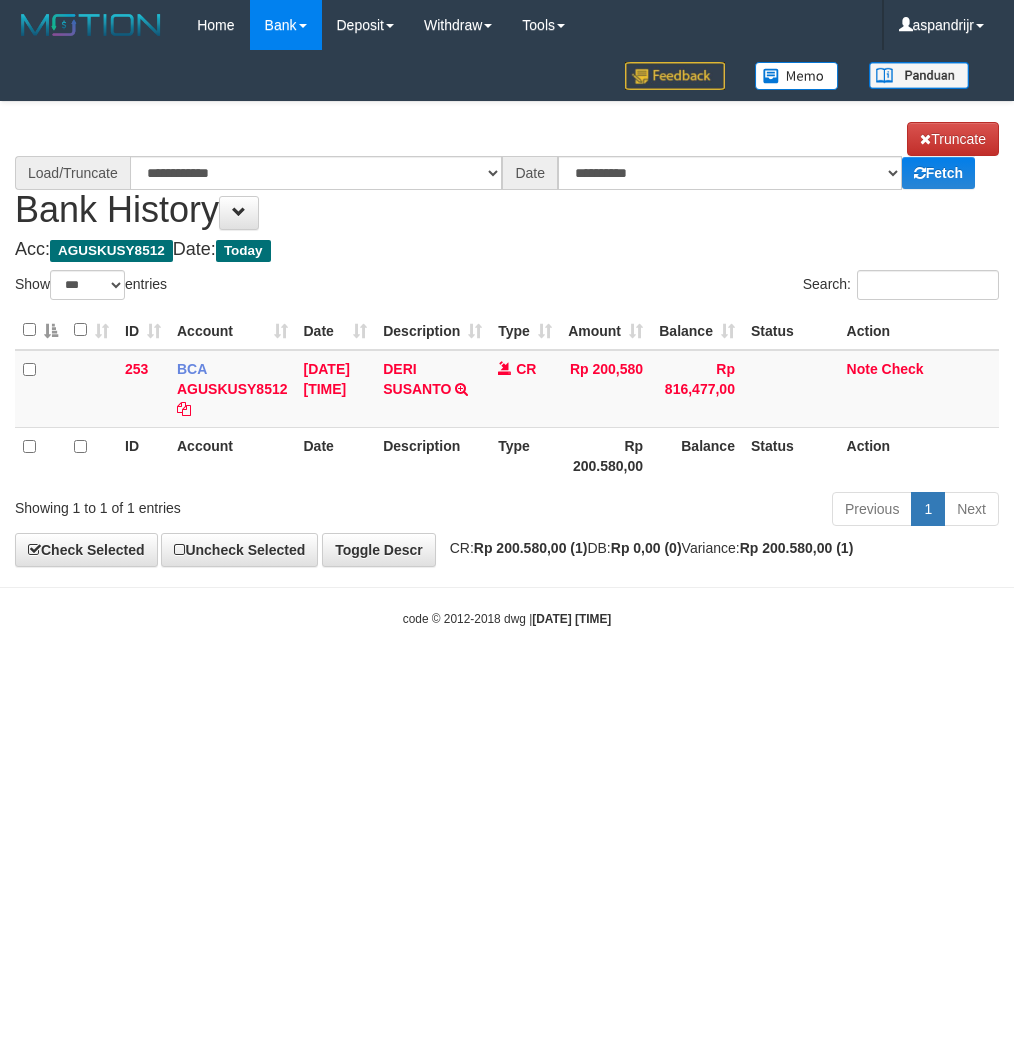 select on "***" 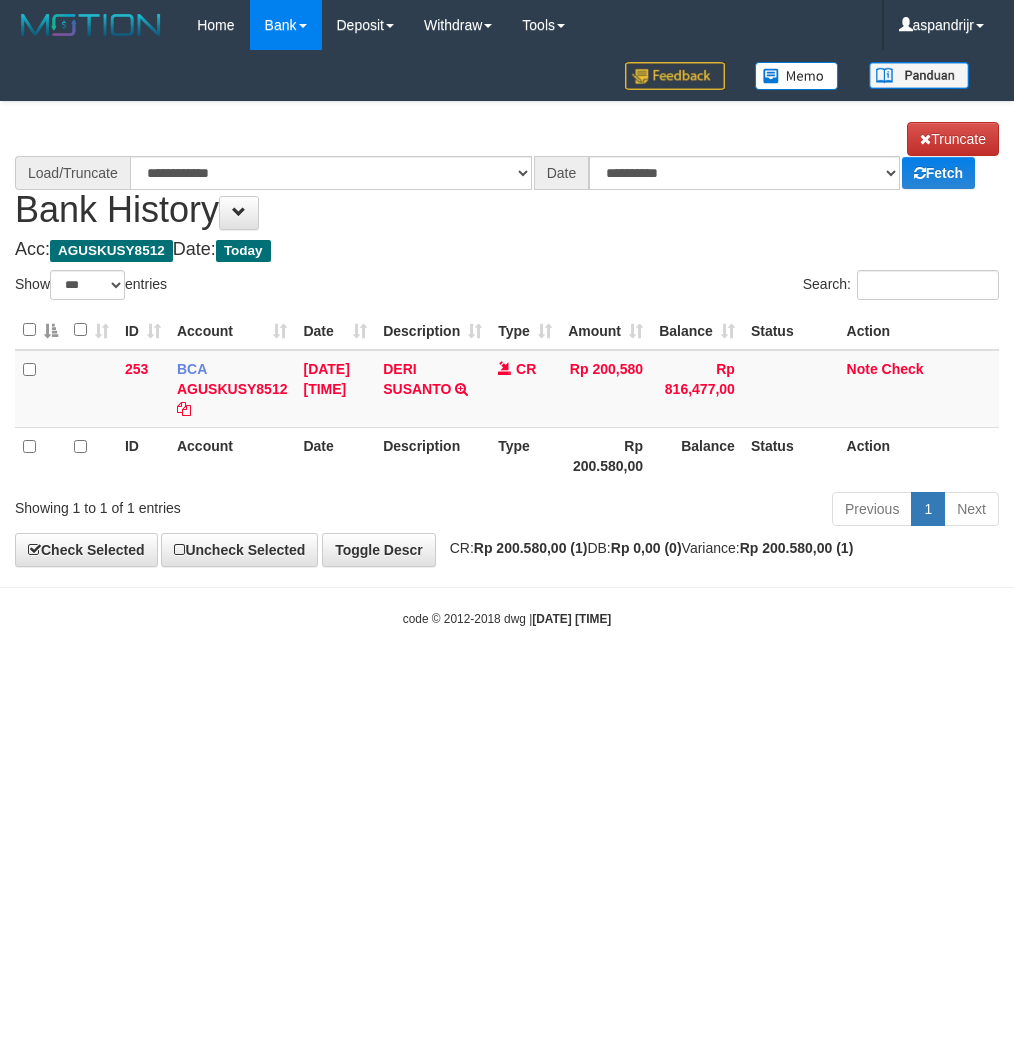 scroll, scrollTop: 0, scrollLeft: 0, axis: both 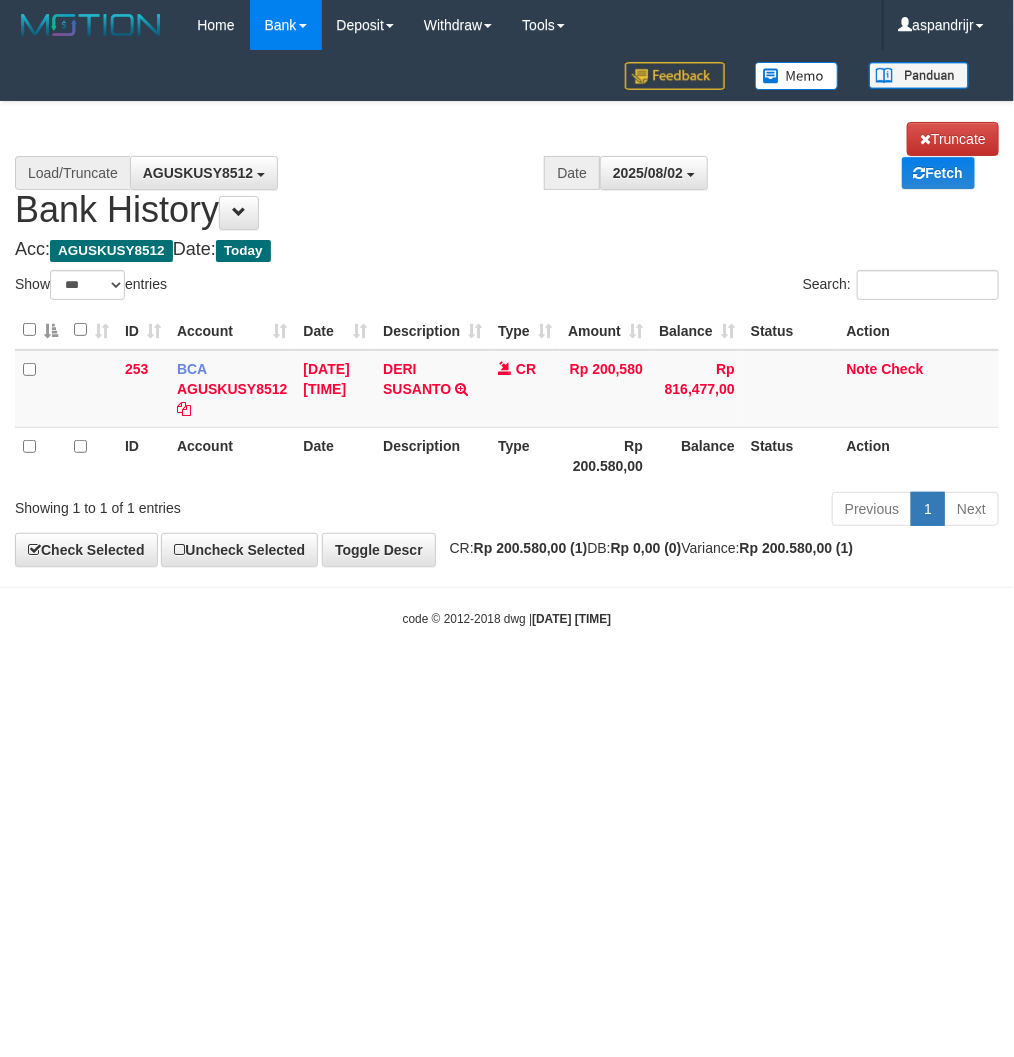 select on "****" 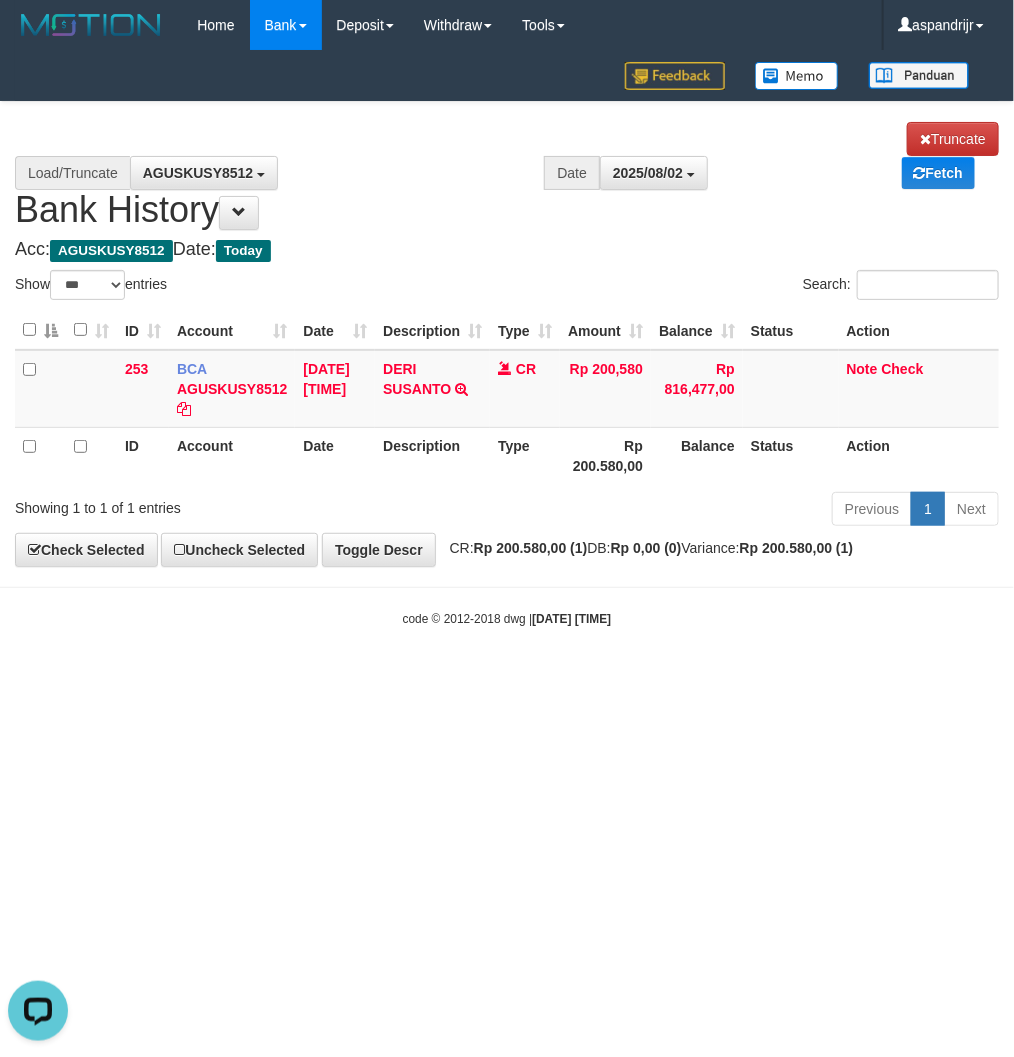 scroll, scrollTop: 0, scrollLeft: 0, axis: both 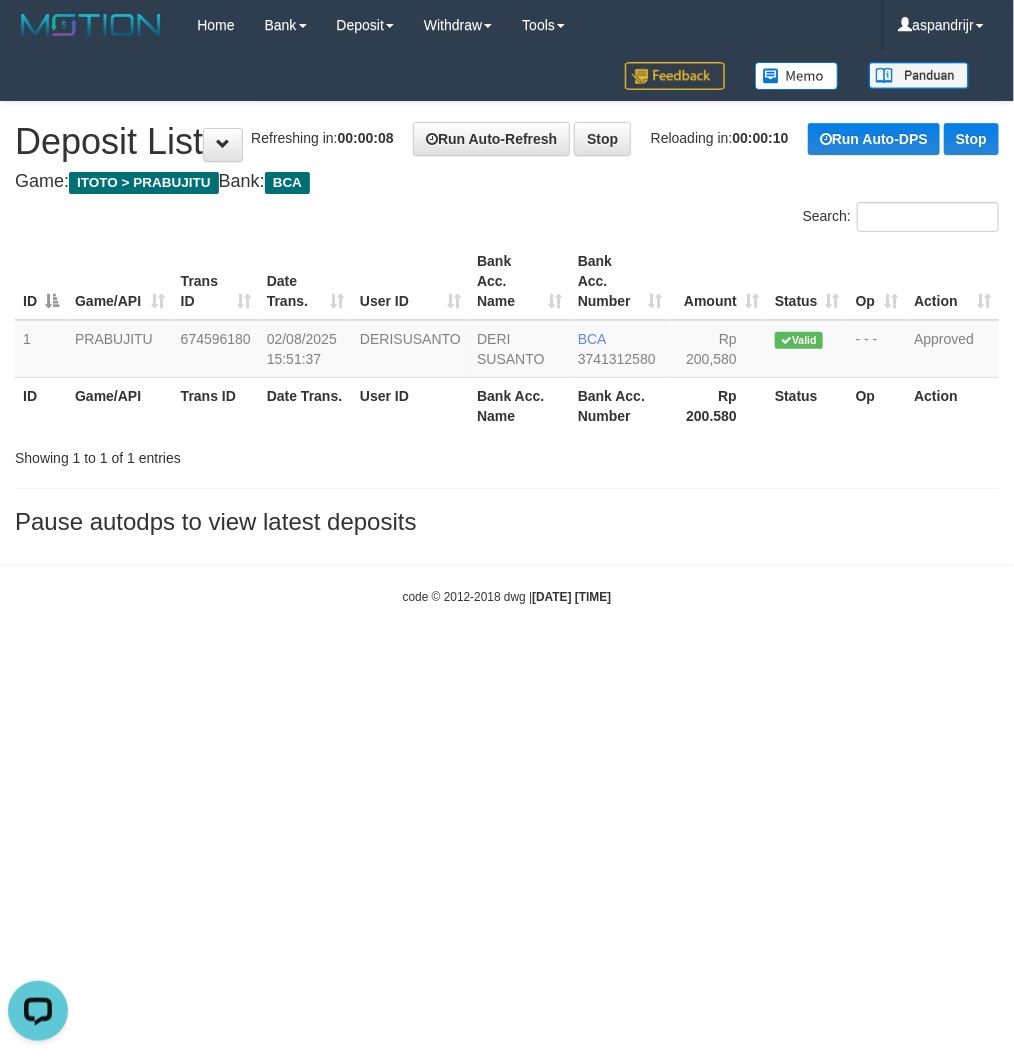 click on "Toggle navigation
Home
Bank
Account List
Load
By Website
Group
[ITOTO]													PRABUJITU
By Load Group (DPS)
Group asp-1
Mutasi Bank
Search
Sync
Note Mutasi
Deposit
DPS List" at bounding box center (507, 328) 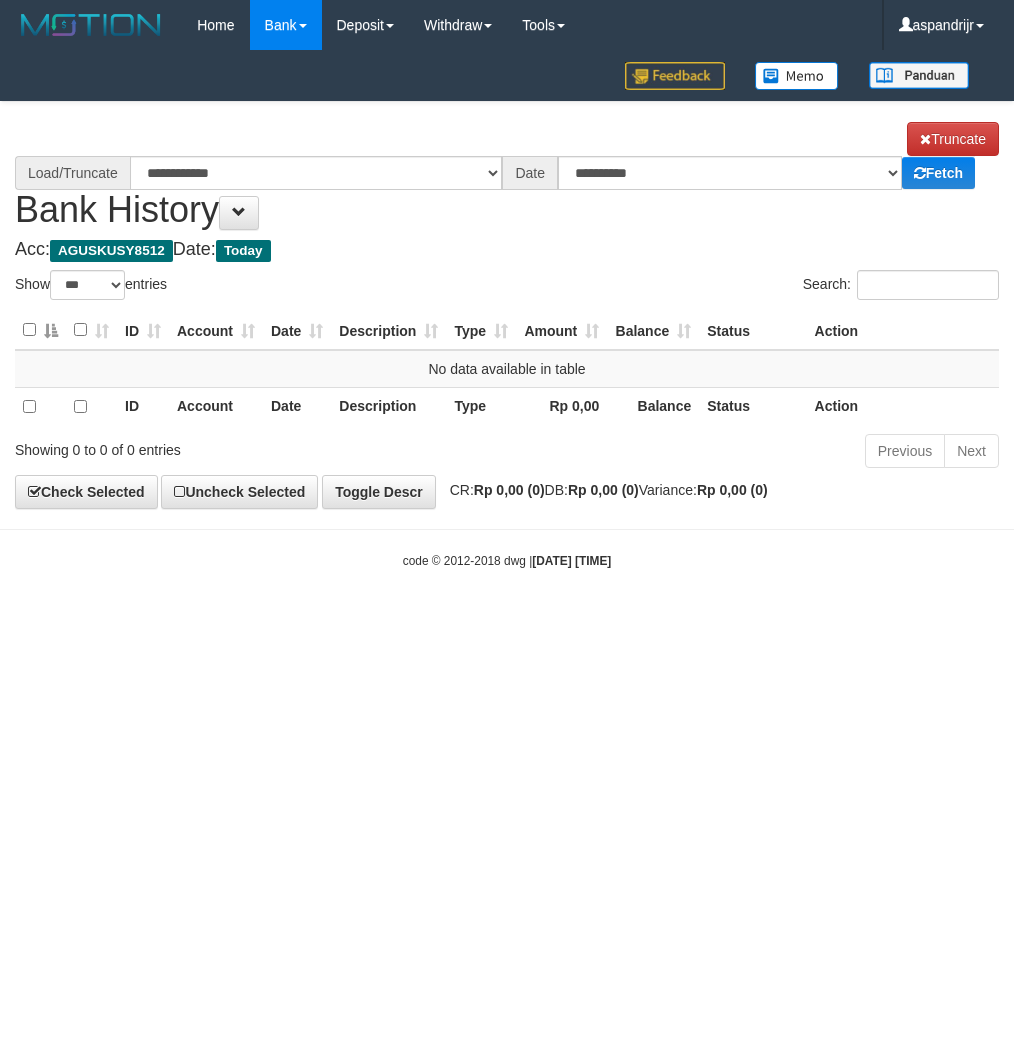 select on "***" 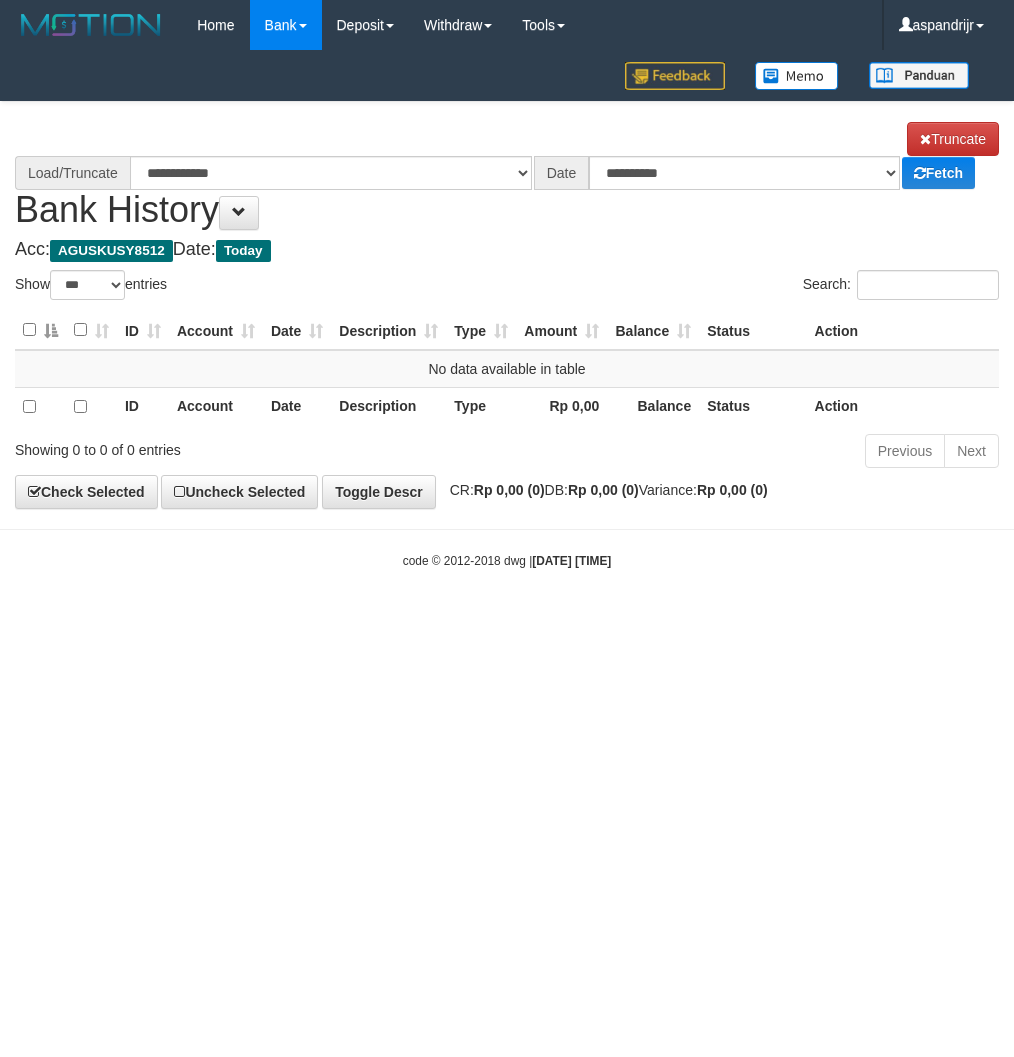 scroll, scrollTop: 0, scrollLeft: 0, axis: both 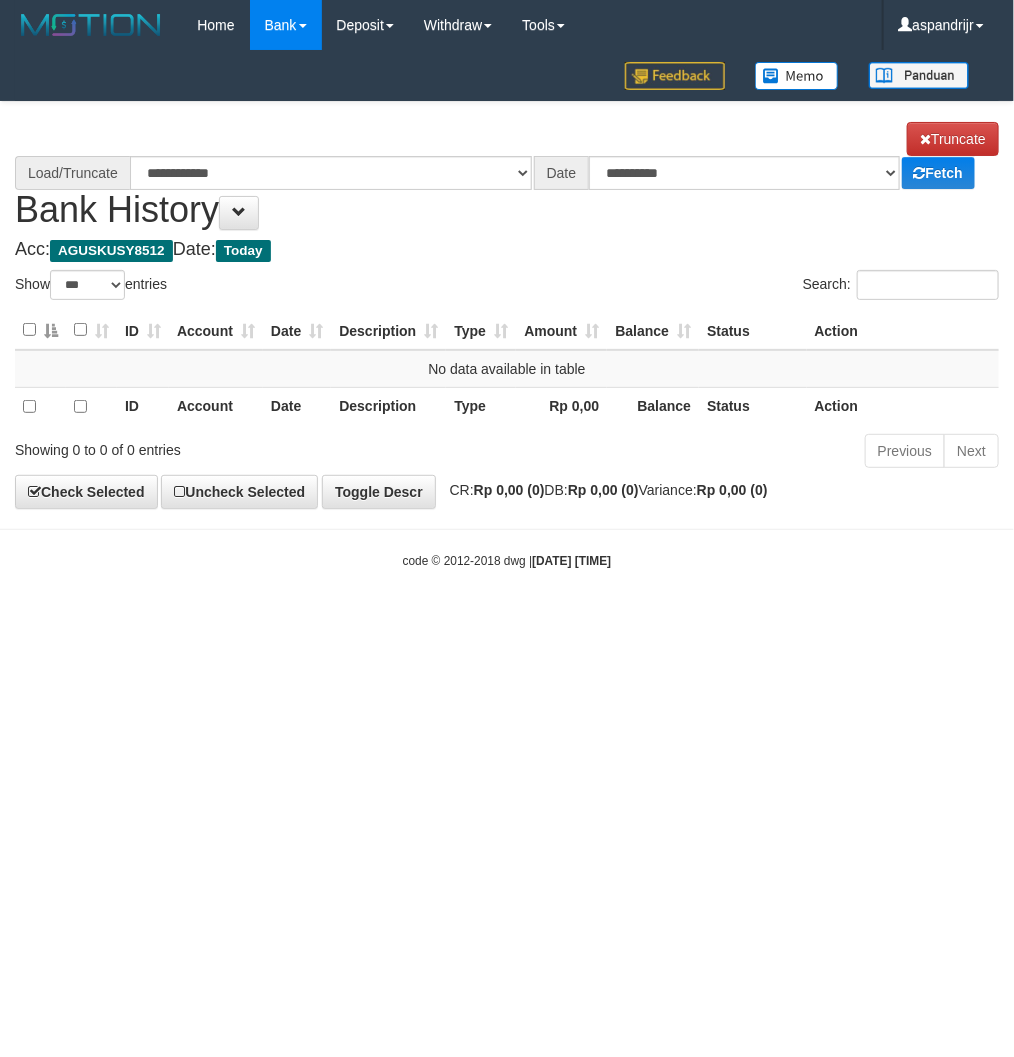 select on "****" 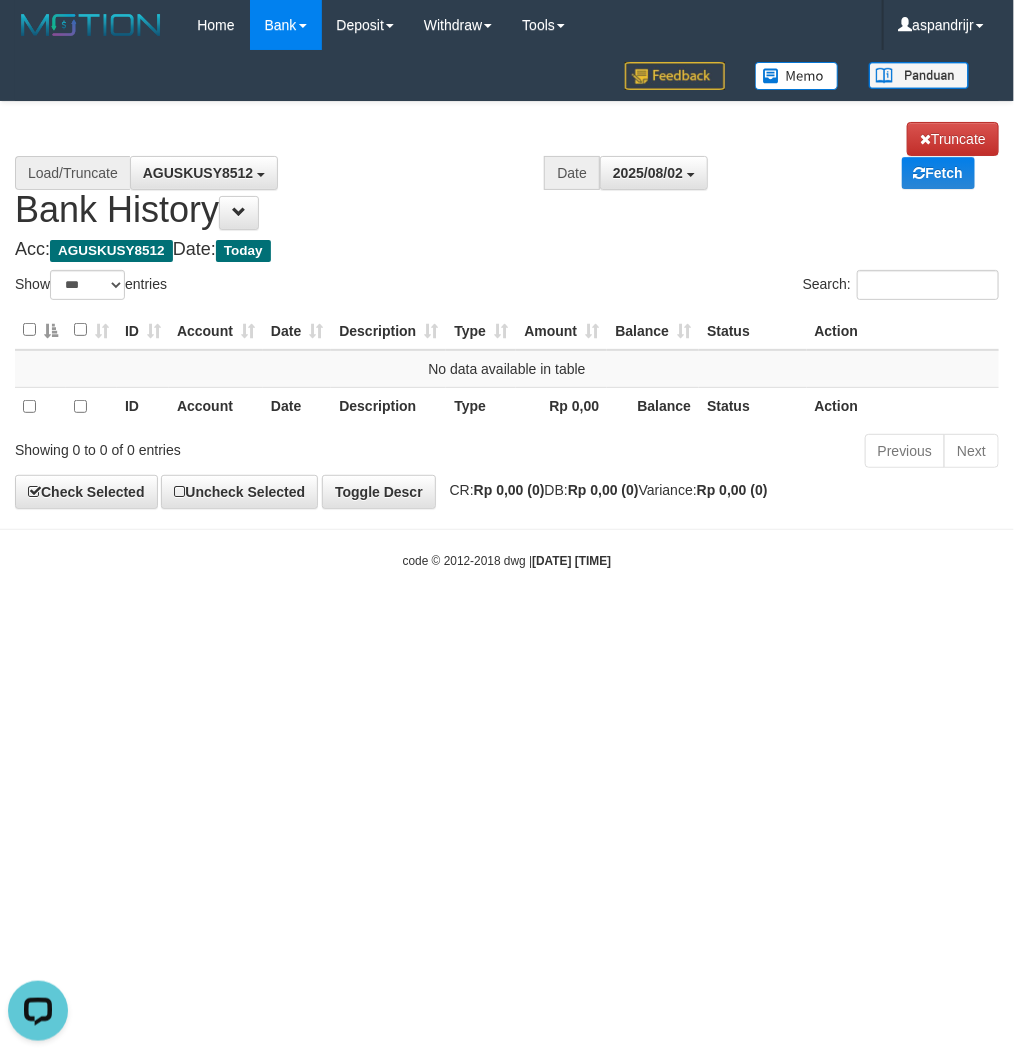 scroll, scrollTop: 0, scrollLeft: 0, axis: both 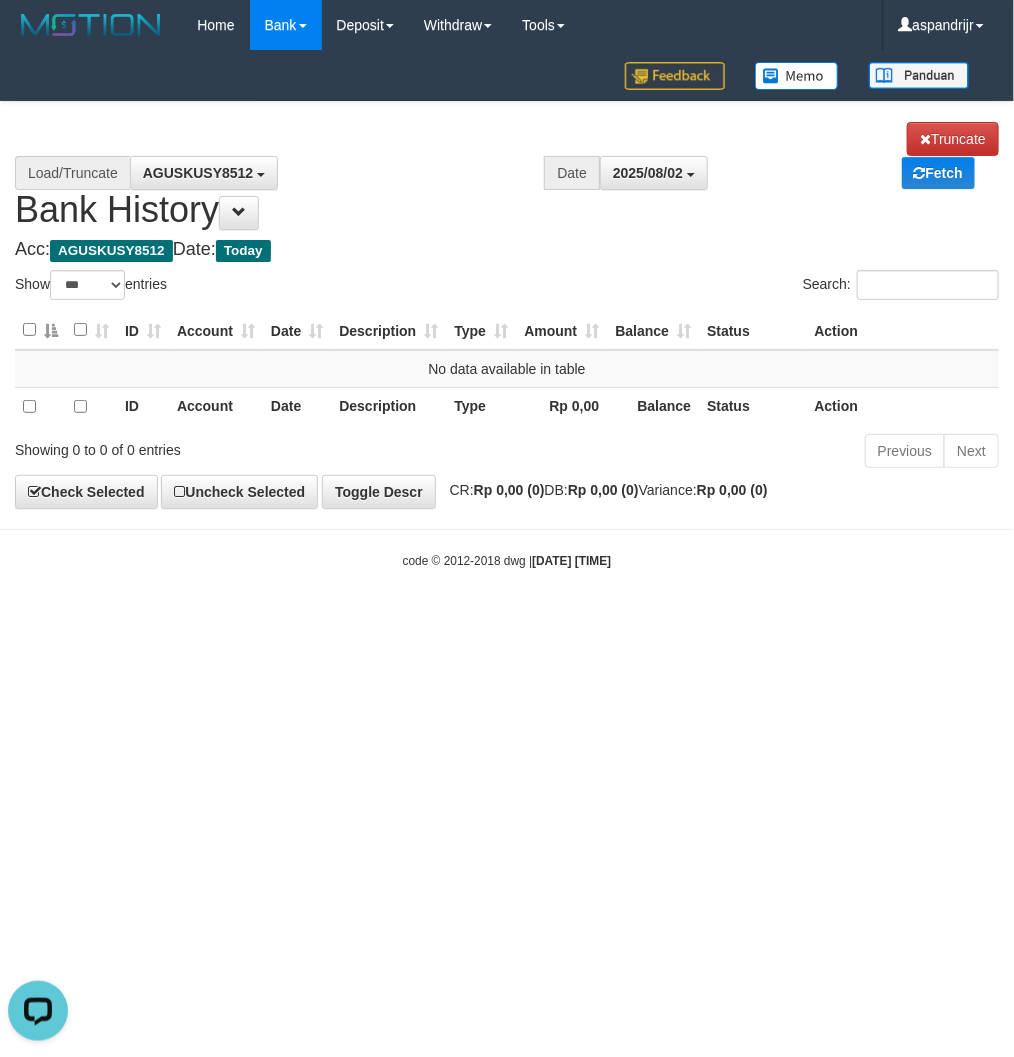 click on "Toggle navigation
Home
Bank
Account List
Load
By Website
Group
[ITOTO]													PRABUJITU
By Load Group (DPS)
Group asp-1
Mutasi Bank
Search
Sync
Note Mutasi
Deposit
DPS Fetch -" at bounding box center (507, 310) 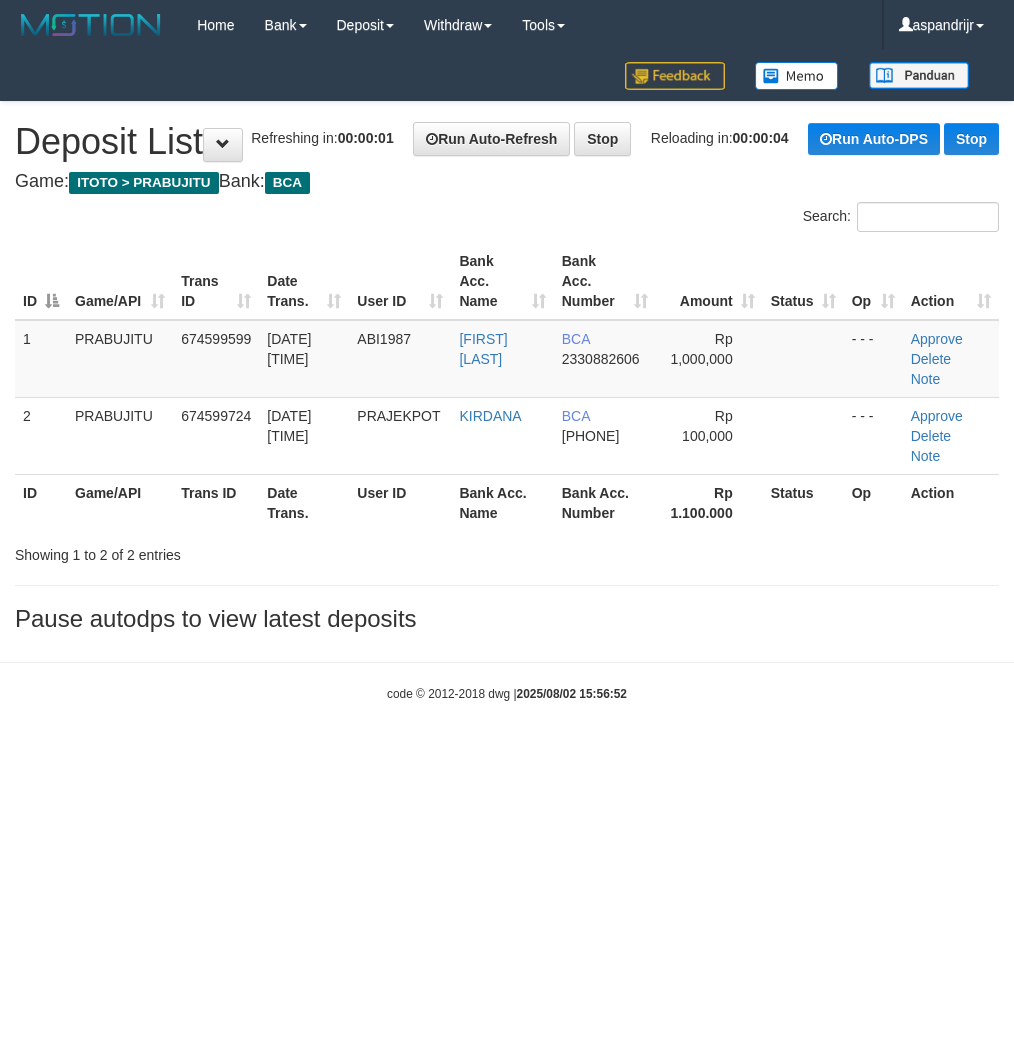 scroll, scrollTop: 0, scrollLeft: 0, axis: both 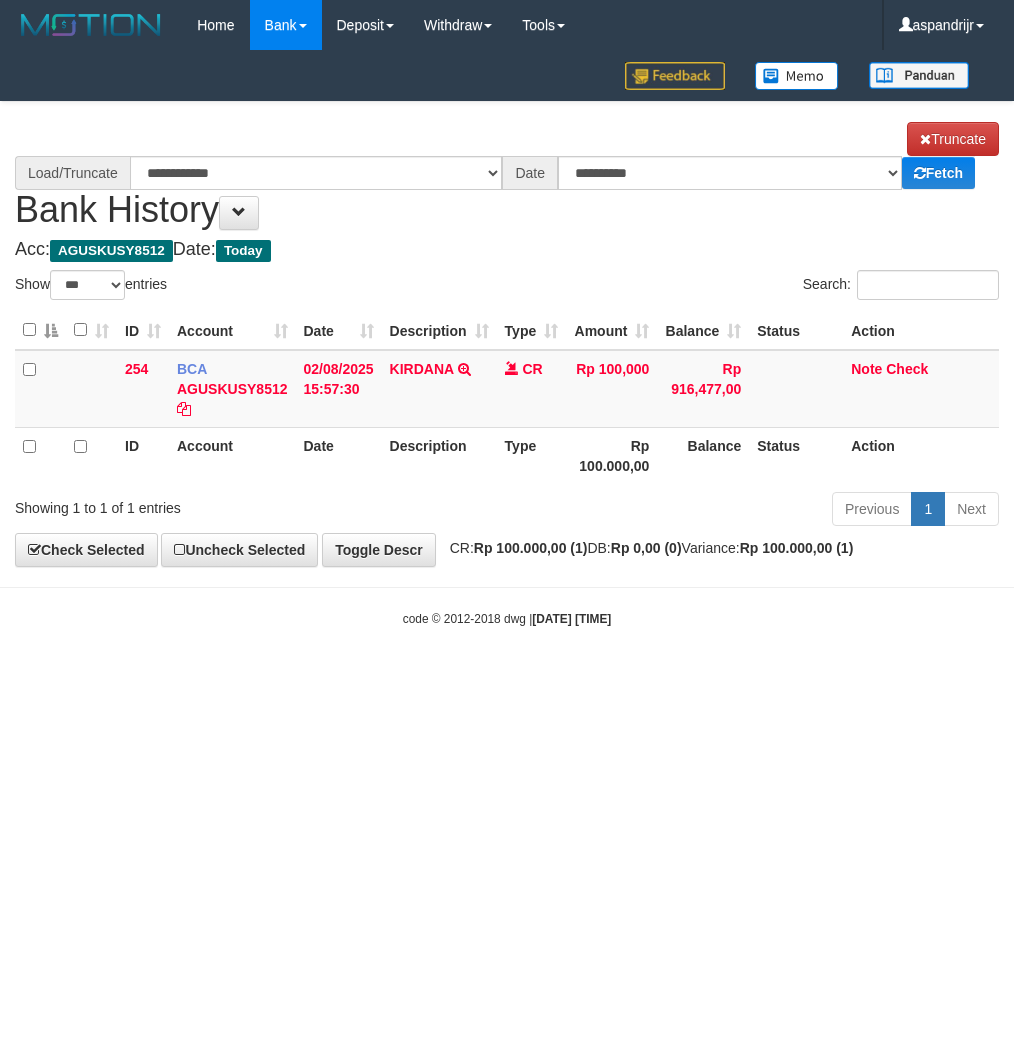 select on "***" 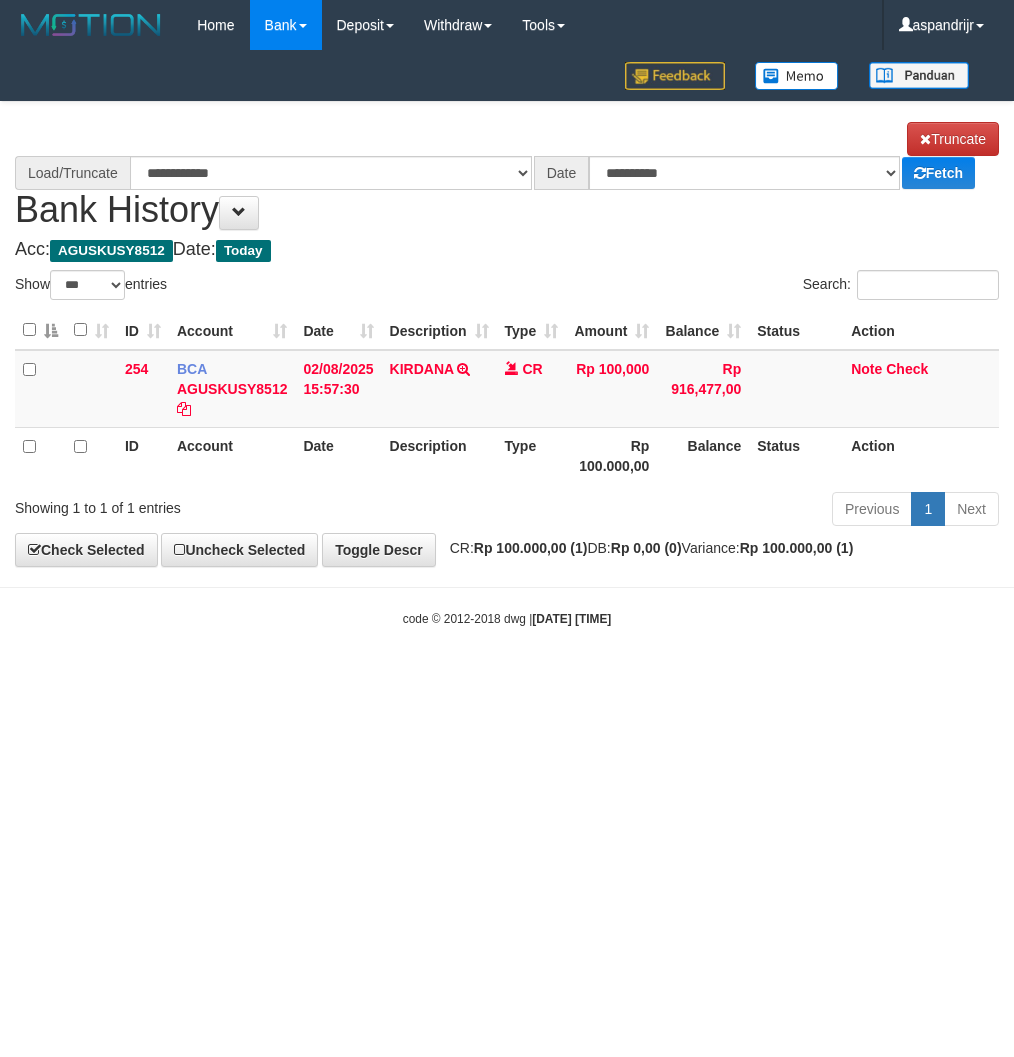 scroll, scrollTop: 0, scrollLeft: 0, axis: both 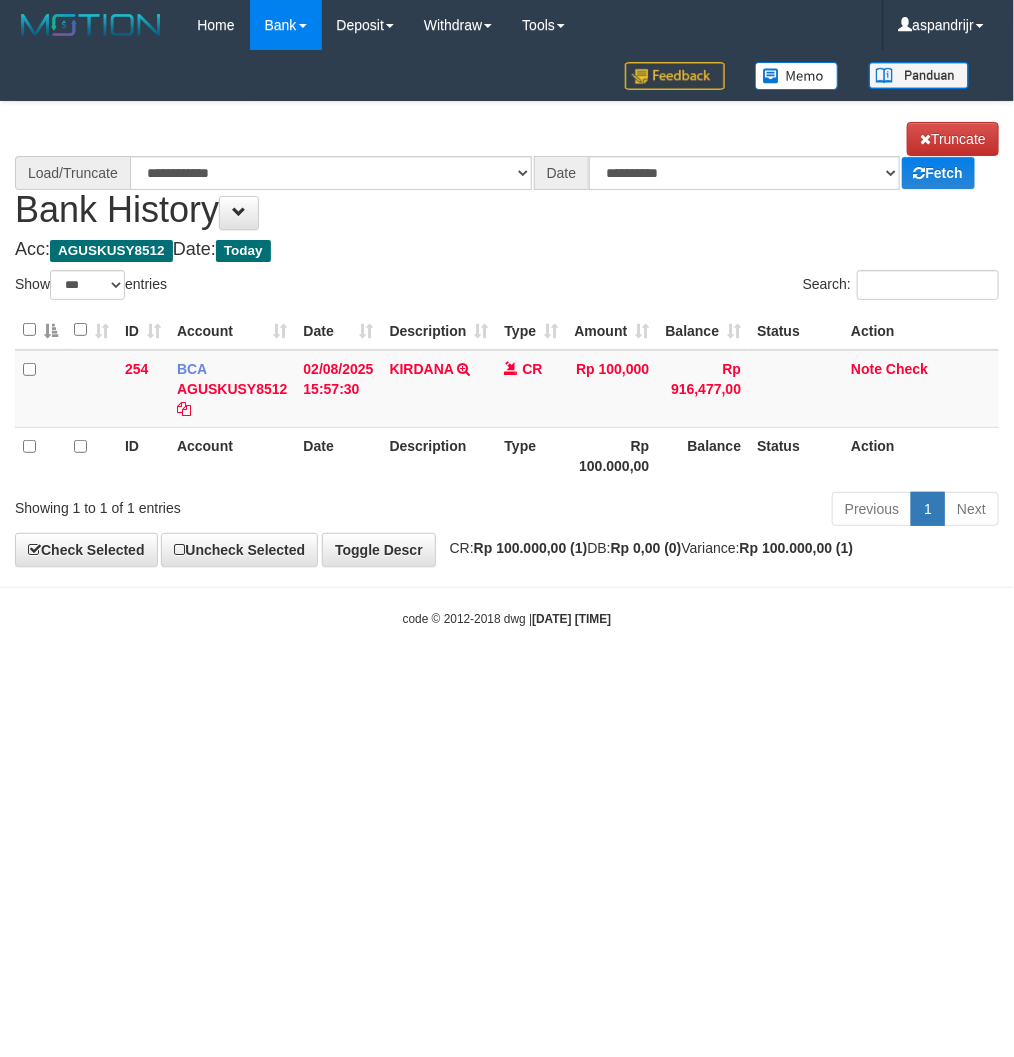 click on "Toggle navigation
Home
Bank
Account List
Load
By Website
Group
[ITOTO]													PRABUJITU
By Load Group (DPS)
Group asp-1
Mutasi Bank
Search
Sync
Note Mutasi
Deposit
DPS List" at bounding box center (507, 339) 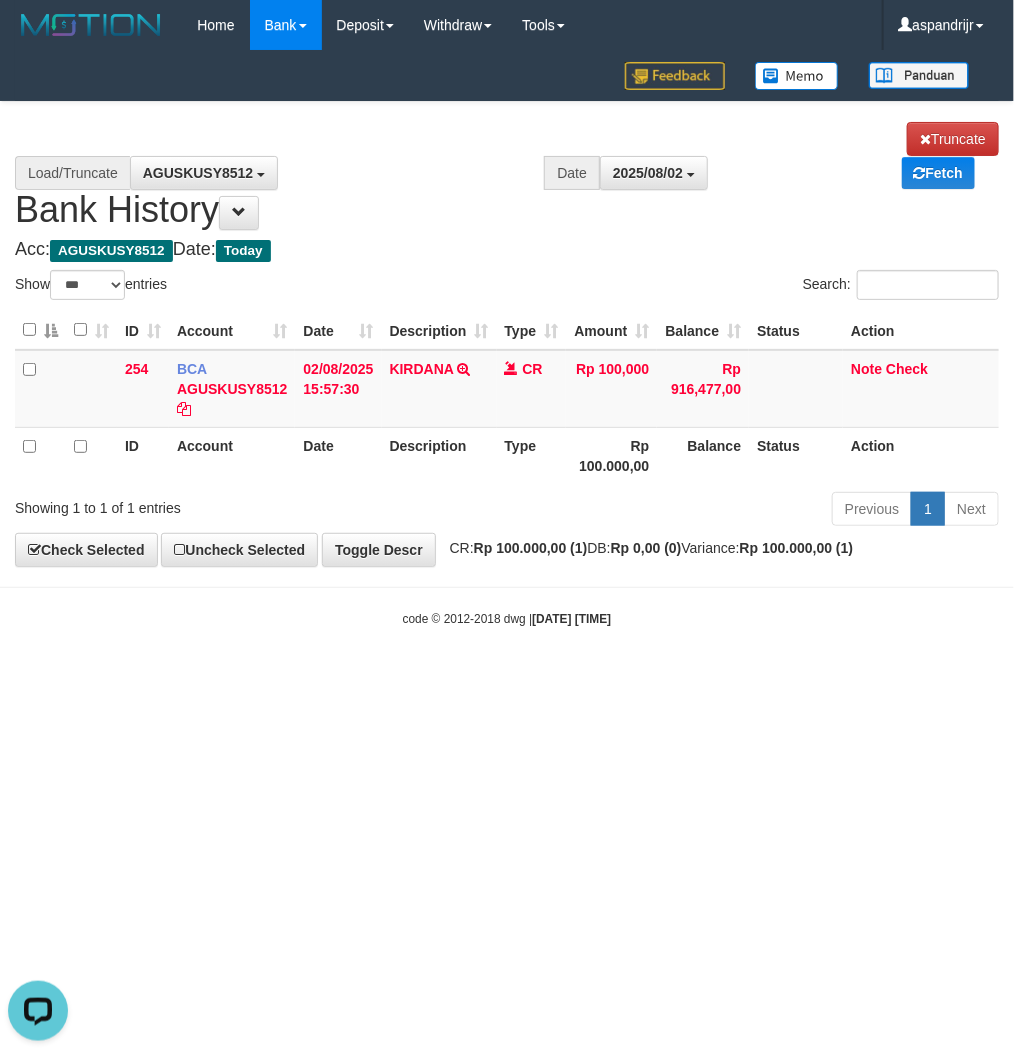 scroll, scrollTop: 0, scrollLeft: 0, axis: both 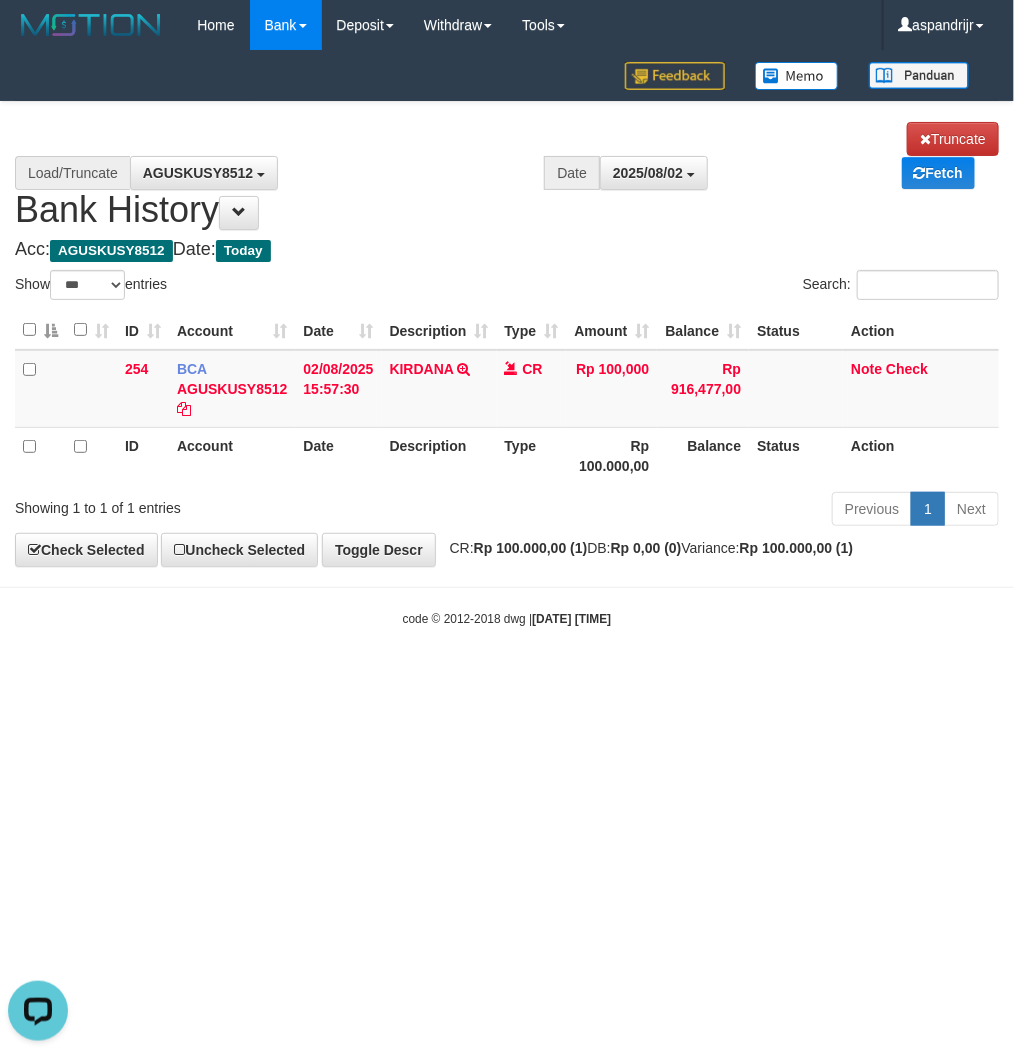 click on "Toggle navigation
Home
Bank
Account List
Load
By Website
Group
[ITOTO]													PRABUJITU
By Load Group (DPS)
Group asp-1
Mutasi Bank
Search
Sync
Note Mutasi
Deposit
DPS List" at bounding box center [507, 339] 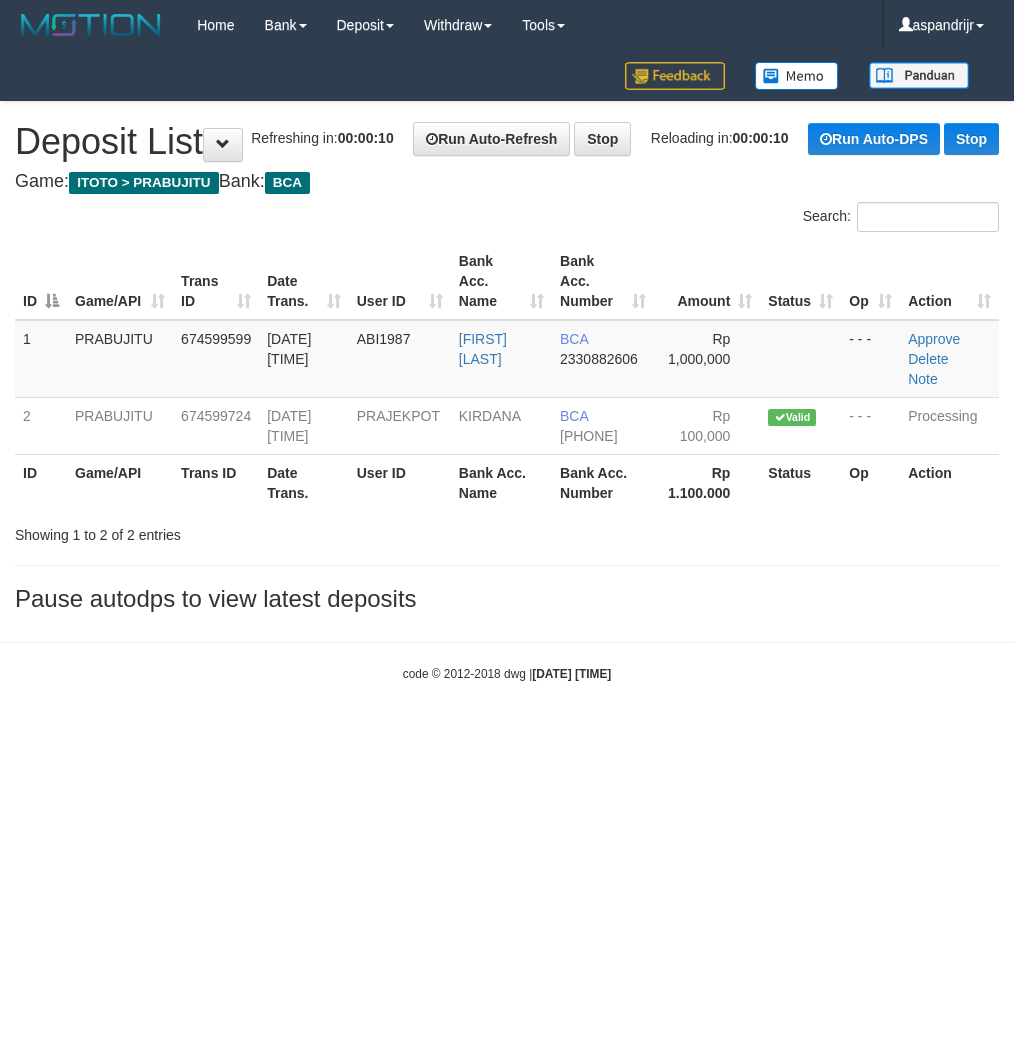 scroll, scrollTop: 0, scrollLeft: 0, axis: both 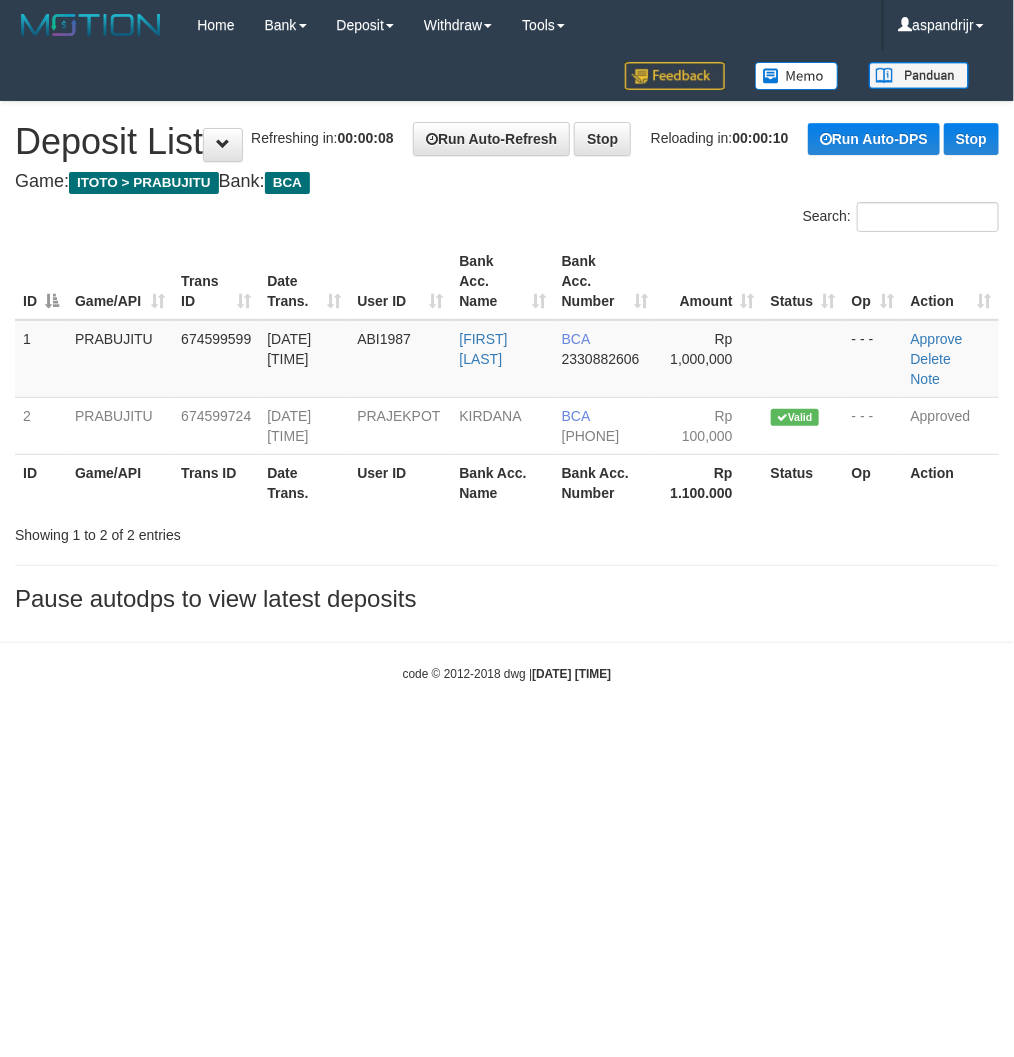 click on "Toggle navigation
Home
Bank
Account List
Load
By Website
Group
[ITOTO]													PRABUJITU
By Load Group (DPS)
Group asp-1
Mutasi Bank
Search
Sync
Note Mutasi
Deposit
DPS Fetch -" at bounding box center [507, 366] 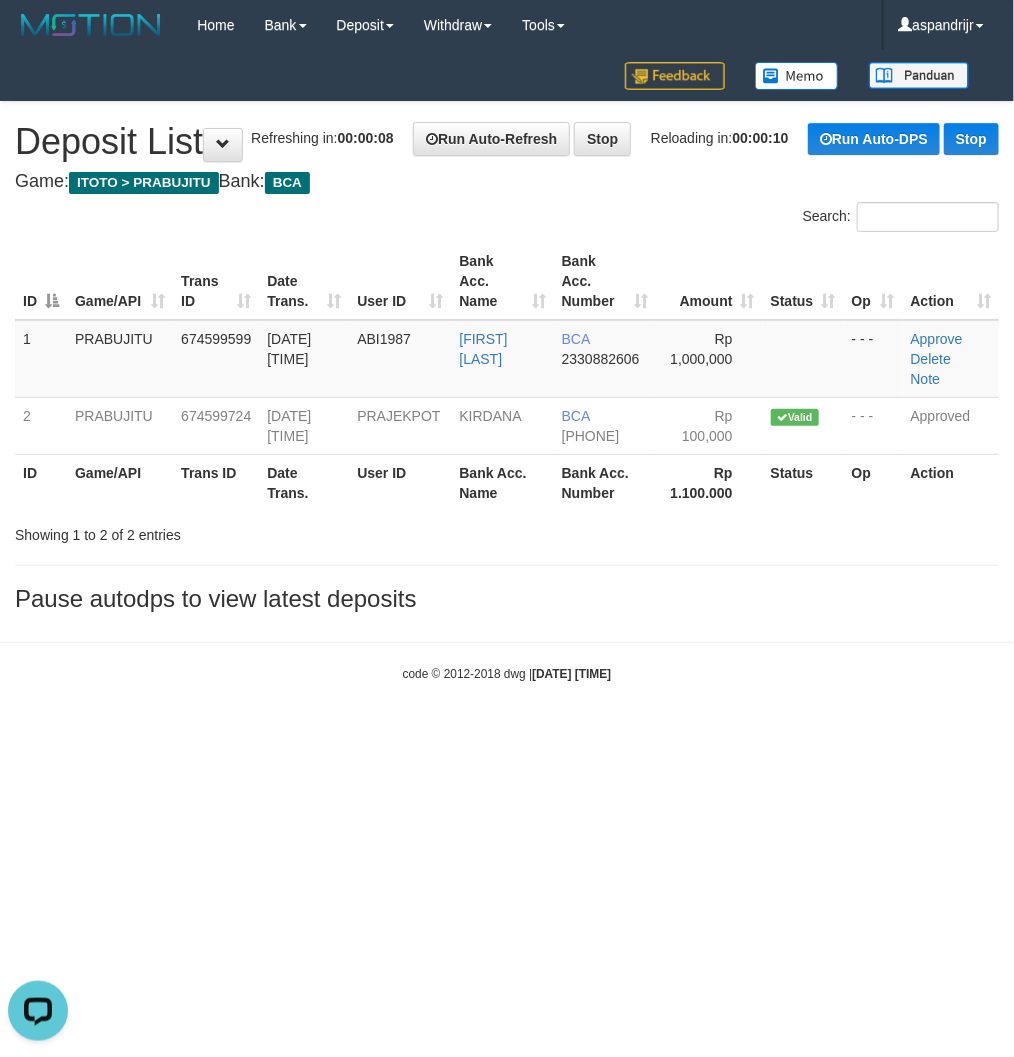 scroll, scrollTop: 0, scrollLeft: 0, axis: both 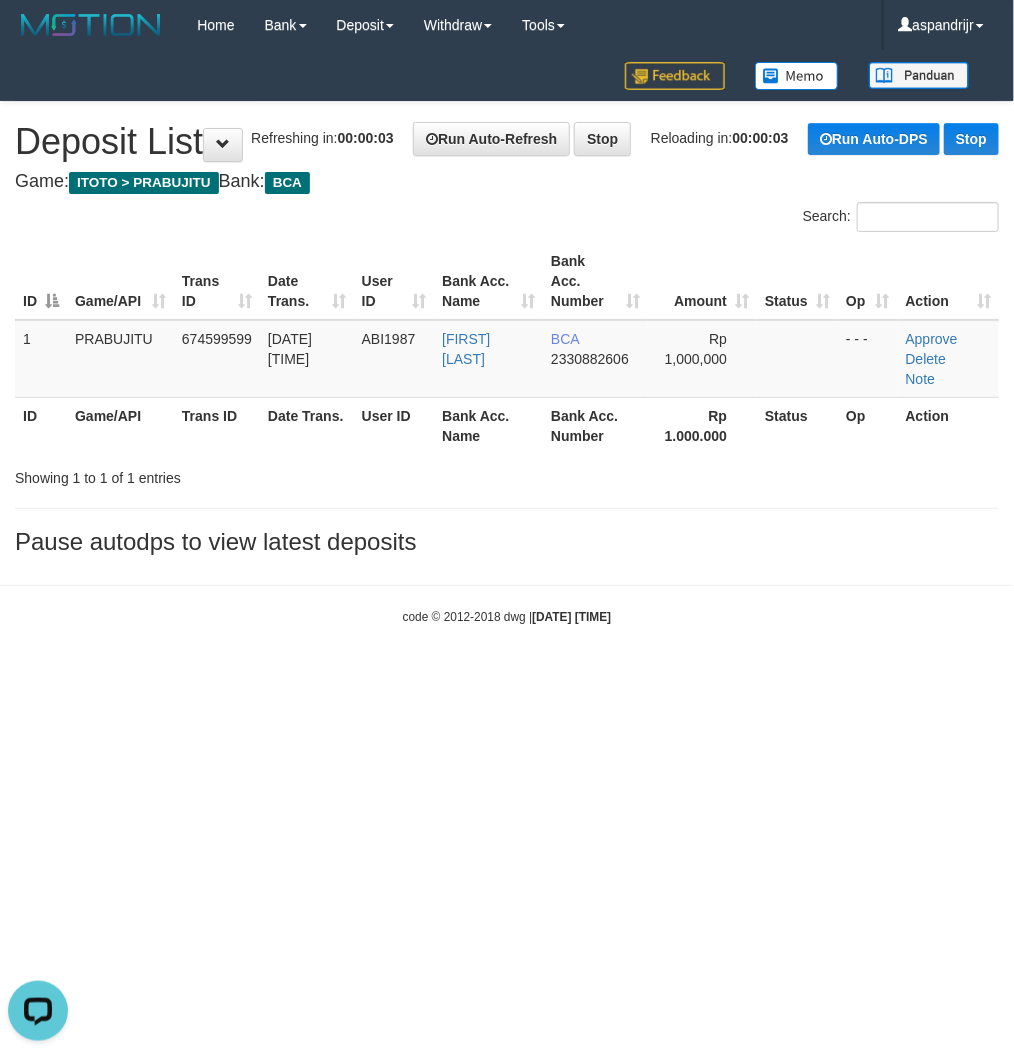 click on "Toggle navigation
Home
Bank
Account List
Load
By Website
Group
[ITOTO]													PRABUJITU
By Load Group (DPS)
Group asp-1
Mutasi Bank
Search
Sync
Note Mutasi
Deposit
DPS List" at bounding box center (507, 338) 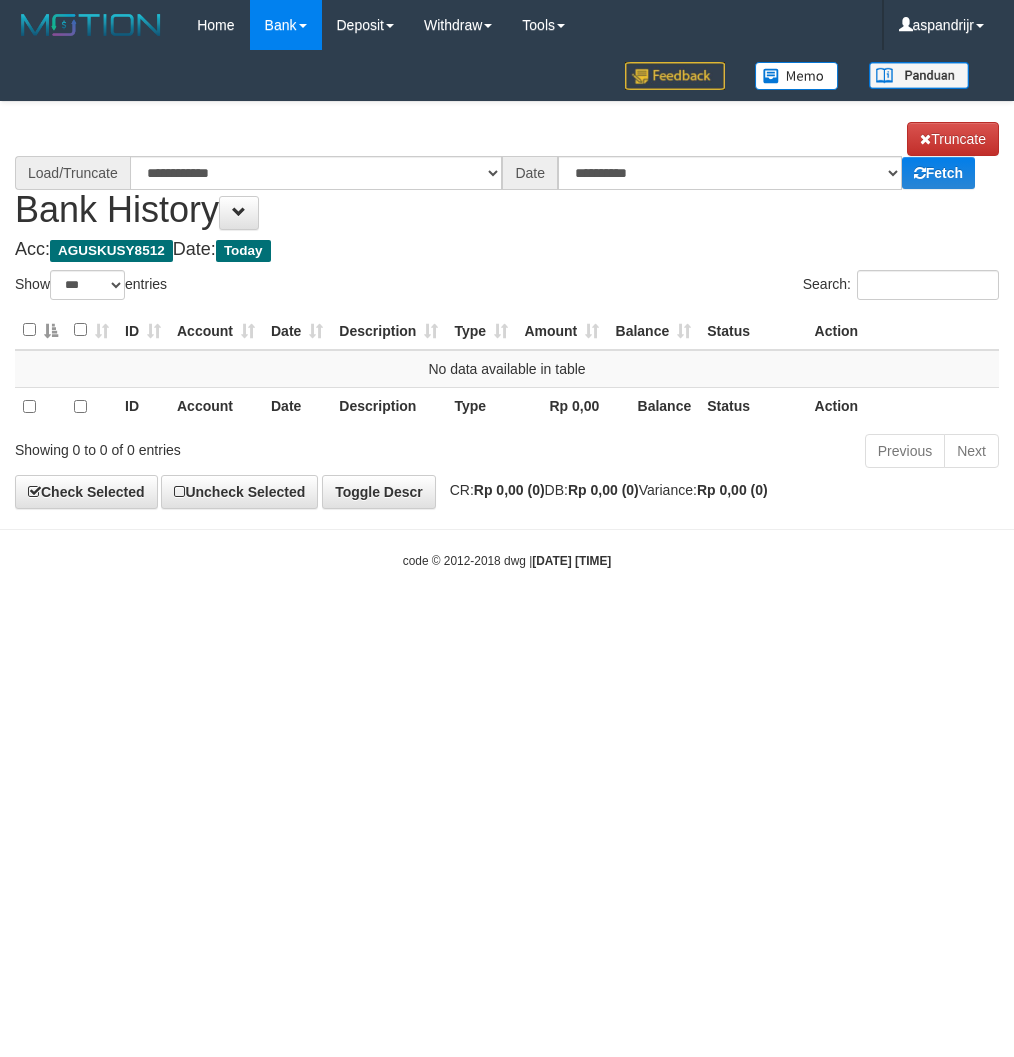 select on "***" 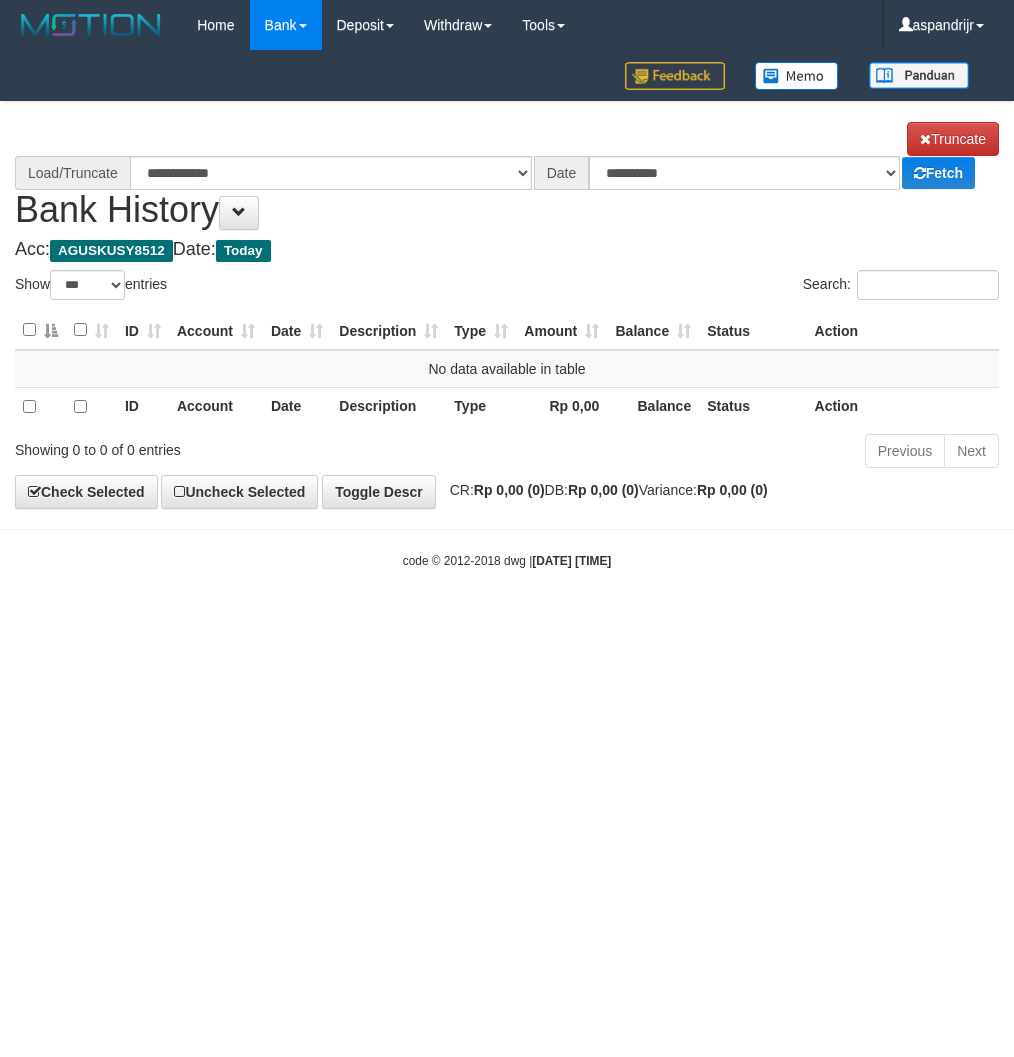 scroll, scrollTop: 0, scrollLeft: 0, axis: both 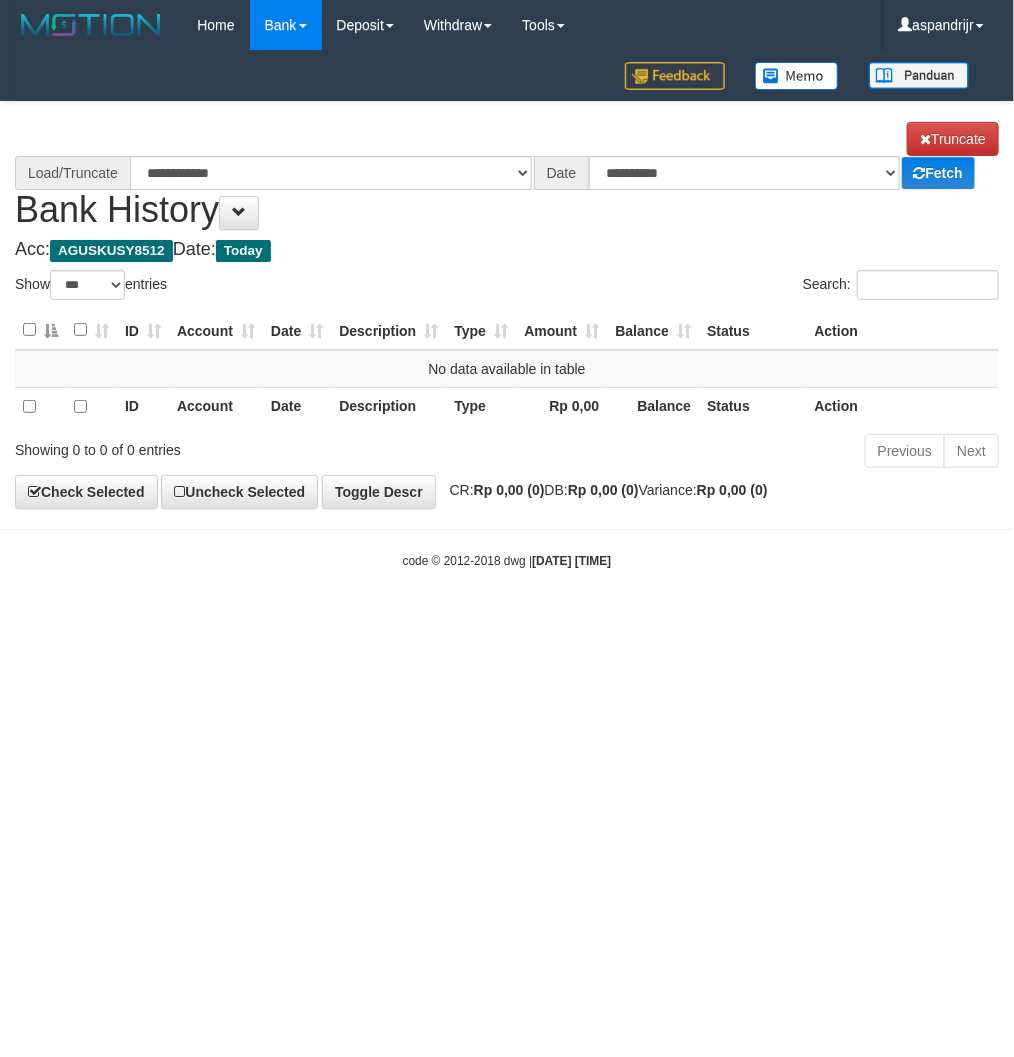 click on "Toggle navigation
Home
Bank
Account List
Load
By Website
Group
[ITOTO]													PRABUJITU
By Load Group (DPS)
Group asp-1
Mutasi Bank
Search
Sync
Note Mutasi
Deposit
DPS List" at bounding box center [507, 310] 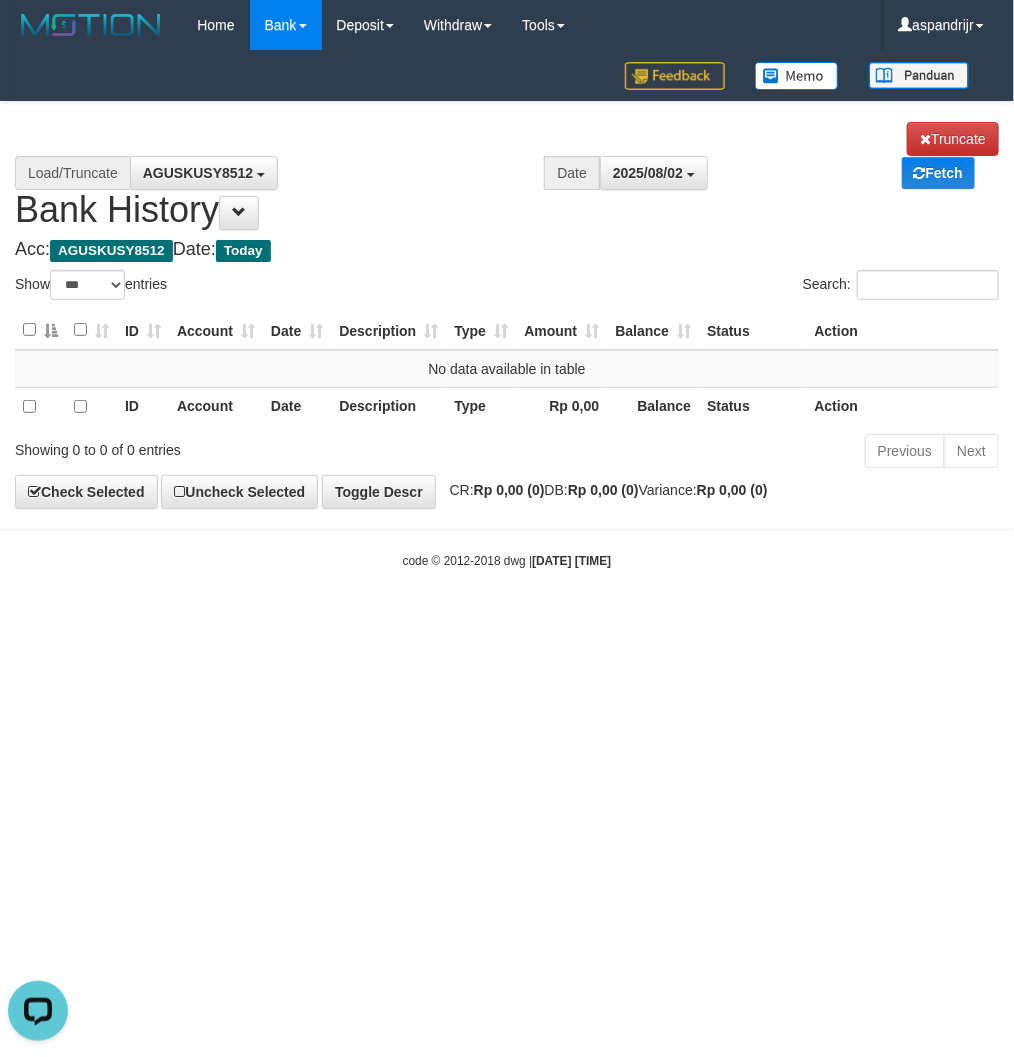 scroll, scrollTop: 0, scrollLeft: 0, axis: both 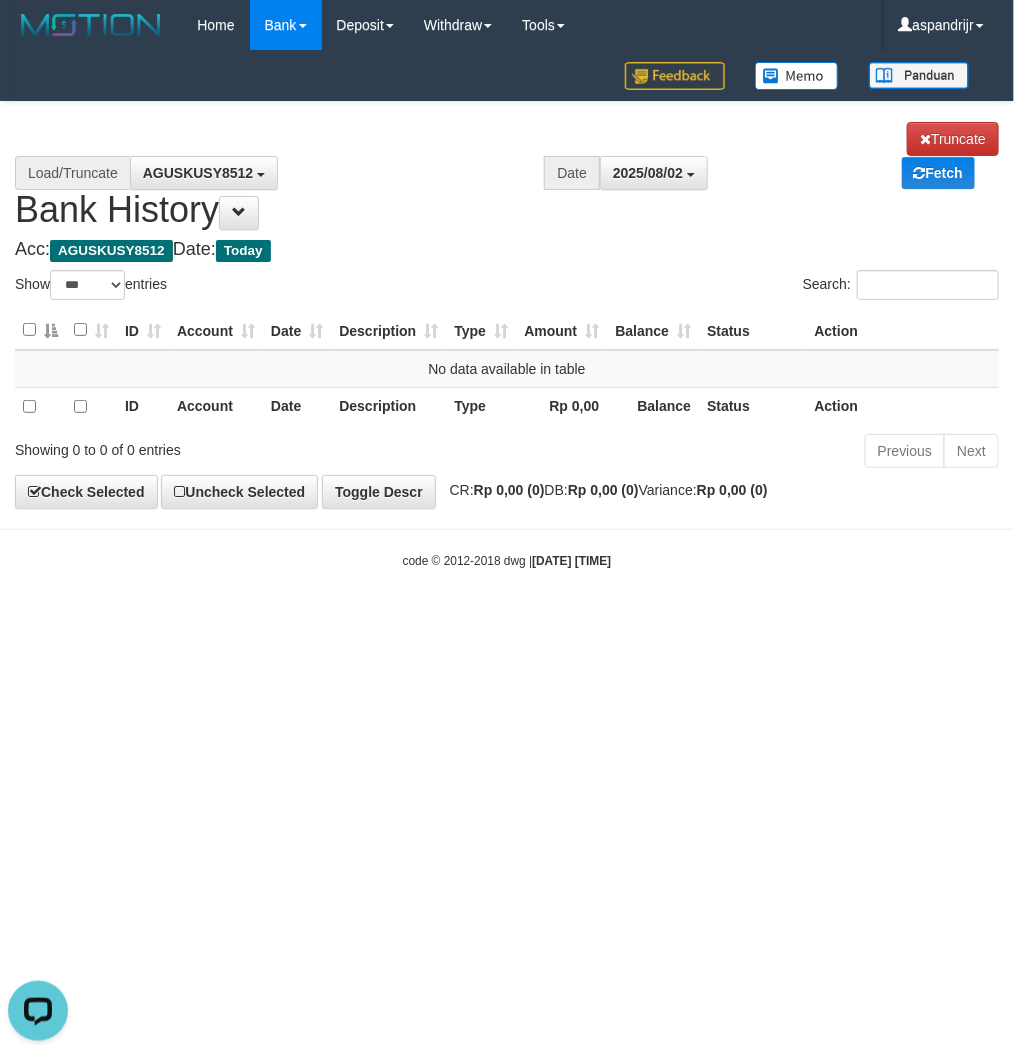 click on "Toggle navigation
Home
Bank
Account List
Load
By Website
Group
[ITOTO]													PRABUJITU
By Load Group (DPS)
Group asp-1
Mutasi Bank
Search
Sync
Note Mutasi
Deposit
DPS List" at bounding box center [507, 310] 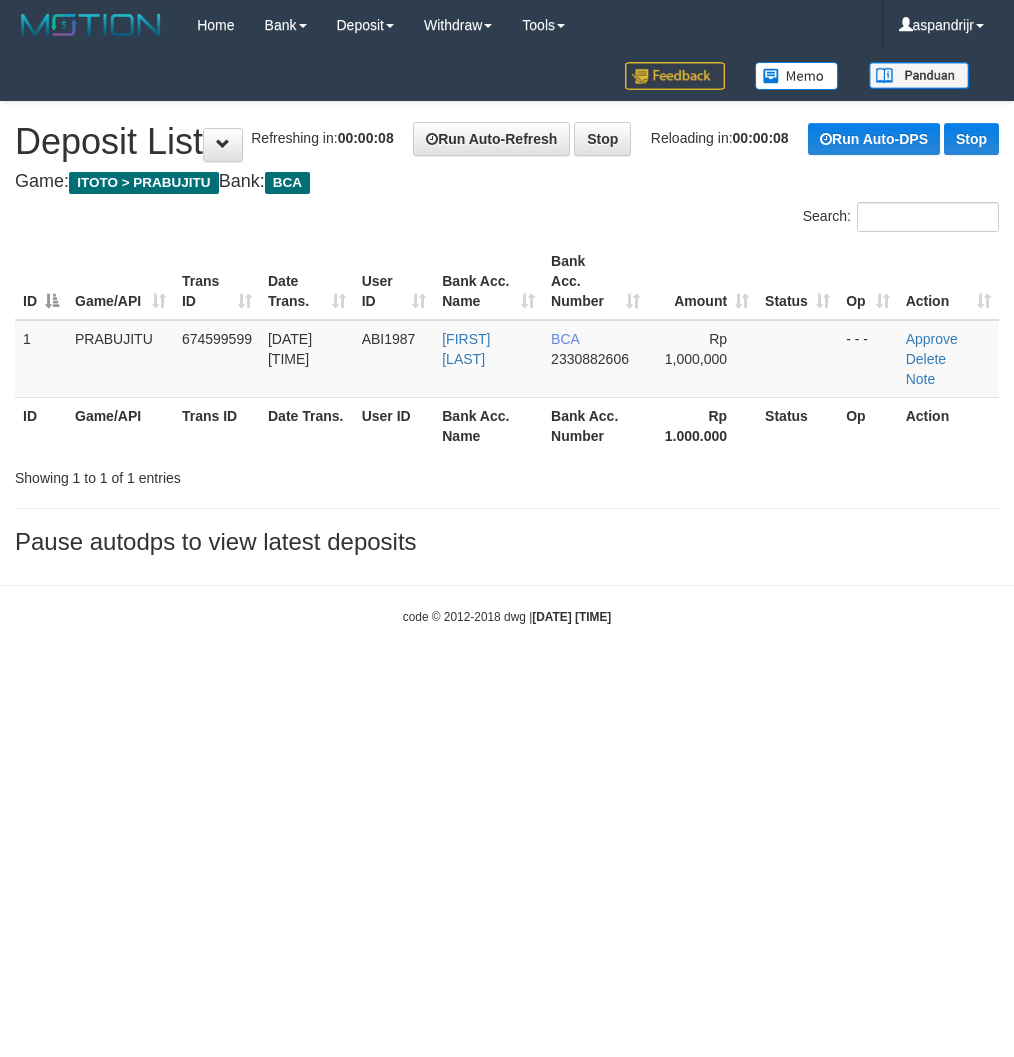 scroll, scrollTop: 0, scrollLeft: 0, axis: both 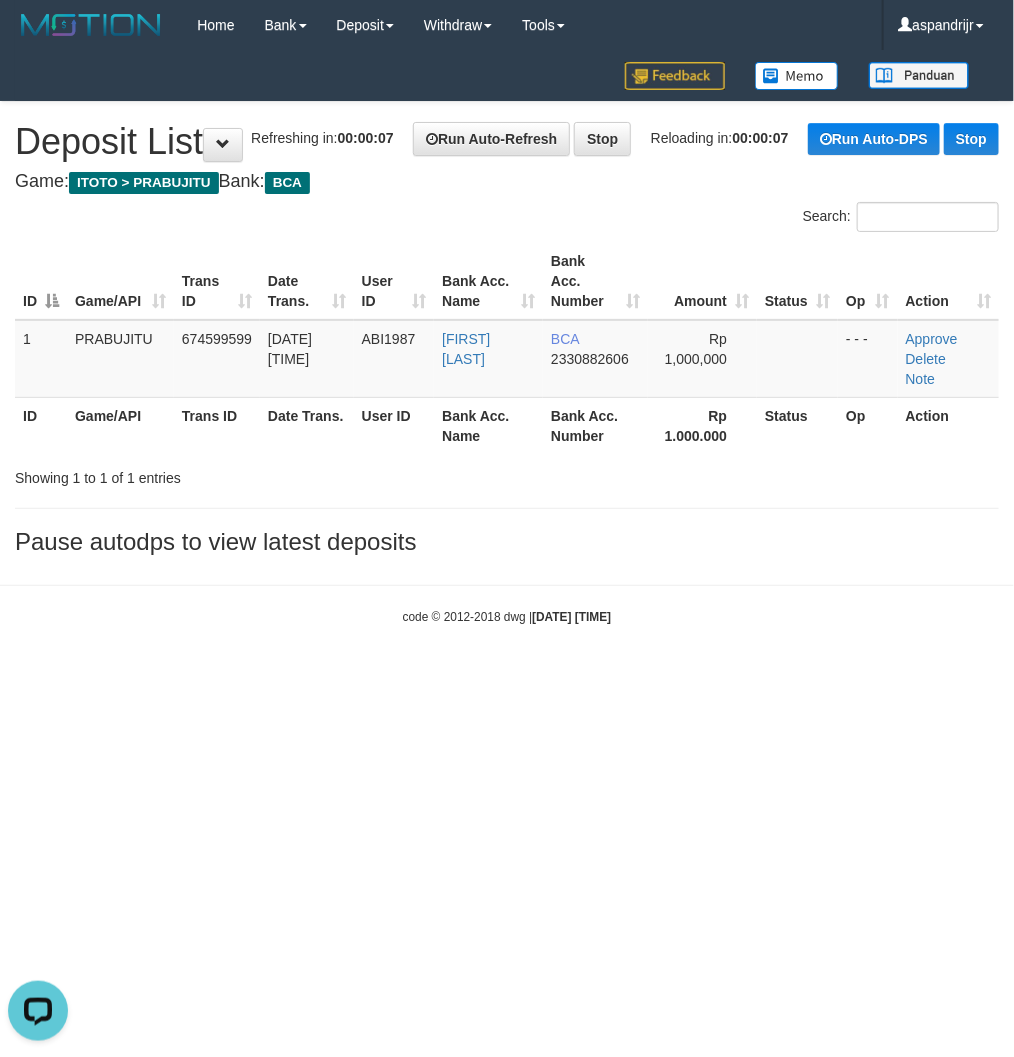 click on "Toggle navigation
Home
Bank
Account List
Load
By Website
Group
[ITOTO]													PRABUJITU
By Load Group (DPS)
Group asp-1
Mutasi Bank
Search
Sync
Note Mutasi
Deposit
DPS Fetch -" at bounding box center (507, 338) 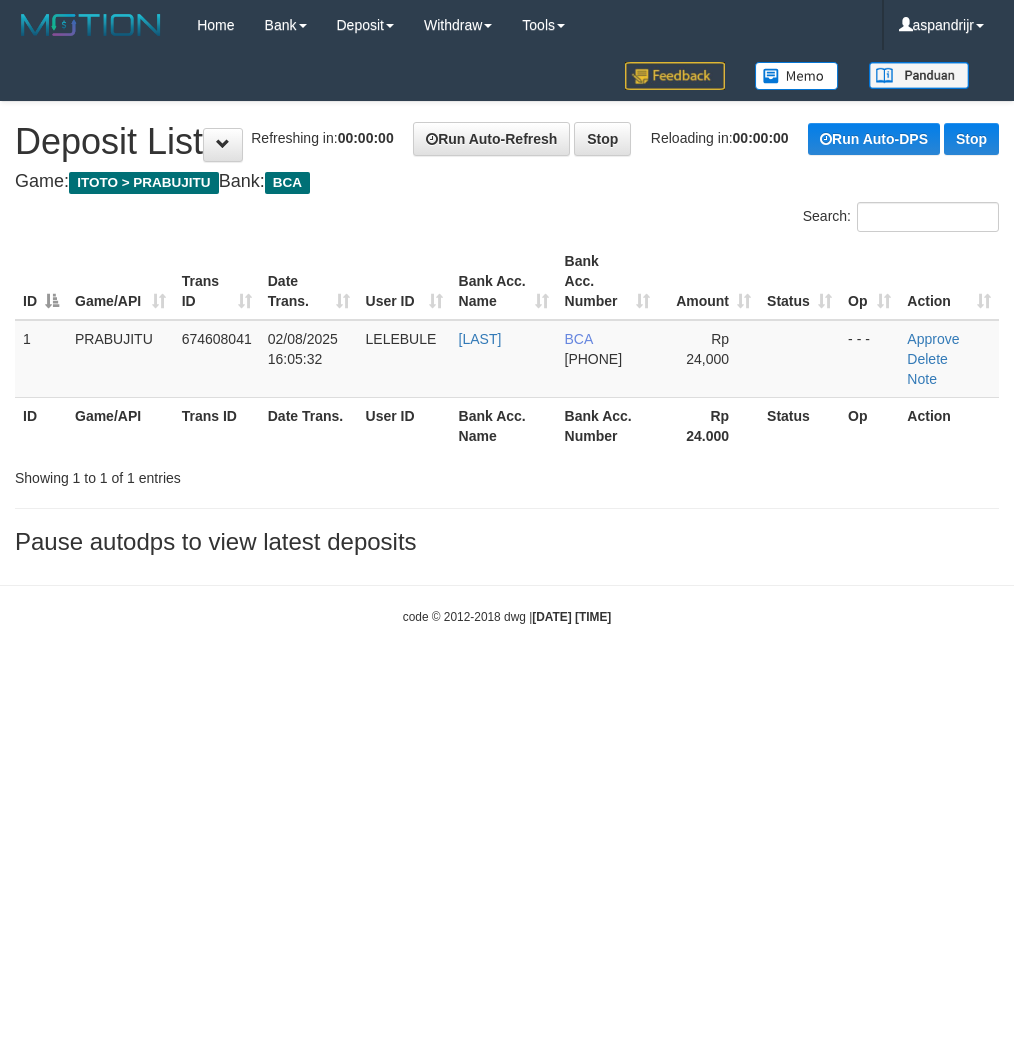 scroll, scrollTop: 0, scrollLeft: 0, axis: both 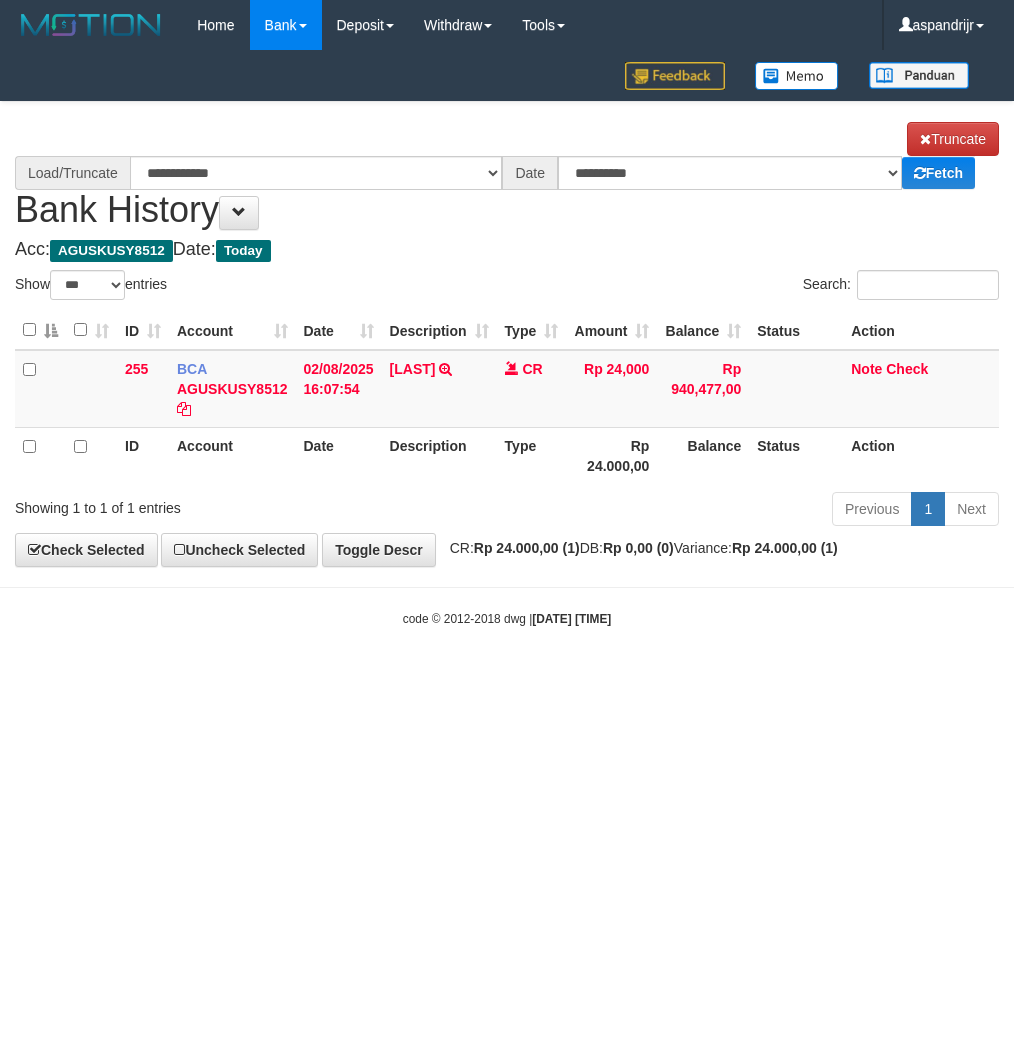 select on "***" 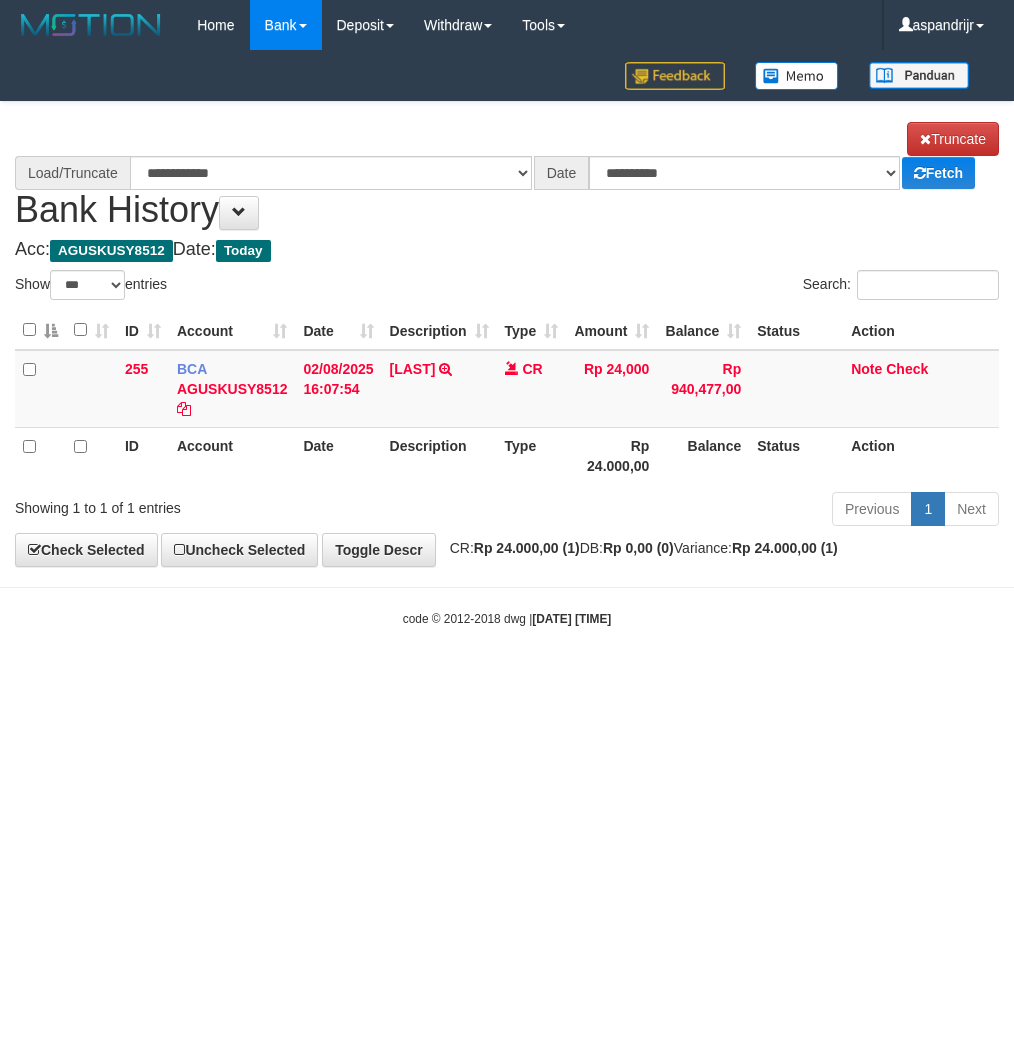 scroll, scrollTop: 0, scrollLeft: 0, axis: both 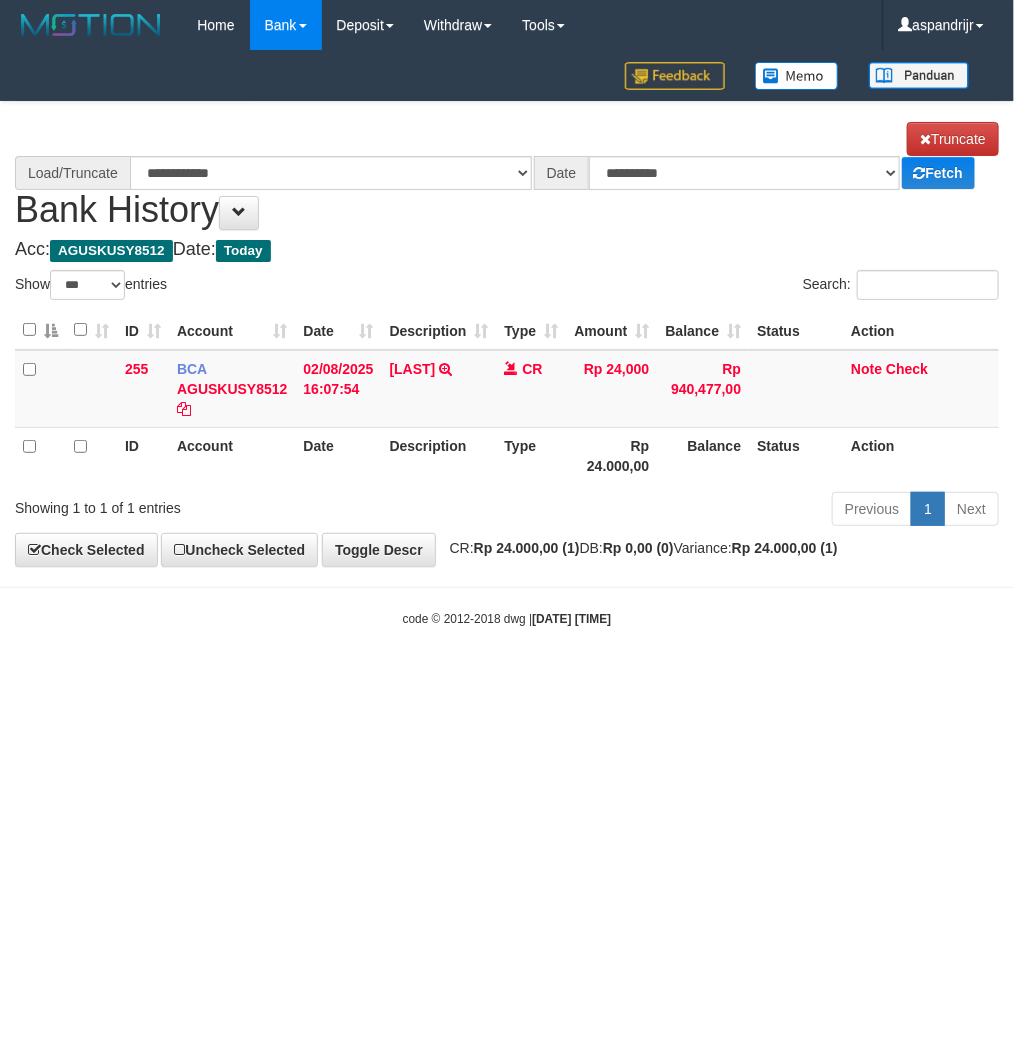 drag, startPoint x: 478, startPoint y: 687, endPoint x: 393, endPoint y: 635, distance: 99.64437 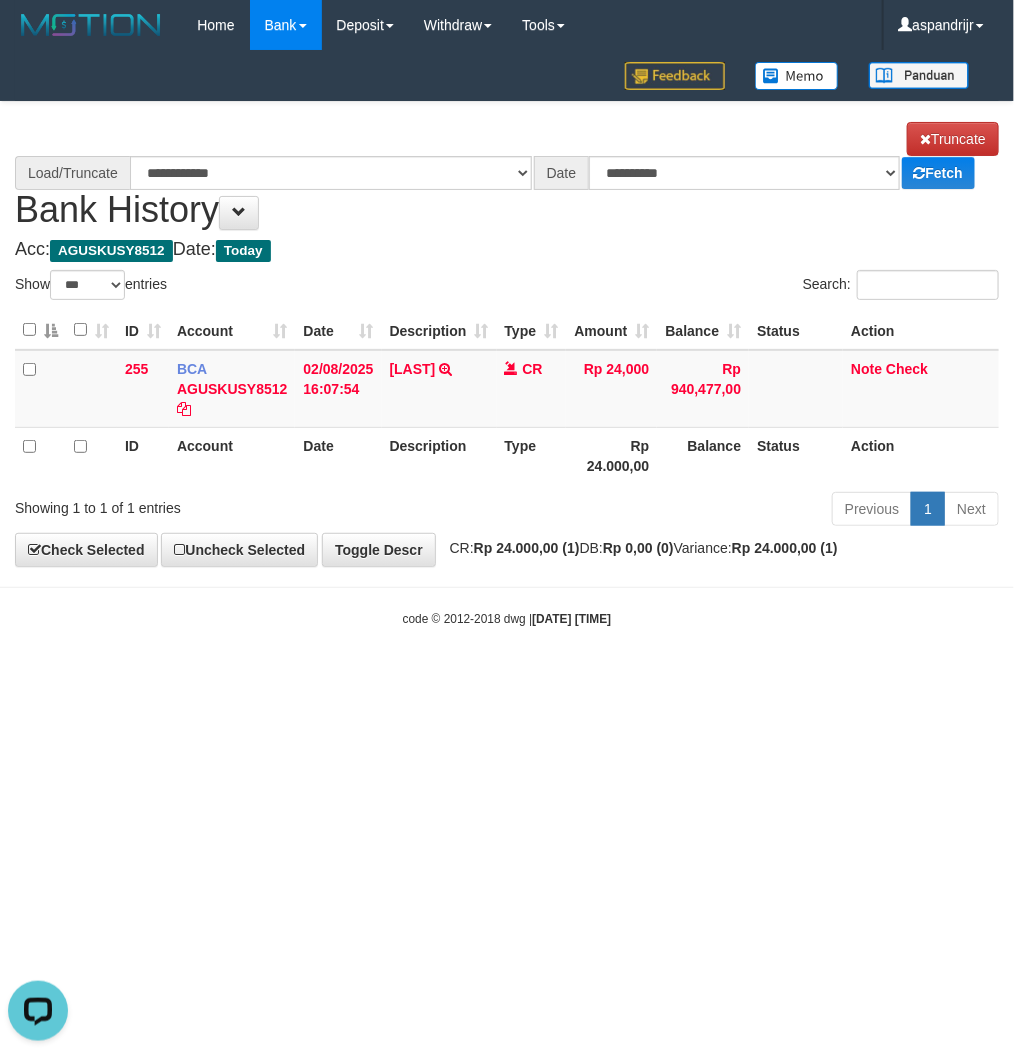 select on "****" 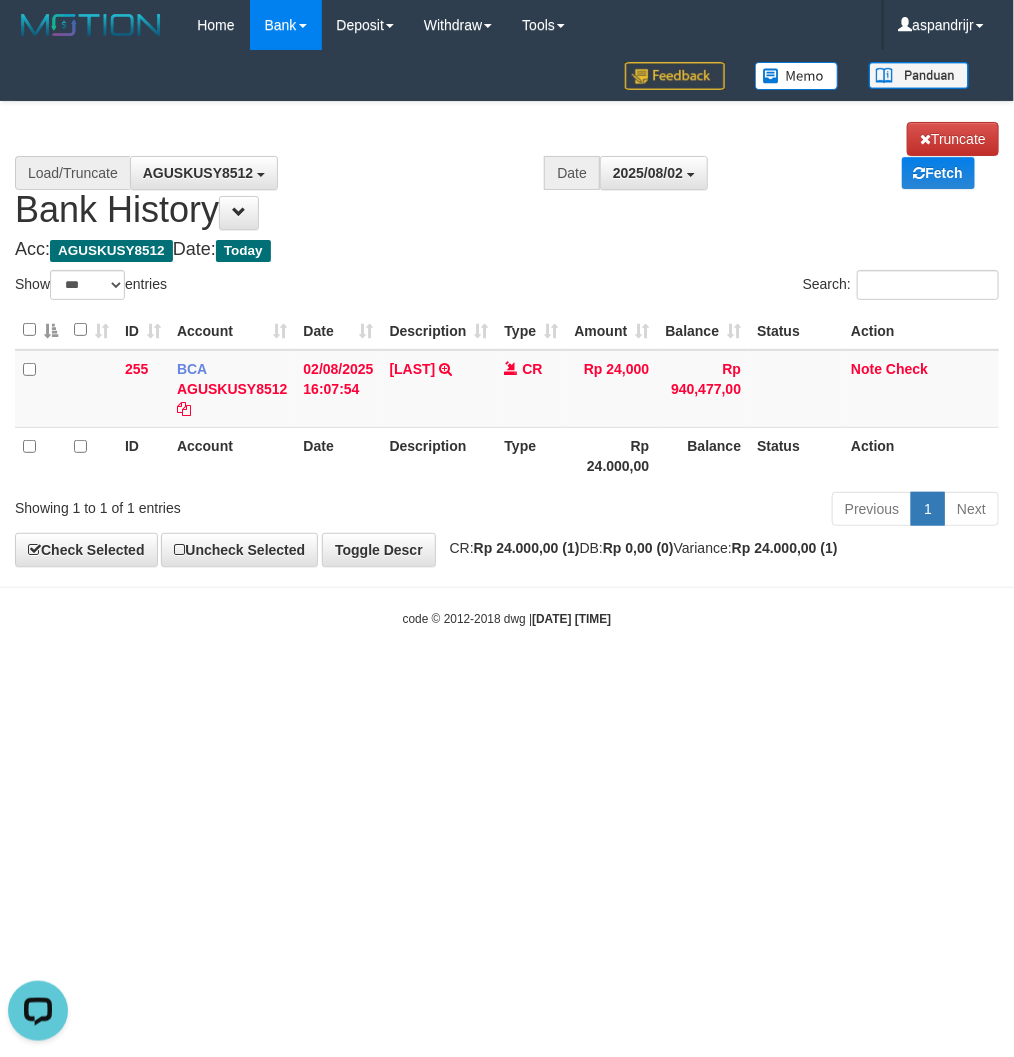 click on "Toggle navigation
Home
Bank
Account List
Load
By Website
Group
[ITOTO]													PRABUJITU
By Load Group (DPS)
Group asp-1
Mutasi Bank
Search
Sync
Note Mutasi
Deposit
DPS List" at bounding box center (507, 339) 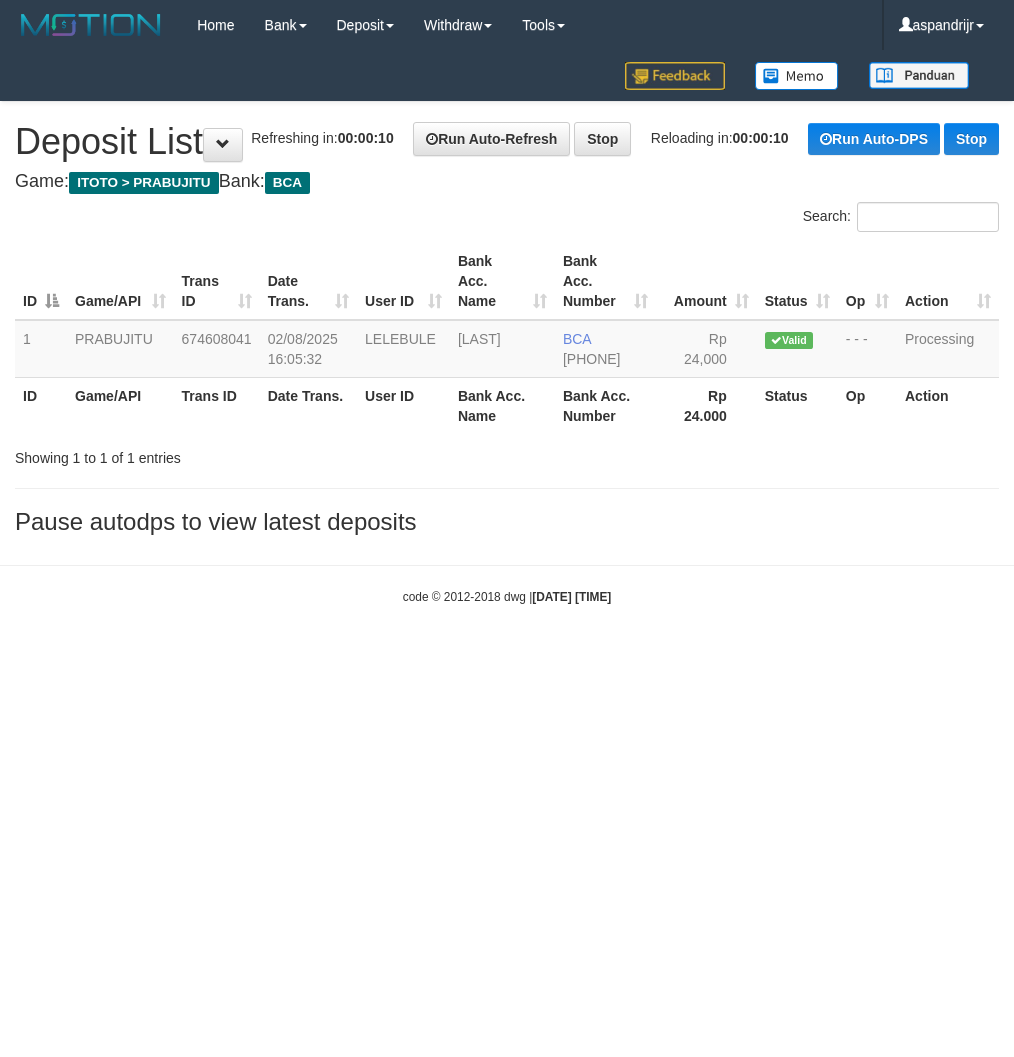 scroll, scrollTop: 0, scrollLeft: 0, axis: both 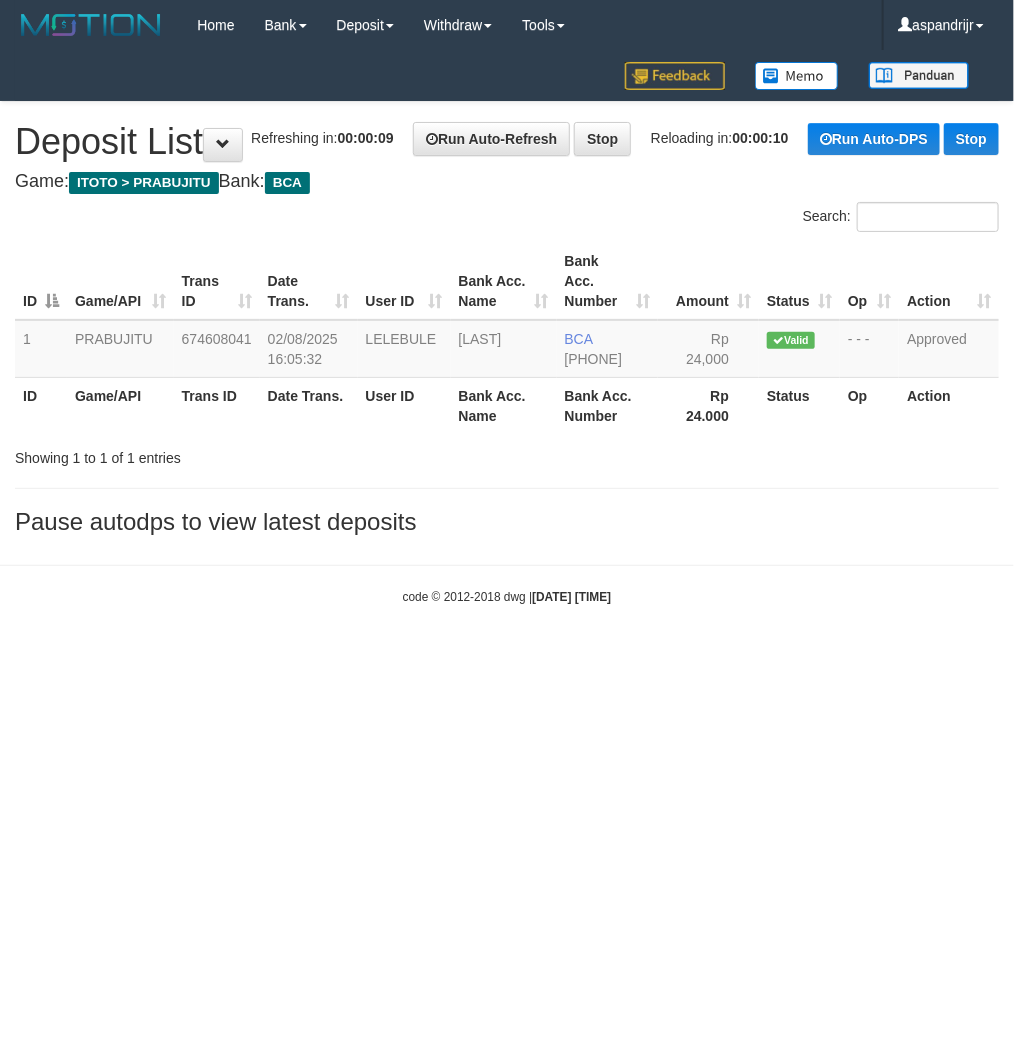 click on "Toggle navigation
Home
Bank
Account List
Load
By Website
Group
[ITOTO]													PRABUJITU
By Load Group (DPS)
Group asp-1
Mutasi Bank
Search
Sync
Note Mutasi
Deposit
DPS Fetch -" at bounding box center (507, 328) 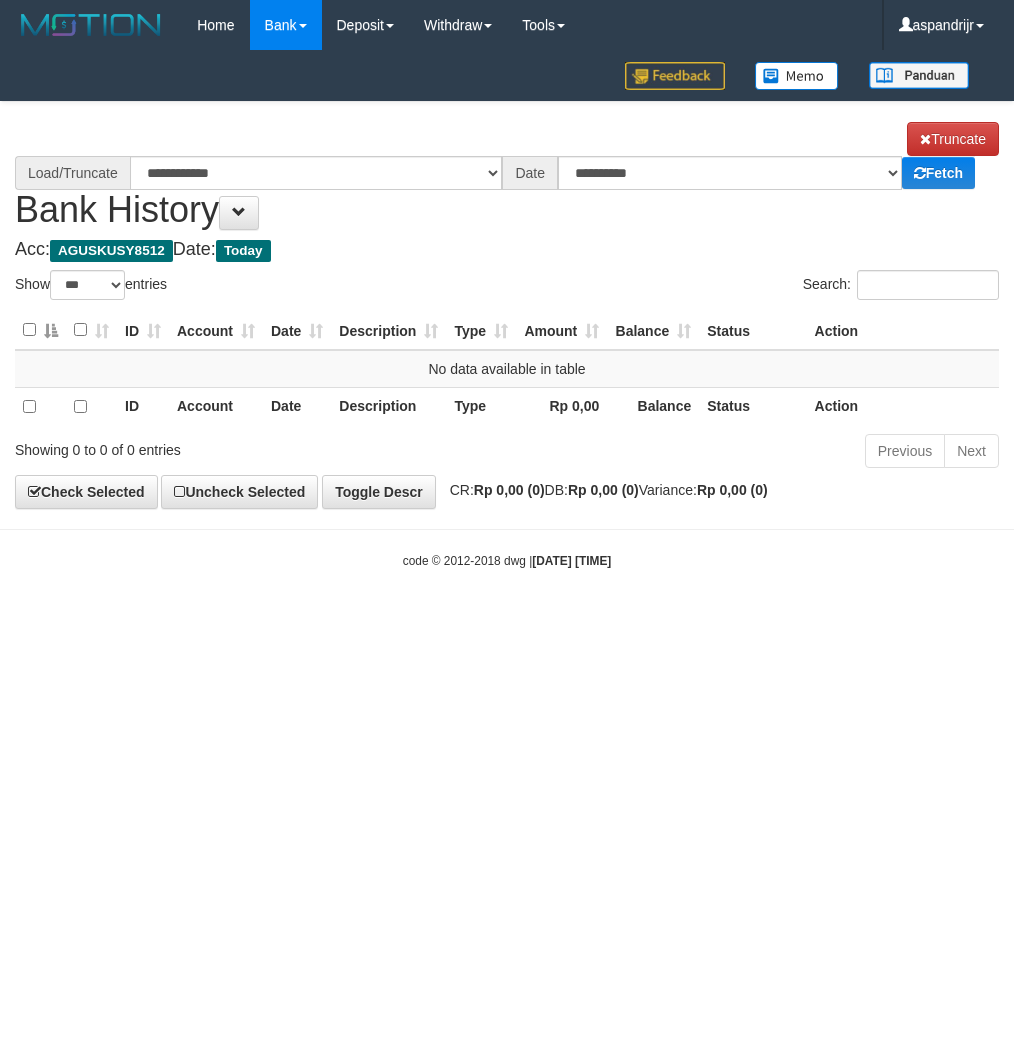 select on "***" 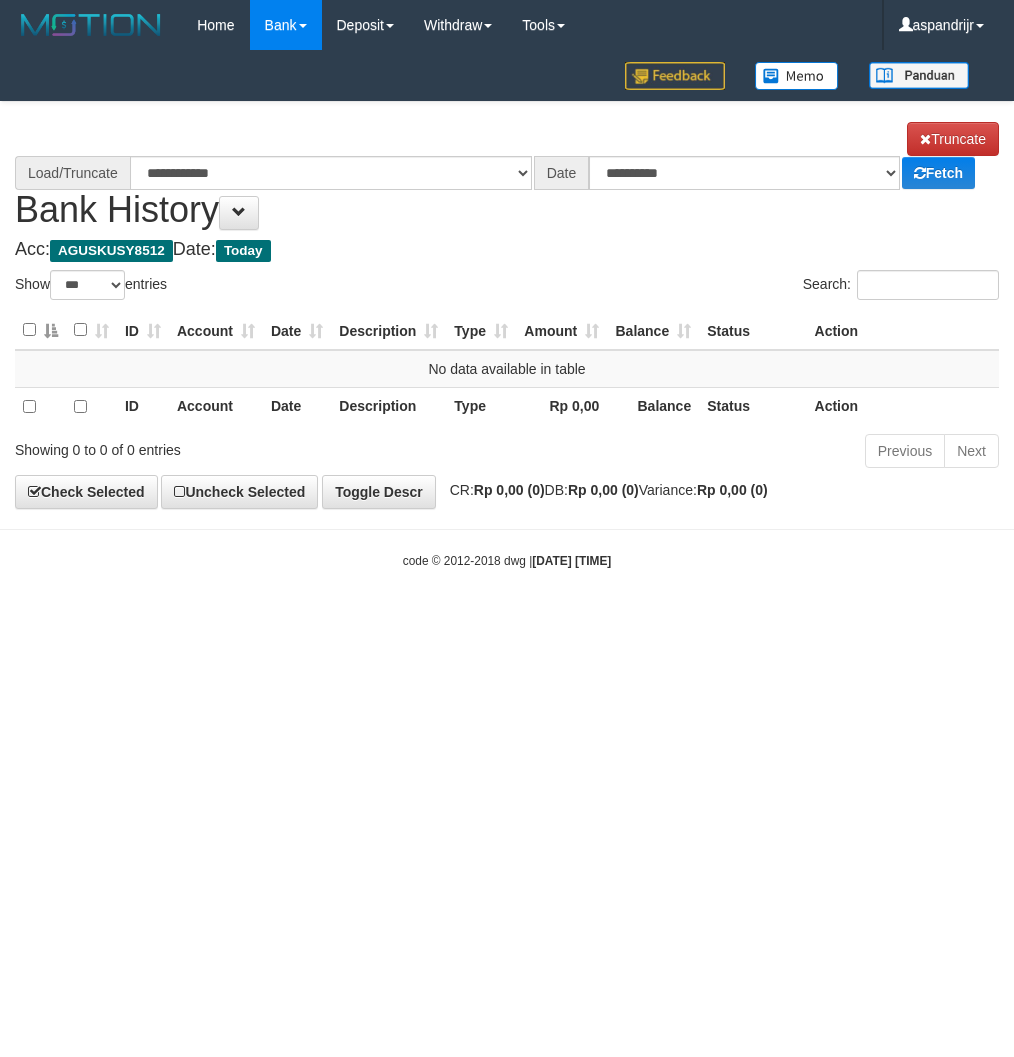 scroll, scrollTop: 0, scrollLeft: 0, axis: both 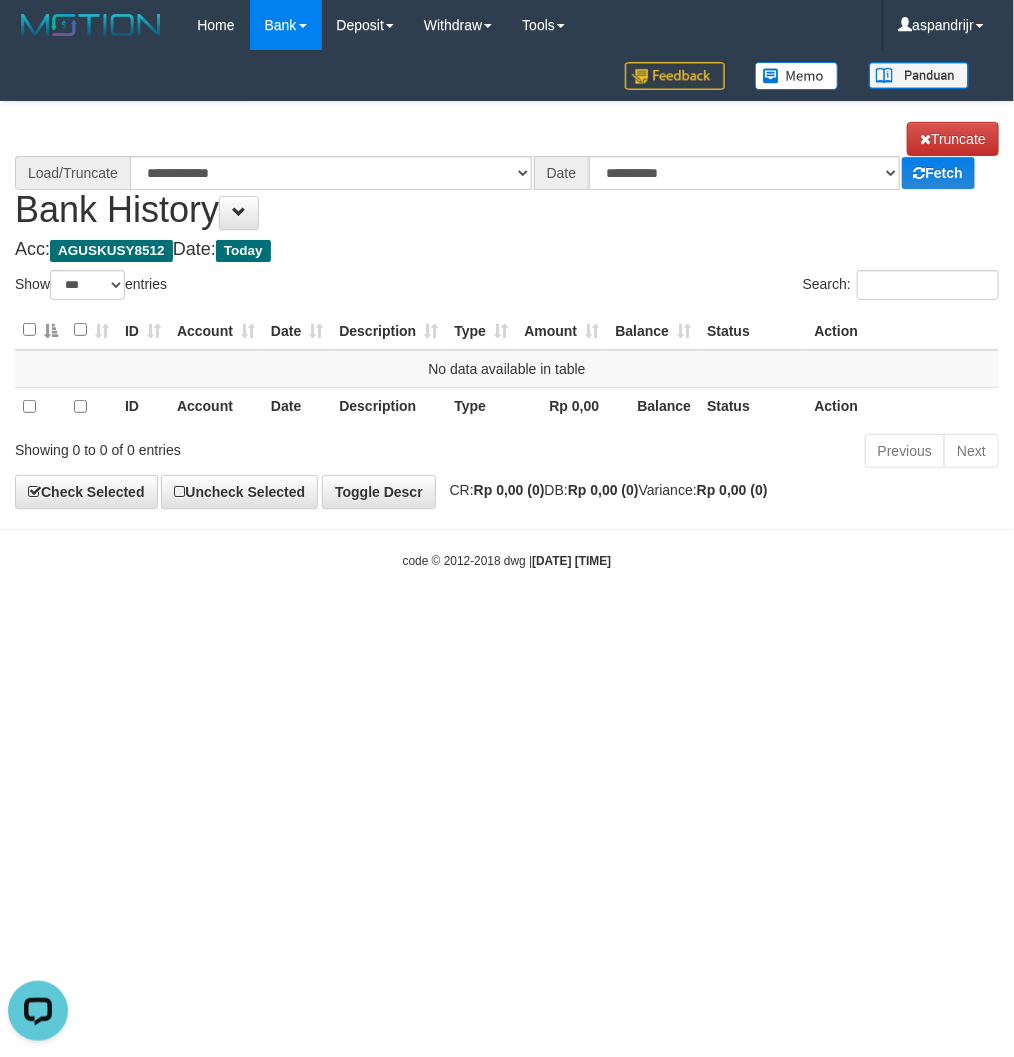 select on "****" 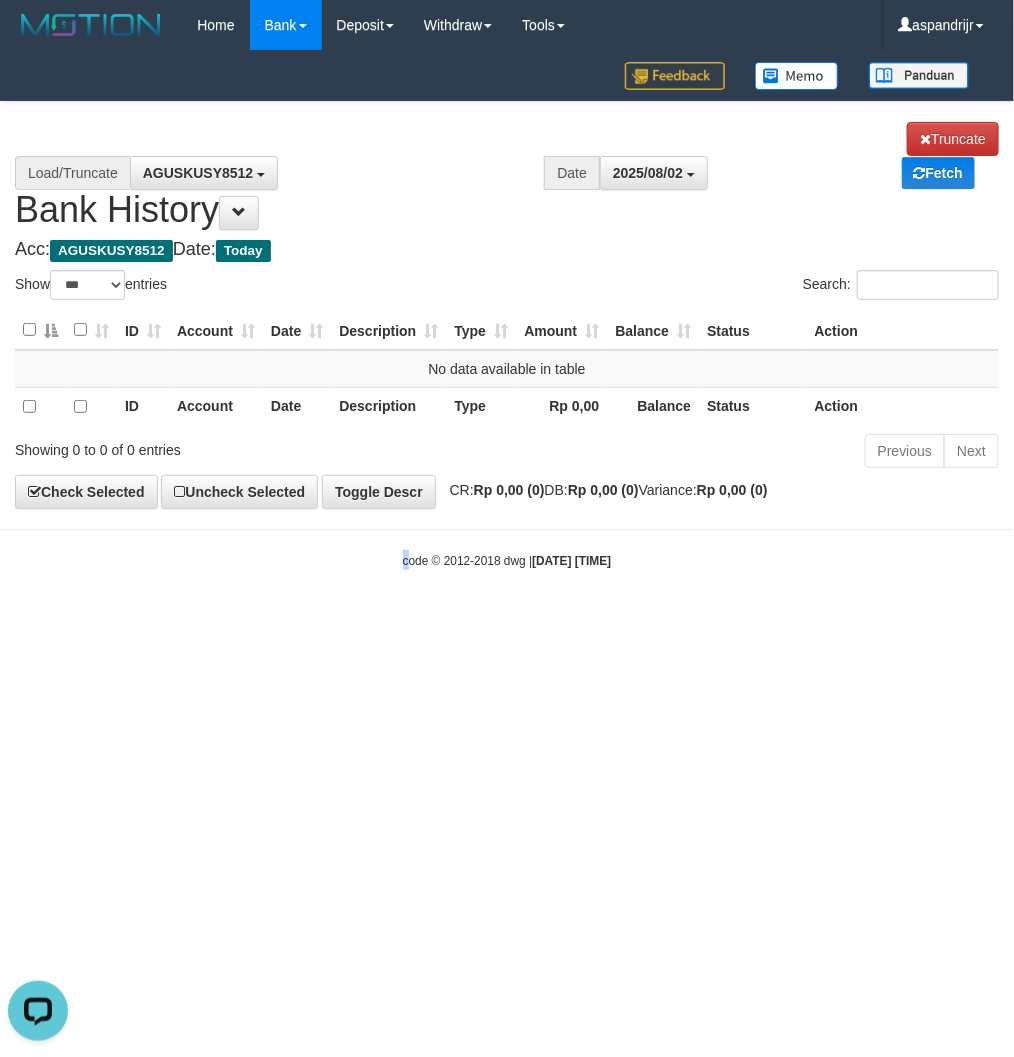 click on "Toggle navigation
Home
Bank
Account List
Load
By Website
Group
[ITOTO]													PRABUJITU
By Load Group (DPS)
Group asp-1
Mutasi Bank
Search
Sync
Note Mutasi
Deposit
DPS List" at bounding box center [507, 310] 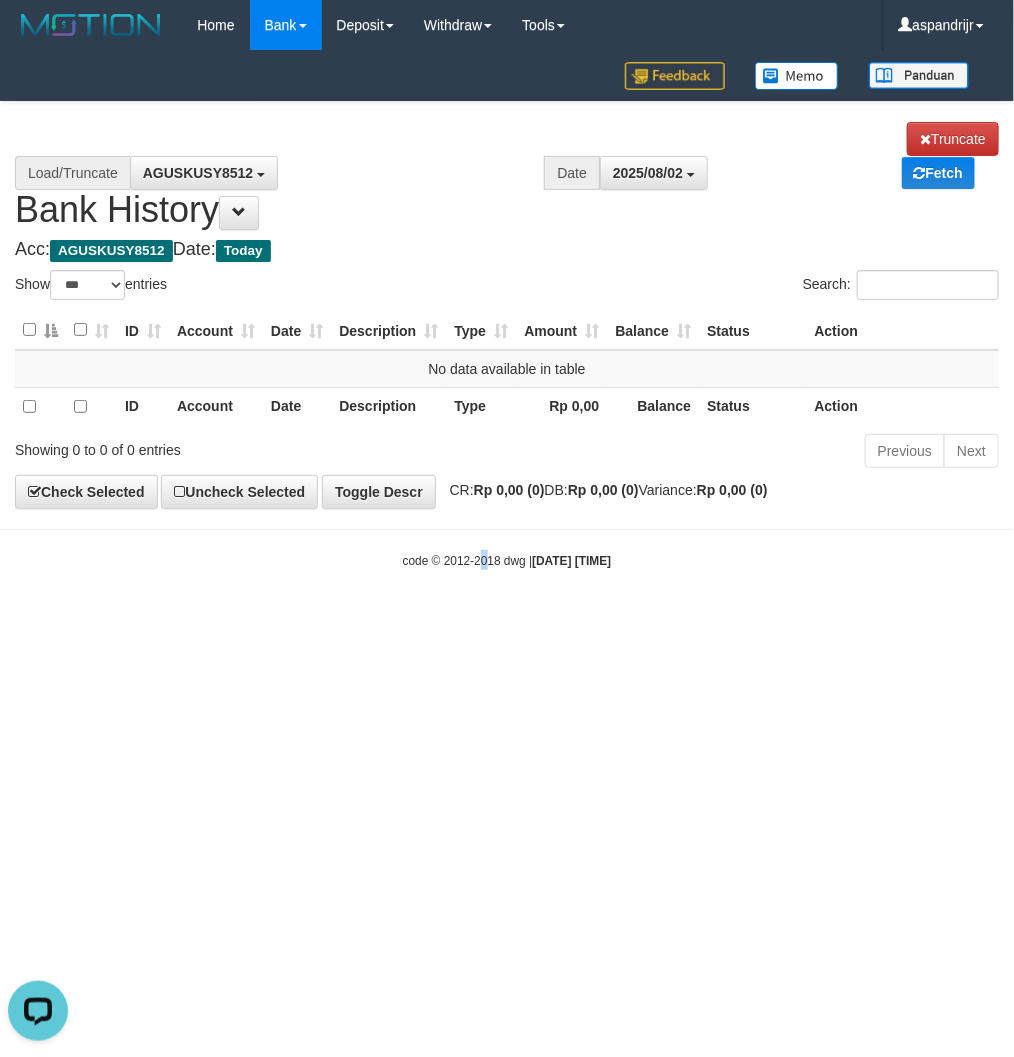 click on "Toggle navigation
Home
Bank
Account List
Load
By Website
Group
[ITOTO]													PRABUJITU
By Load Group (DPS)
Group asp-1
Mutasi Bank
Search
Sync
Note Mutasi
Deposit
DPS List" at bounding box center [507, 310] 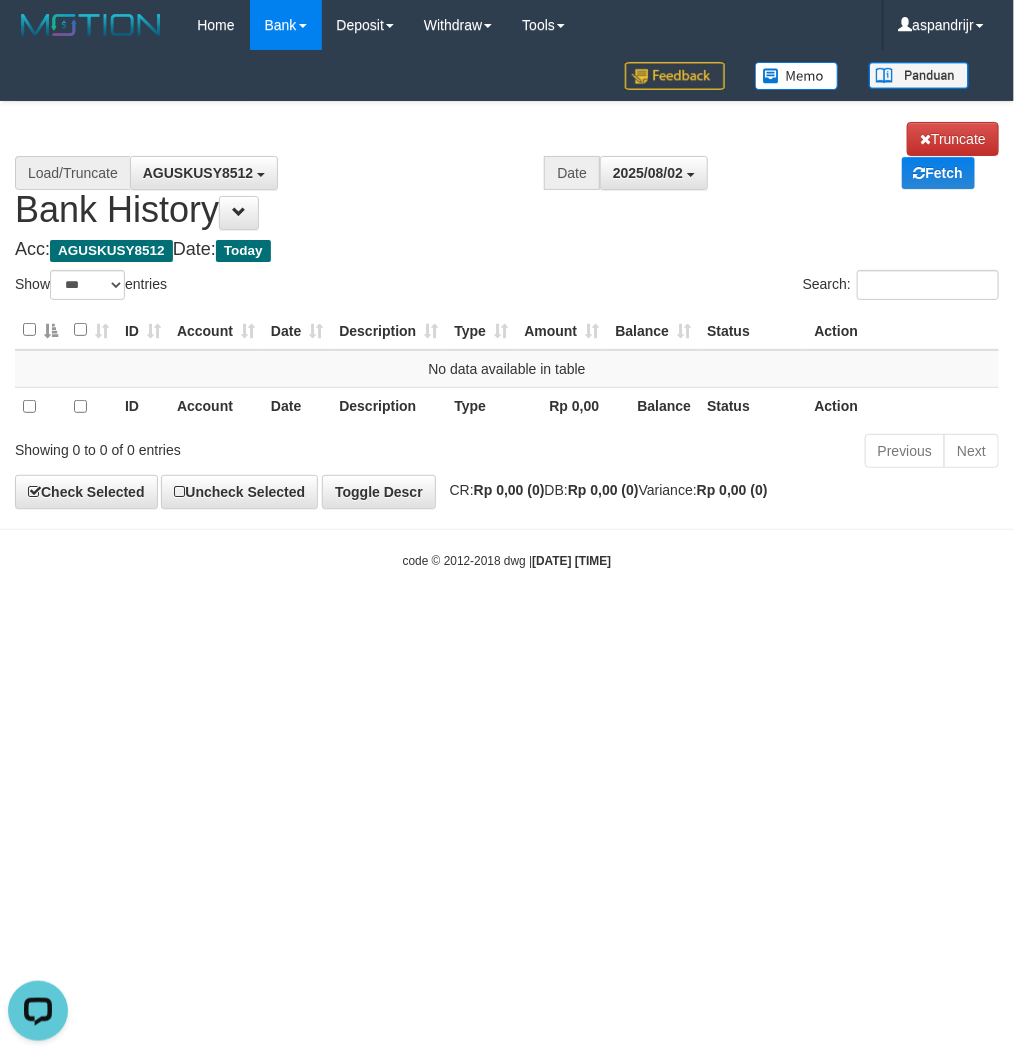 click on "Toggle navigation
Home
Bank
Account List
Load
By Website
Group
[ITOTO]													PRABUJITU
By Load Group (DPS)
Group asp-1
Mutasi Bank
Search
Sync
Note Mutasi
Deposit
DPS List" at bounding box center [507, 310] 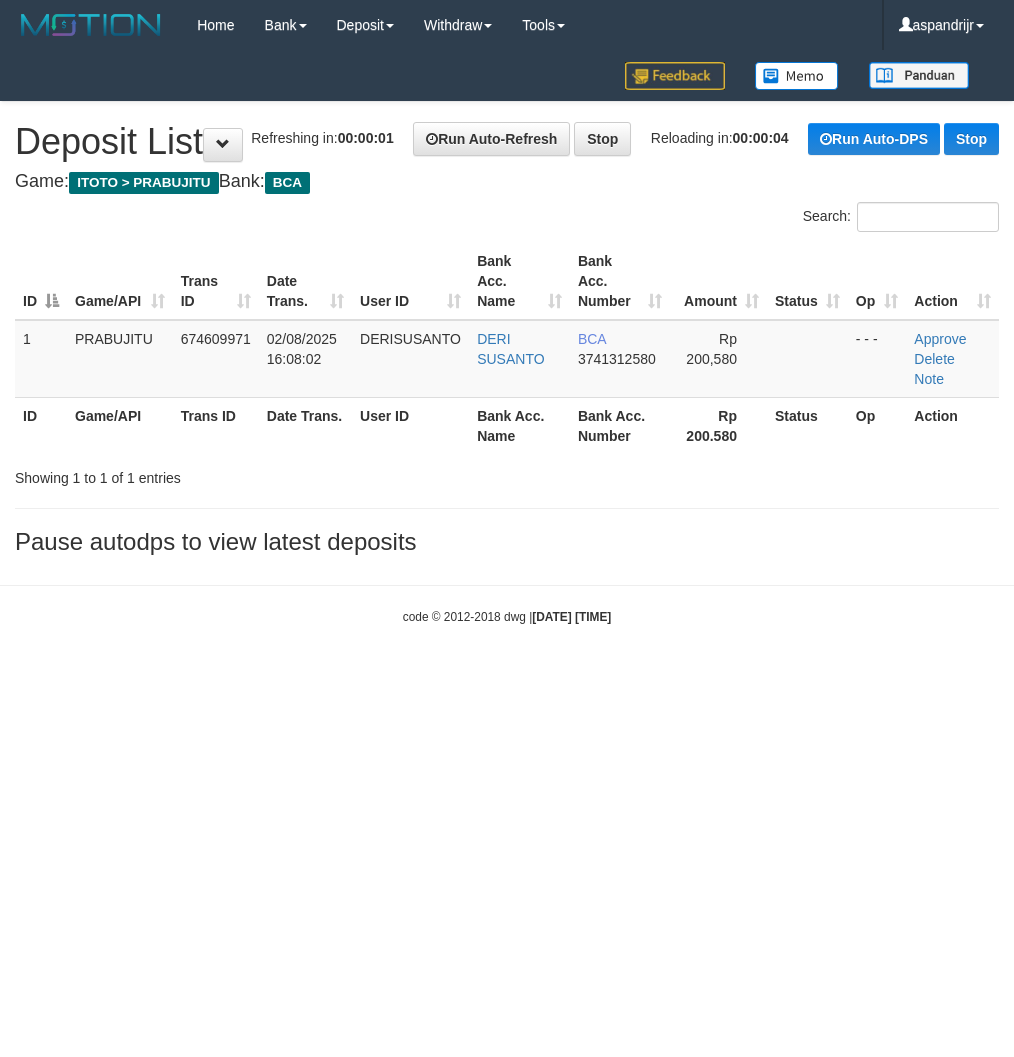 scroll, scrollTop: 0, scrollLeft: 0, axis: both 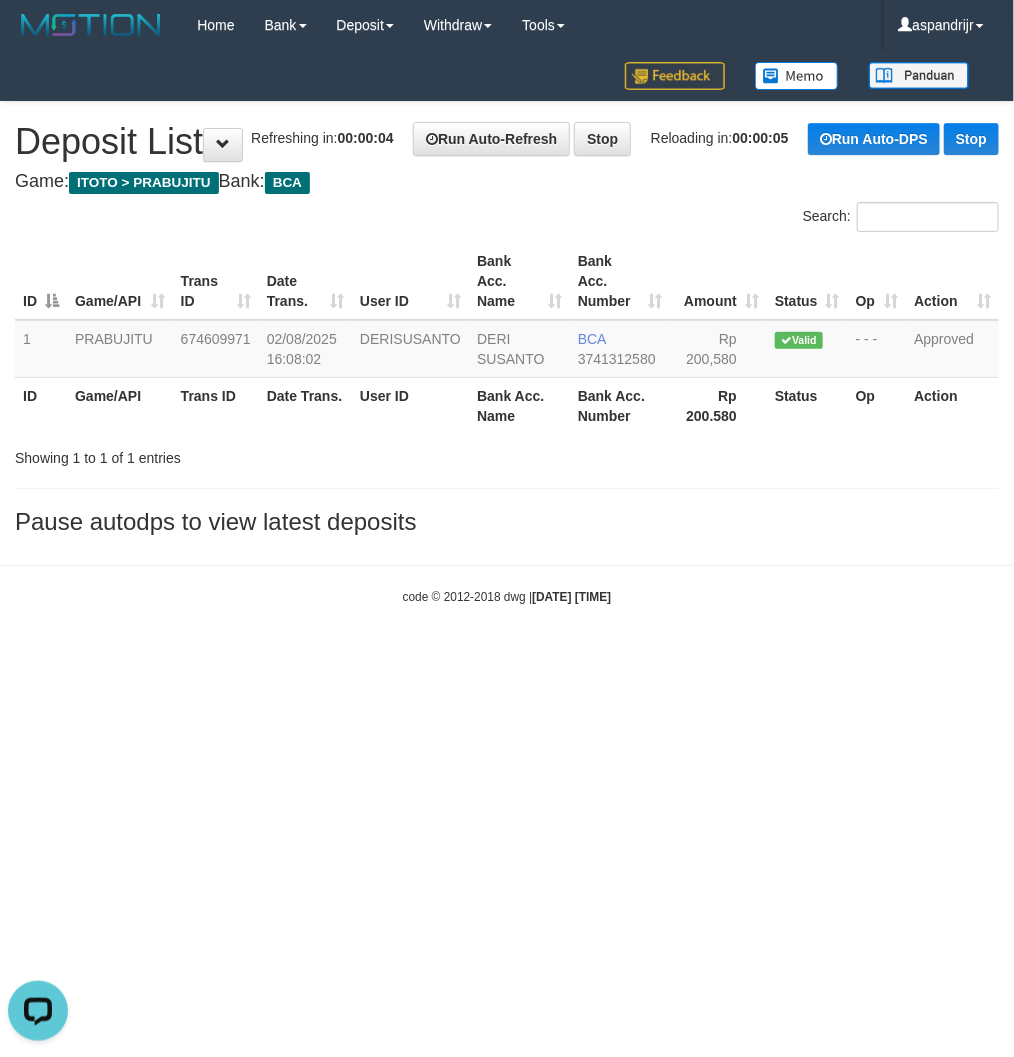 click on "Toggle navigation
Home
Bank
Account List
Load
By Website
Group
[ITOTO]													PRABUJITU
By Load Group (DPS)
Group asp-1
Mutasi Bank
Search
Sync
Note Mutasi
Deposit
DPS List" at bounding box center [507, 328] 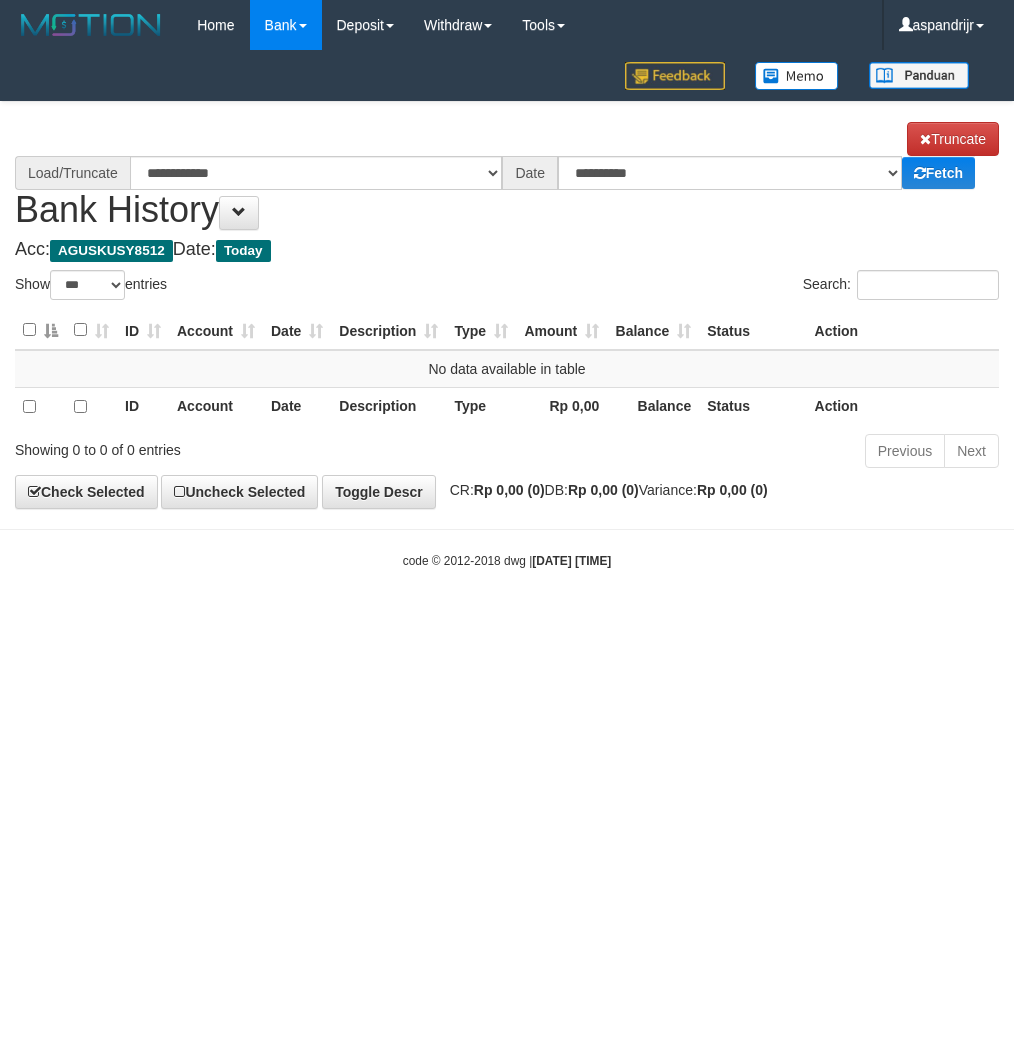 select on "***" 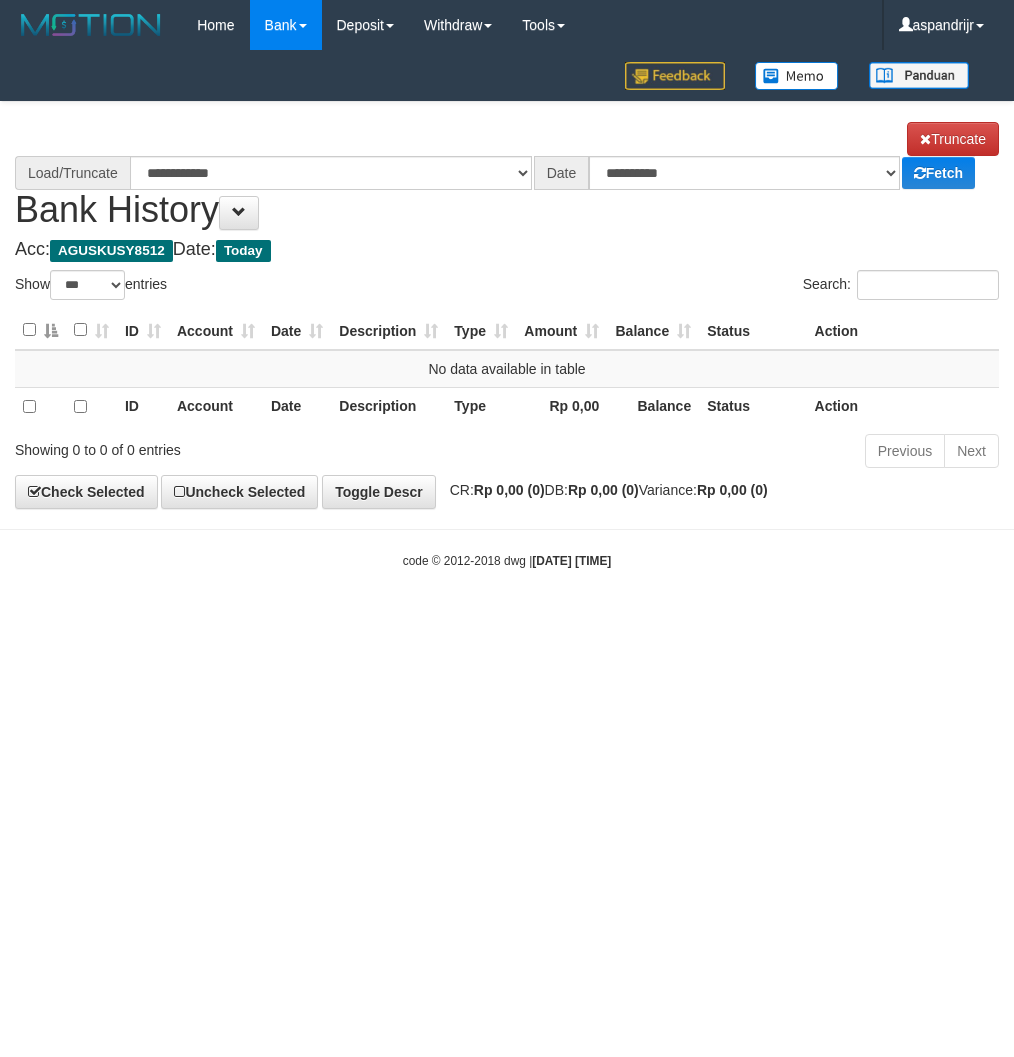 scroll, scrollTop: 0, scrollLeft: 0, axis: both 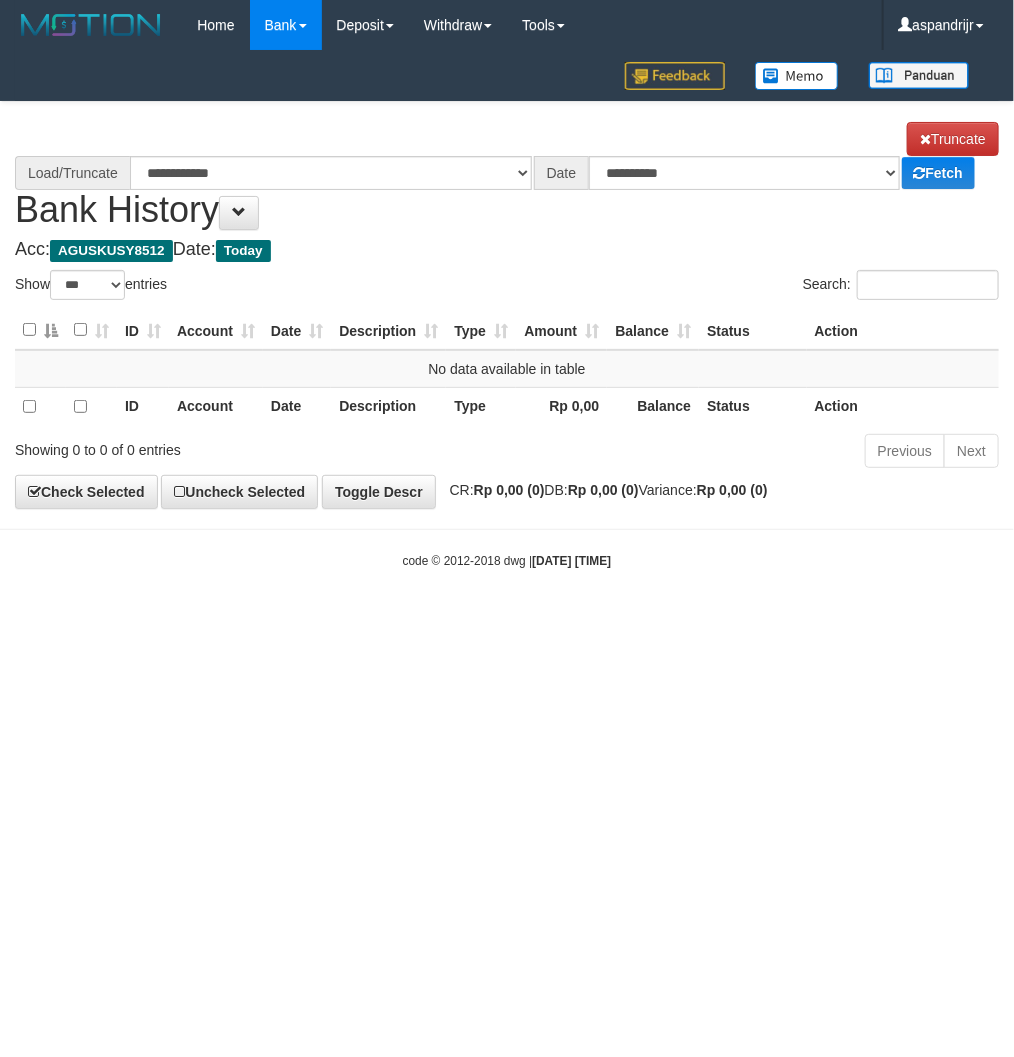 select on "****" 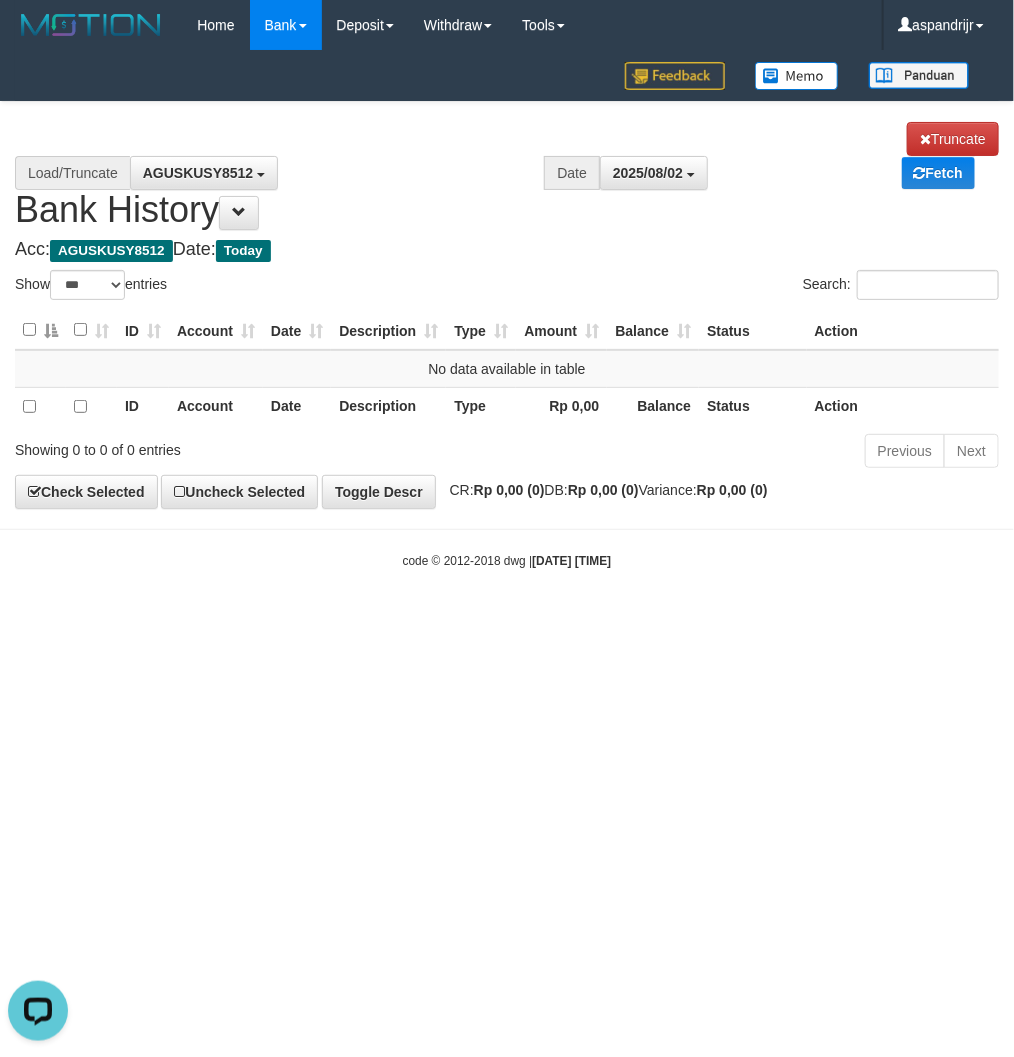 scroll, scrollTop: 0, scrollLeft: 0, axis: both 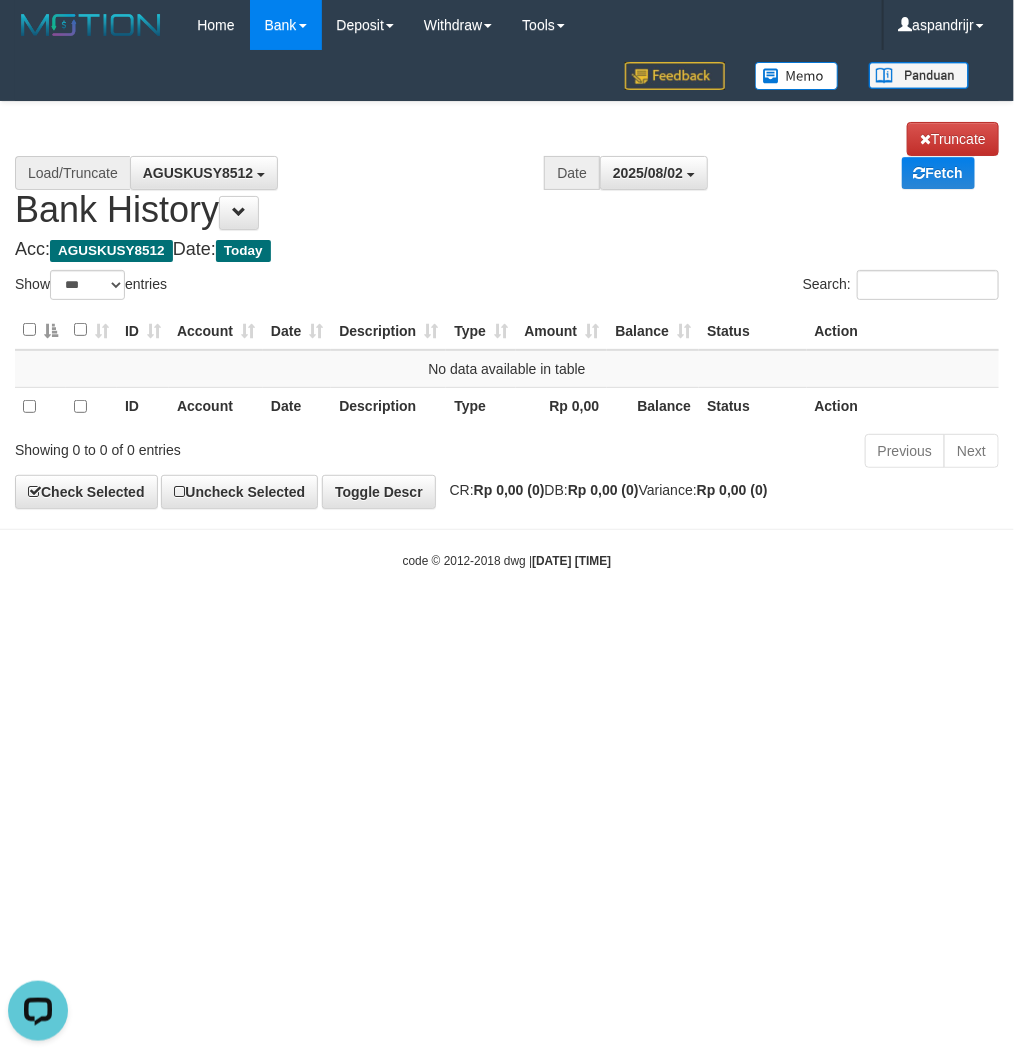 click on "Toggle navigation
Home
Bank
Account List
Load
By Website
Group
[ITOTO]													PRABUJITU
By Load Group (DPS)
Group asp-1
Mutasi Bank
Search
Sync
Note Mutasi
Deposit
DPS List" at bounding box center [507, 310] 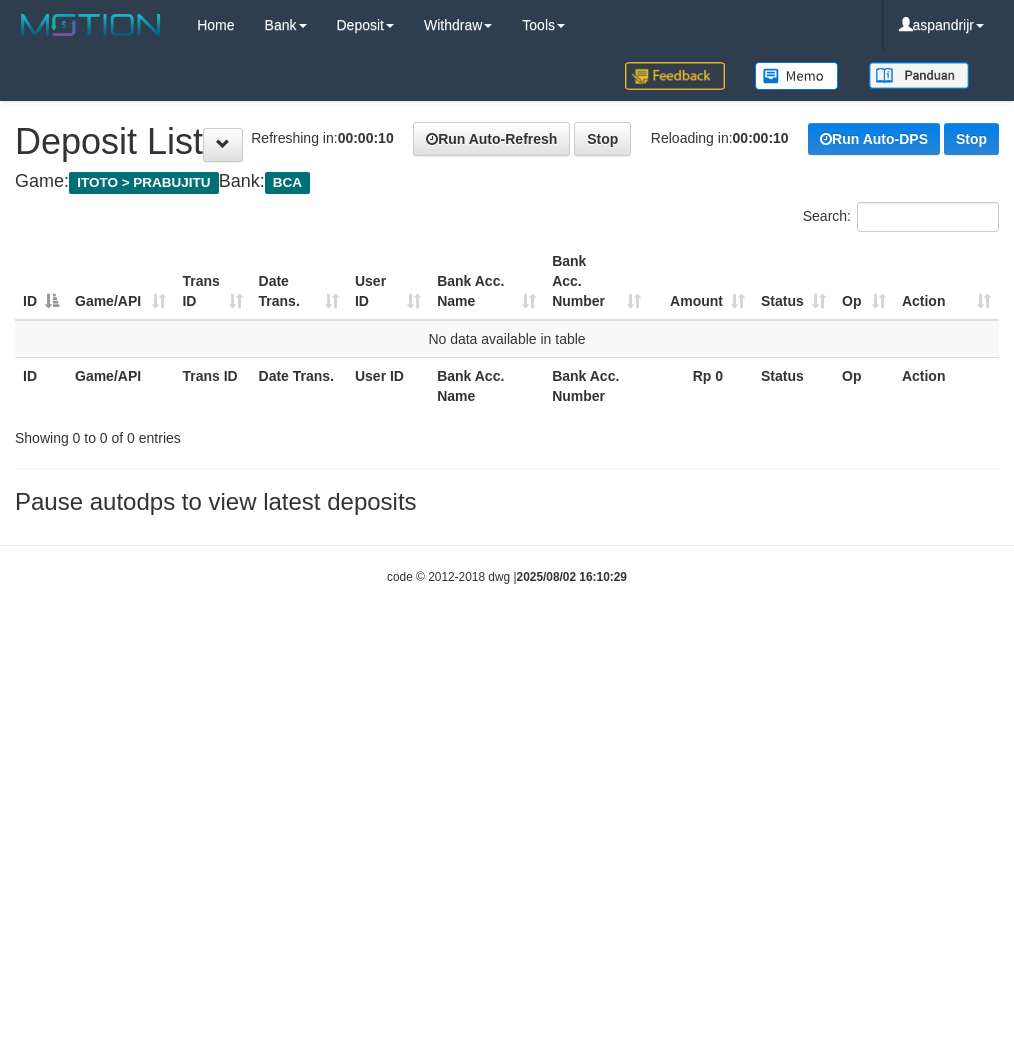 scroll, scrollTop: 0, scrollLeft: 0, axis: both 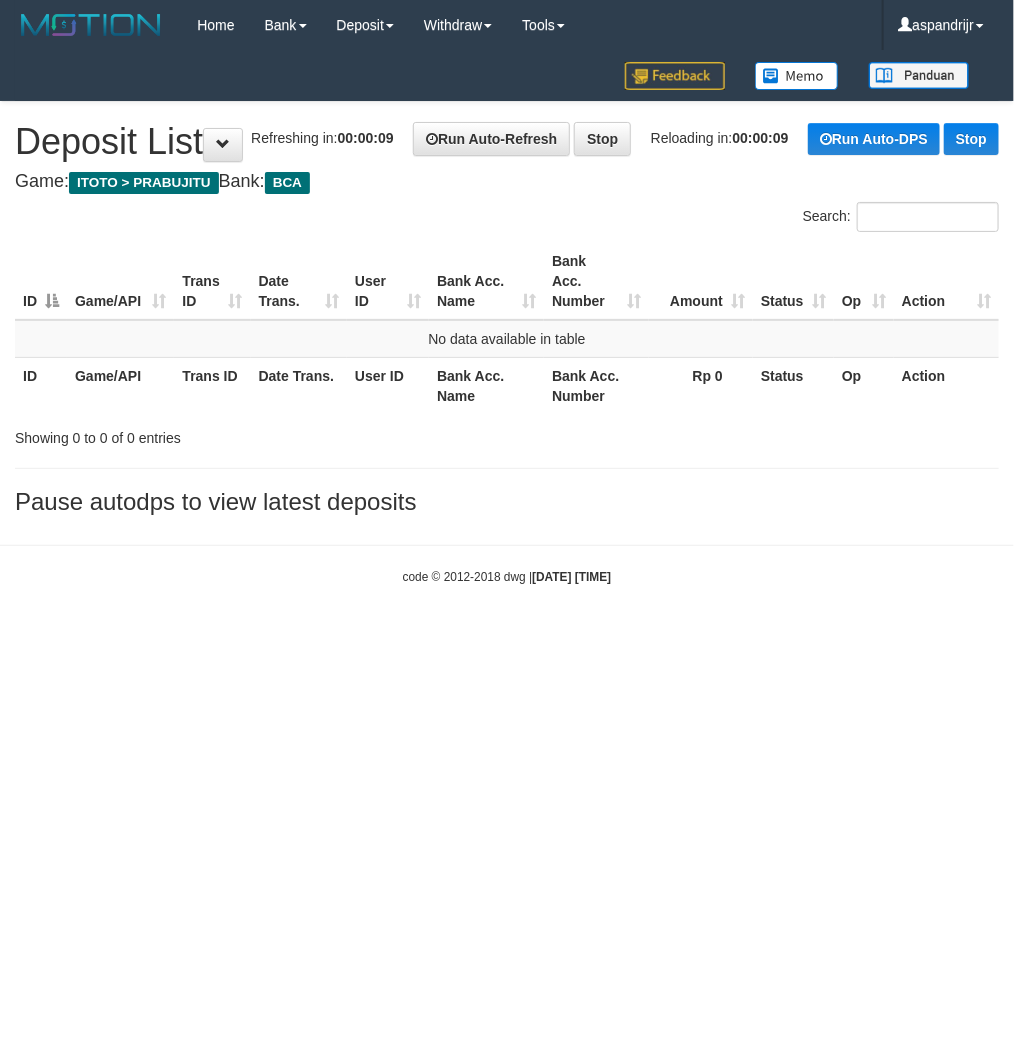 click on "Toggle navigation
Home
Bank
Account List
Load
By Website
Group
[ITOTO]													PRABUJITU
By Load Group (DPS)
Group asp-1
Mutasi Bank
Search
Sync
Note Mutasi
Deposit
DPS List" at bounding box center (507, 318) 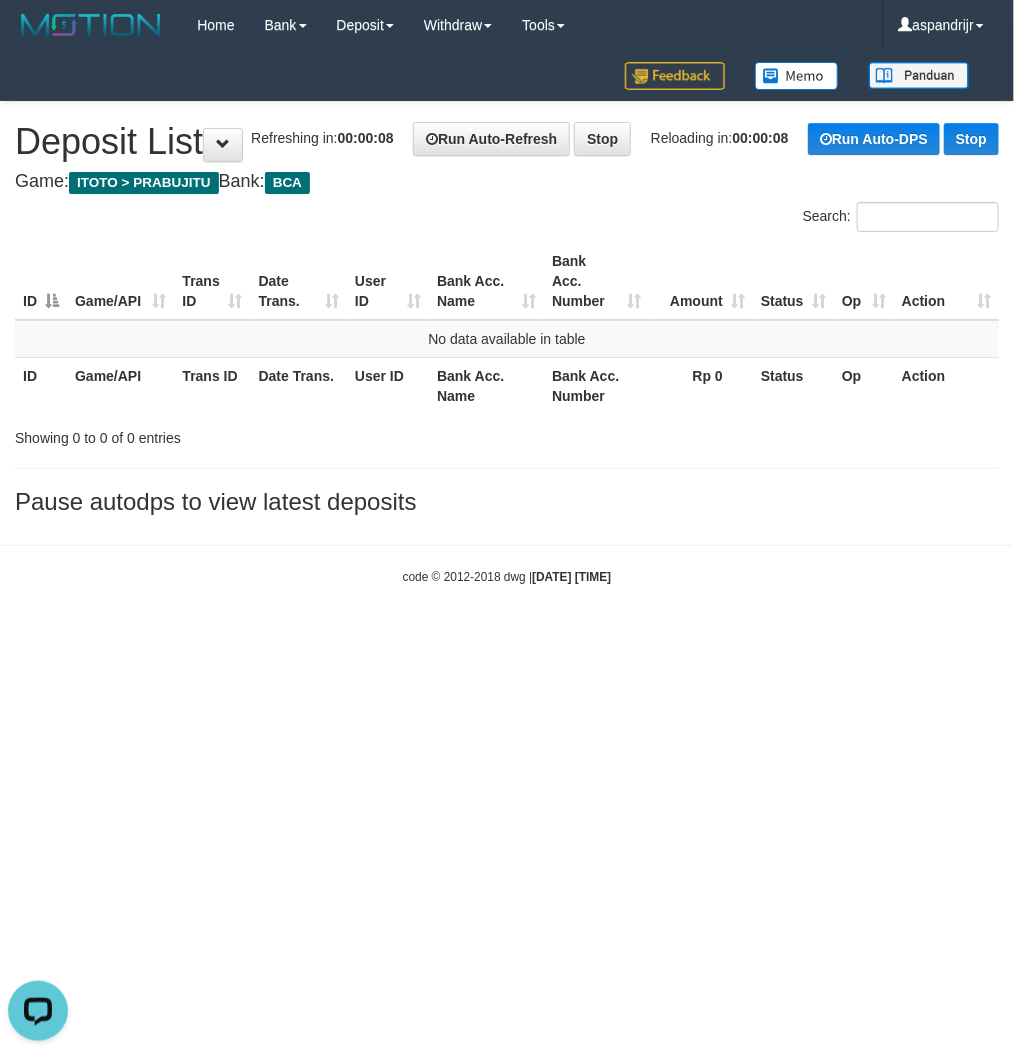 scroll, scrollTop: 0, scrollLeft: 0, axis: both 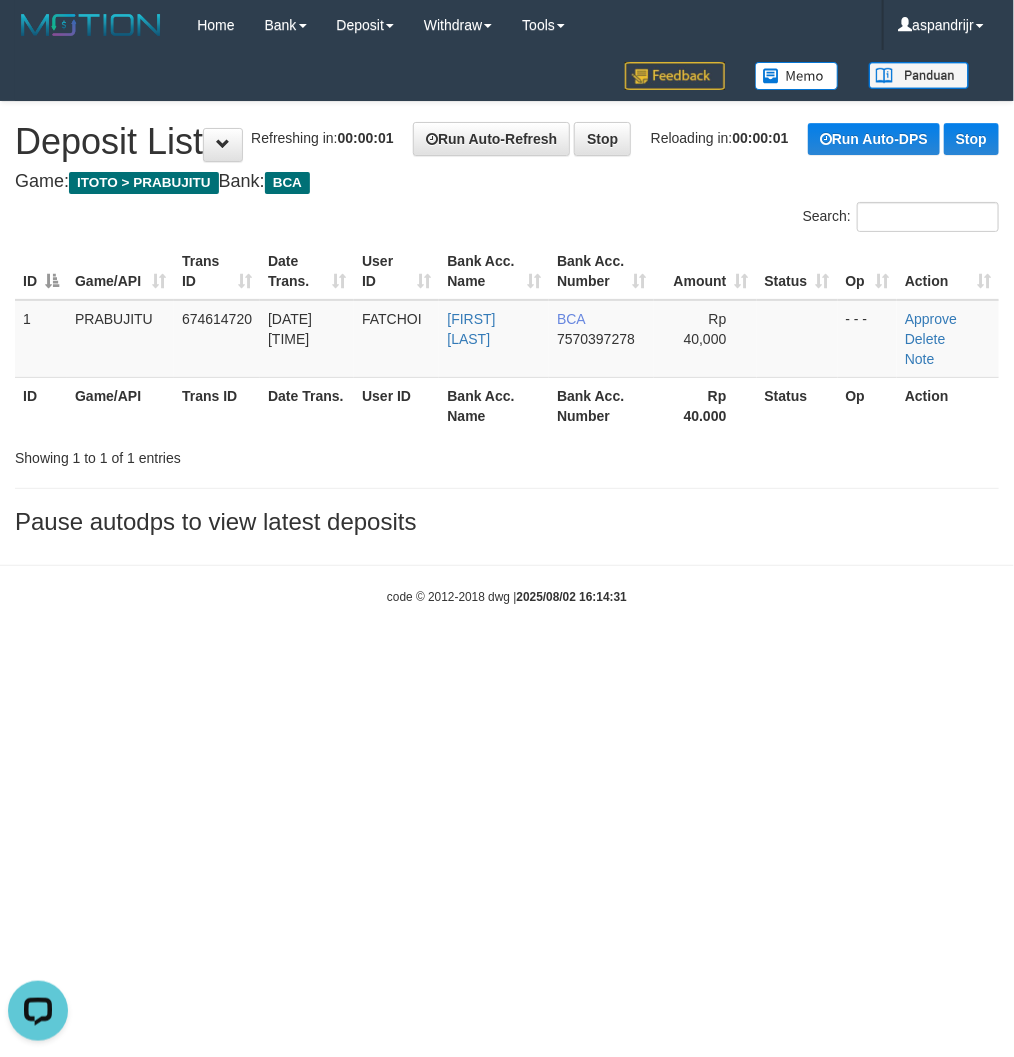 click on "Toggle navigation
Home
Bank
Account List
Load
By Website
Group
[ITOTO]													PRABUJITU
By Load Group (DPS)
Group asp-1
Mutasi Bank
Search
Sync
Note Mutasi
Deposit
DPS Fetch -" at bounding box center [507, 328] 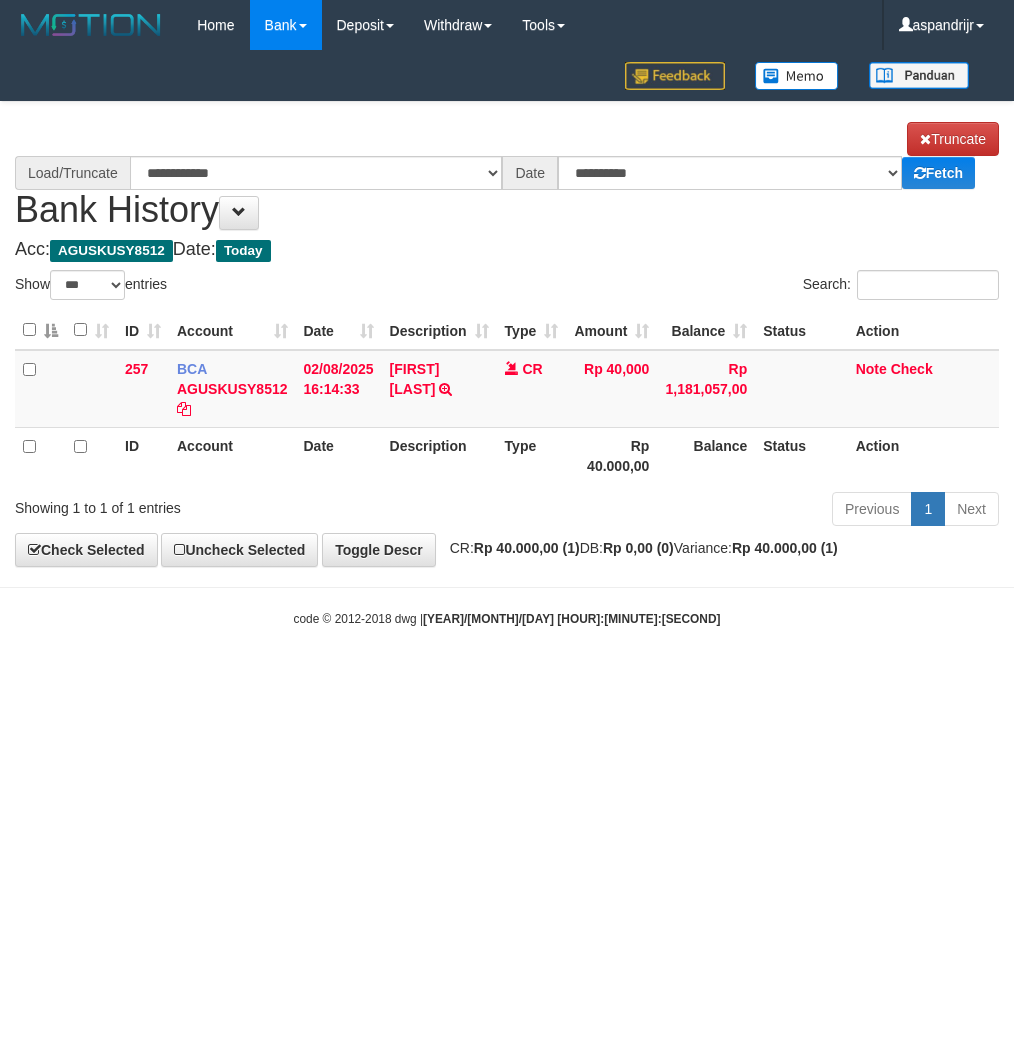 select on "***" 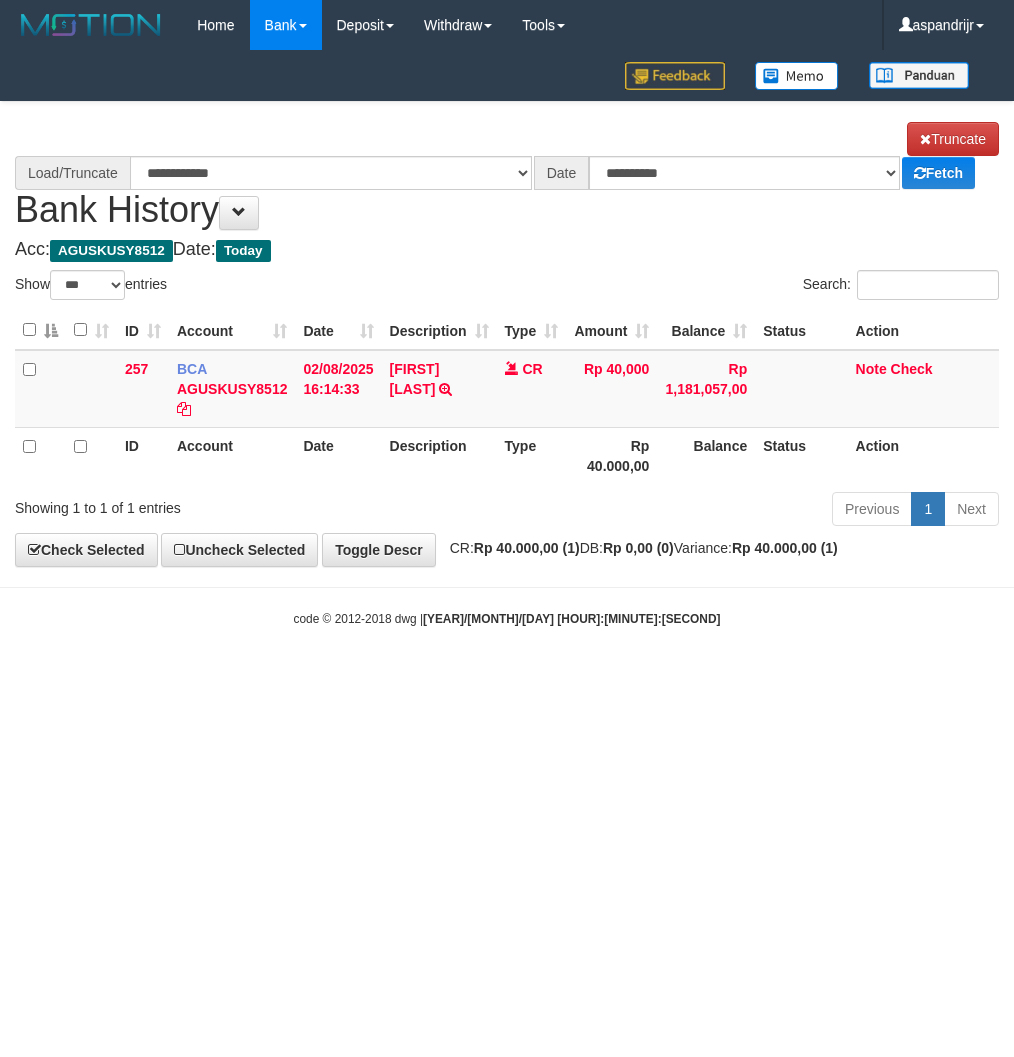 scroll, scrollTop: 0, scrollLeft: 0, axis: both 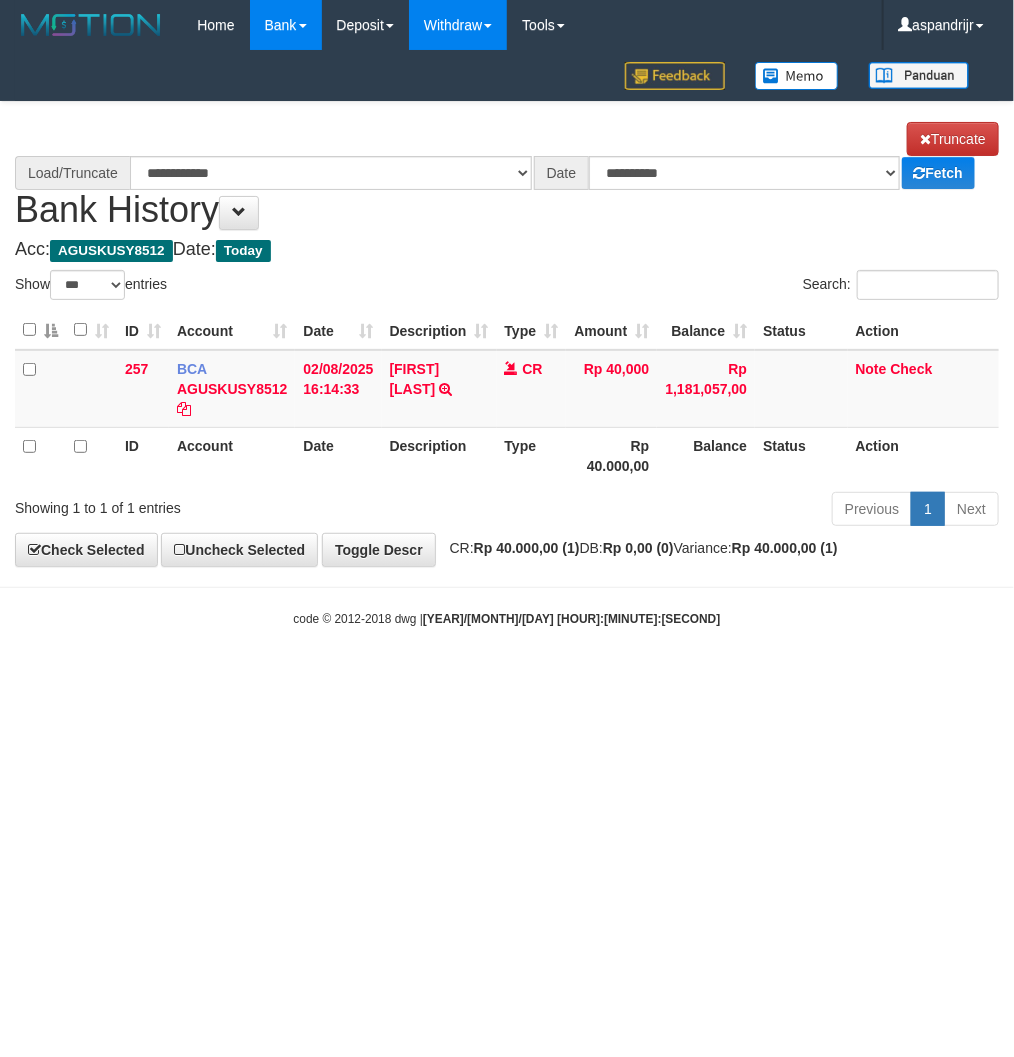 select on "****" 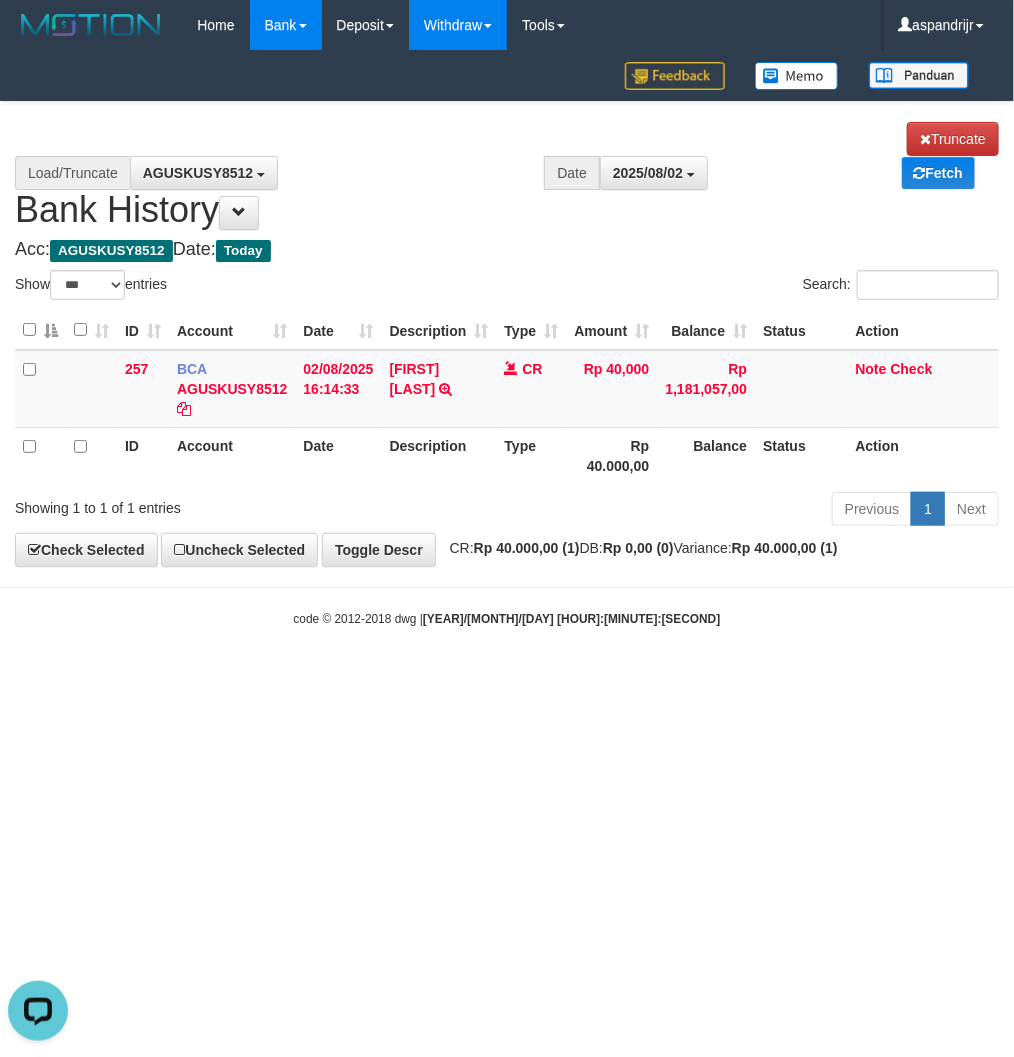 scroll, scrollTop: 0, scrollLeft: 0, axis: both 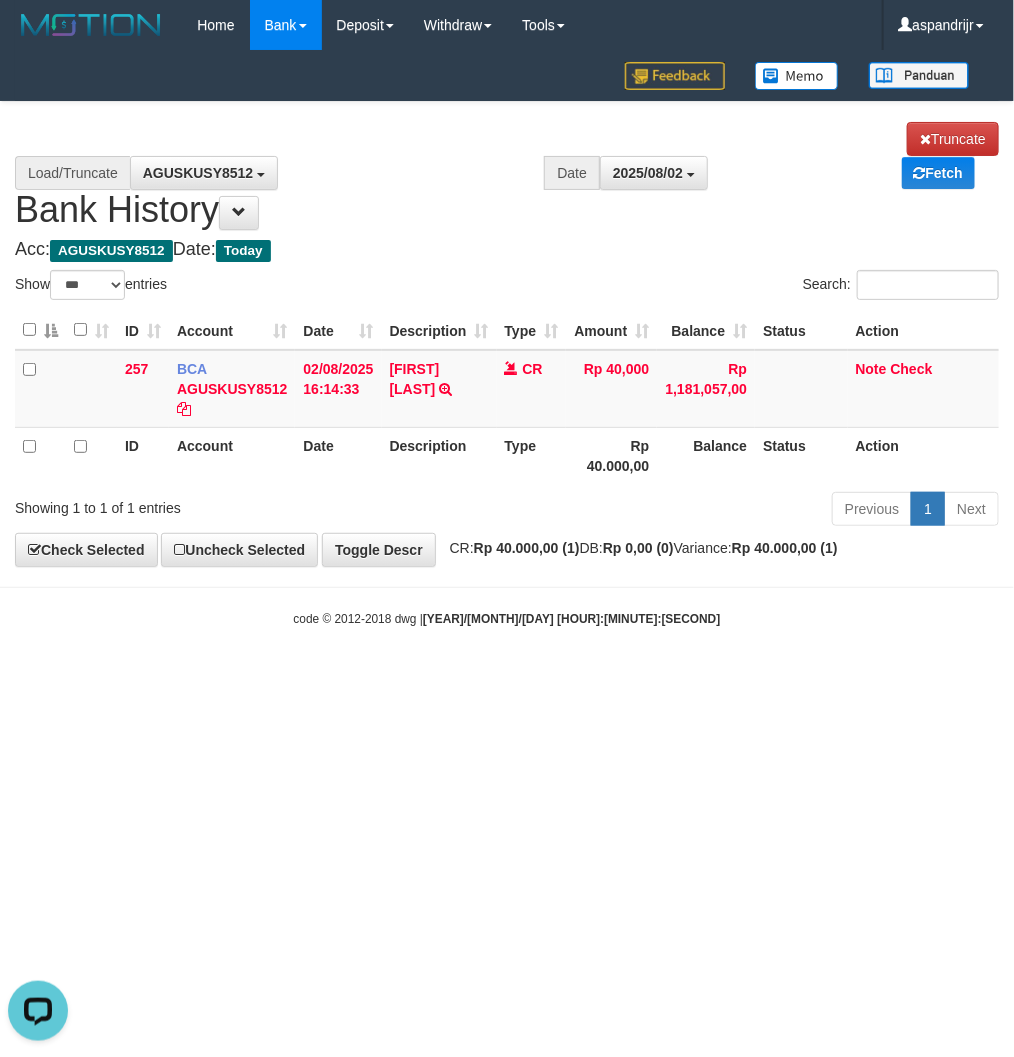 click on "Toggle navigation
Home
Bank
Account List
Load
By Website
Group
[ITOTO]													PRABUJITU
By Load Group (DPS)
Group asp-1
Mutasi Bank
Search
Sync
Note Mutasi
Deposit
DPS List" at bounding box center (507, 339) 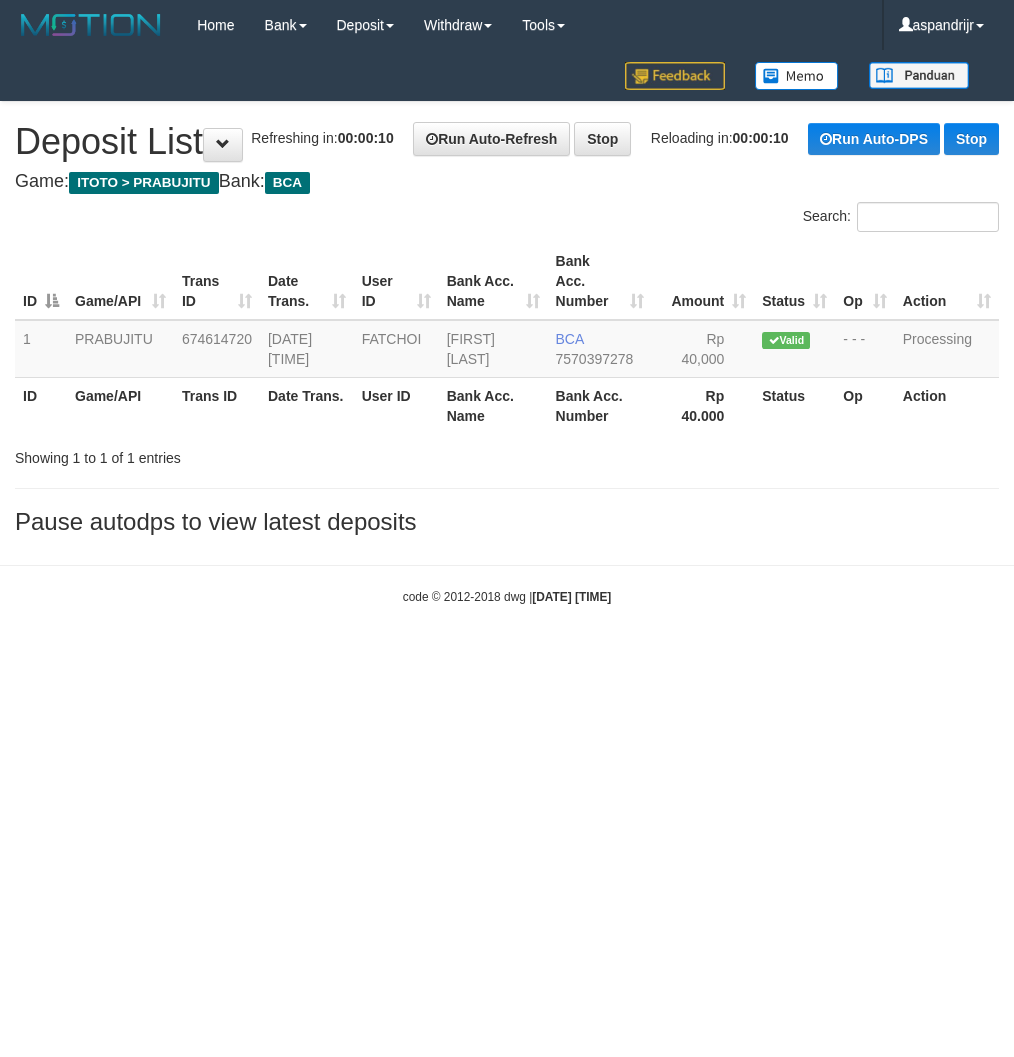 scroll, scrollTop: 0, scrollLeft: 0, axis: both 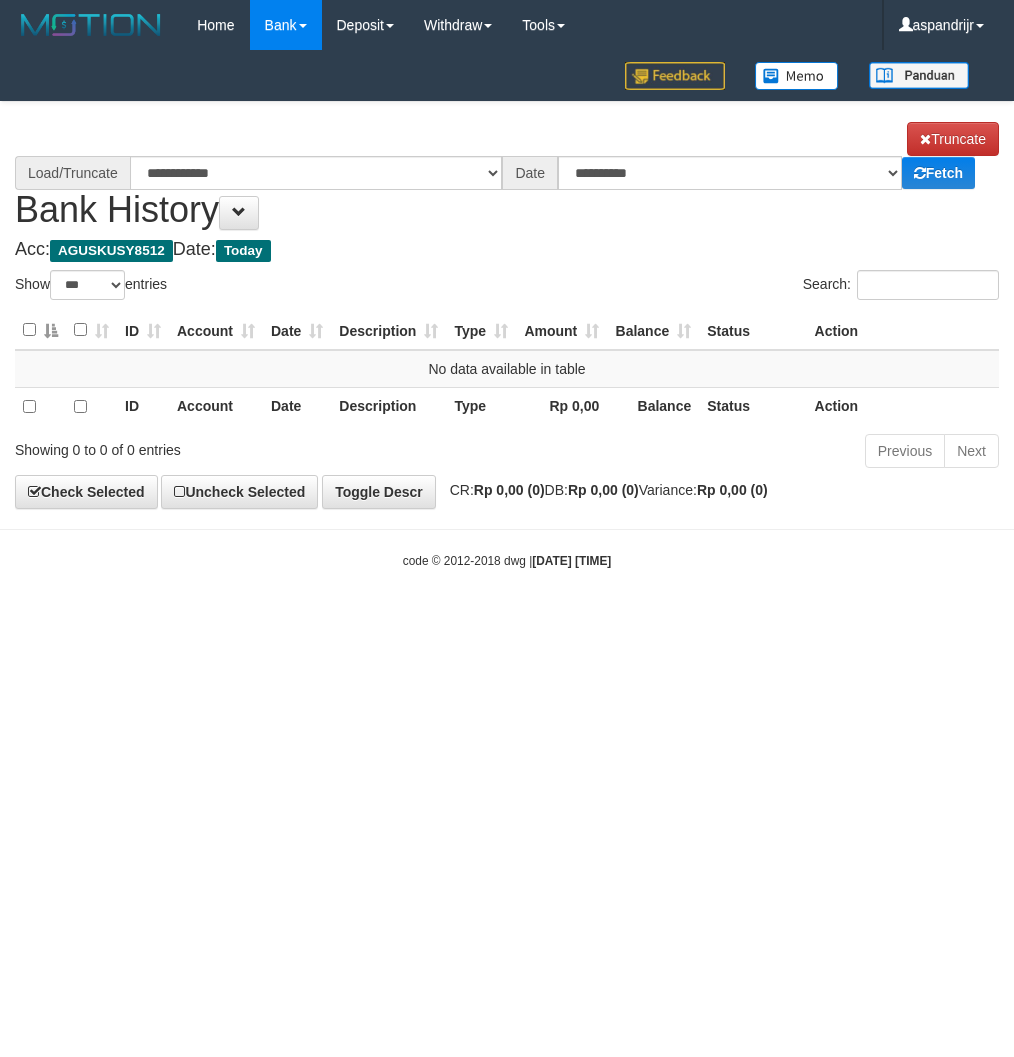 select on "***" 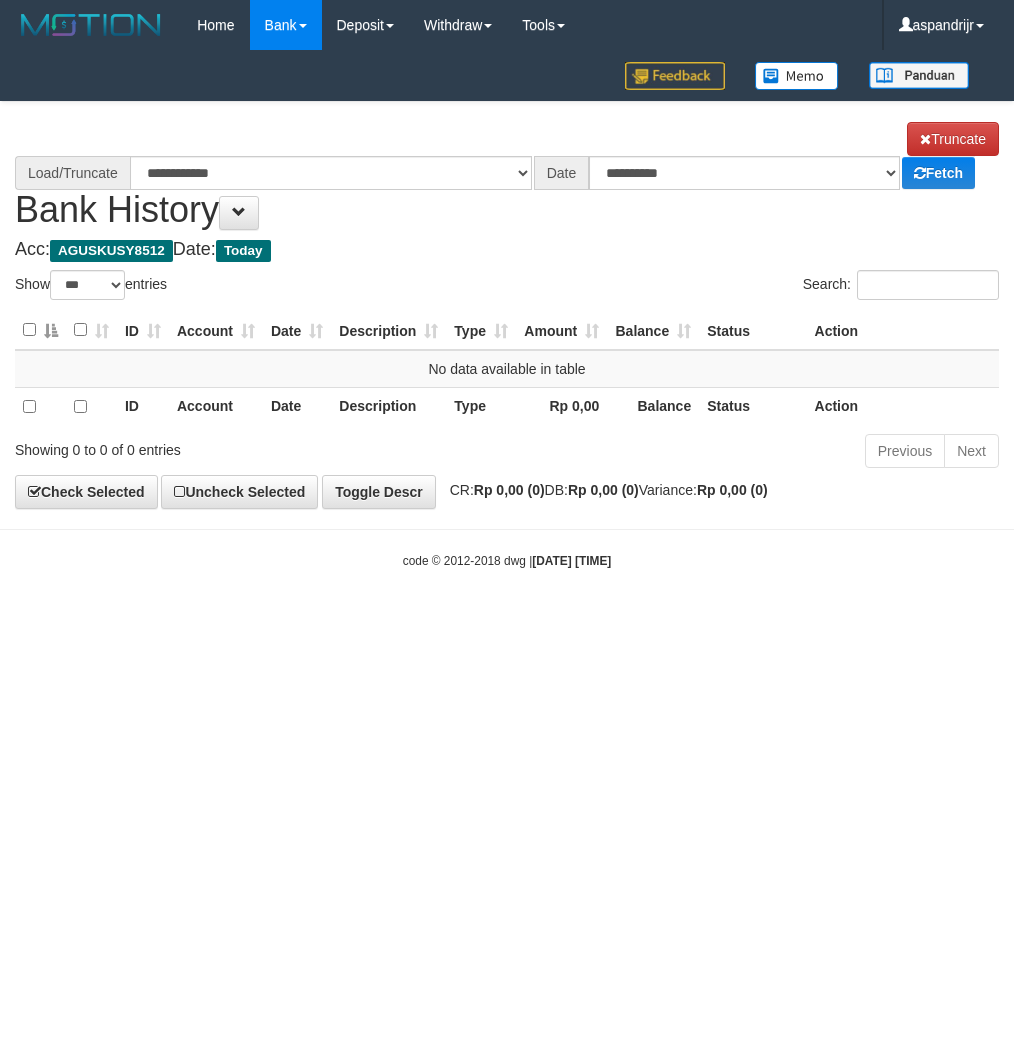 scroll, scrollTop: 0, scrollLeft: 0, axis: both 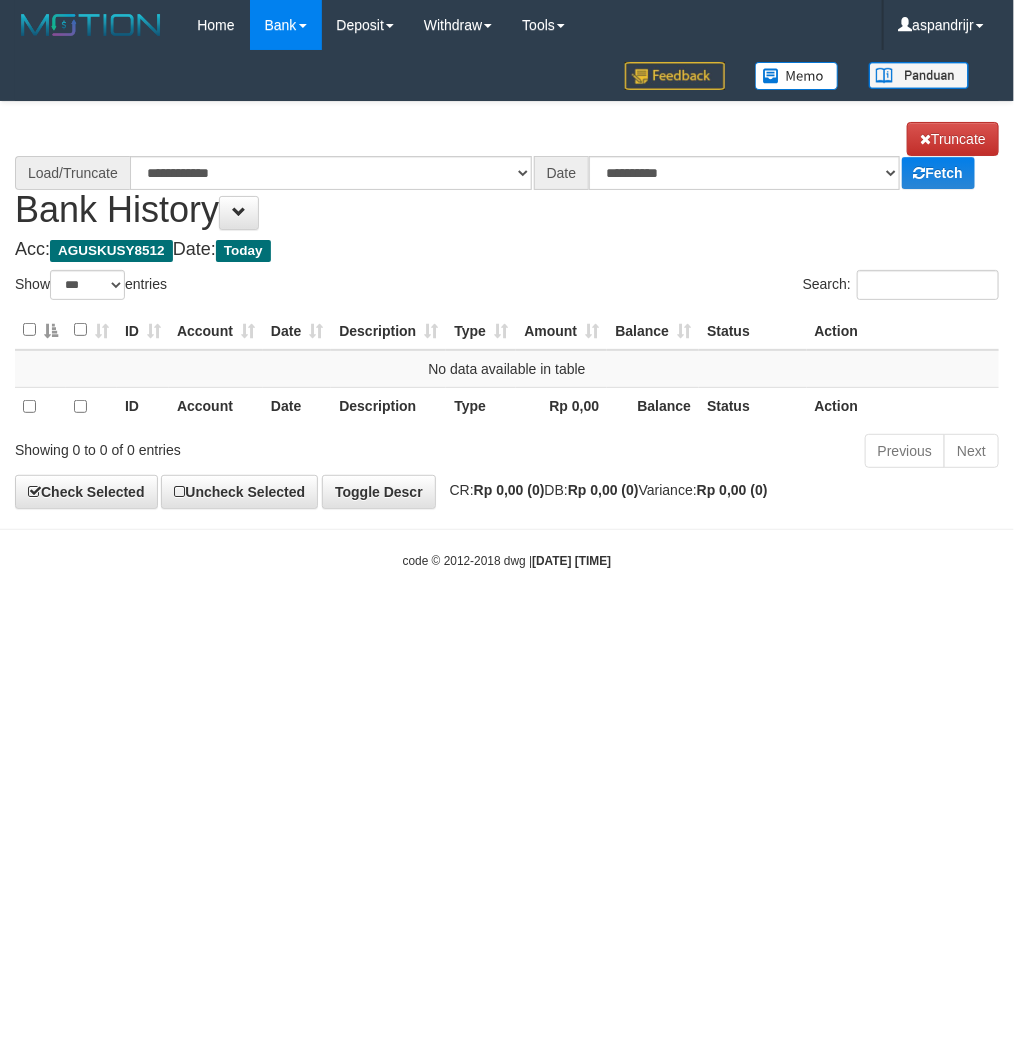 select on "****" 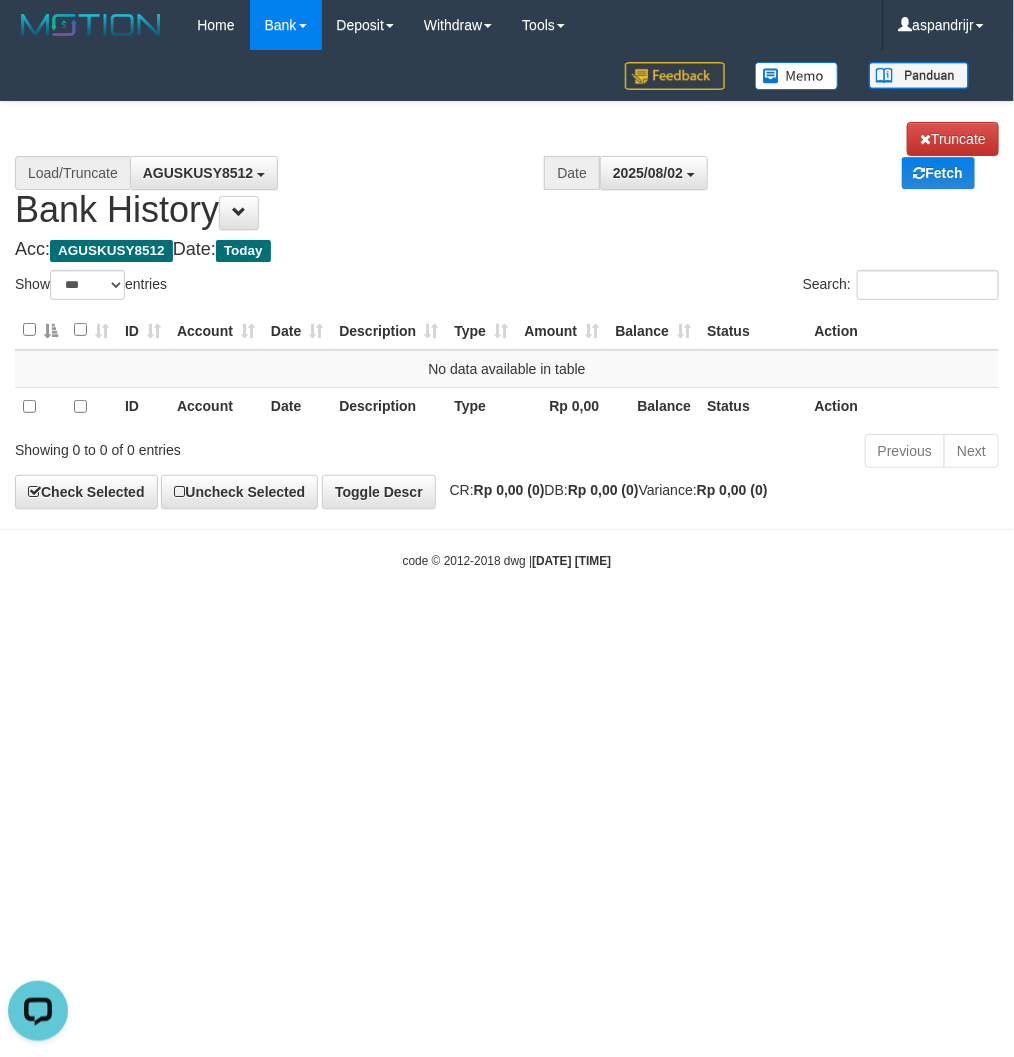 scroll, scrollTop: 0, scrollLeft: 0, axis: both 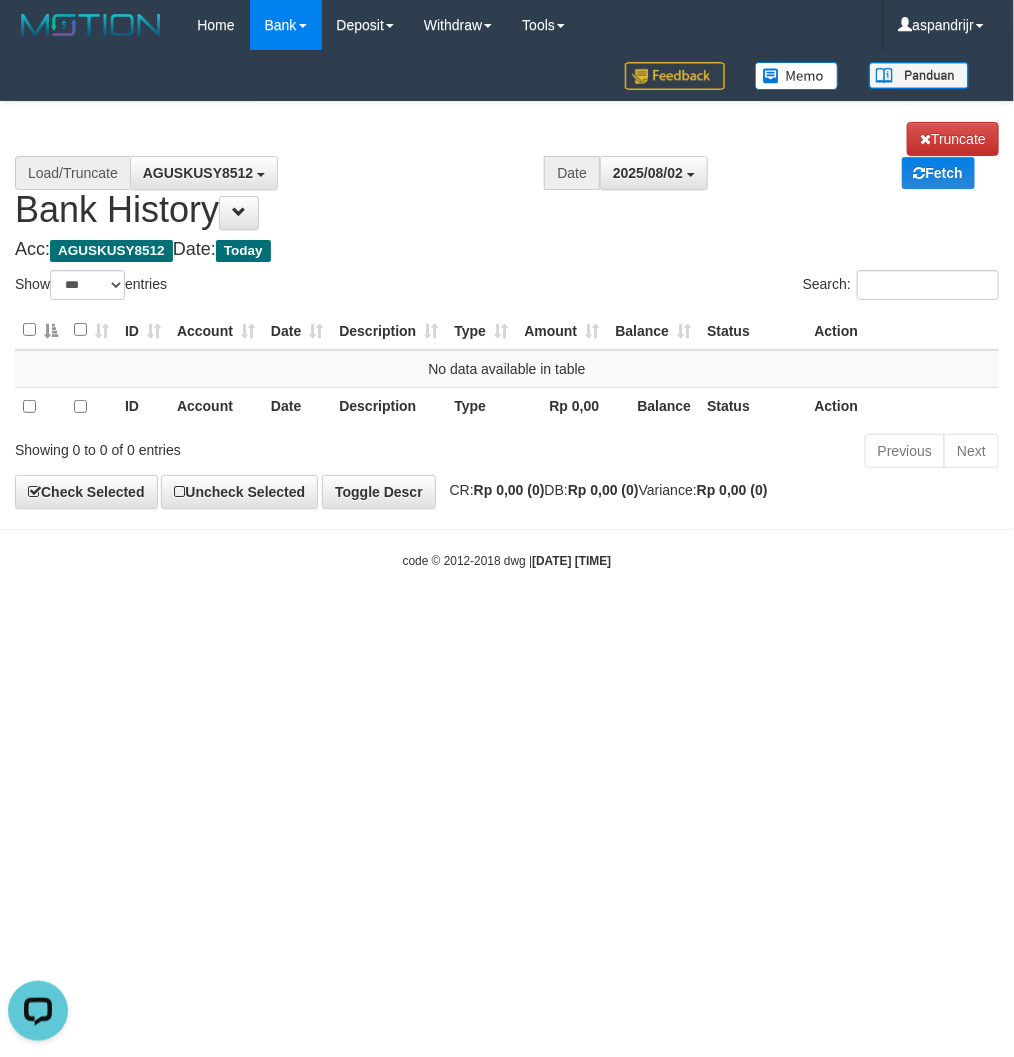 click on "Toggle navigation
Home
Bank
Account List
Load
By Website
Group
[ITOTO]													PRABUJITU
By Load Group (DPS)
Group asp-1
Mutasi Bank
Search
Sync
Note Mutasi
Deposit
DPS List" at bounding box center [507, 310] 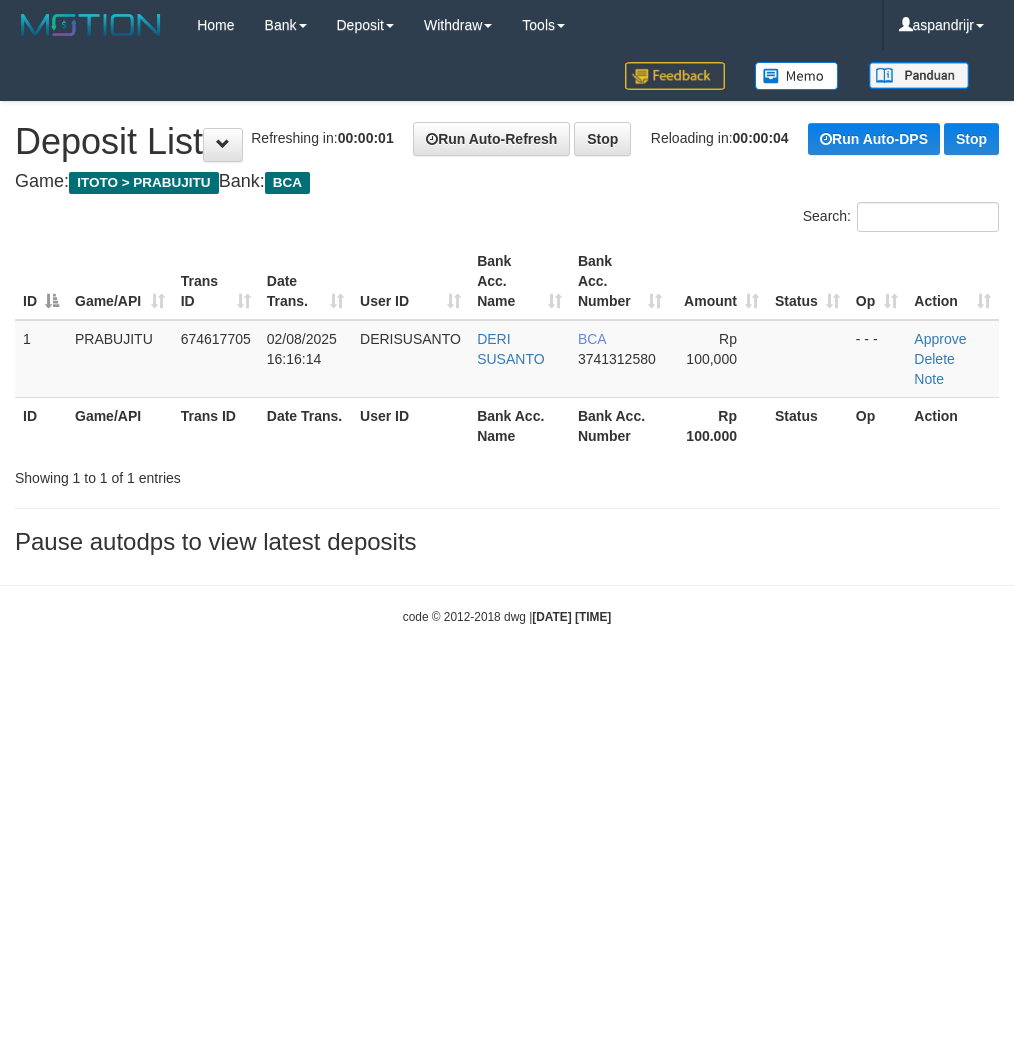 scroll, scrollTop: 0, scrollLeft: 0, axis: both 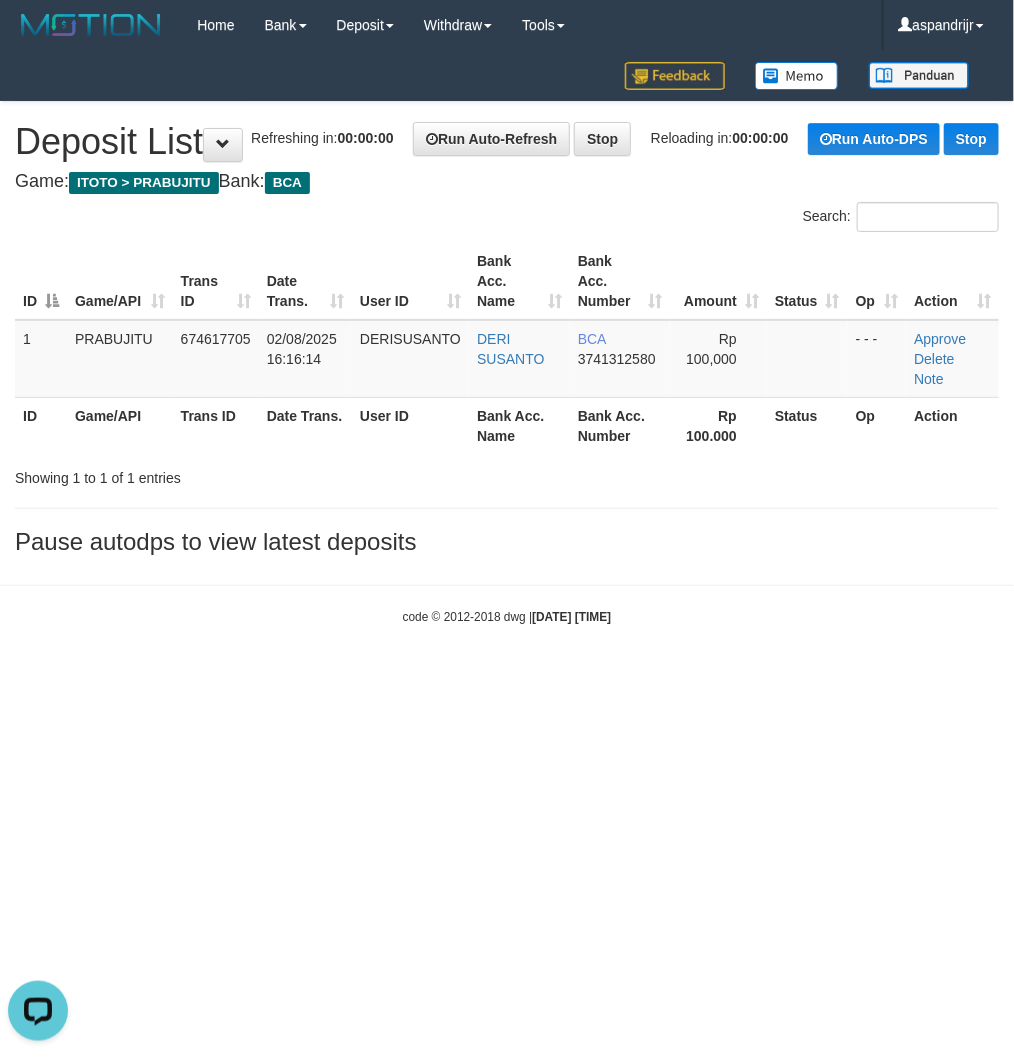 click on "Toggle navigation
Home
Bank
Account List
Load
By Website
Group
[ITOTO]													PRABUJITU
By Load Group (DPS)
Group asp-1
Mutasi Bank
Search
Sync
Note Mutasi
Deposit
DPS List" at bounding box center (507, 338) 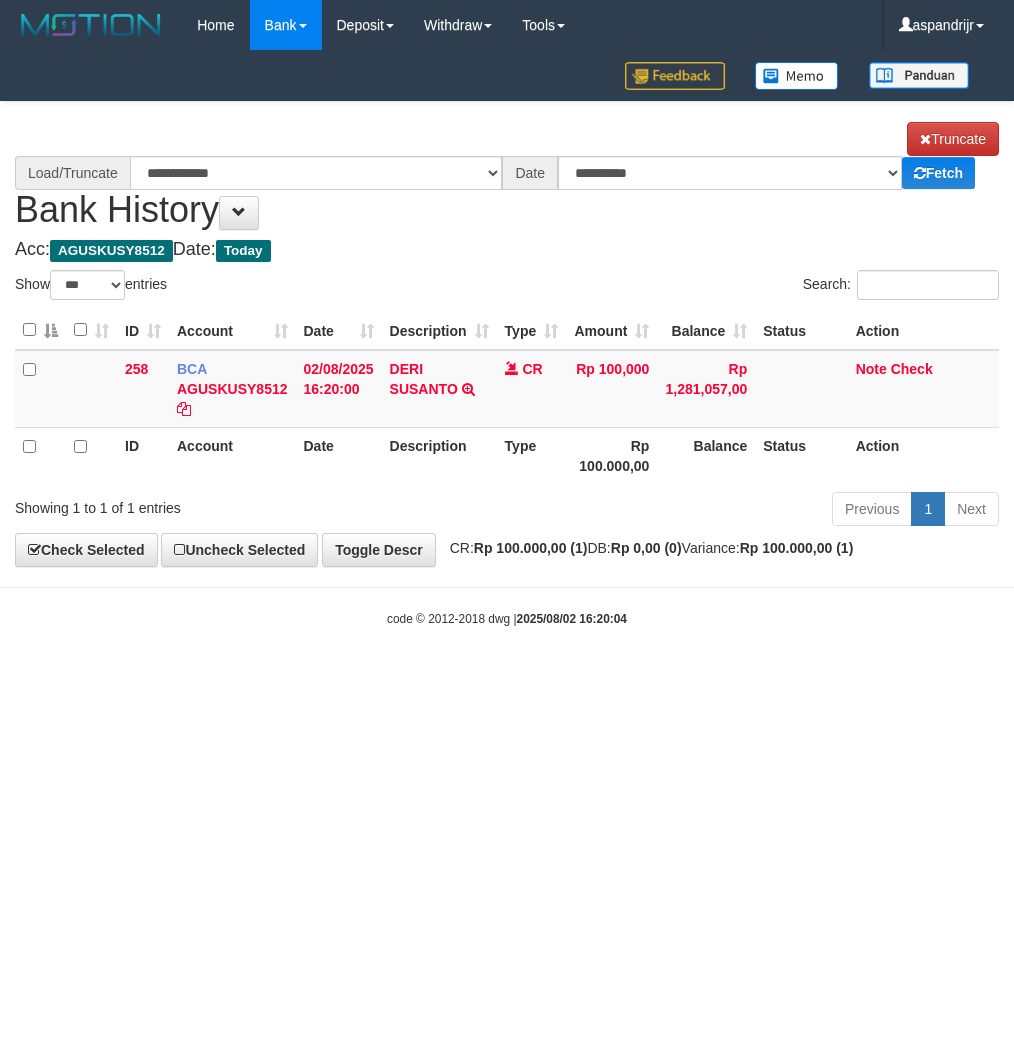 select on "***" 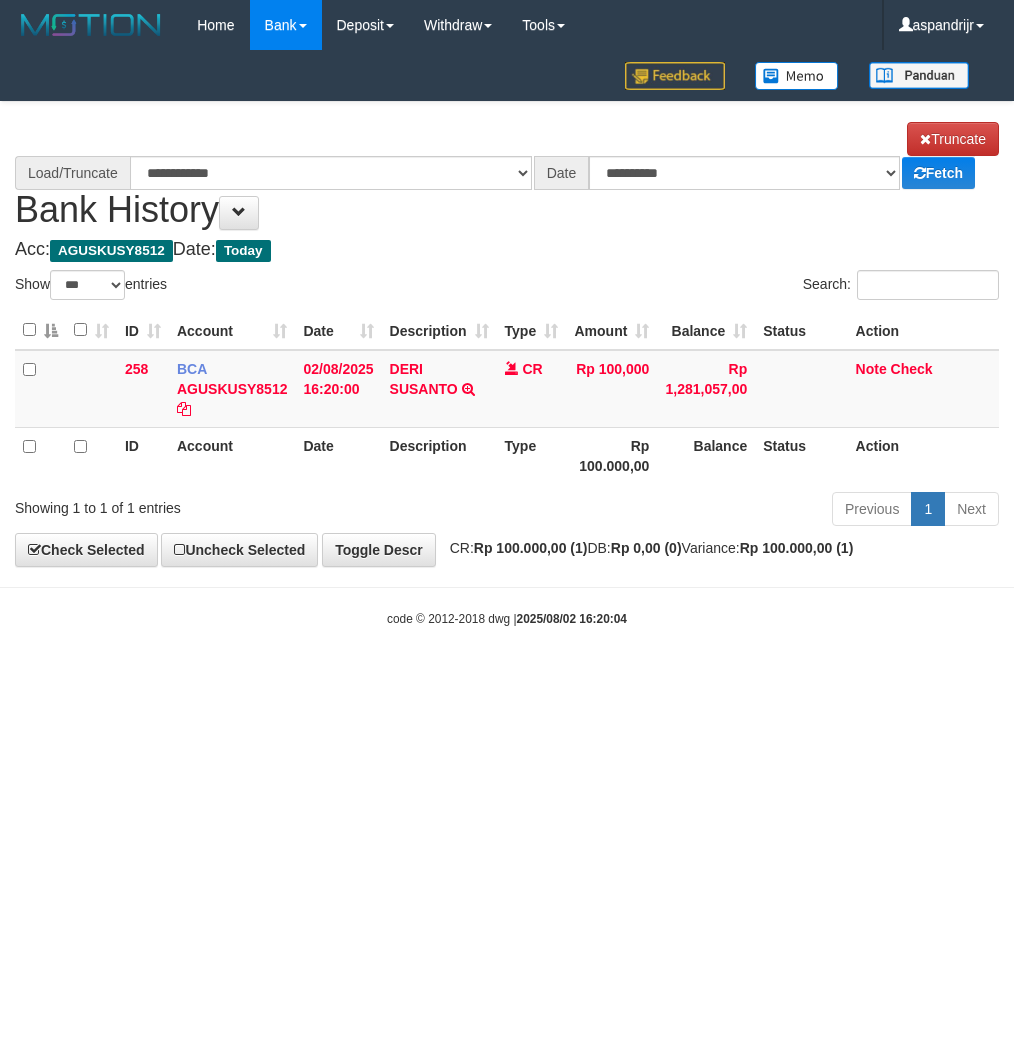 scroll, scrollTop: 0, scrollLeft: 0, axis: both 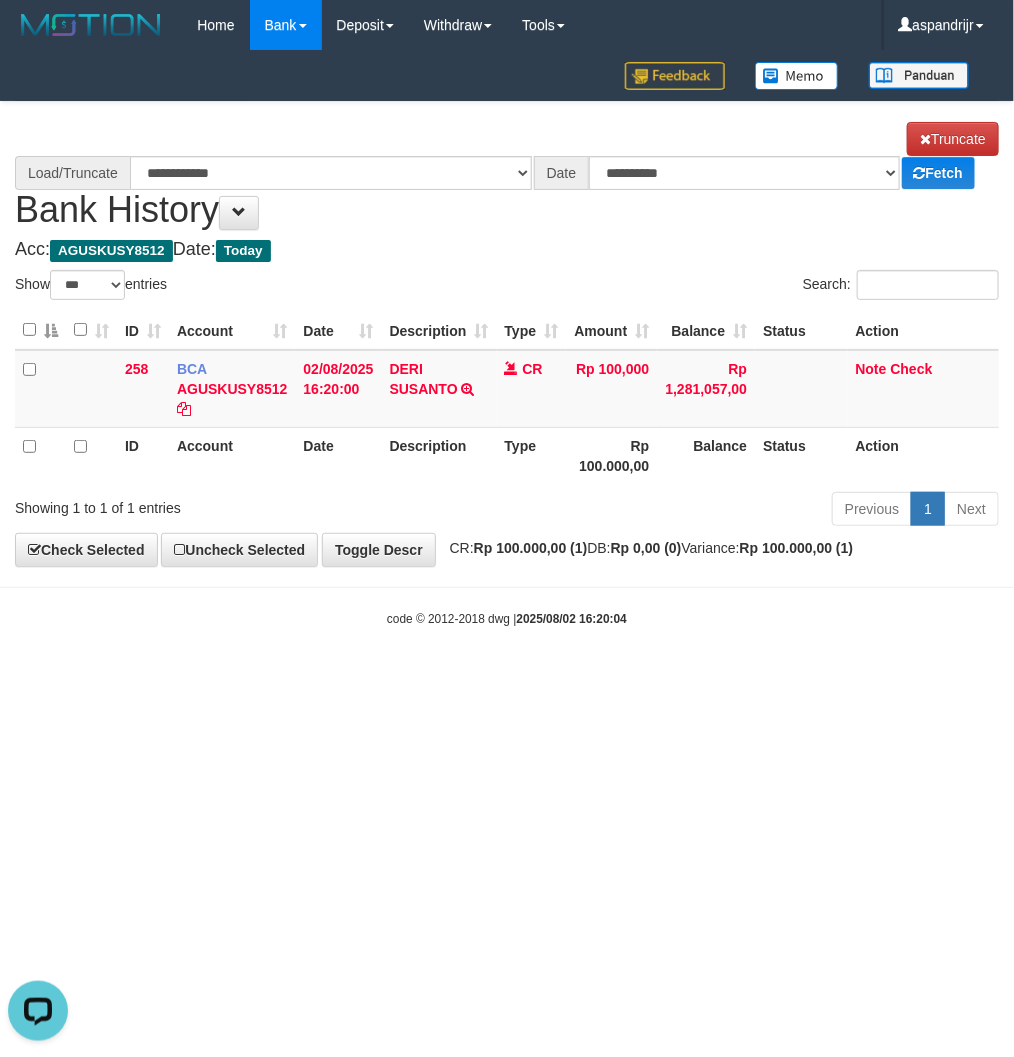 select on "****" 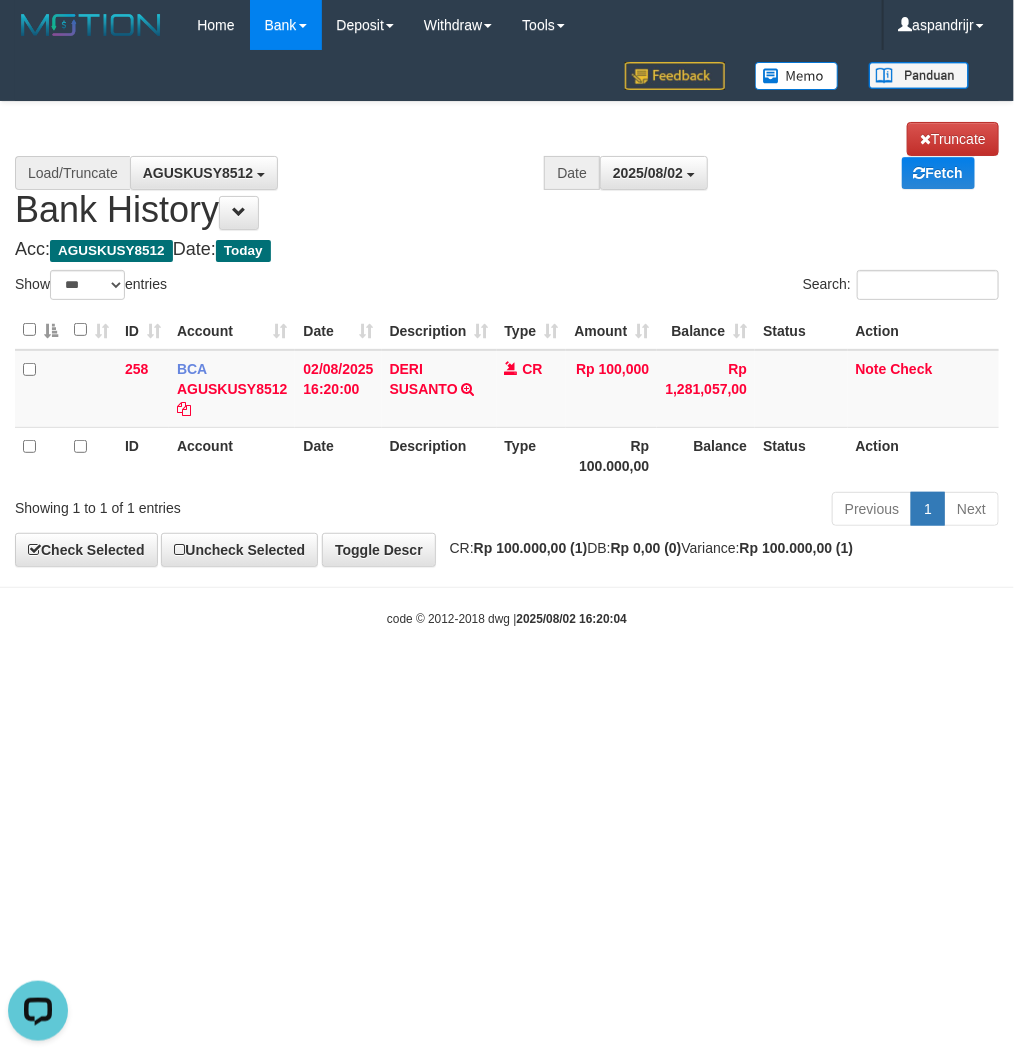 click on "Toggle navigation
Home
Bank
Account List
Load
By Website
Group
[ITOTO]													PRABUJITU
By Load Group (DPS)
Group asp-1
Mutasi Bank
Search
Sync
Note Mutasi
Deposit
DPS List" at bounding box center [507, 339] 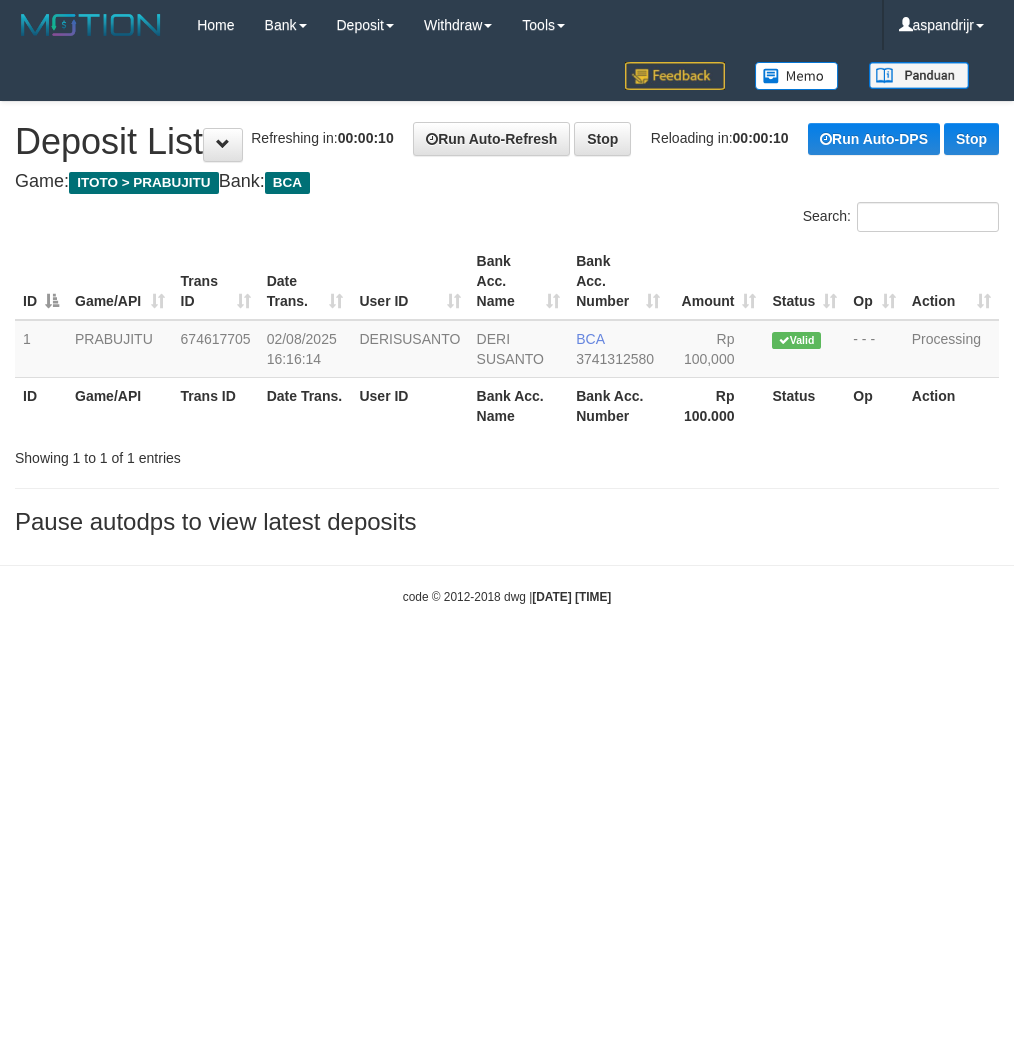 scroll, scrollTop: 0, scrollLeft: 0, axis: both 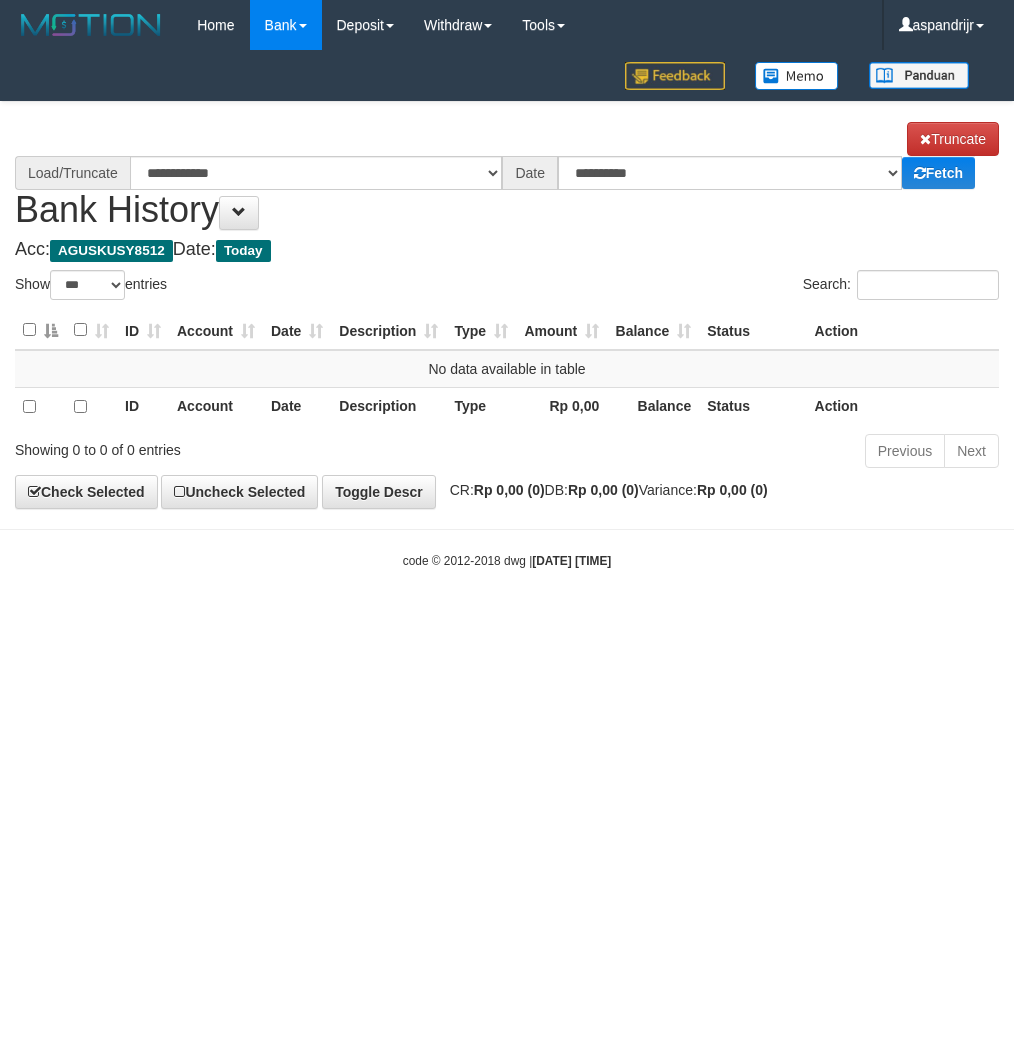 select on "***" 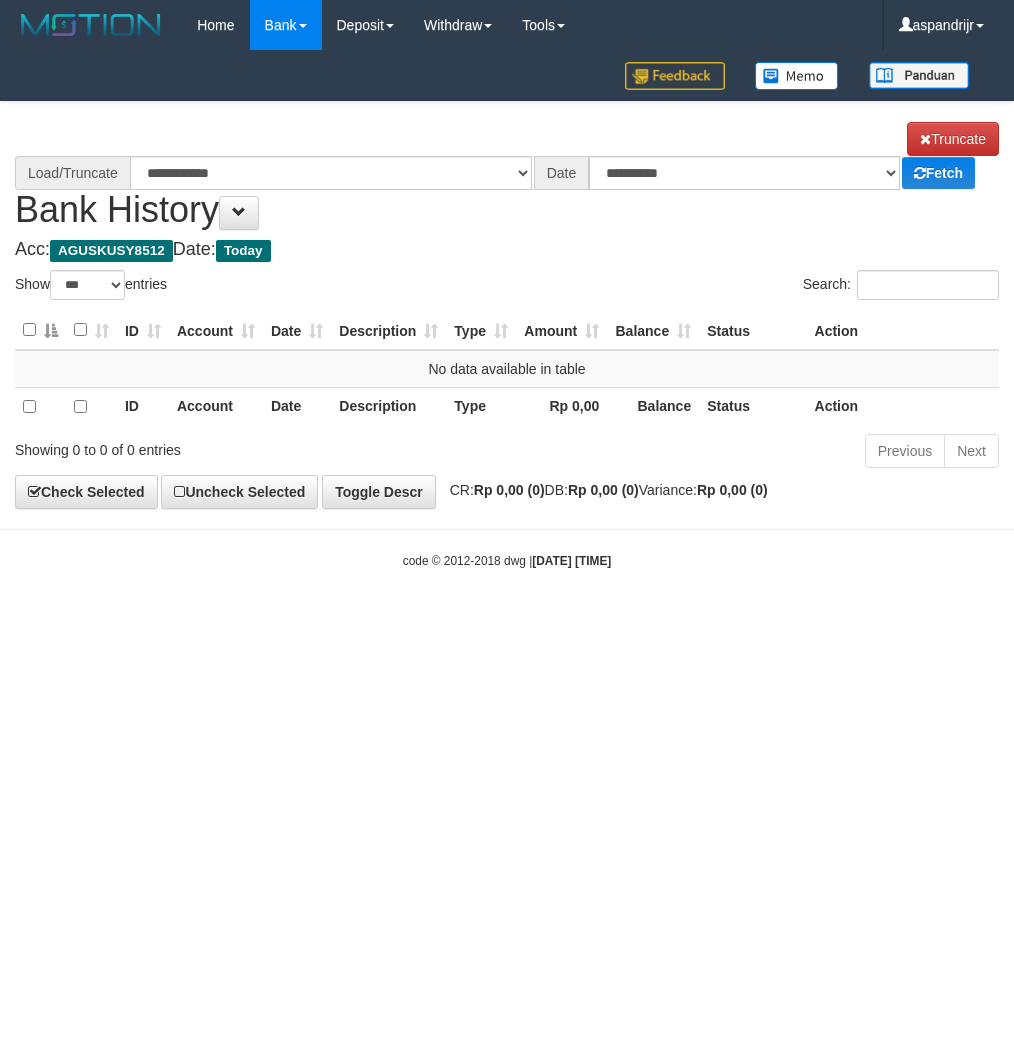 scroll, scrollTop: 0, scrollLeft: 0, axis: both 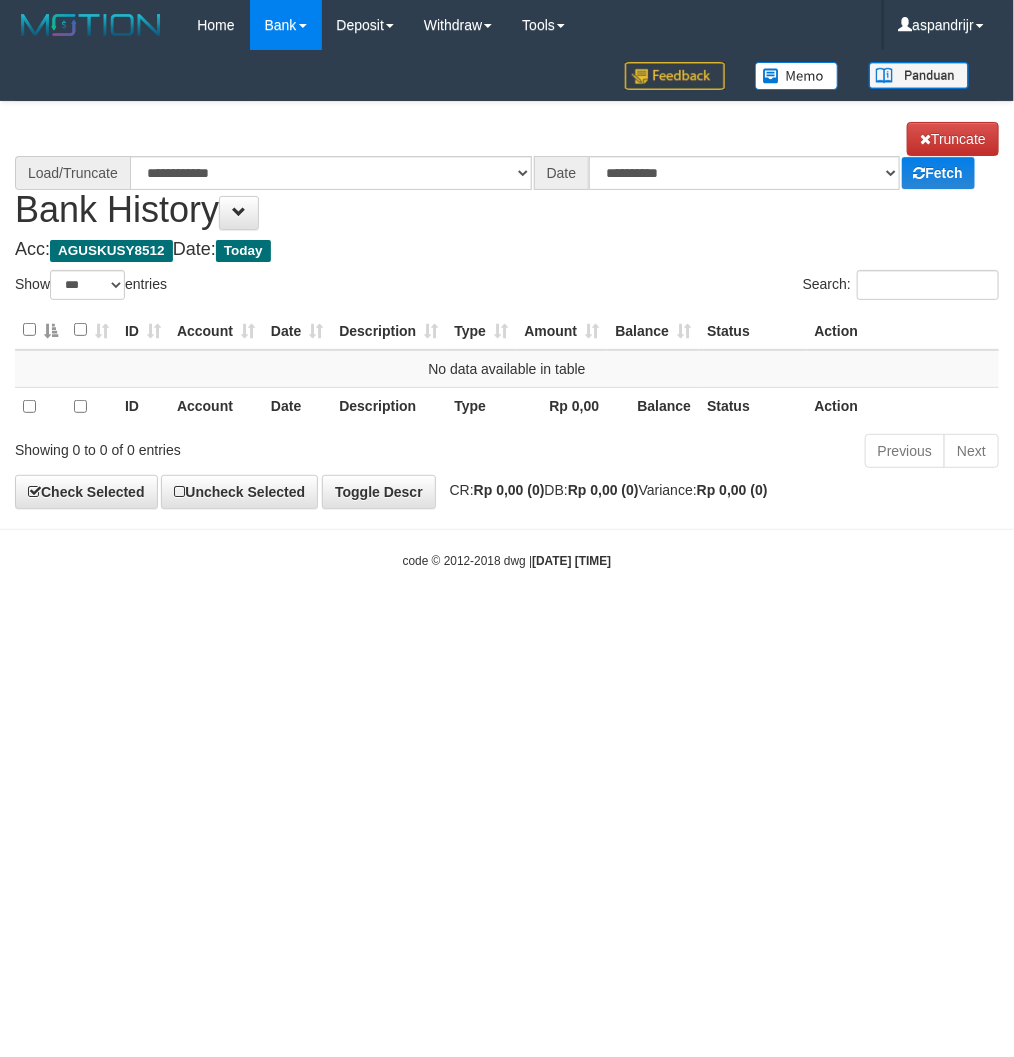 select on "****" 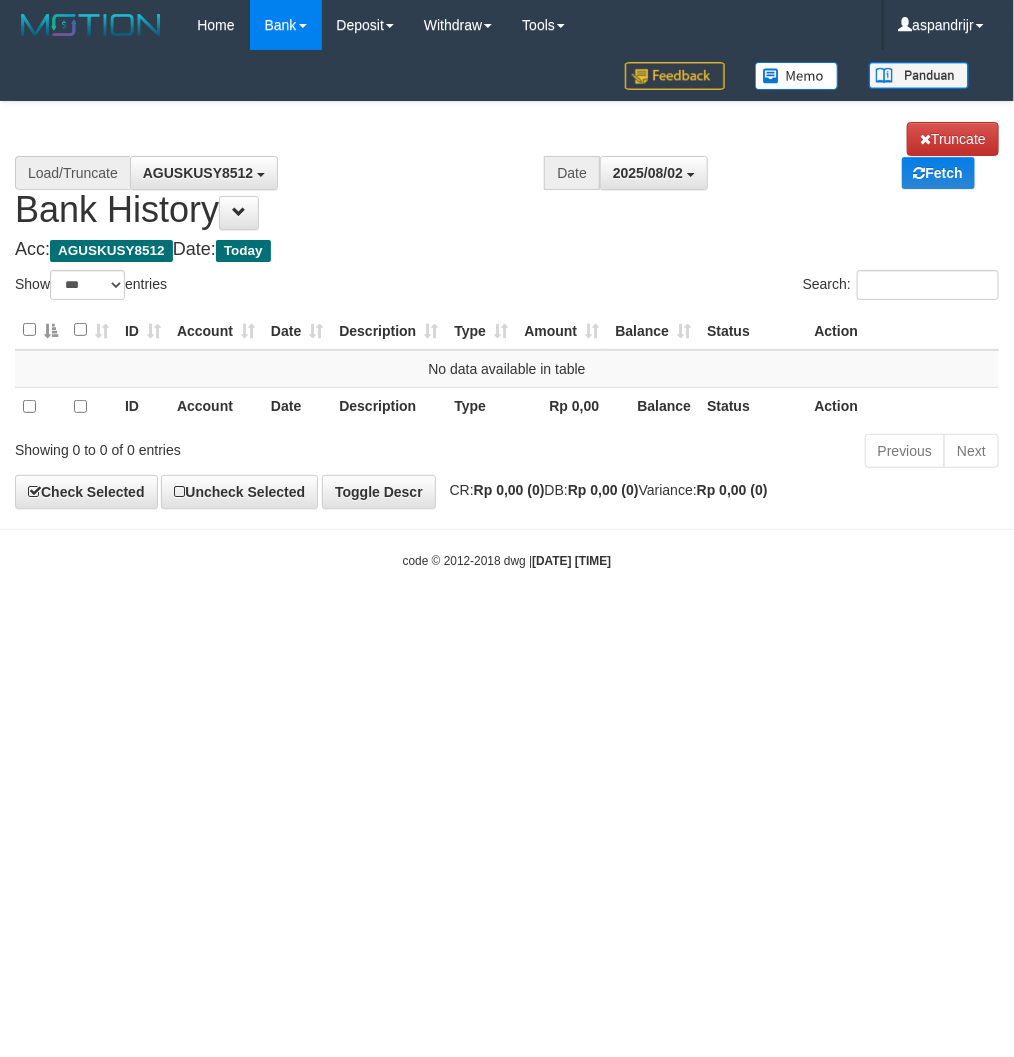 click on "Toggle navigation
Home
Bank
Account List
Load
By Website
Group
[ITOTO]													PRABUJITU
By Load Group (DPS)
Group asp-1
Mutasi Bank
Search
Sync
Note Mutasi
Deposit
DPS List" at bounding box center (507, 310) 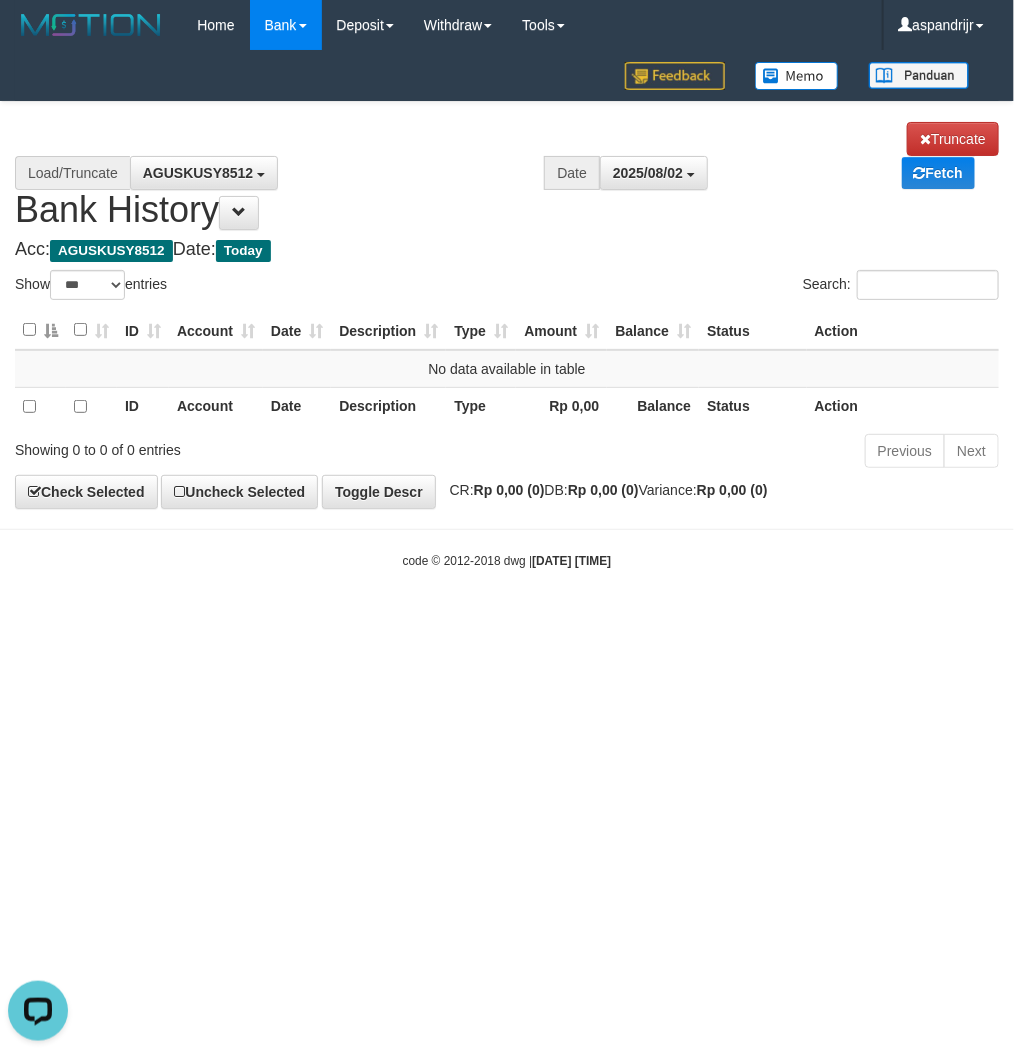 scroll, scrollTop: 0, scrollLeft: 0, axis: both 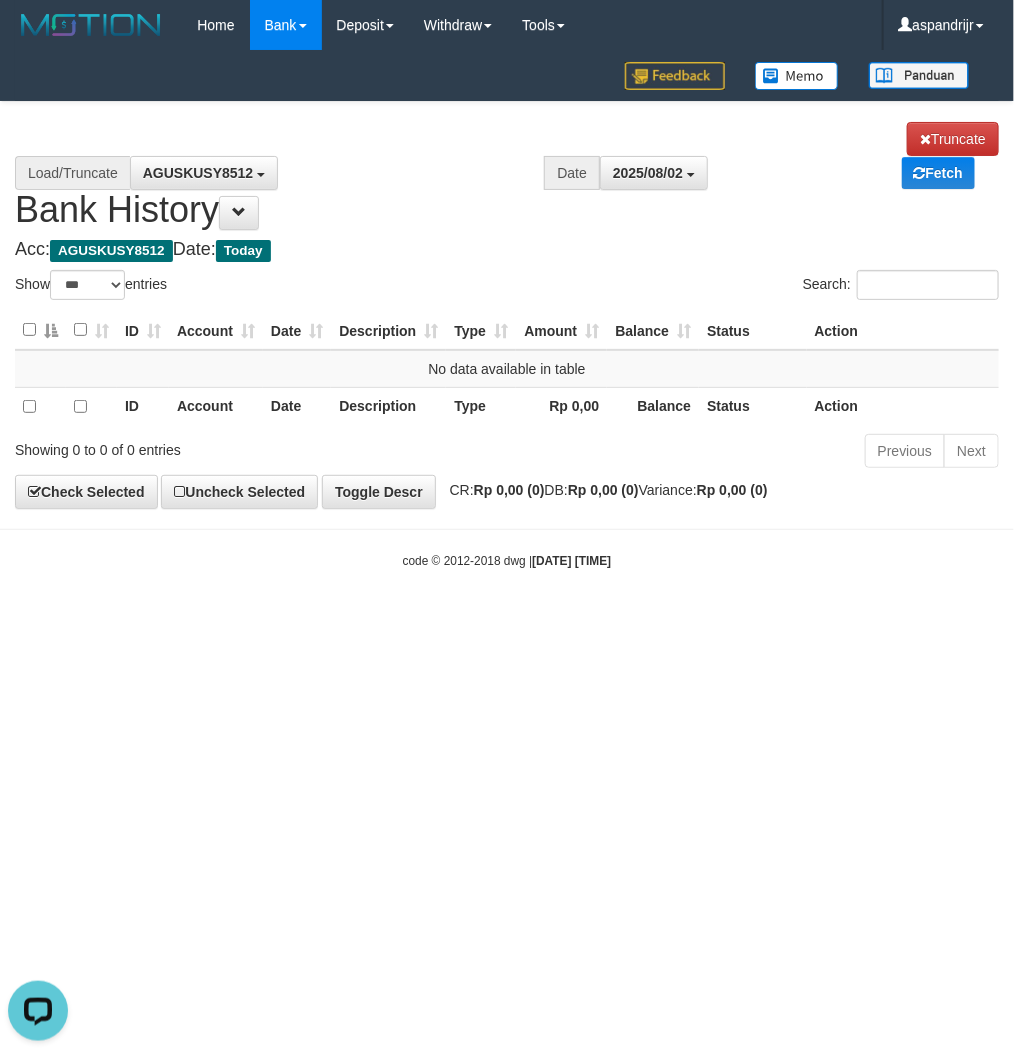 click on "Toggle navigation
Home
Bank
Account List
Load
By Website
Group
[ITOTO]													PRABUJITU
By Load Group (DPS)
Group asp-1
Mutasi Bank
Search
Sync
Note Mutasi
Deposit
DPS Fetch -" at bounding box center [507, 310] 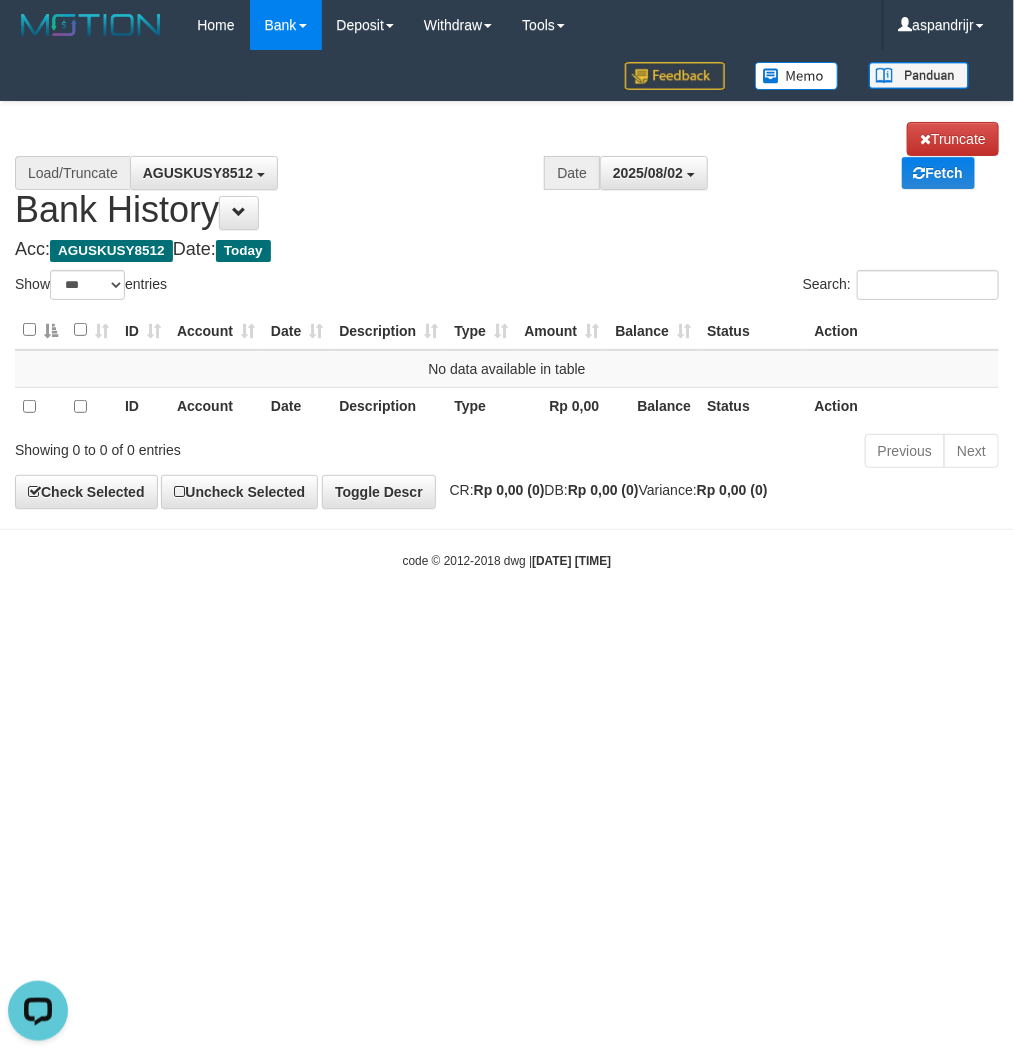 click on "Toggle navigation
Home
Bank
Account List
Load
By Website
Group
[ITOTO]													PRABUJITU
By Load Group (DPS)
Group asp-1
Mutasi Bank
Search
Sync
Note Mutasi
Deposit
DPS List" at bounding box center (507, 310) 